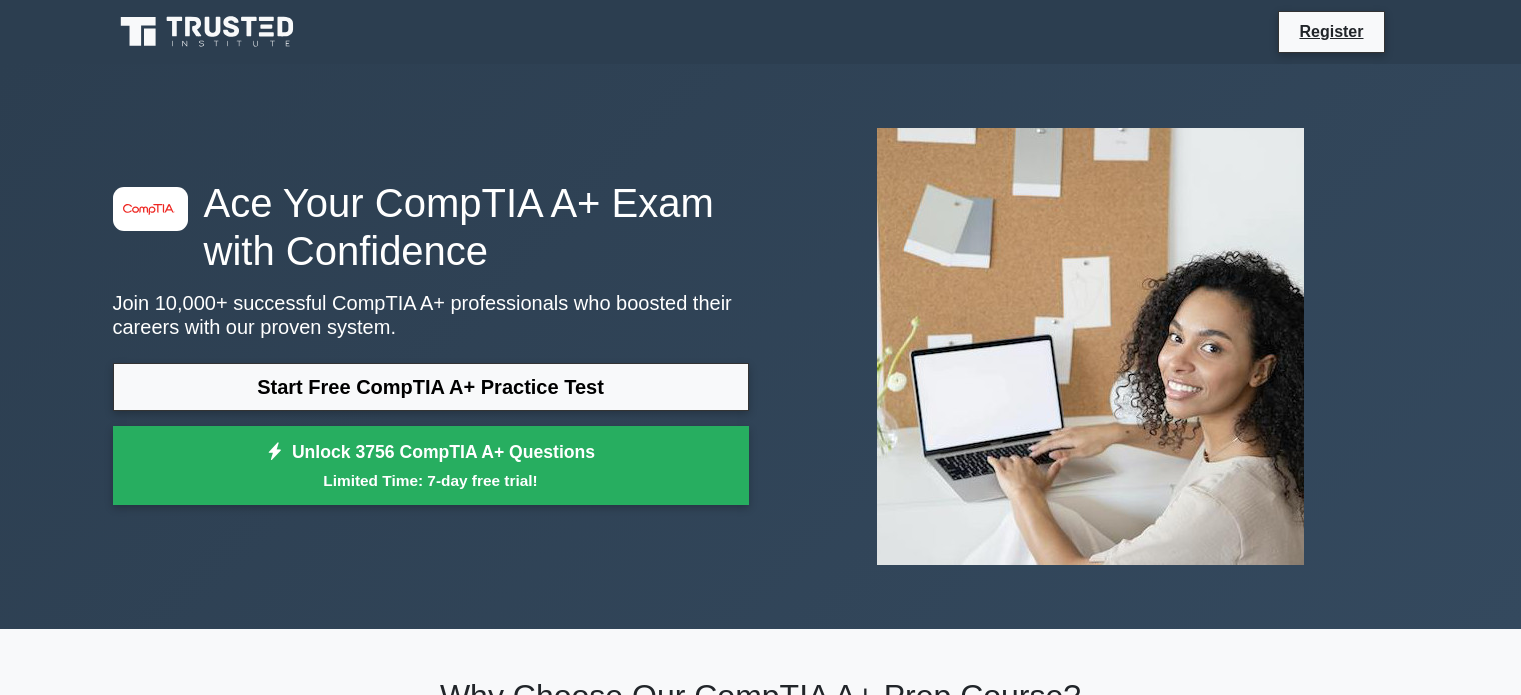 scroll, scrollTop: 0, scrollLeft: 0, axis: both 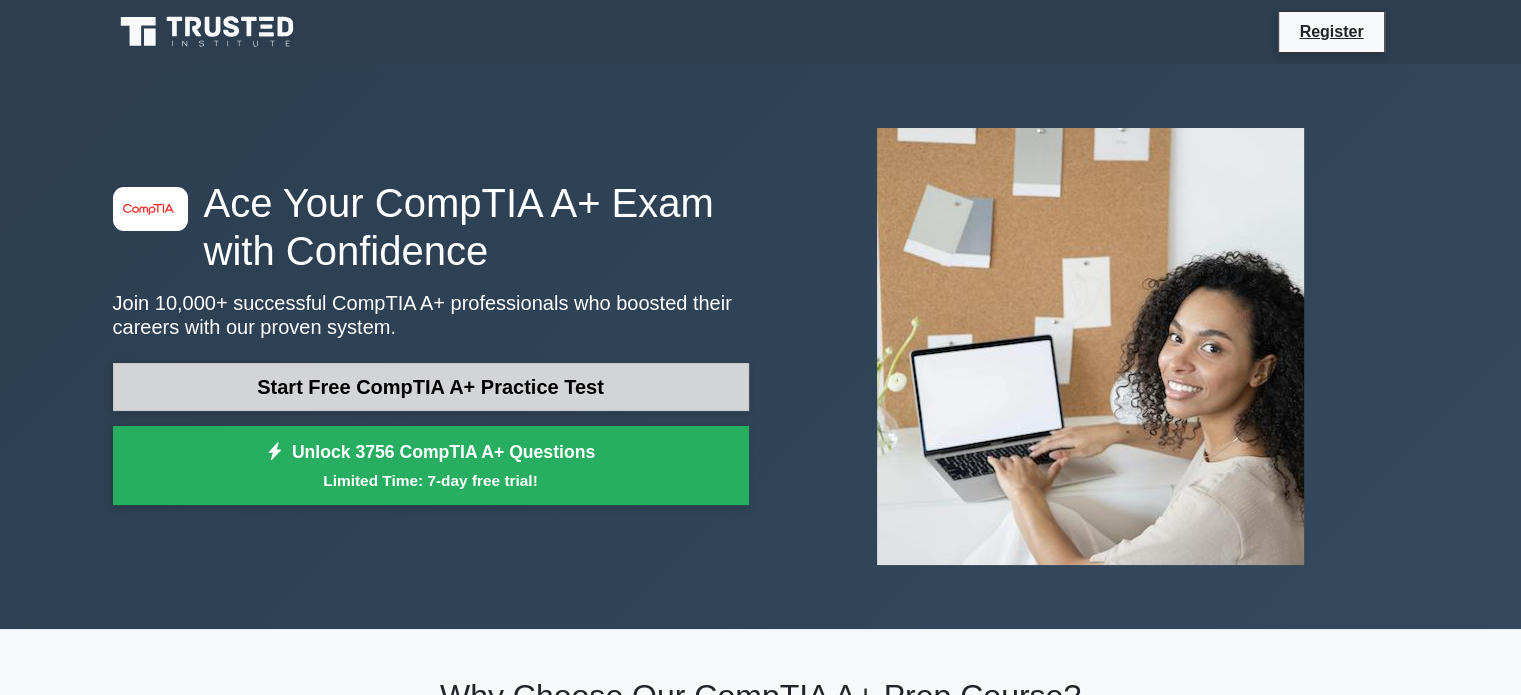 click on "Start Free CompTIA A+ Practice Test" at bounding box center (431, 387) 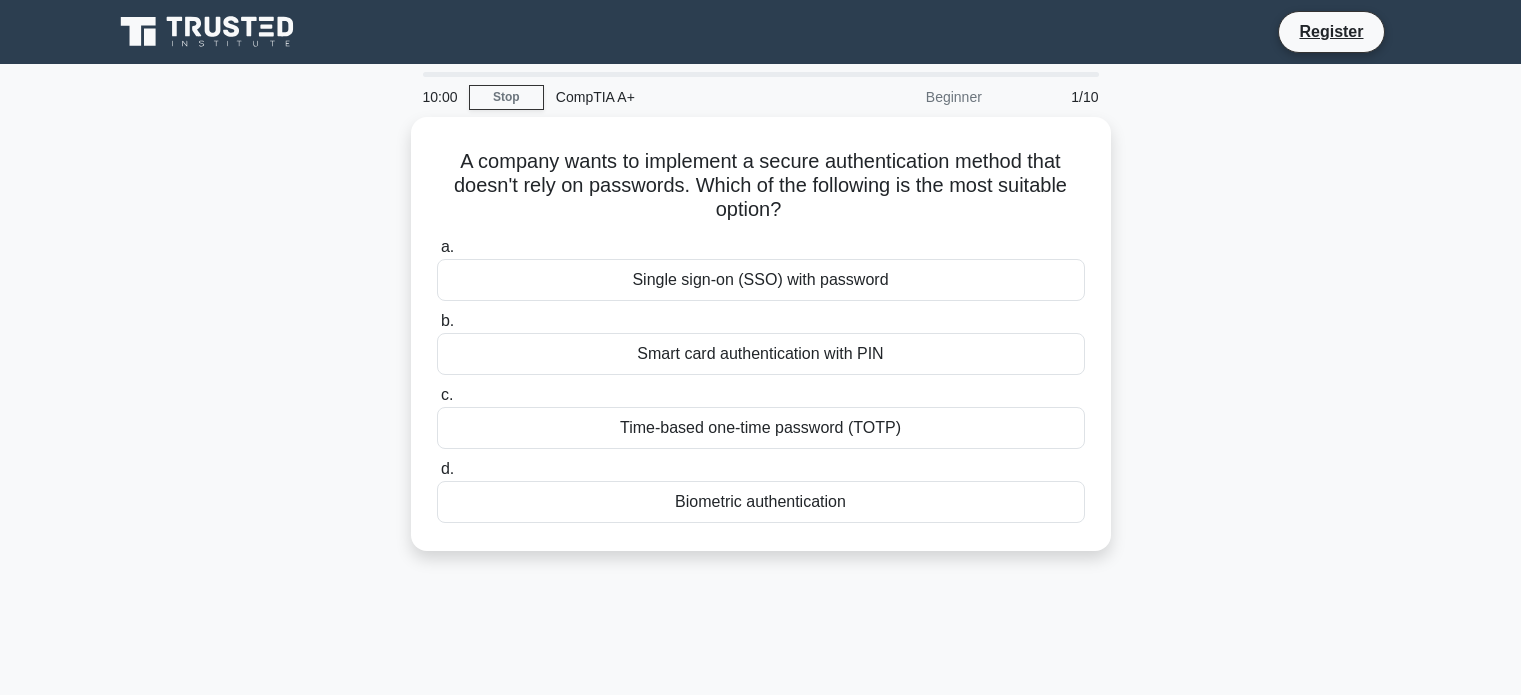 scroll, scrollTop: 0, scrollLeft: 0, axis: both 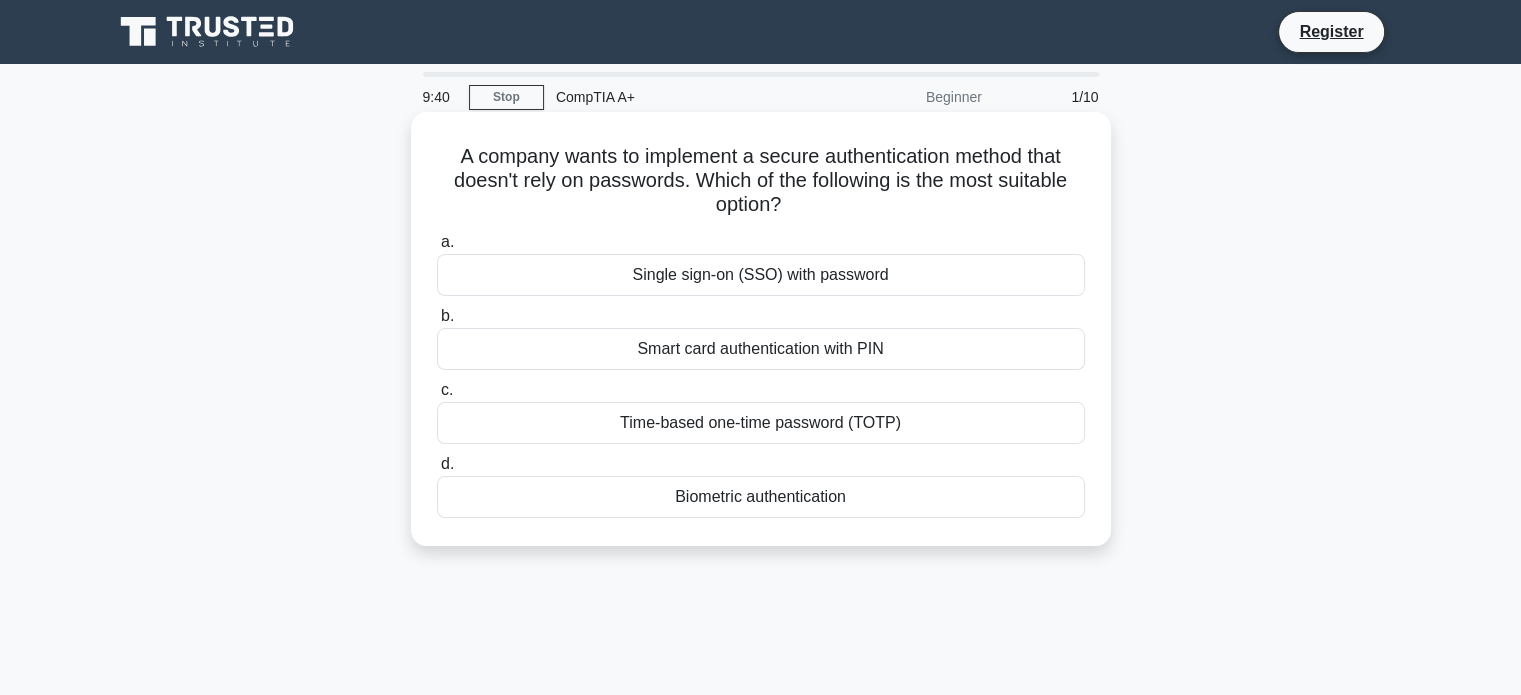 click on "Biometric authentication" at bounding box center (761, 497) 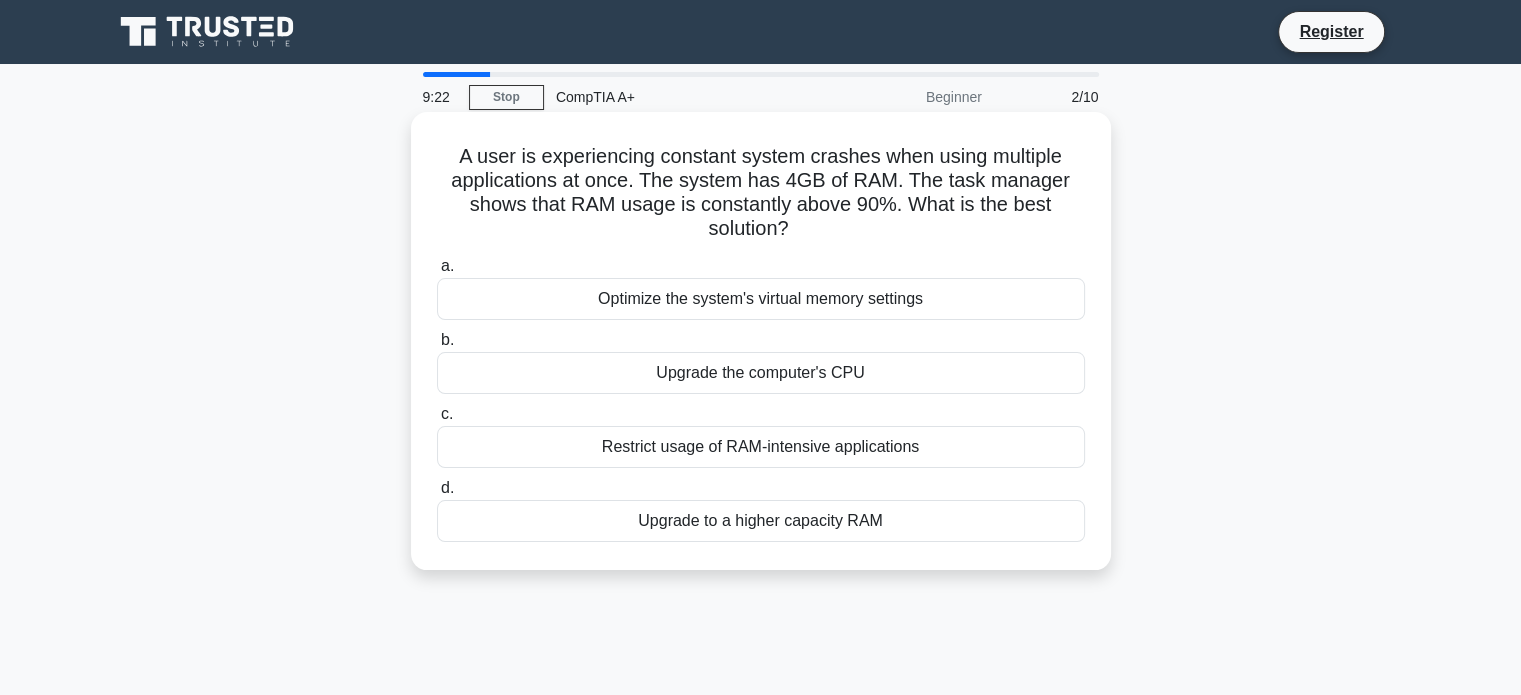 click on "Upgrade to a higher capacity RAM" at bounding box center [761, 521] 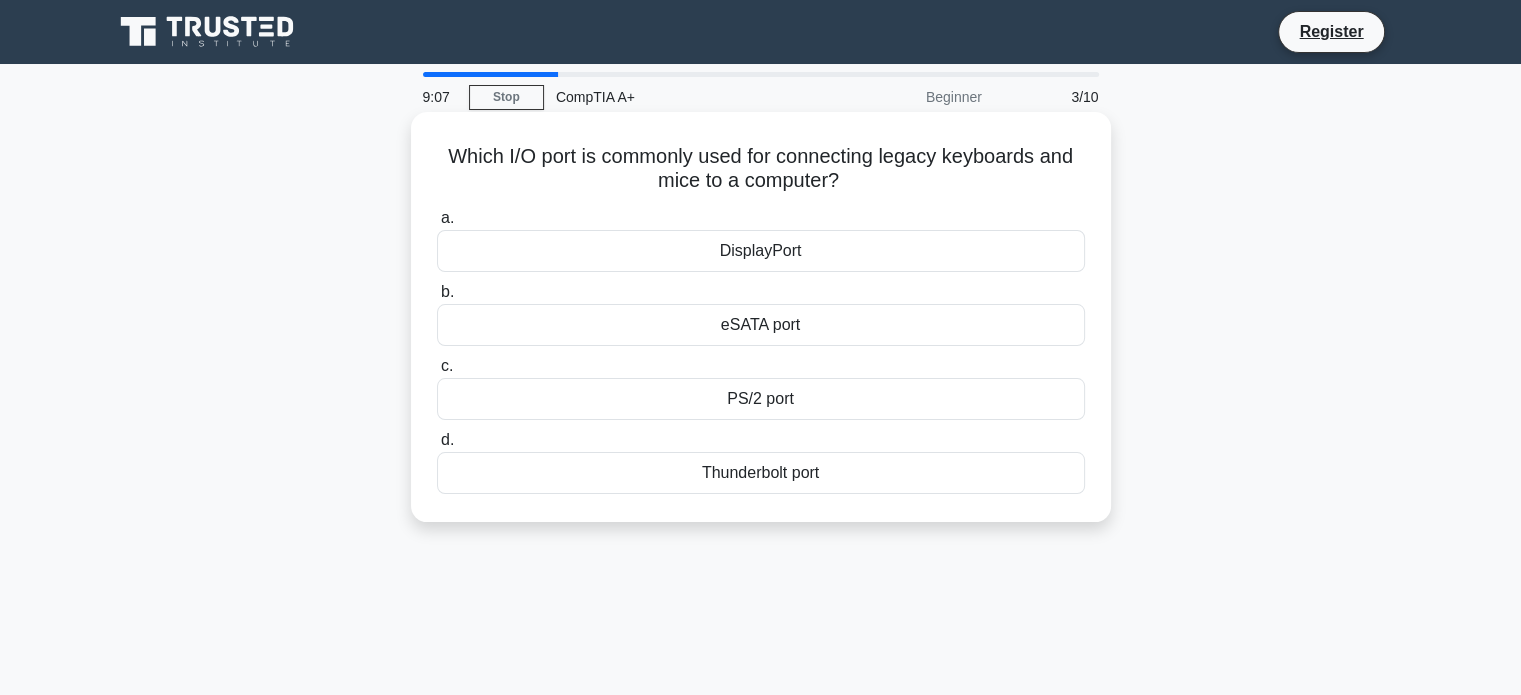 click on "eSATA port" at bounding box center (761, 325) 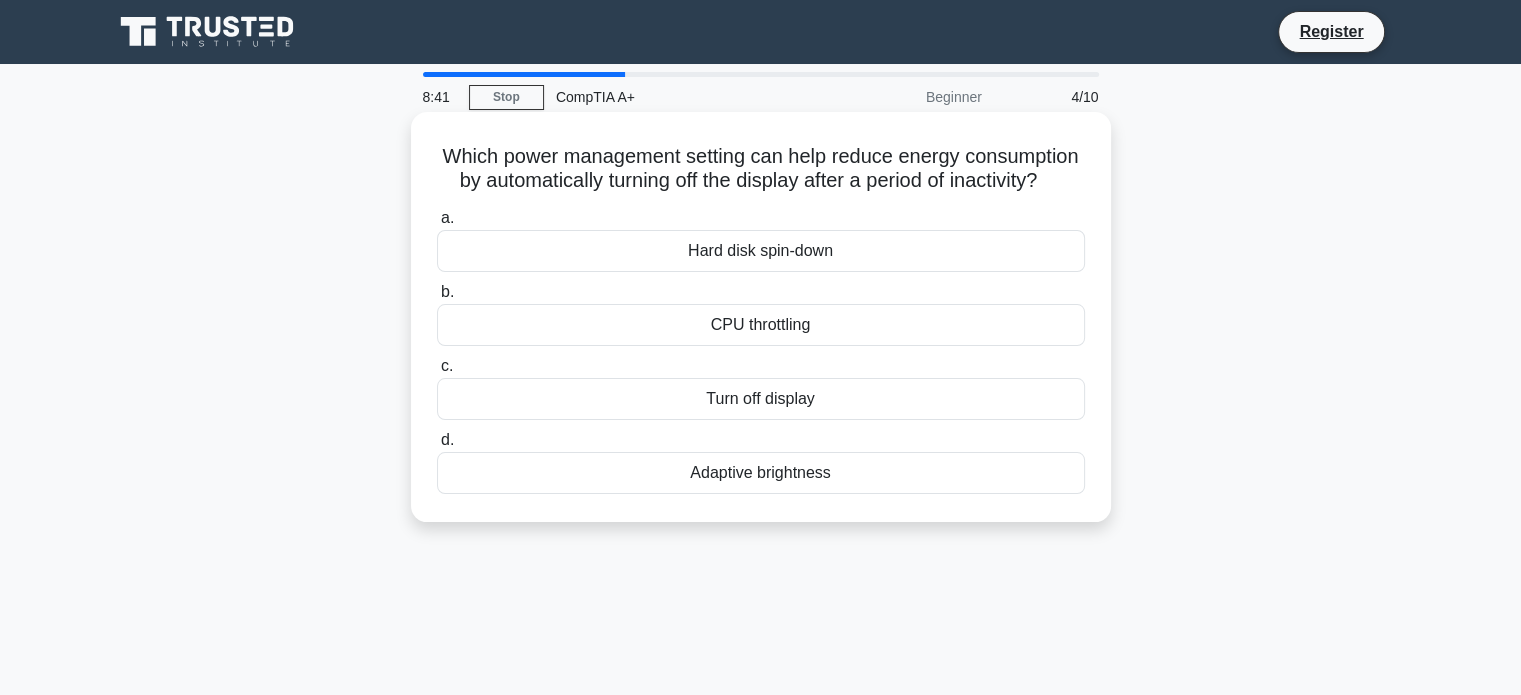 click on "Adaptive brightness" at bounding box center (761, 473) 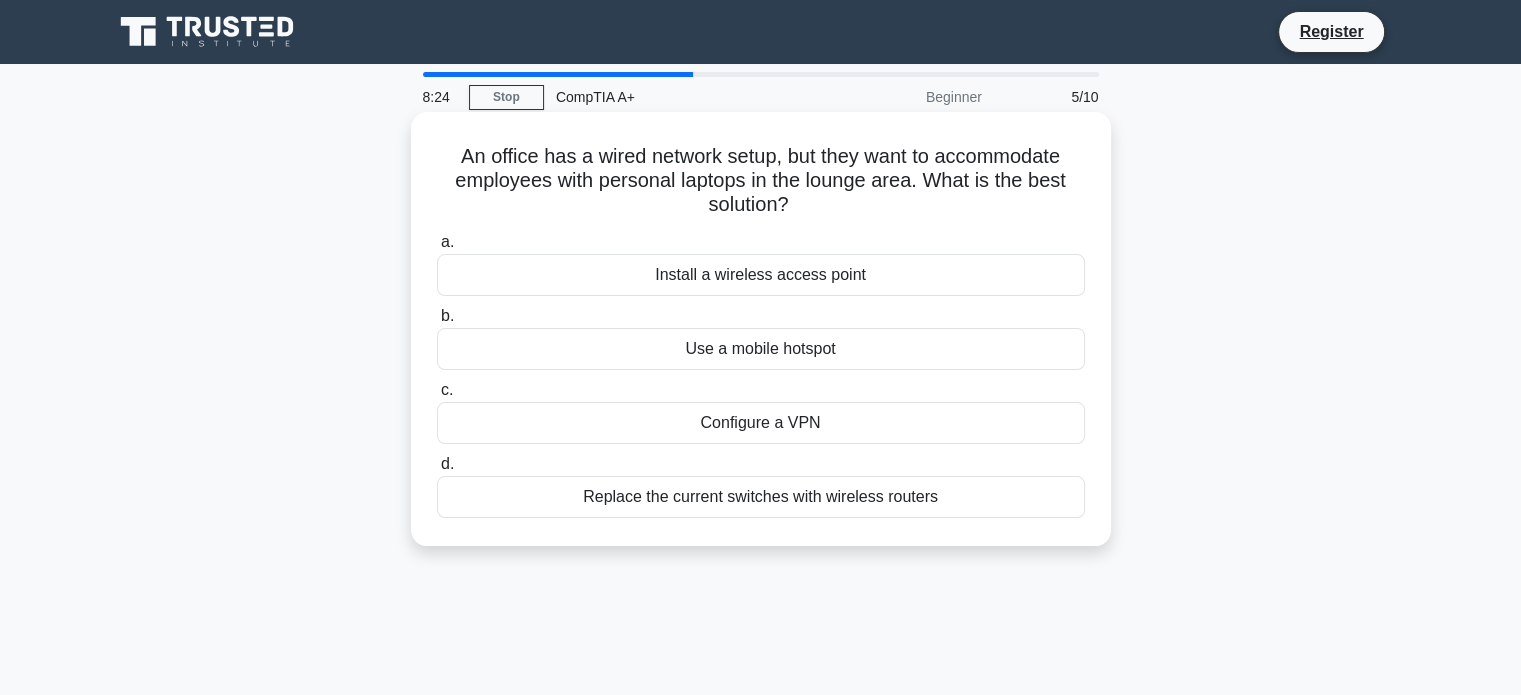 click on "Replace the current switches with wireless routers" at bounding box center [761, 497] 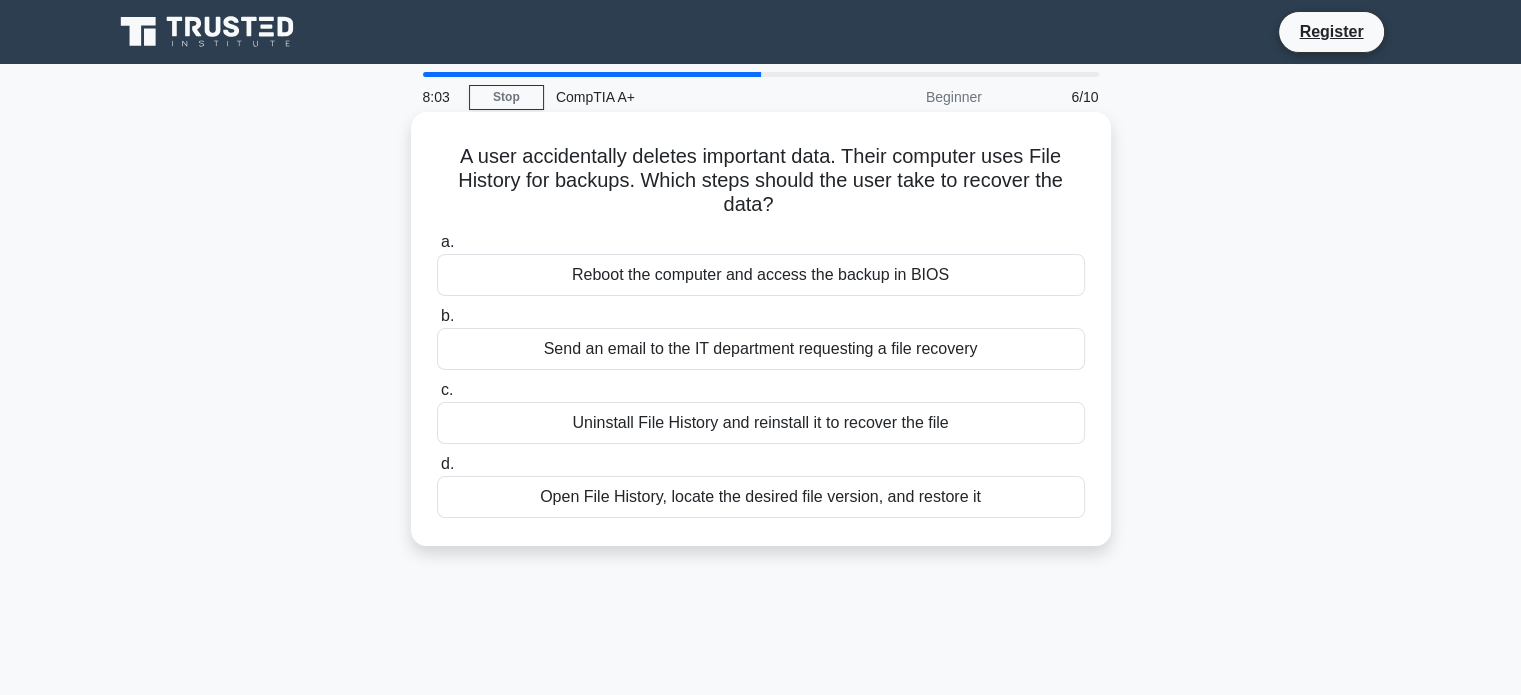 click on "Send an email to the IT department requesting a file recovery" at bounding box center (761, 349) 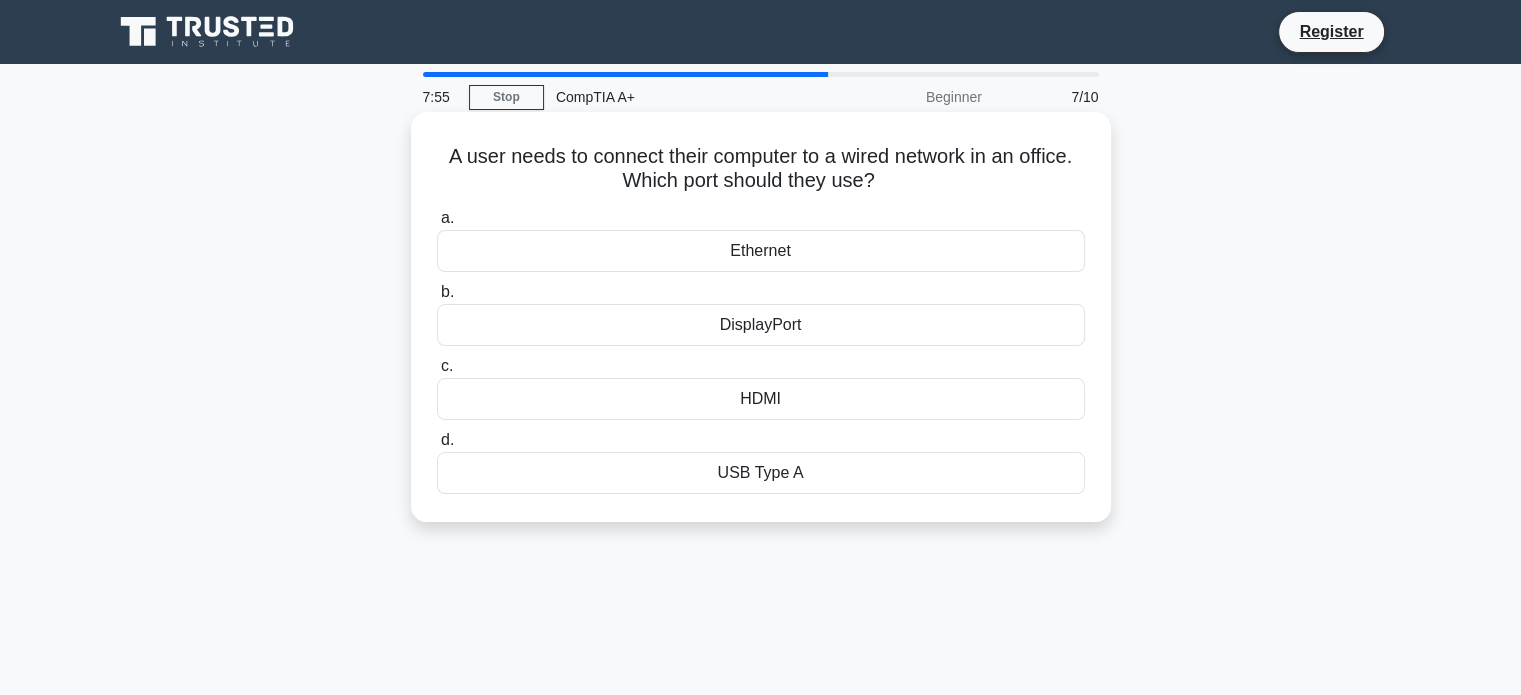 click on "Ethernet" at bounding box center [761, 251] 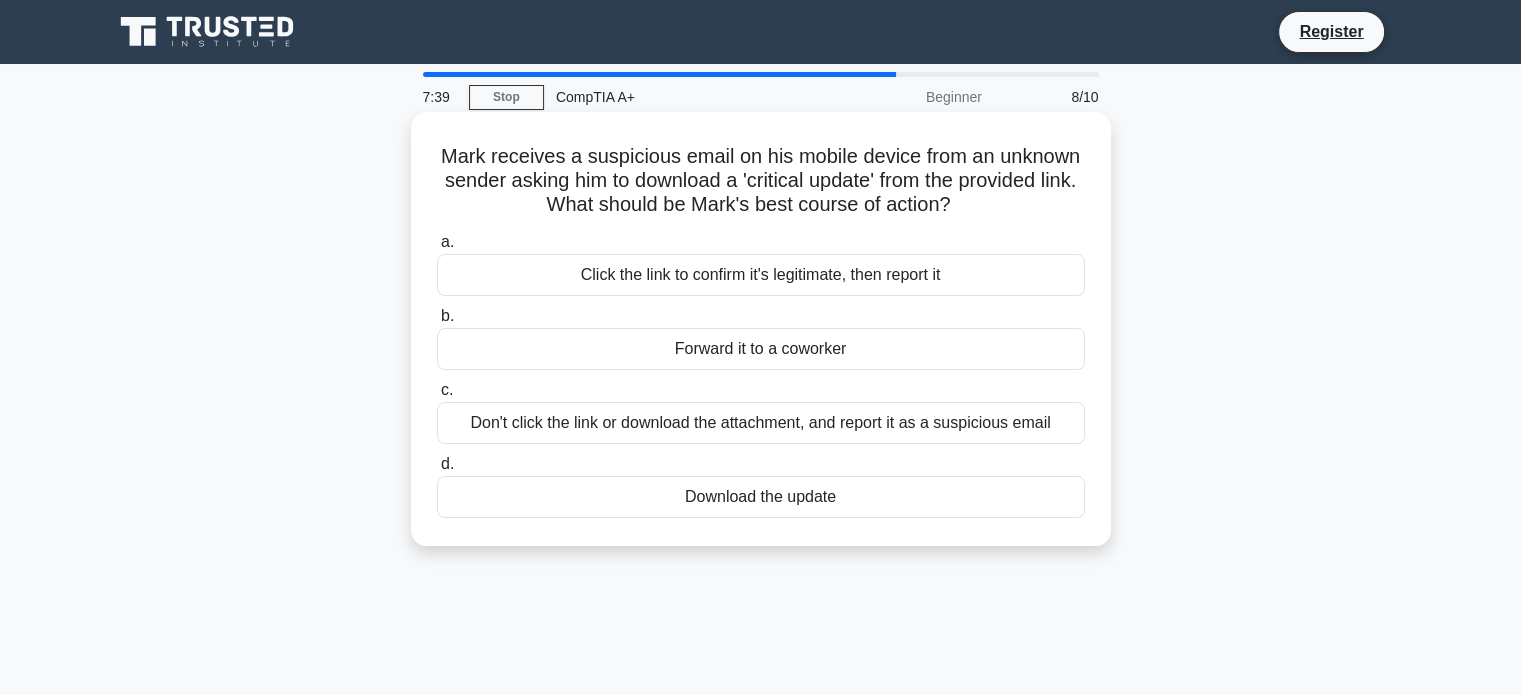 click on "Don't click the link or download the attachment, and report it as a suspicious email" at bounding box center [761, 423] 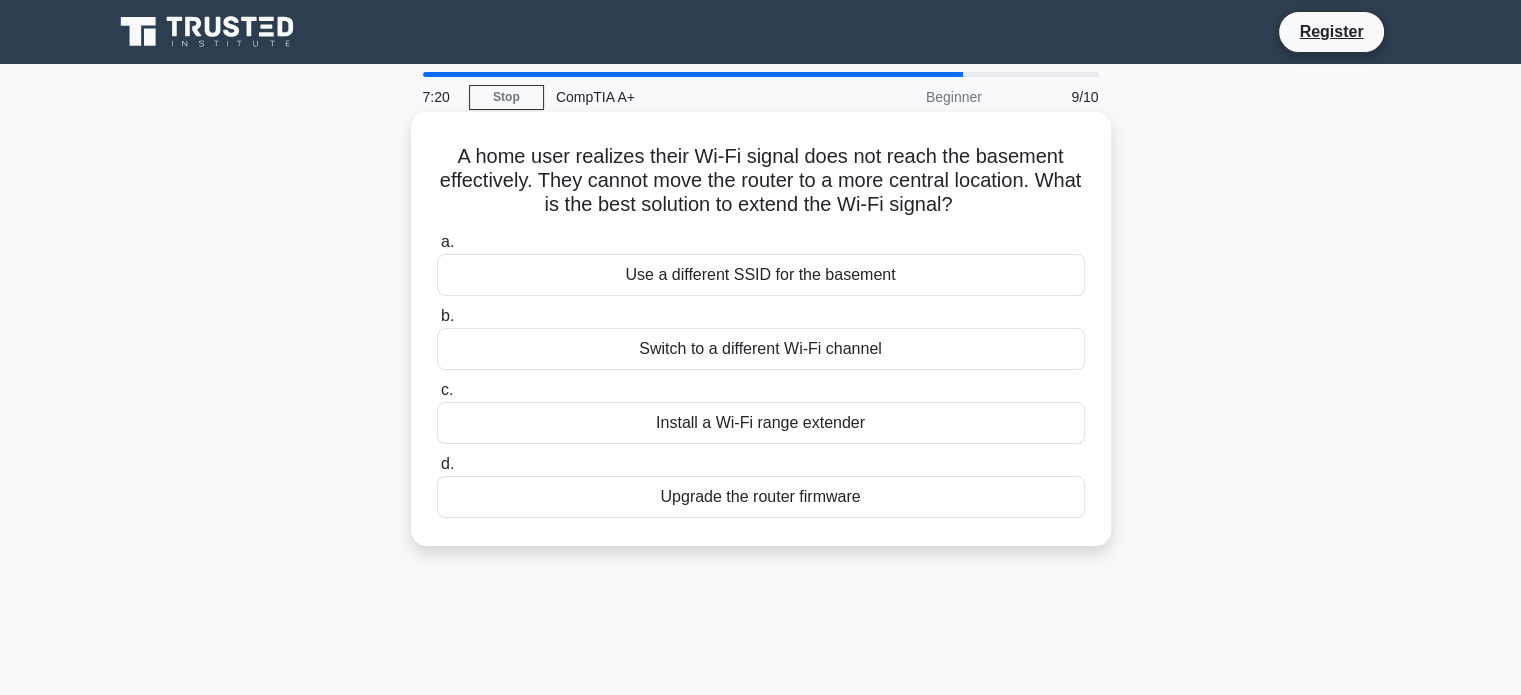 click on "Install a Wi-Fi range extender" at bounding box center (761, 423) 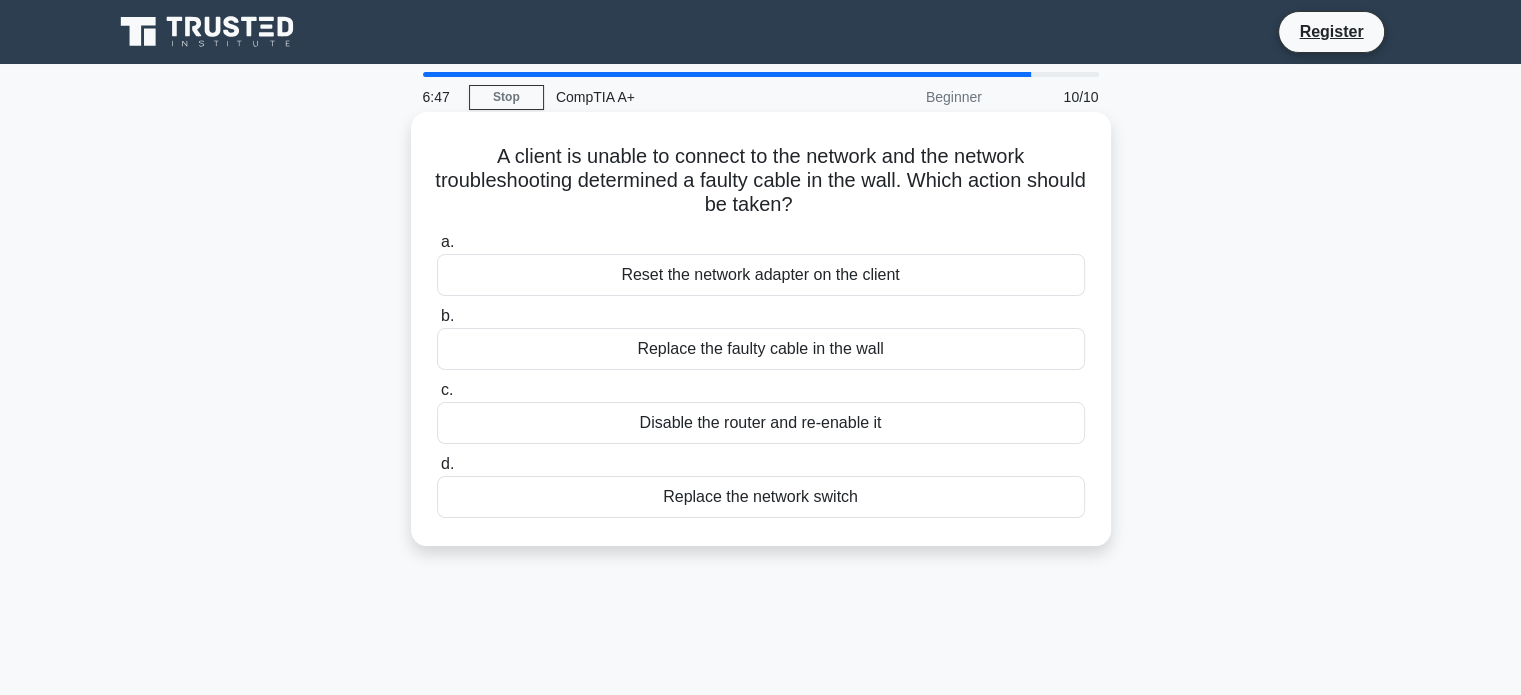 click on "Replace the faulty cable in the wall" at bounding box center (761, 349) 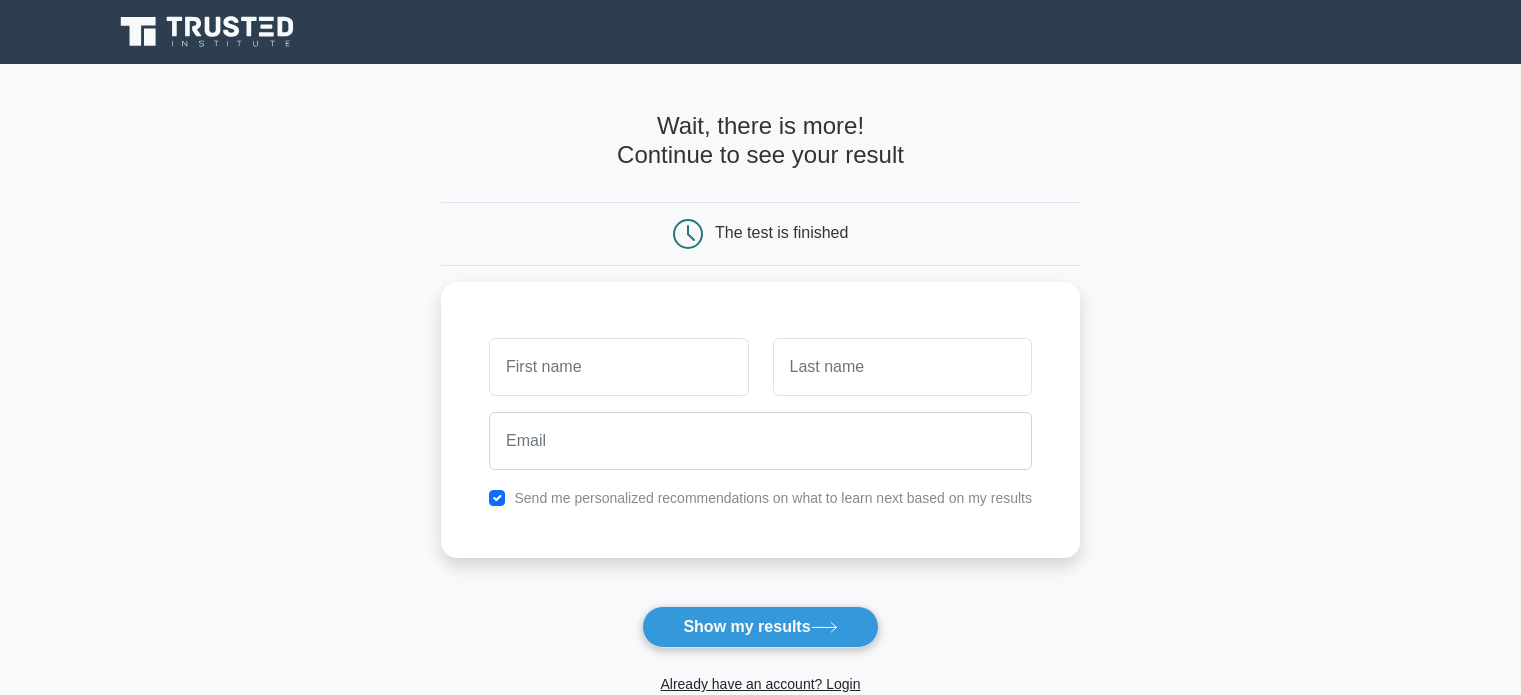 scroll, scrollTop: 0, scrollLeft: 0, axis: both 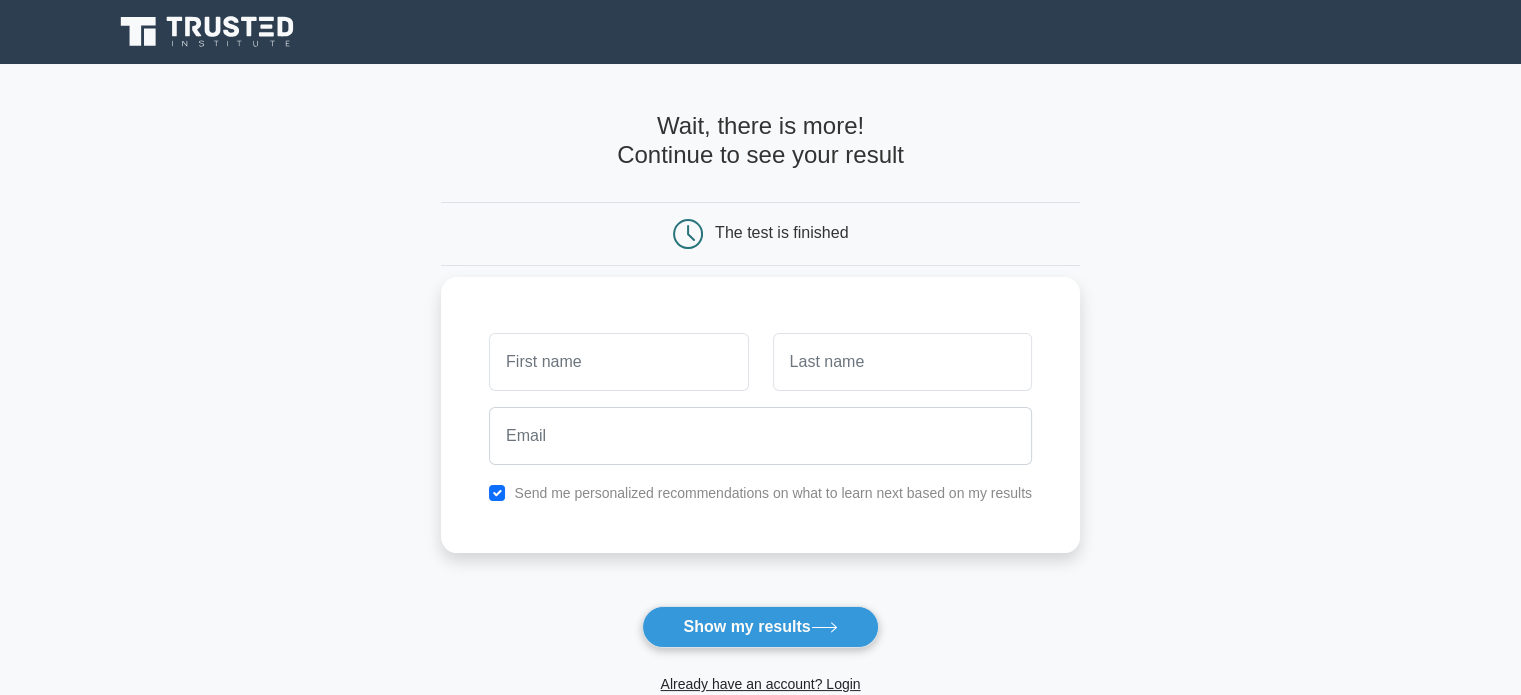 click at bounding box center [618, 362] 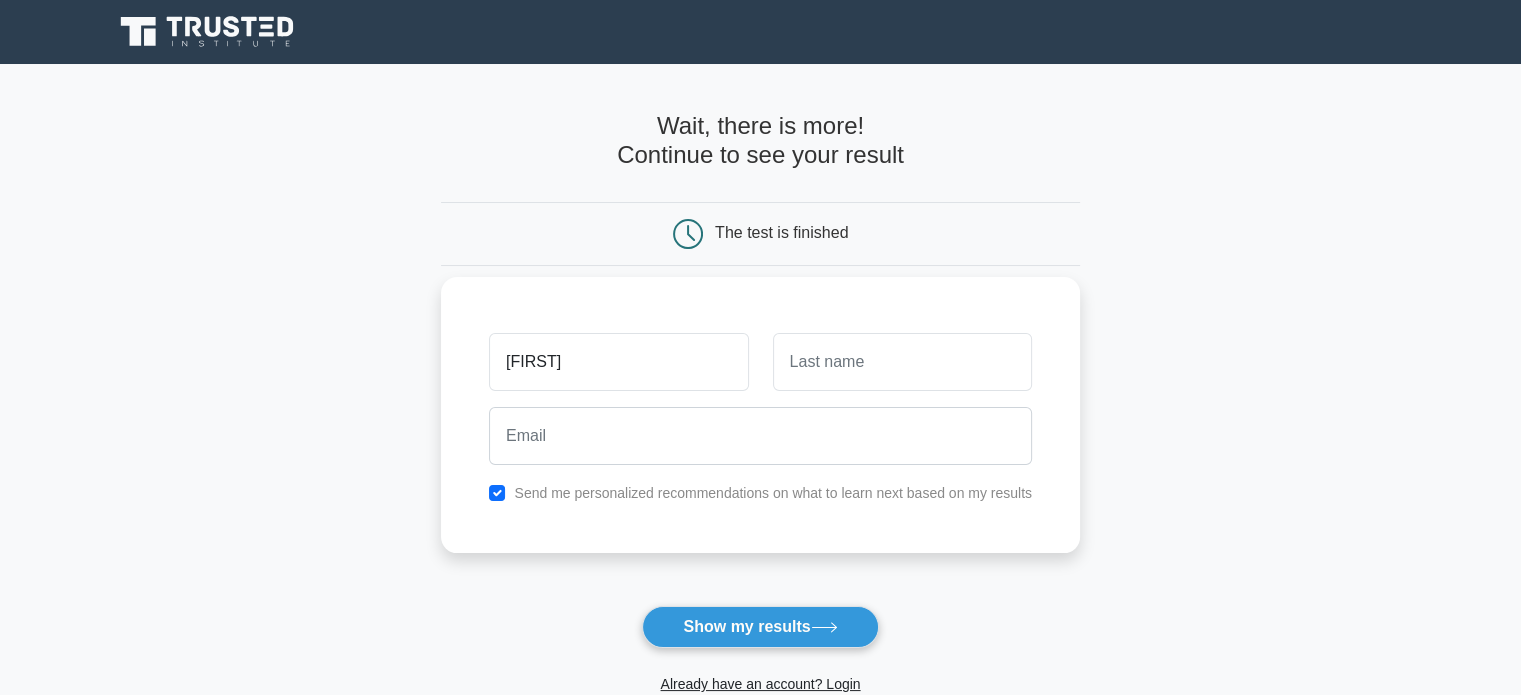 type on "Mohammed" 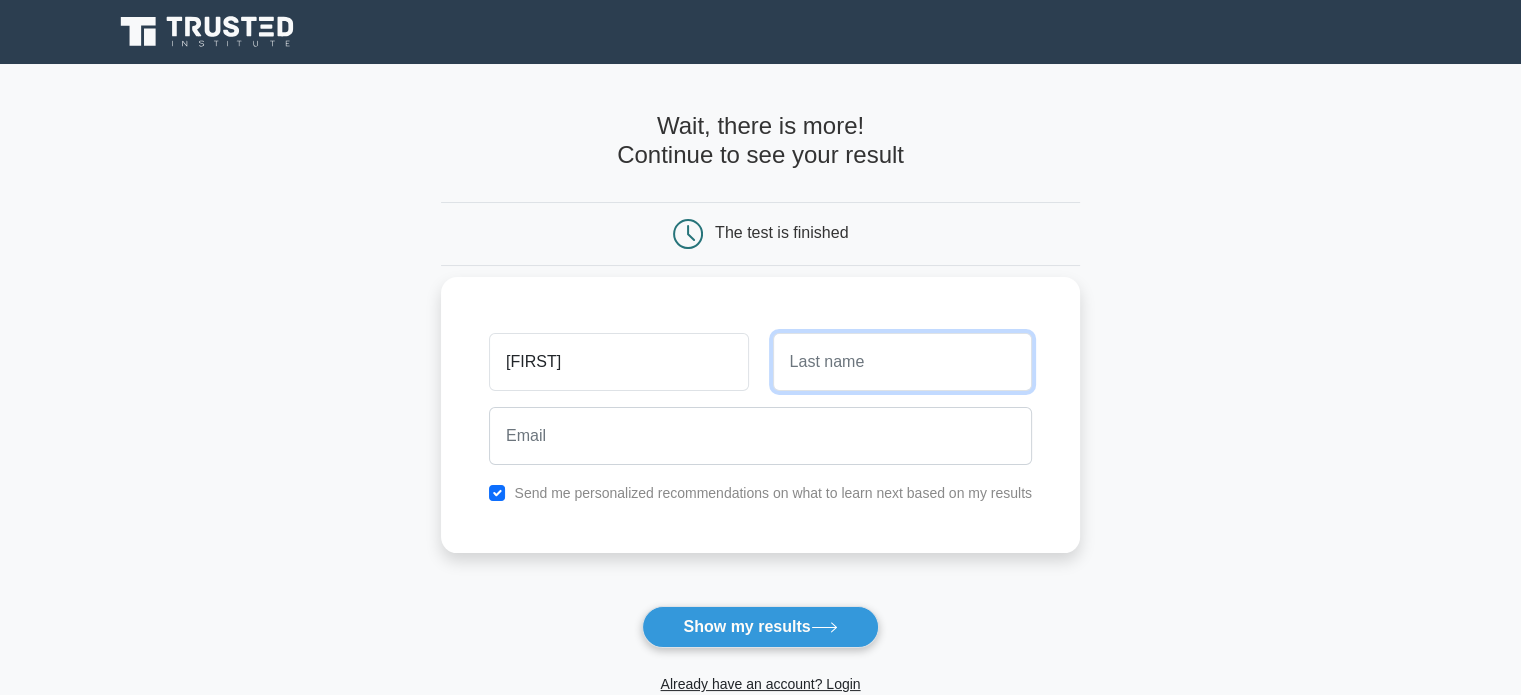 click at bounding box center (902, 362) 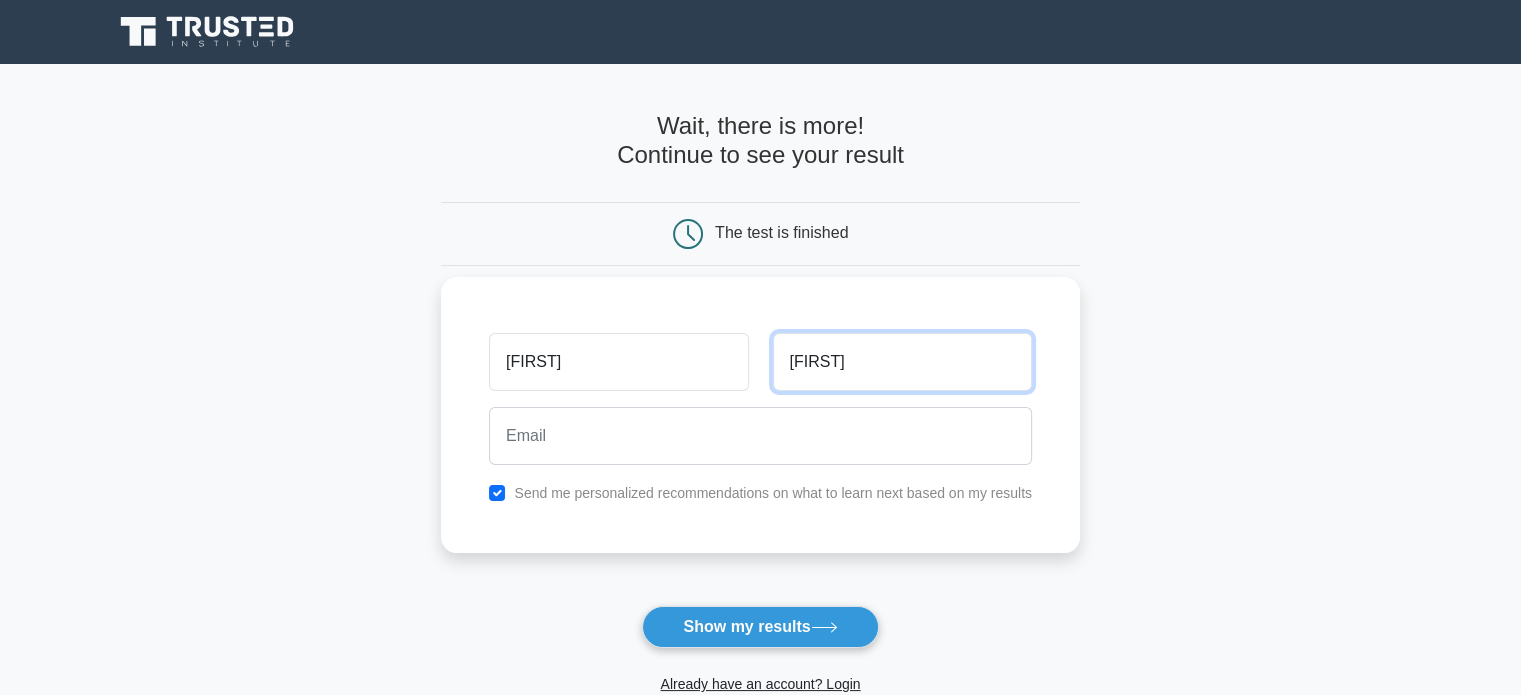 type on "Mudassir" 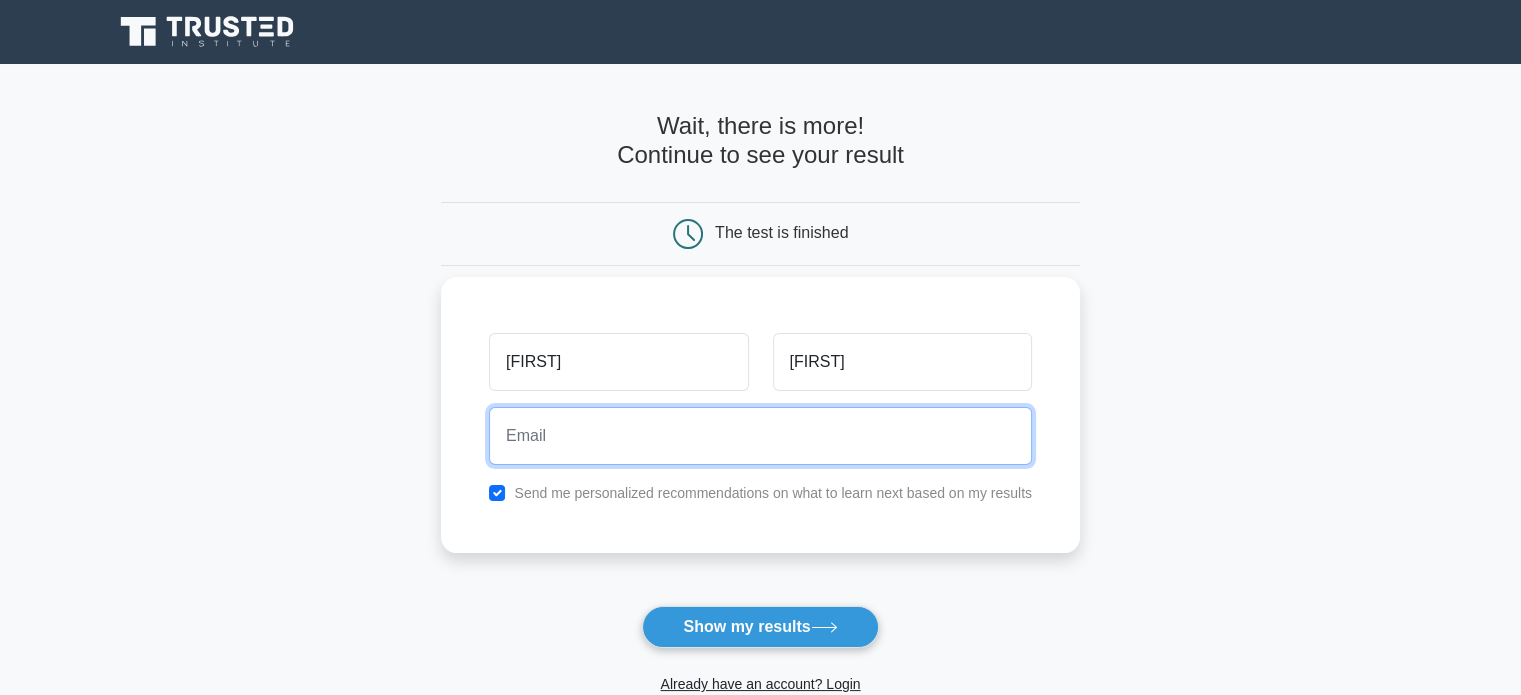 click at bounding box center (760, 436) 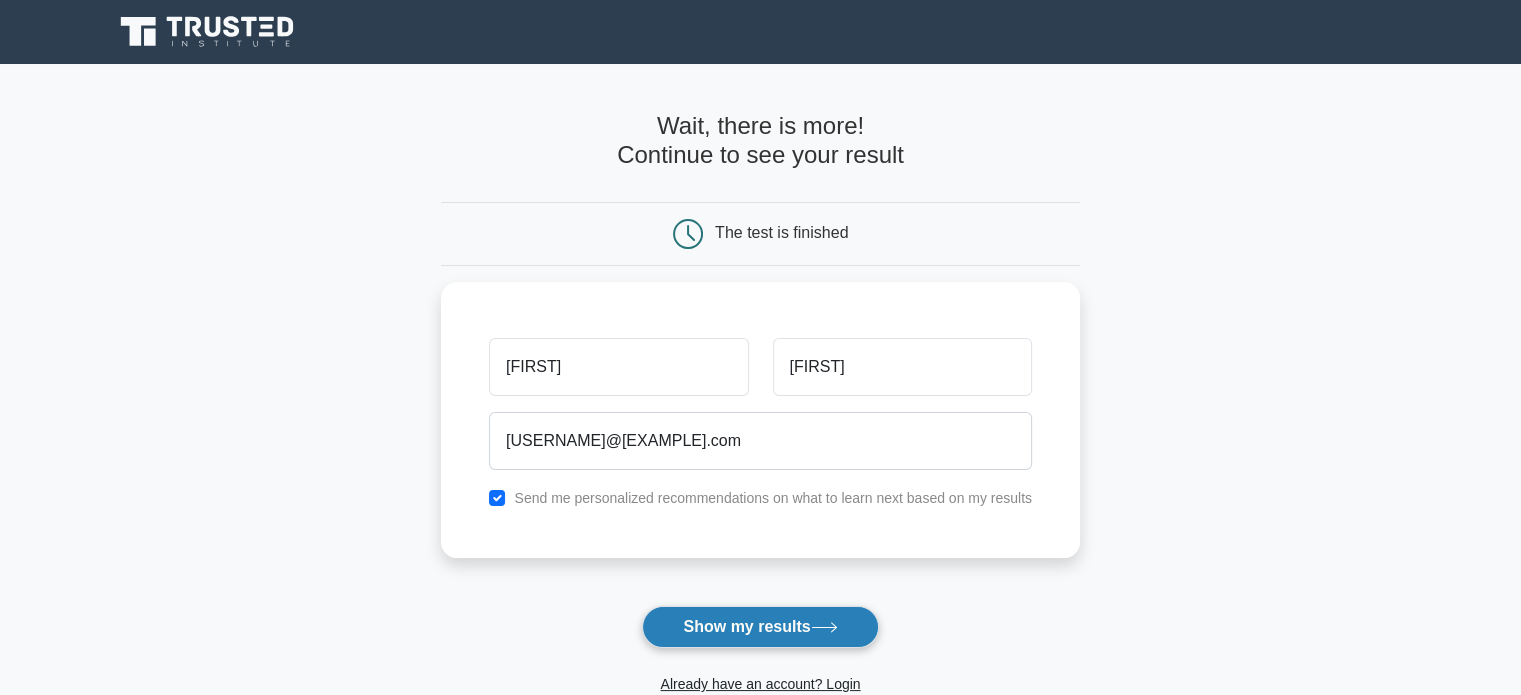 click on "Show my results" at bounding box center (760, 627) 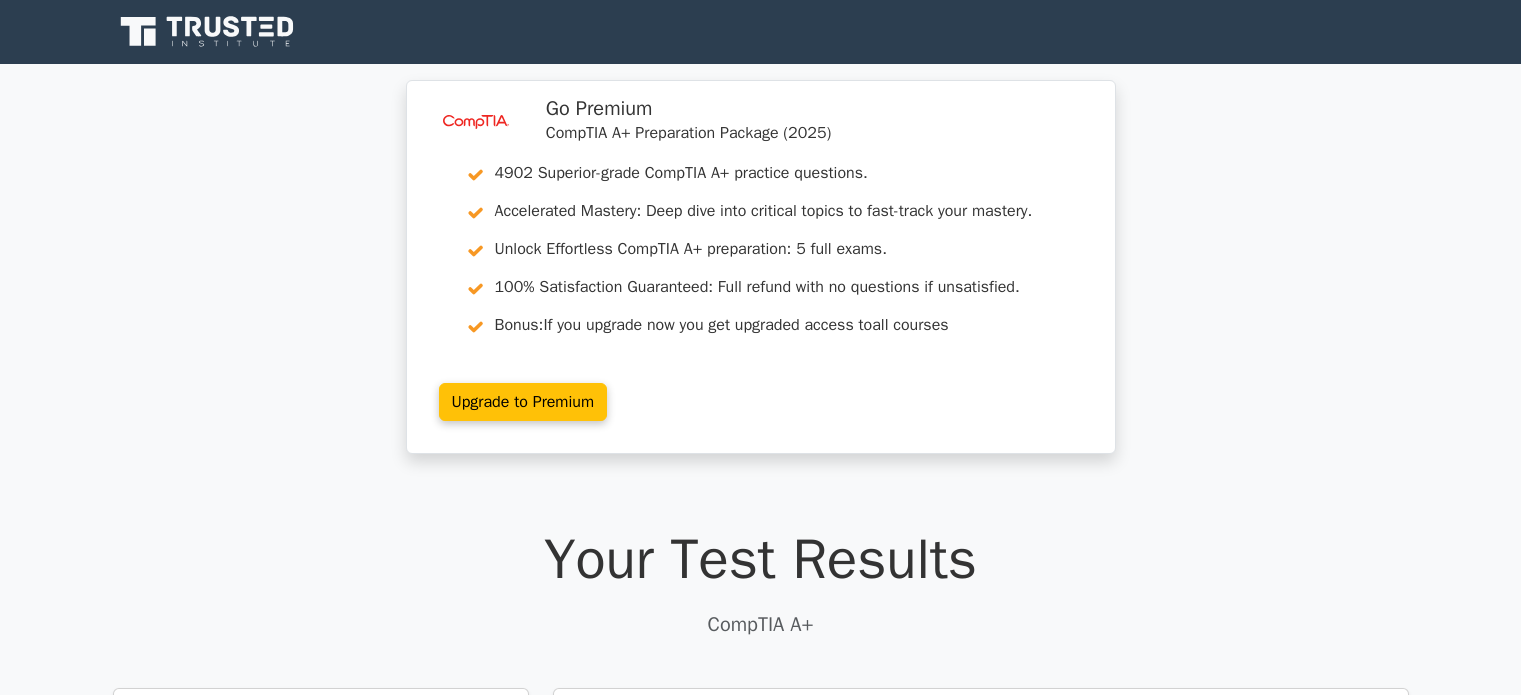 scroll, scrollTop: 0, scrollLeft: 0, axis: both 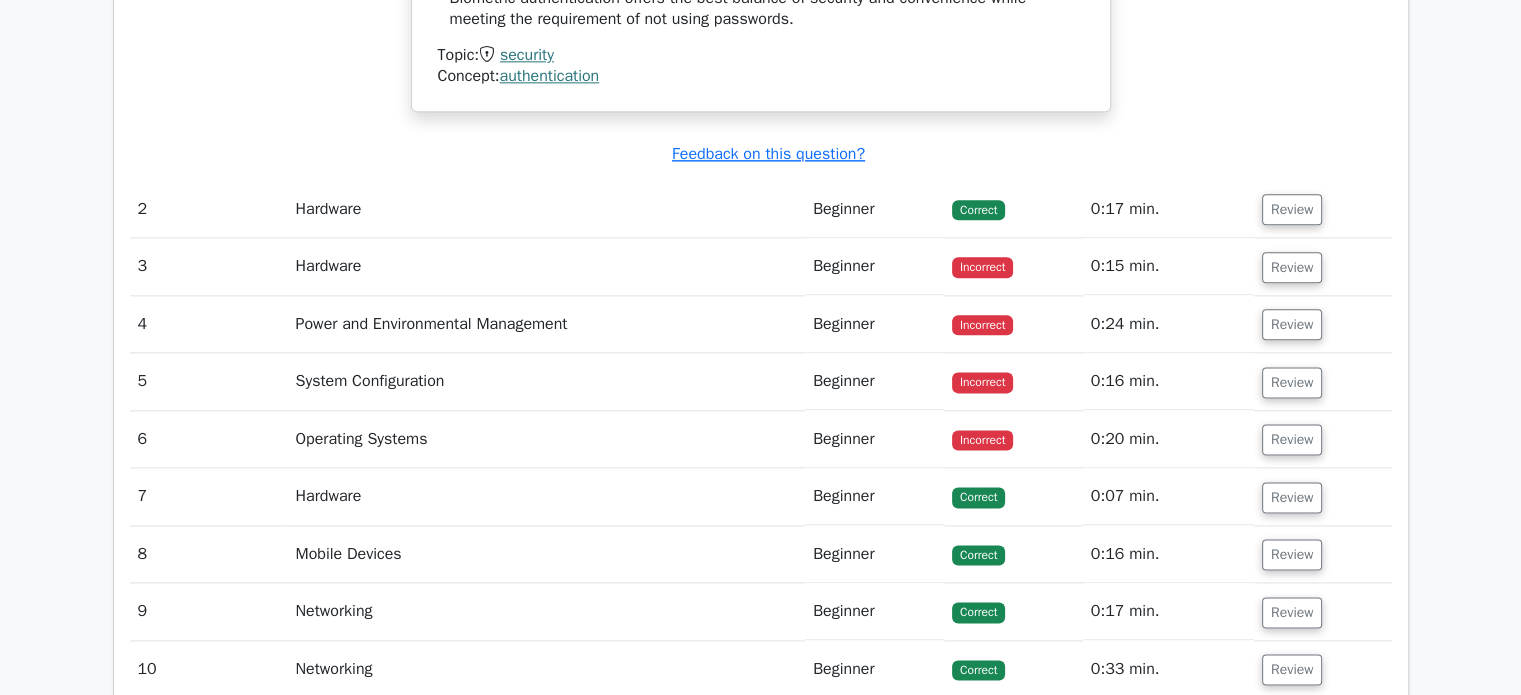 click on "Hardware" at bounding box center (546, 266) 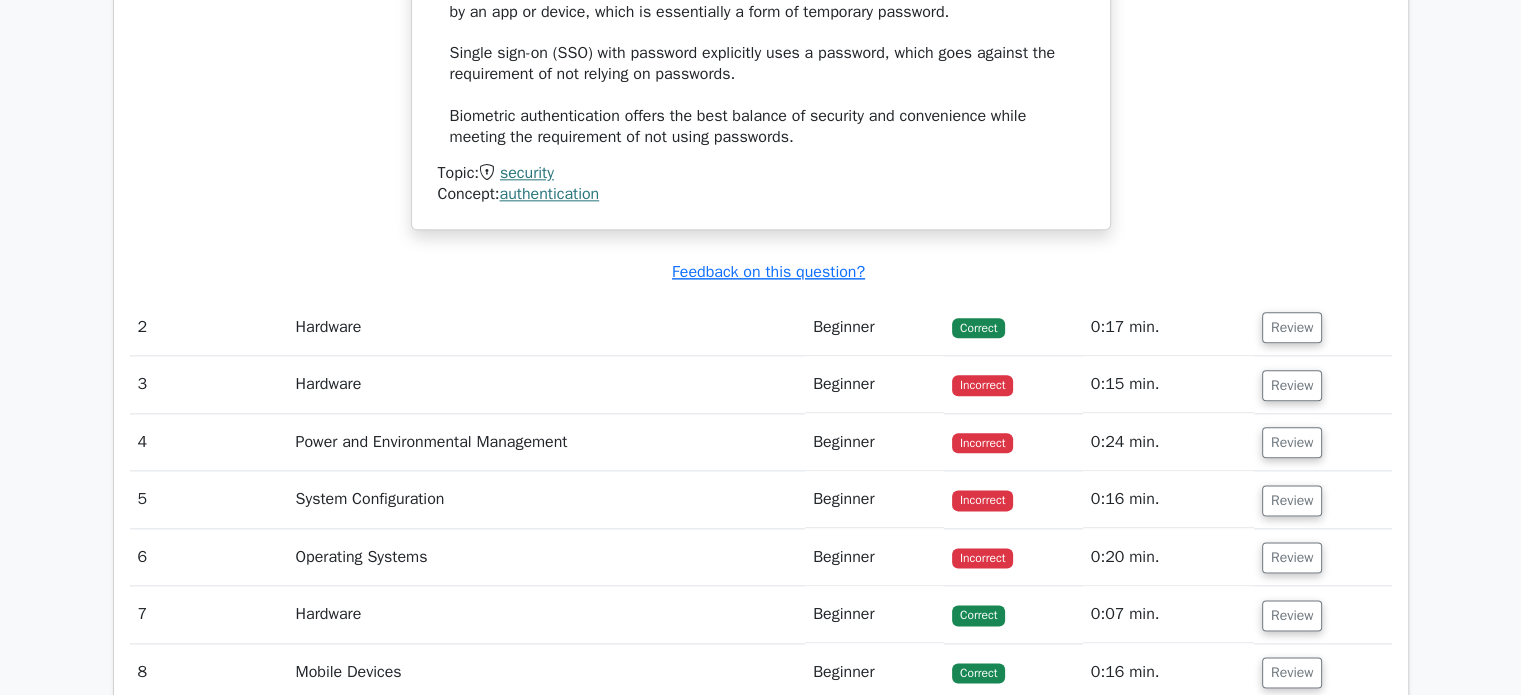 scroll, scrollTop: 2390, scrollLeft: 0, axis: vertical 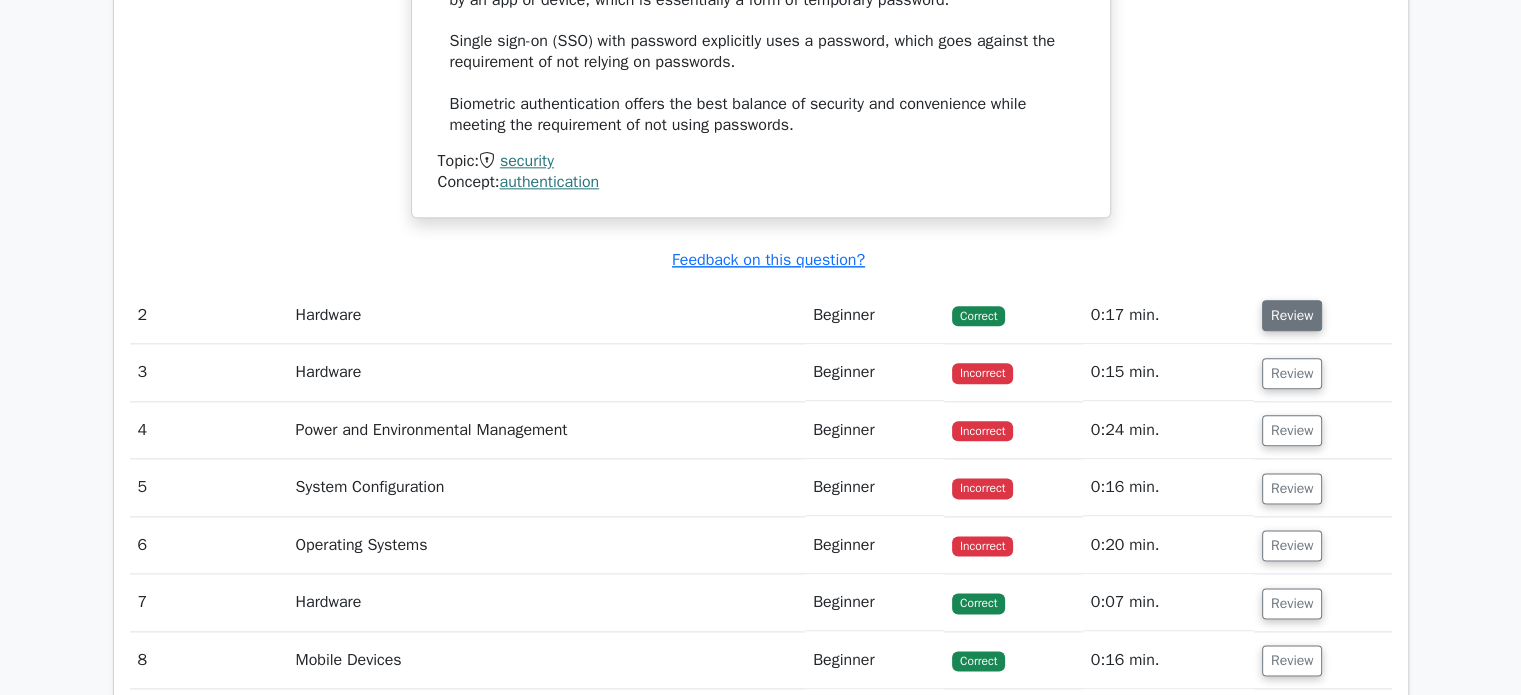 click on "Review" at bounding box center (1292, 315) 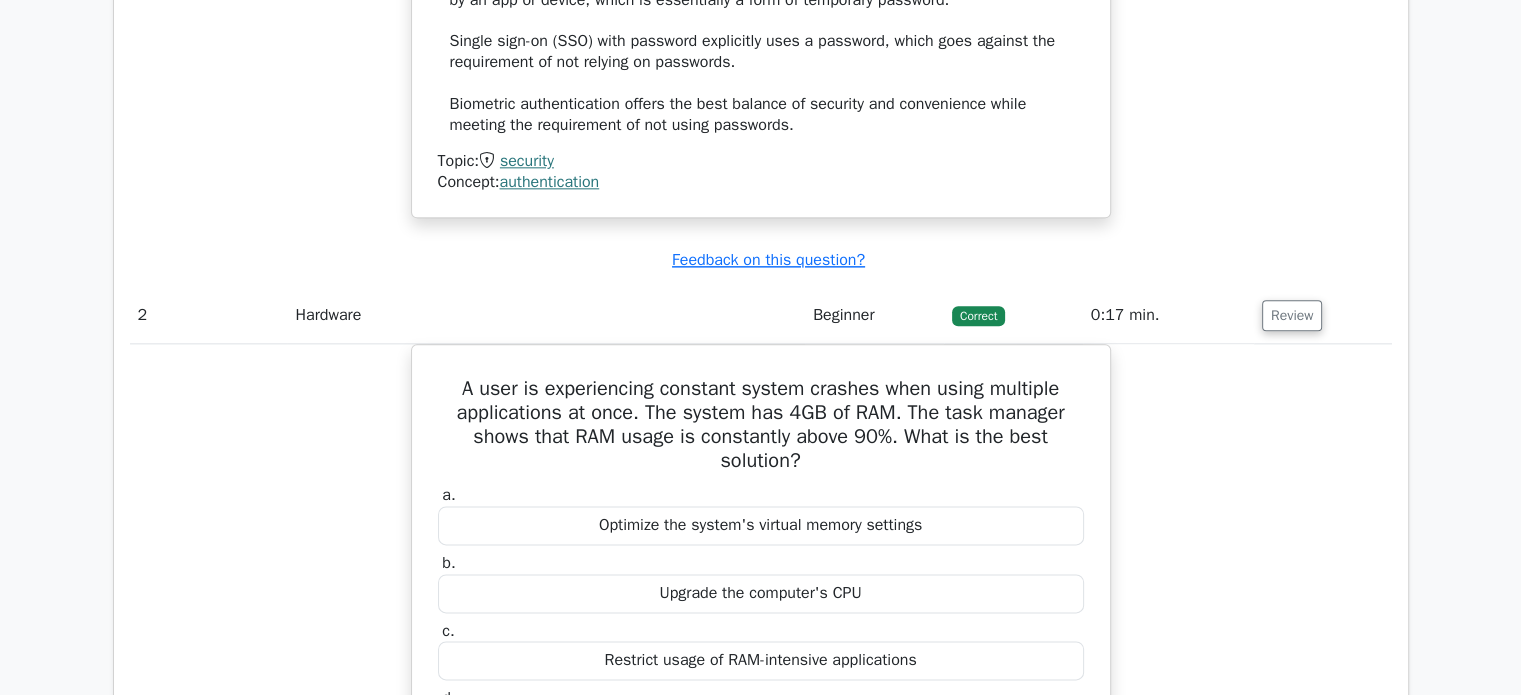 scroll, scrollTop: 0, scrollLeft: 12, axis: horizontal 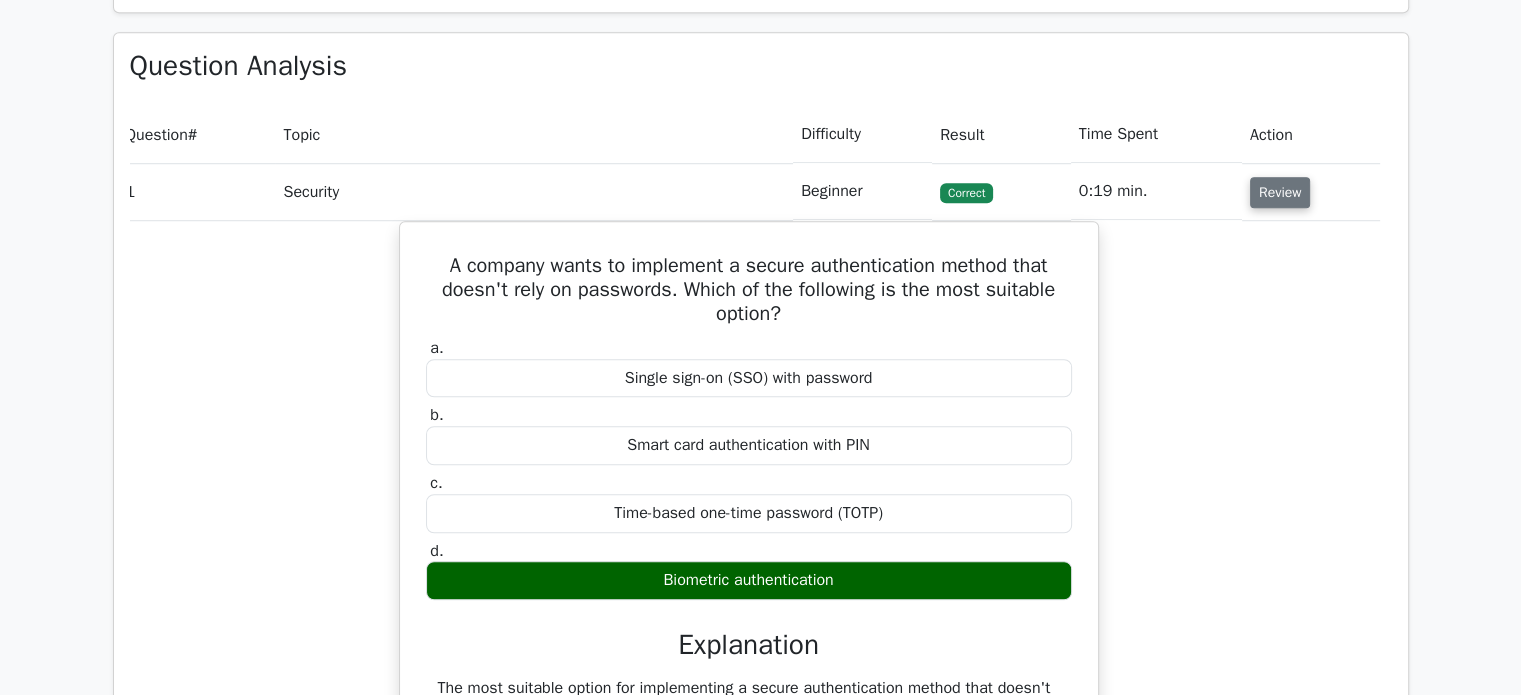 click on "Review" at bounding box center (1280, 192) 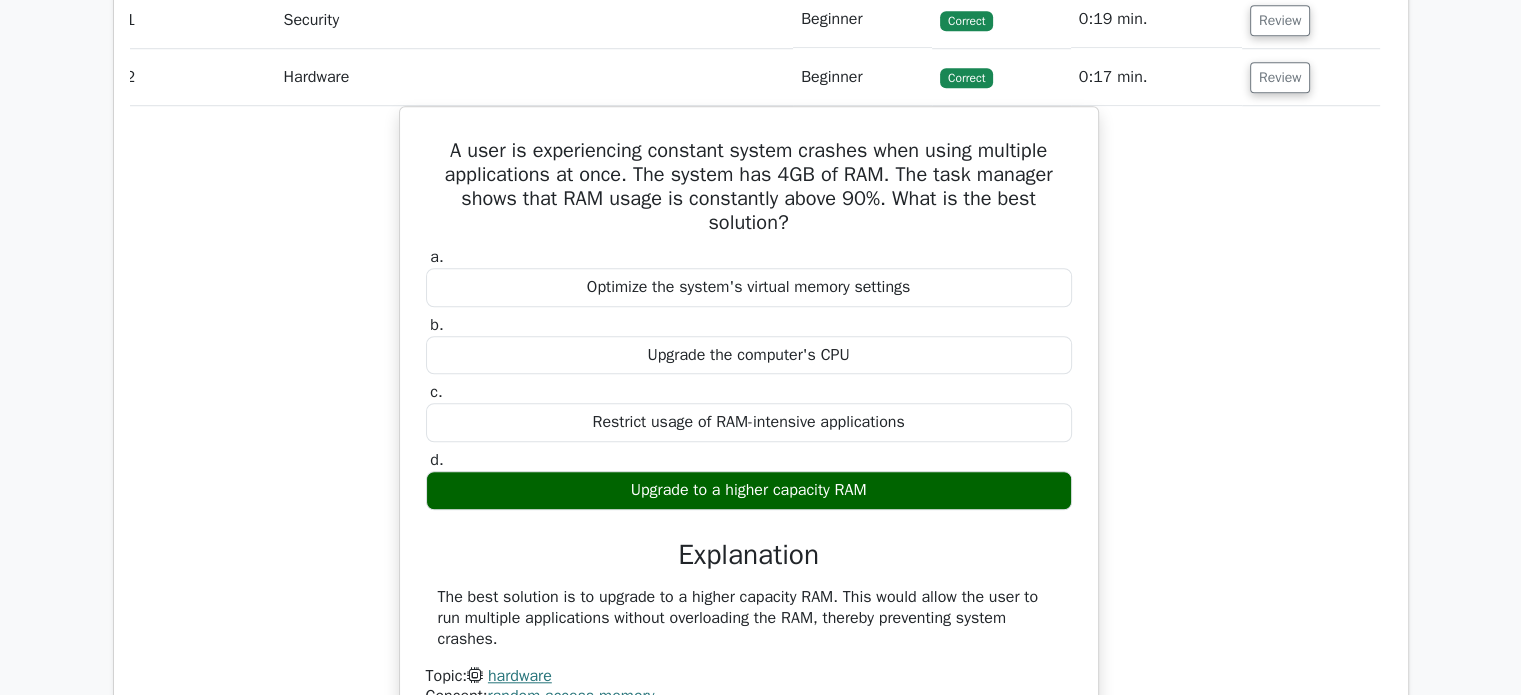 scroll, scrollTop: 1574, scrollLeft: 0, axis: vertical 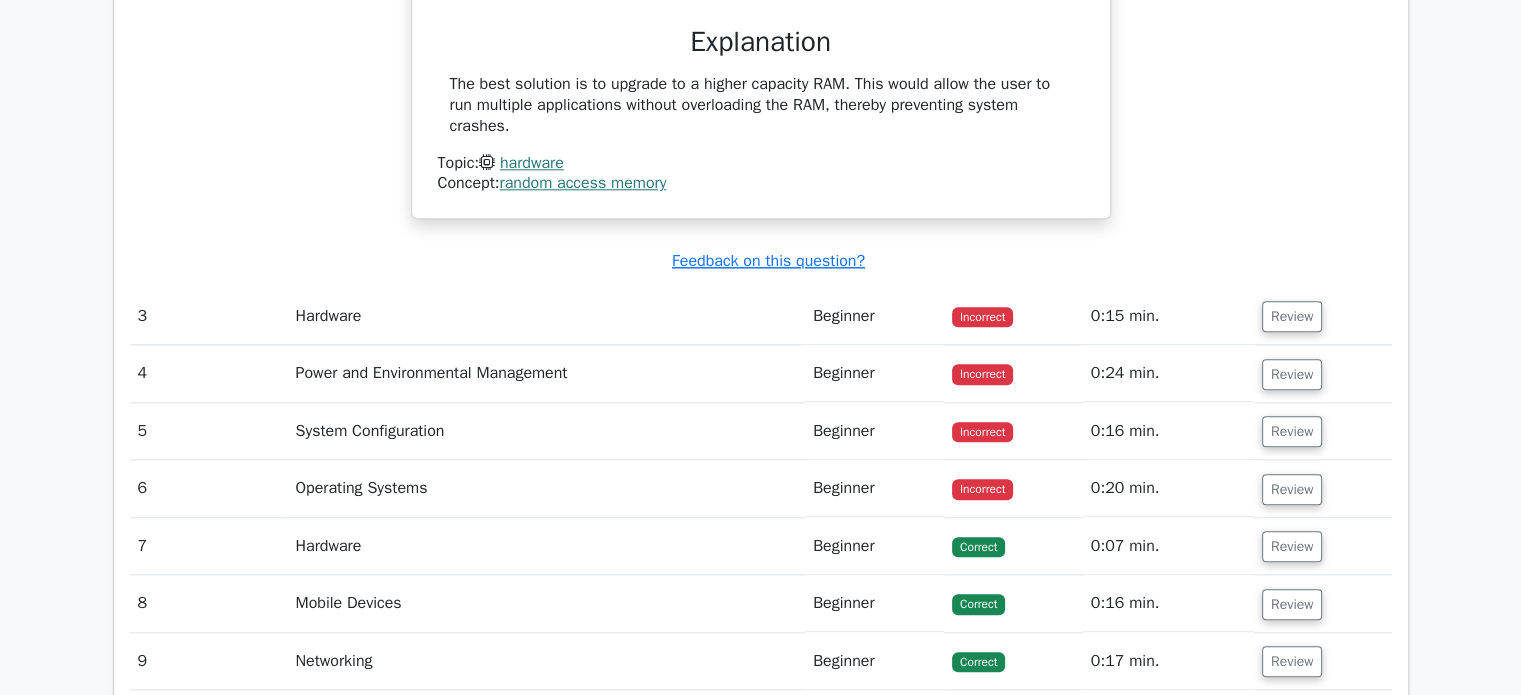 click on "Hardware" at bounding box center [546, 316] 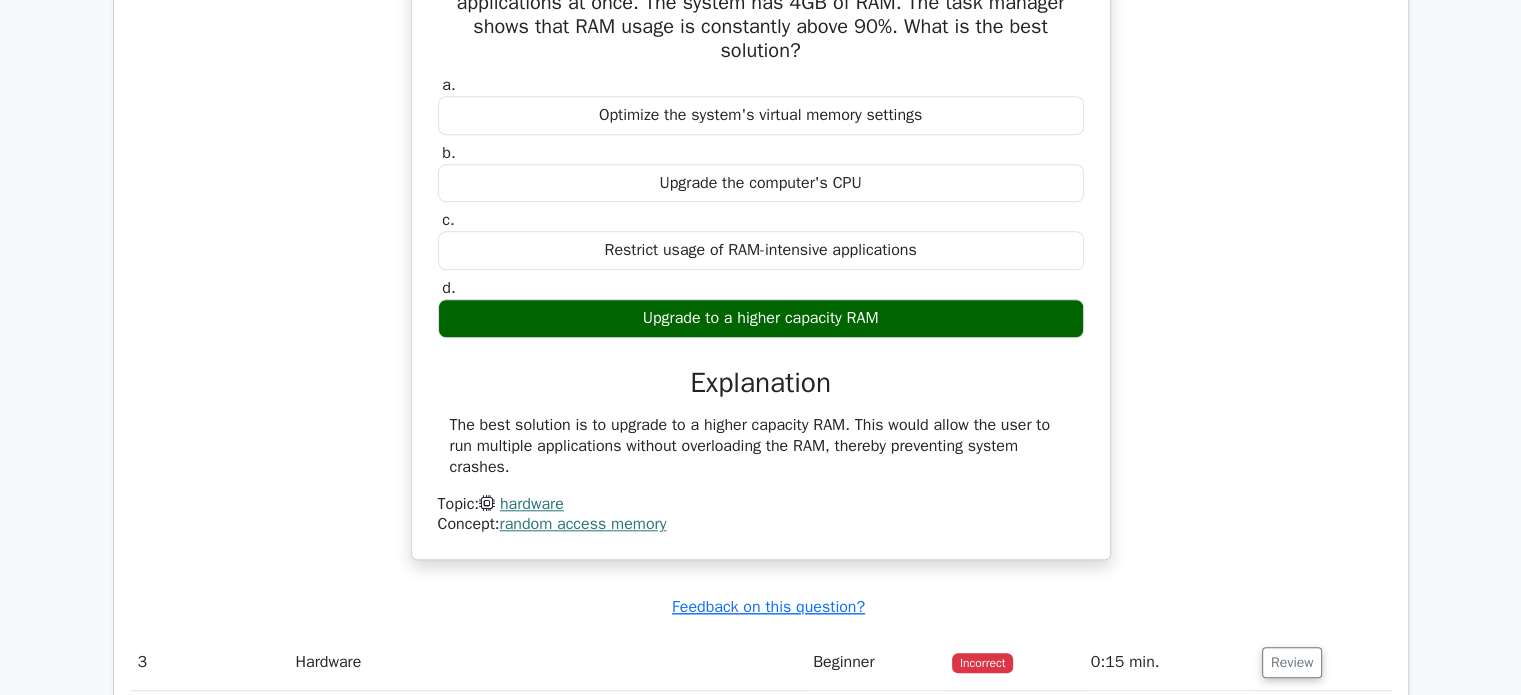scroll, scrollTop: 1748, scrollLeft: 0, axis: vertical 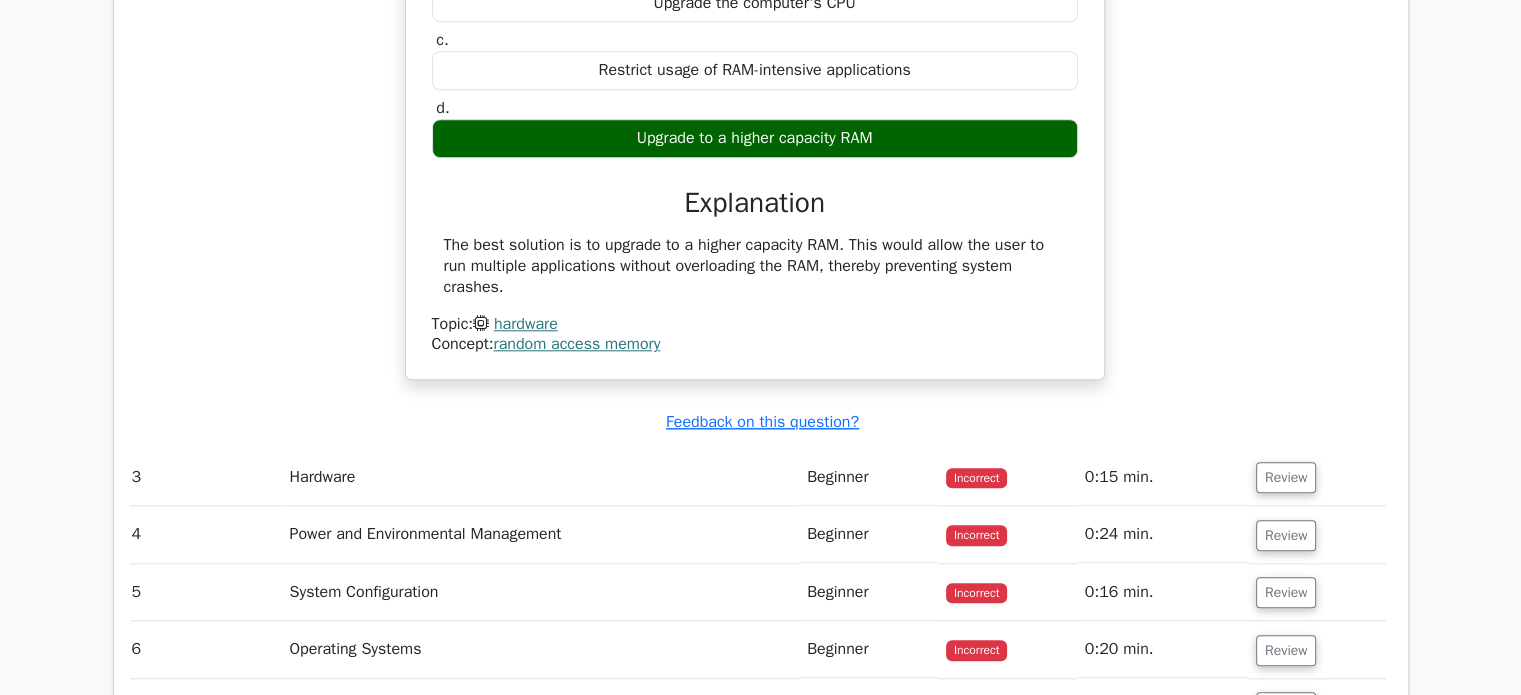 click on "0:15 min." at bounding box center [1162, 477] 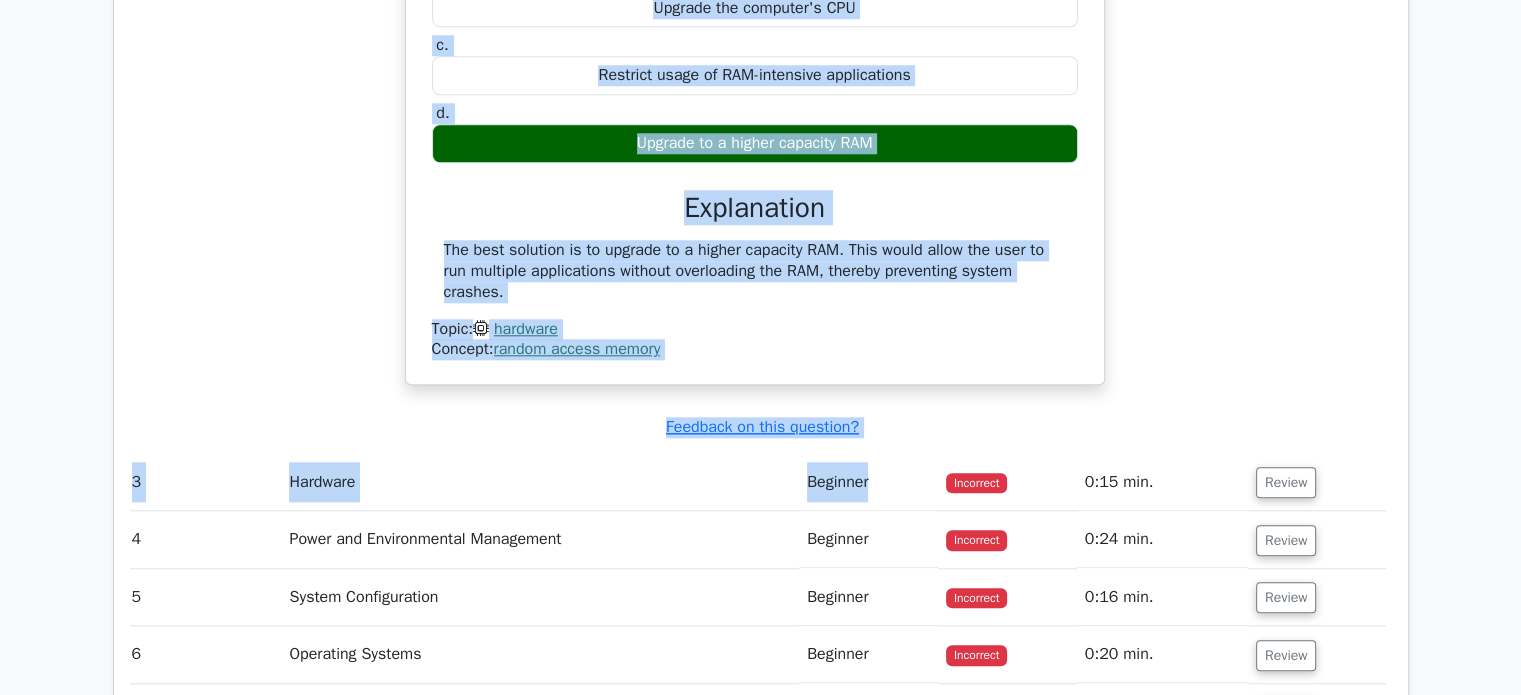 scroll, scrollTop: 0, scrollLeft: 12, axis: horizontal 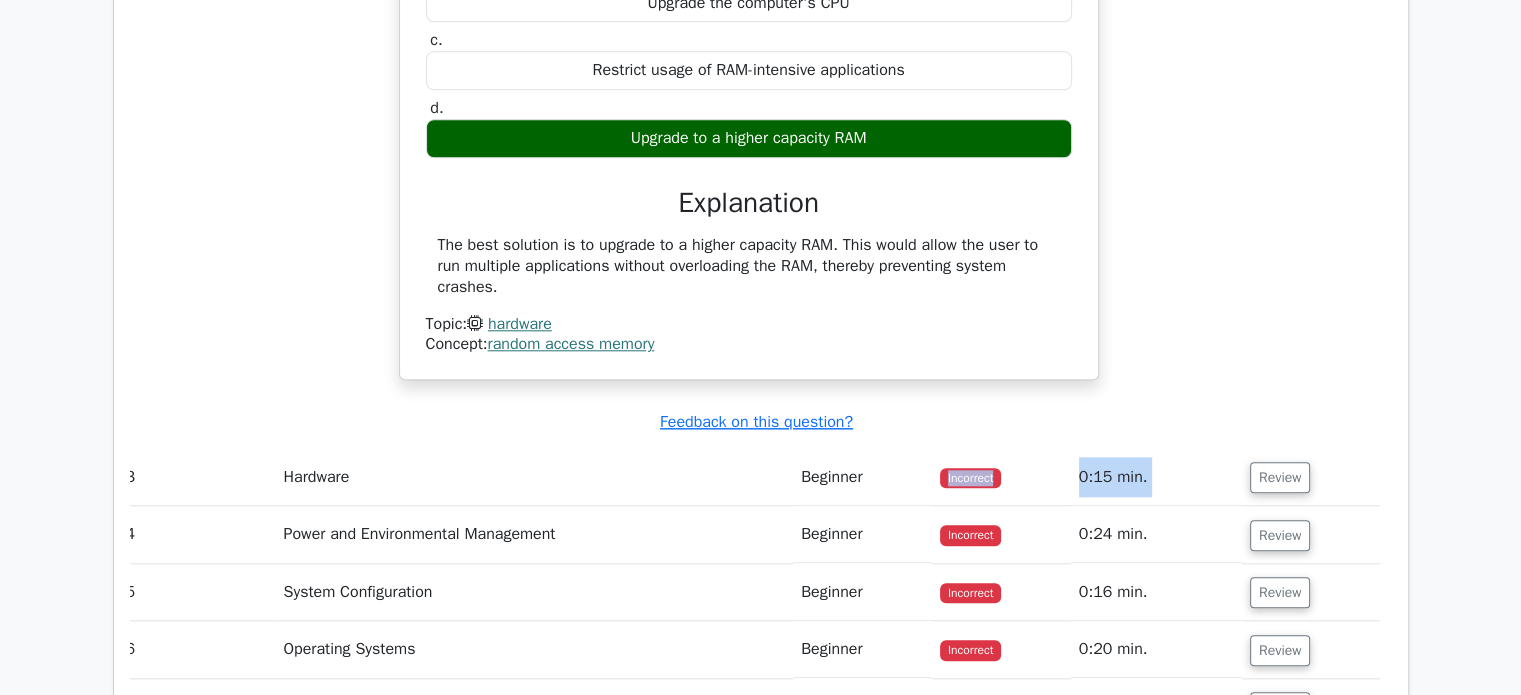 drag, startPoint x: 926, startPoint y: 456, endPoint x: 1284, endPoint y: 455, distance: 358.0014 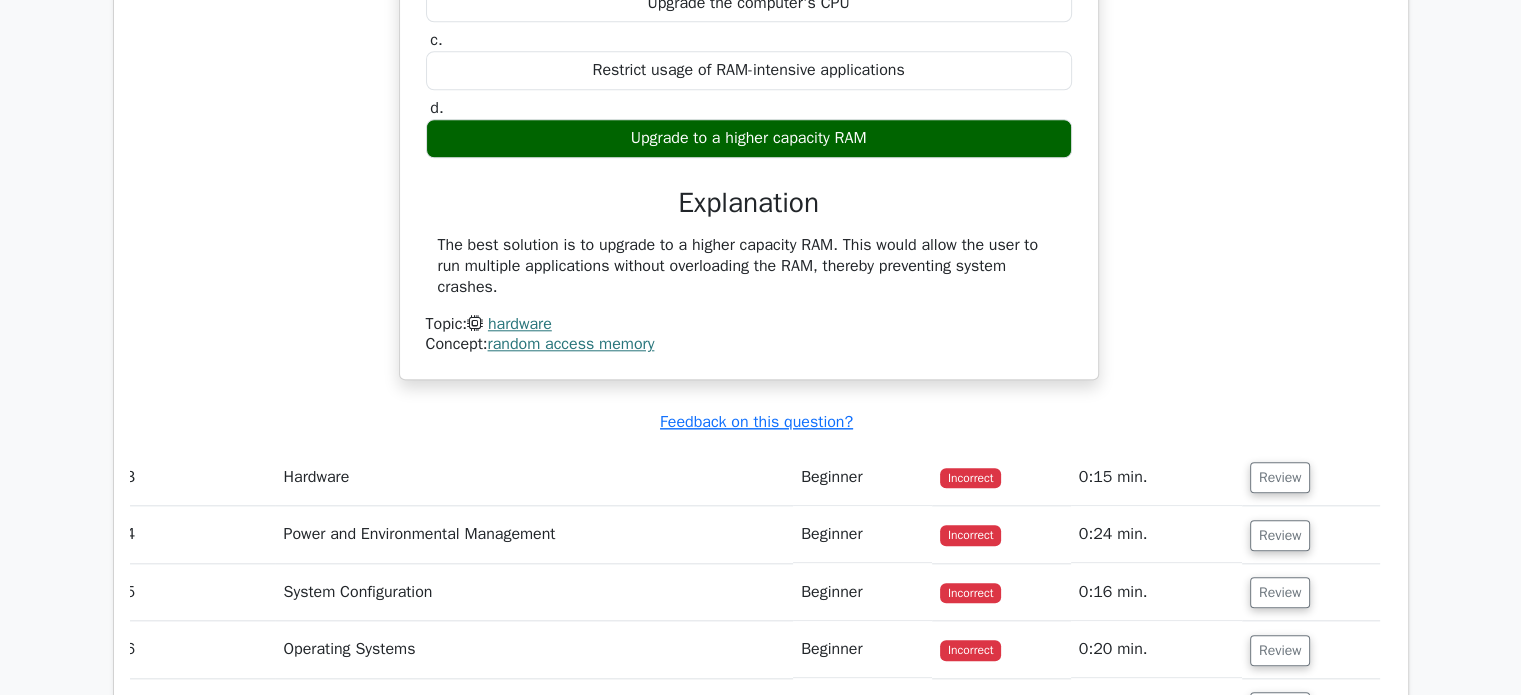 click on "A user is experiencing constant system crashes when using multiple applications at once. The system has 4GB of RAM. The task manager shows that RAM usage is constantly above 90%. What is the best solution?
a.
Optimize the system's virtual memory settings
b. c. d." at bounding box center [749, 101] 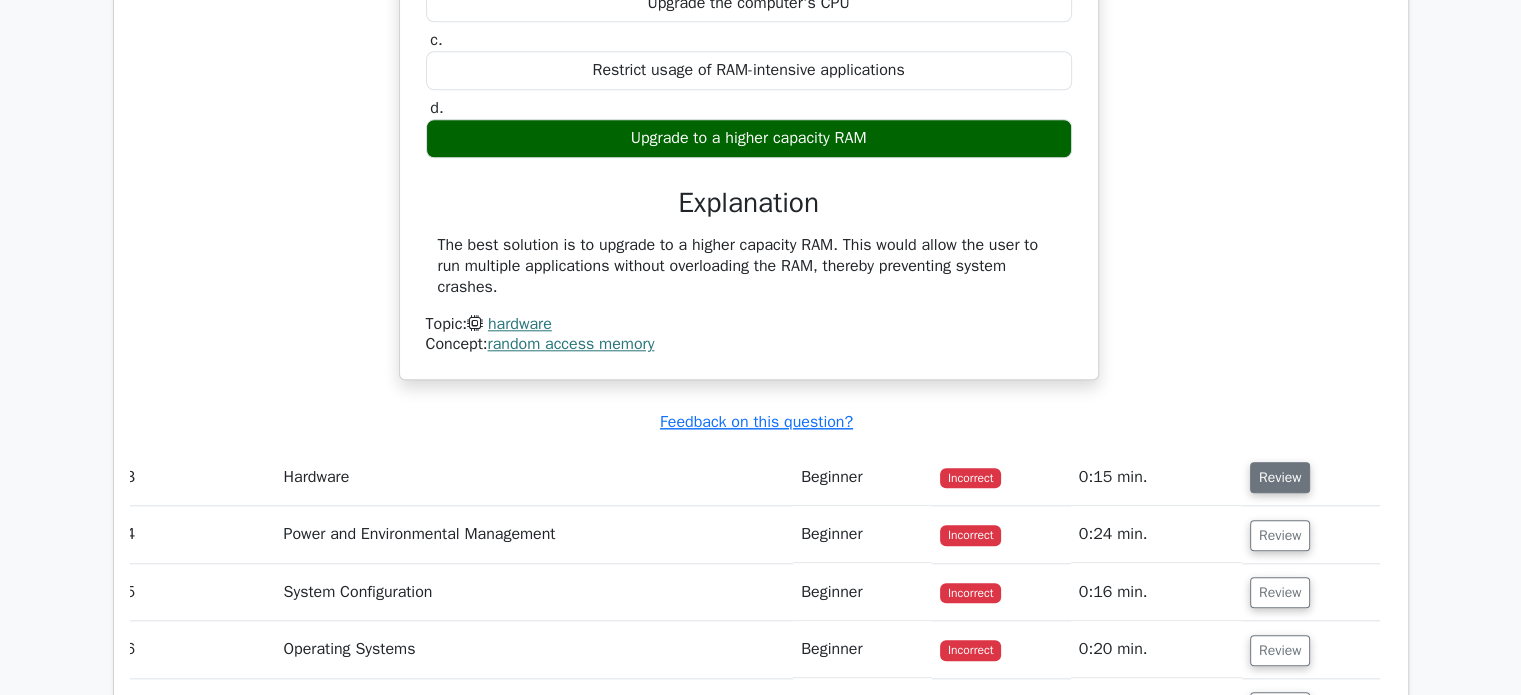 click on "Review" at bounding box center [1280, 477] 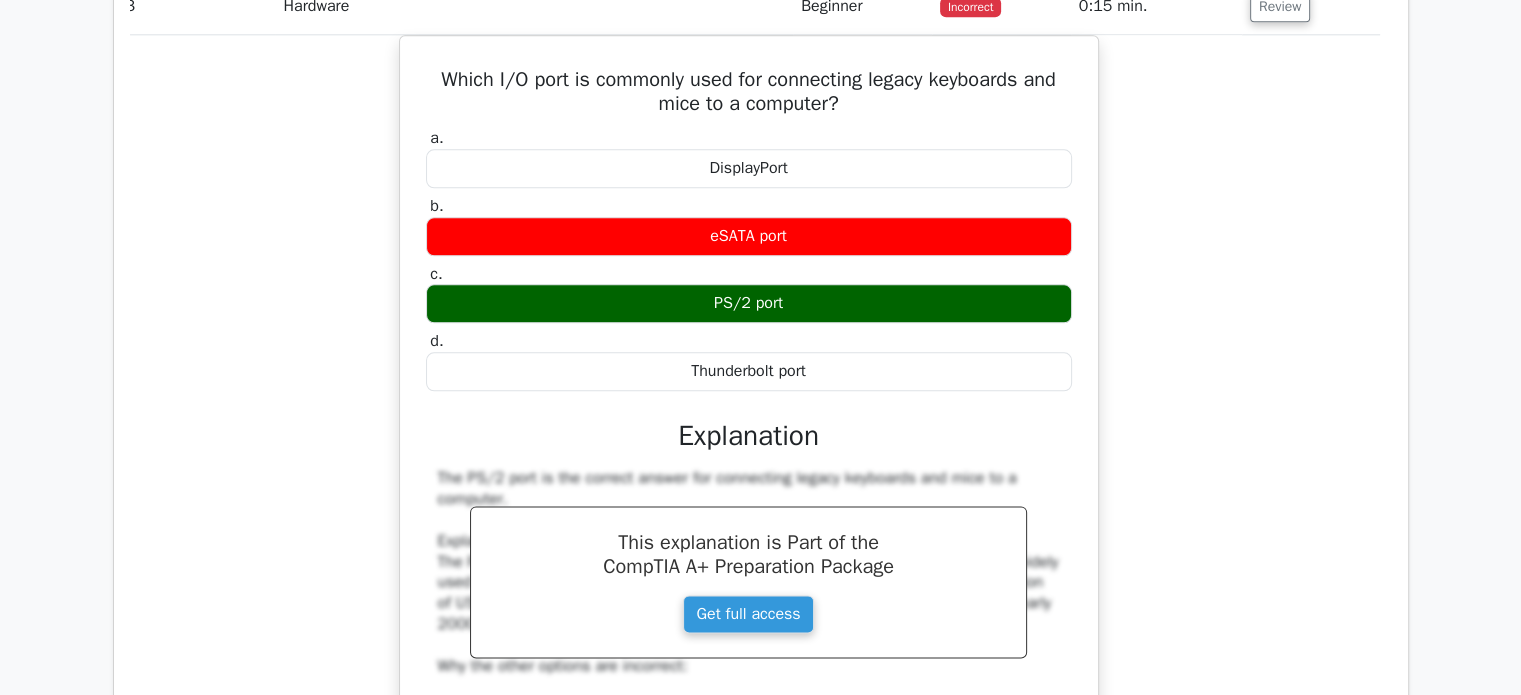 scroll, scrollTop: 2428, scrollLeft: 0, axis: vertical 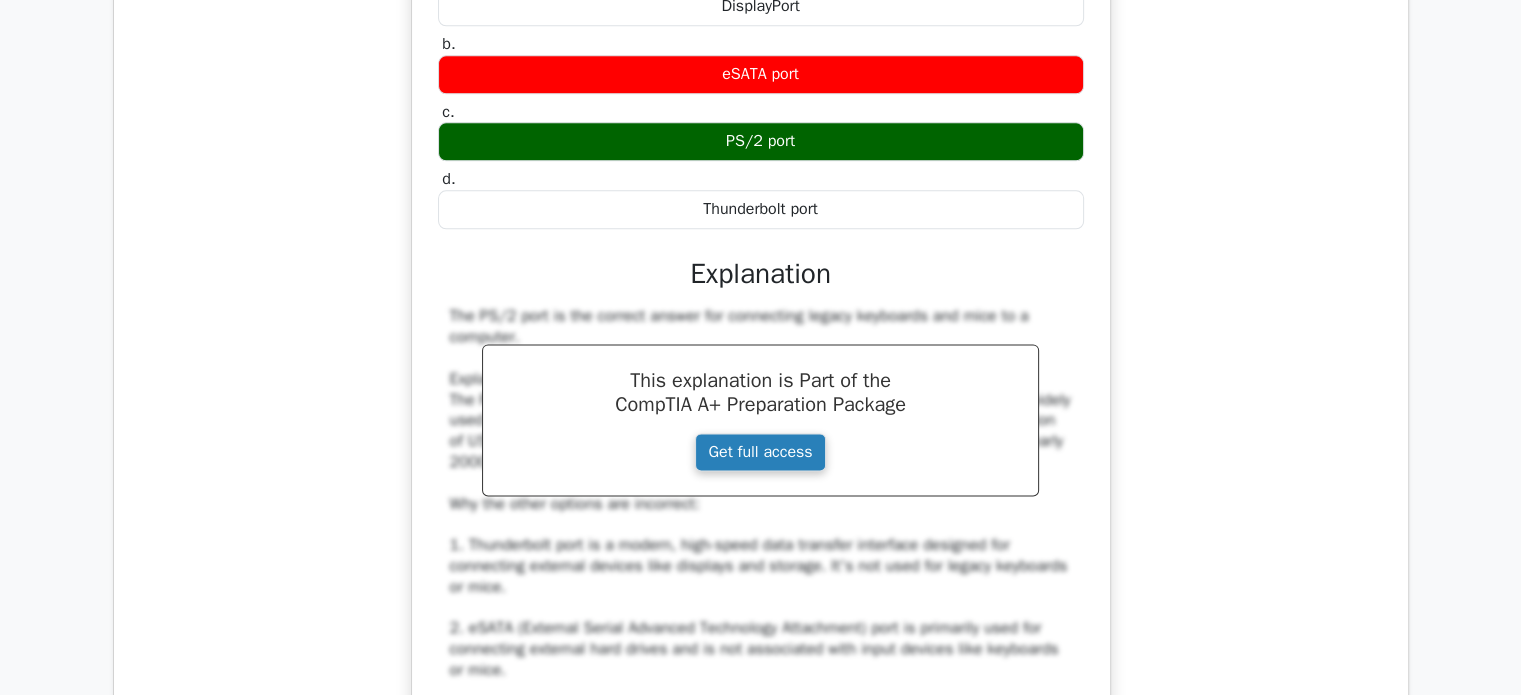 click on "Get full access" at bounding box center (760, 452) 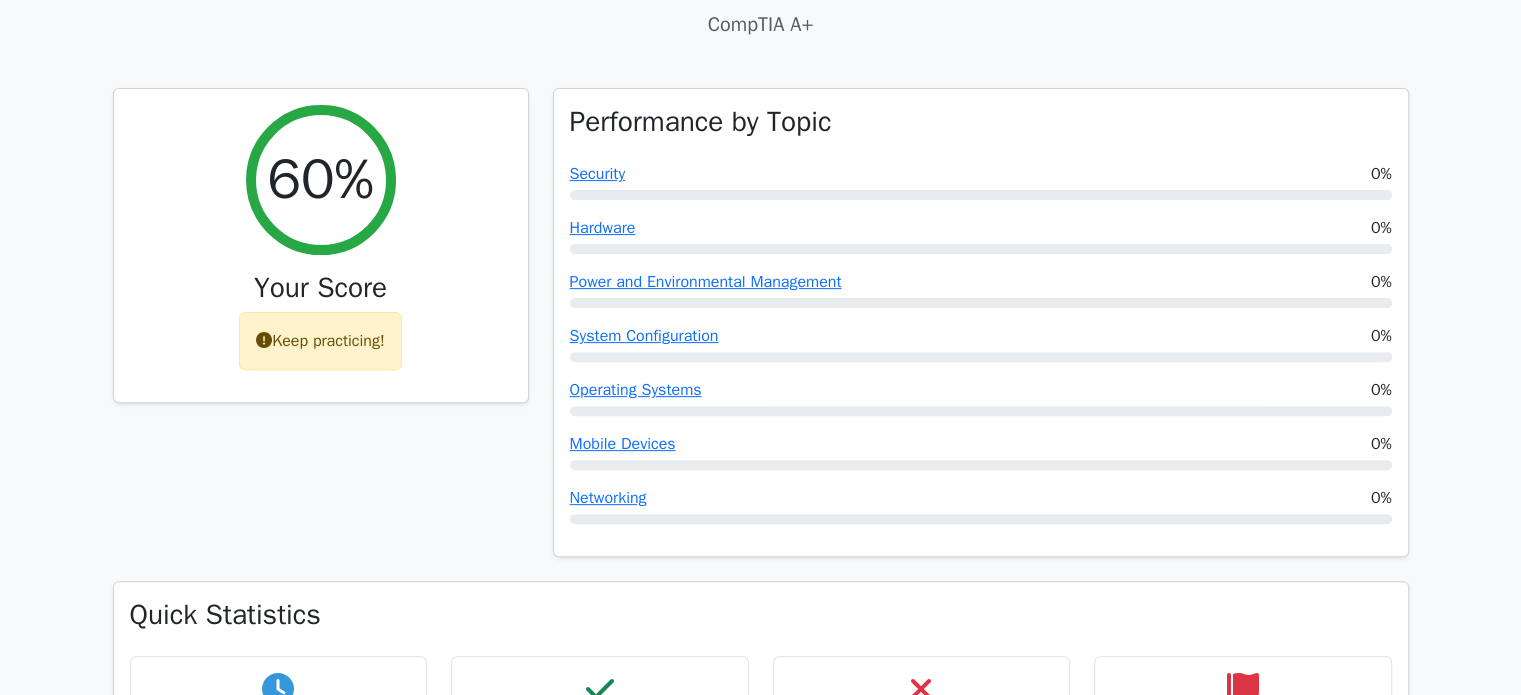 scroll, scrollTop: 0, scrollLeft: 0, axis: both 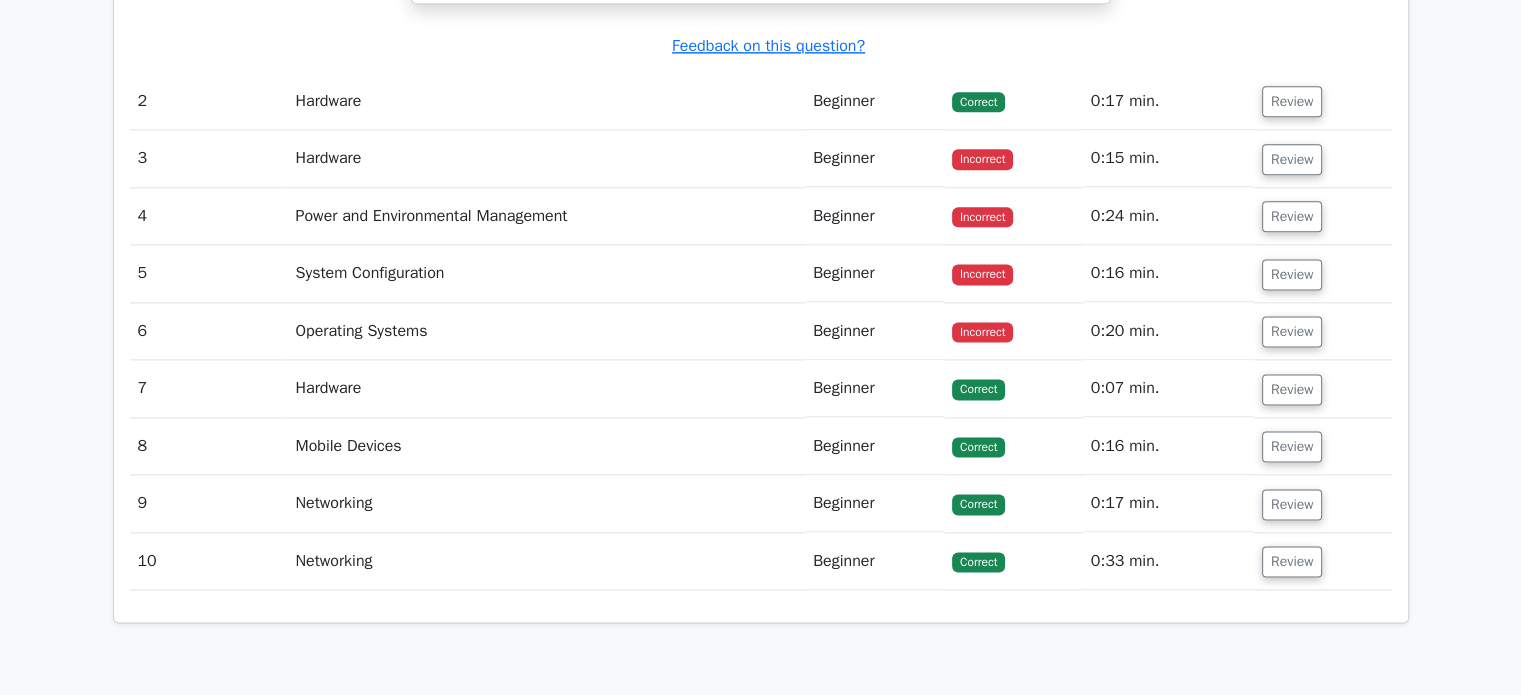 click on "Beginner" at bounding box center (874, 158) 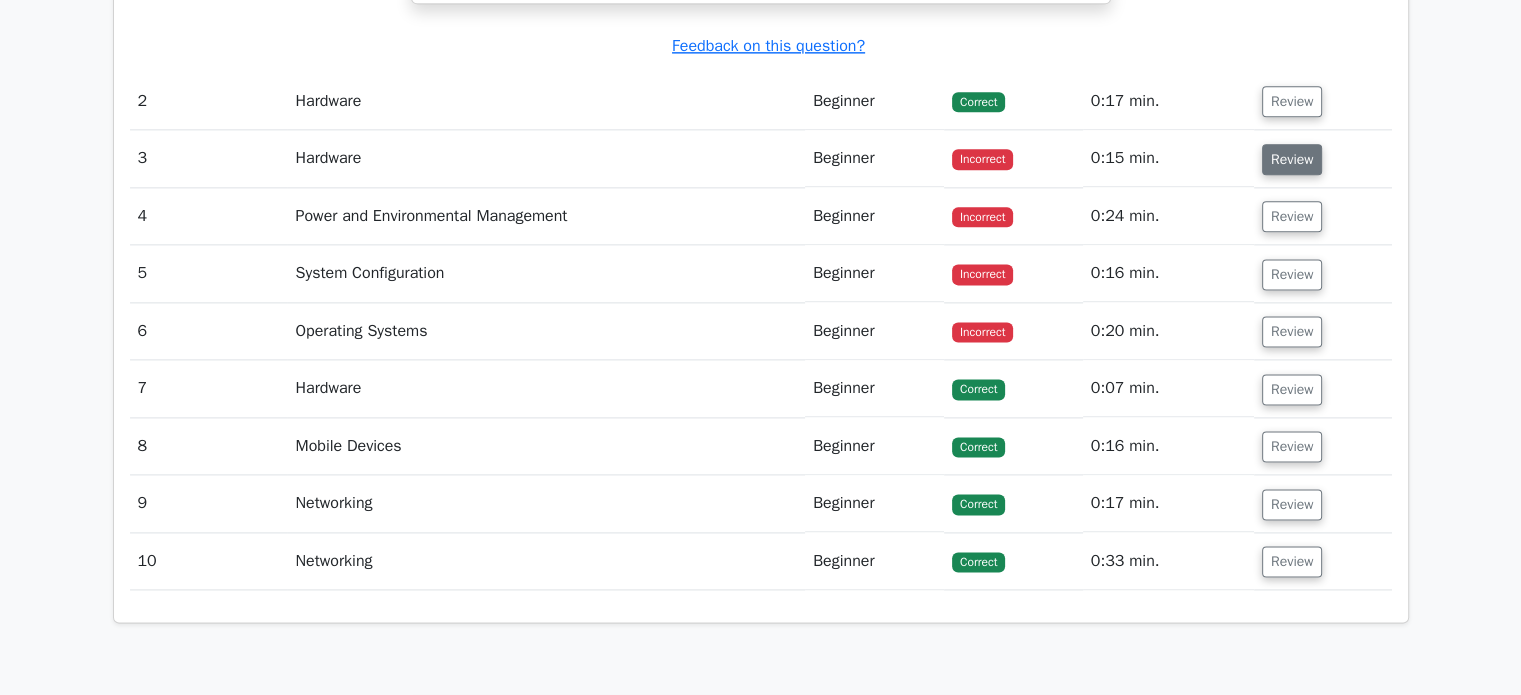 click on "Review" at bounding box center (1292, 159) 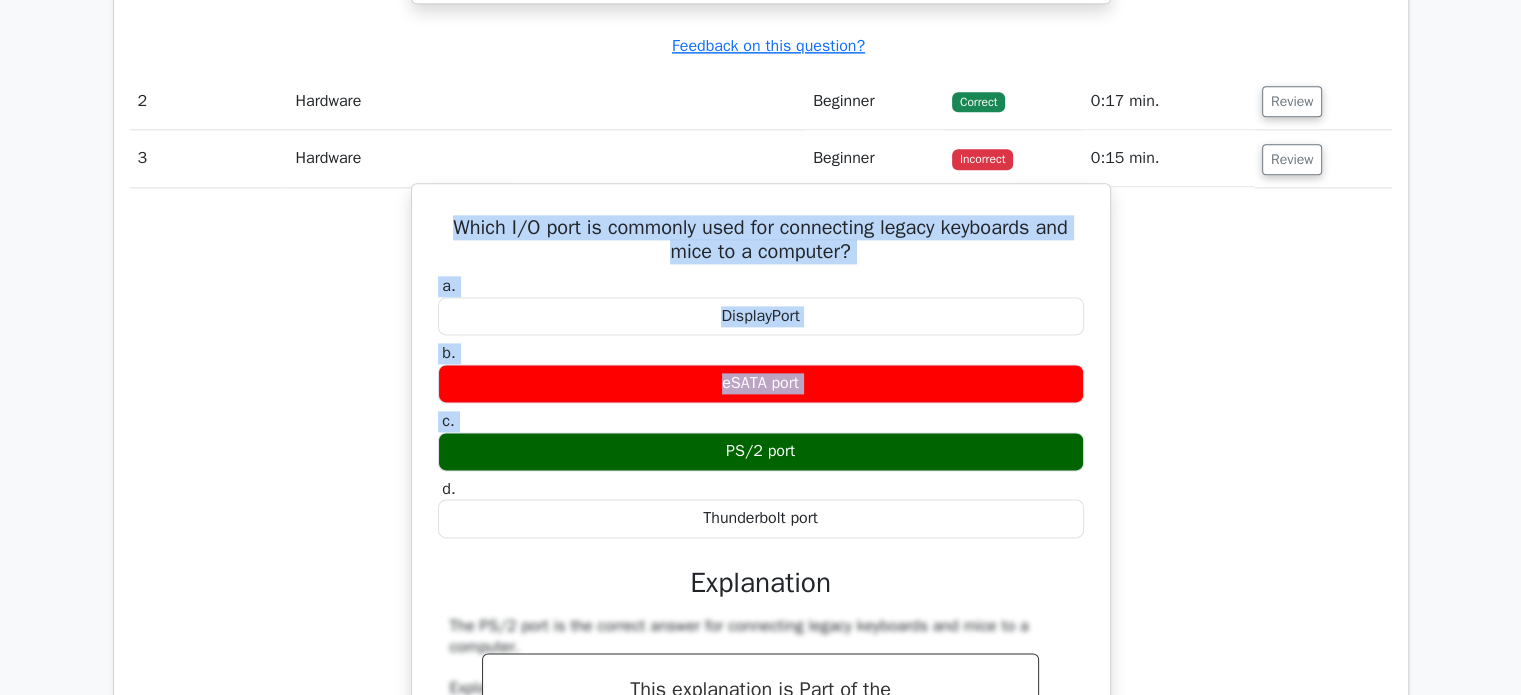 drag, startPoint x: 447, startPoint y: 228, endPoint x: 714, endPoint y: 453, distance: 349.16187 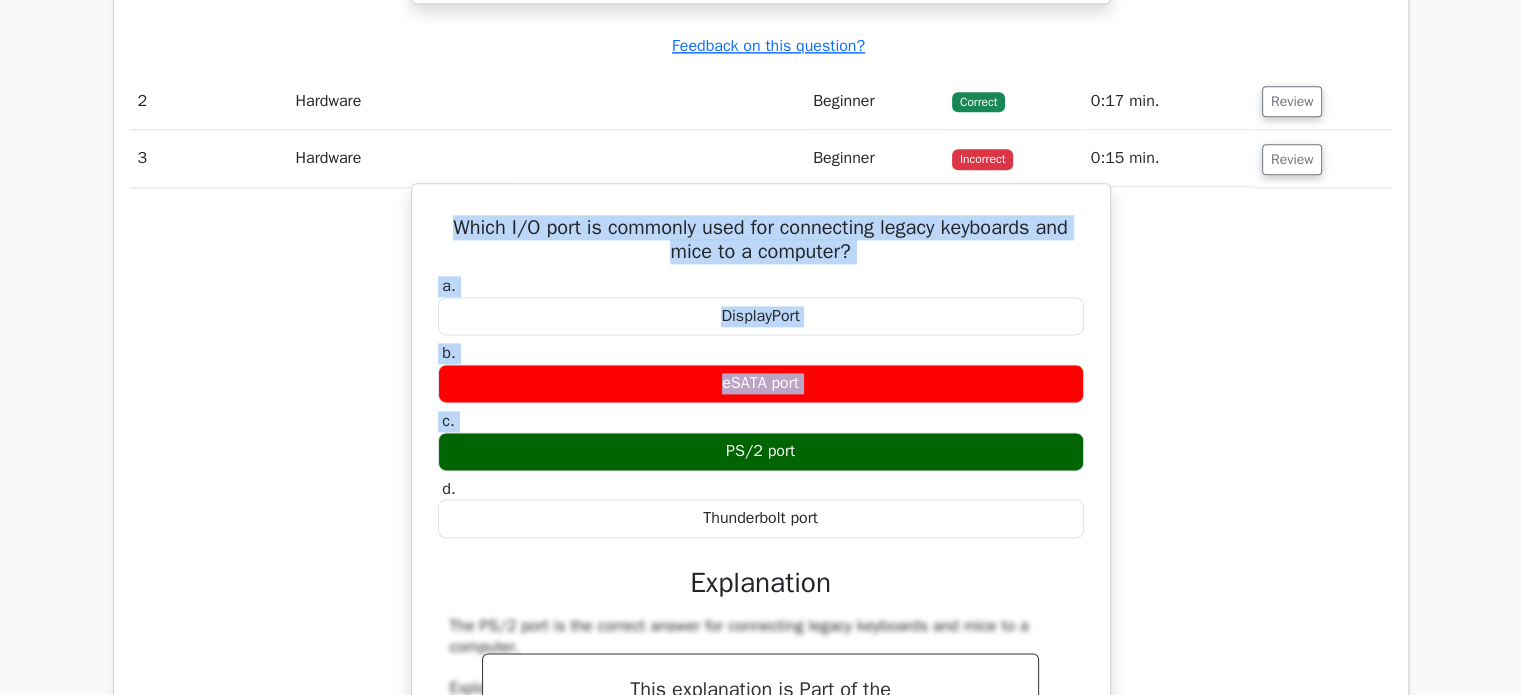 click on "Which I/O port is commonly used for connecting legacy keyboards and mice to a computer?" at bounding box center (761, 240) 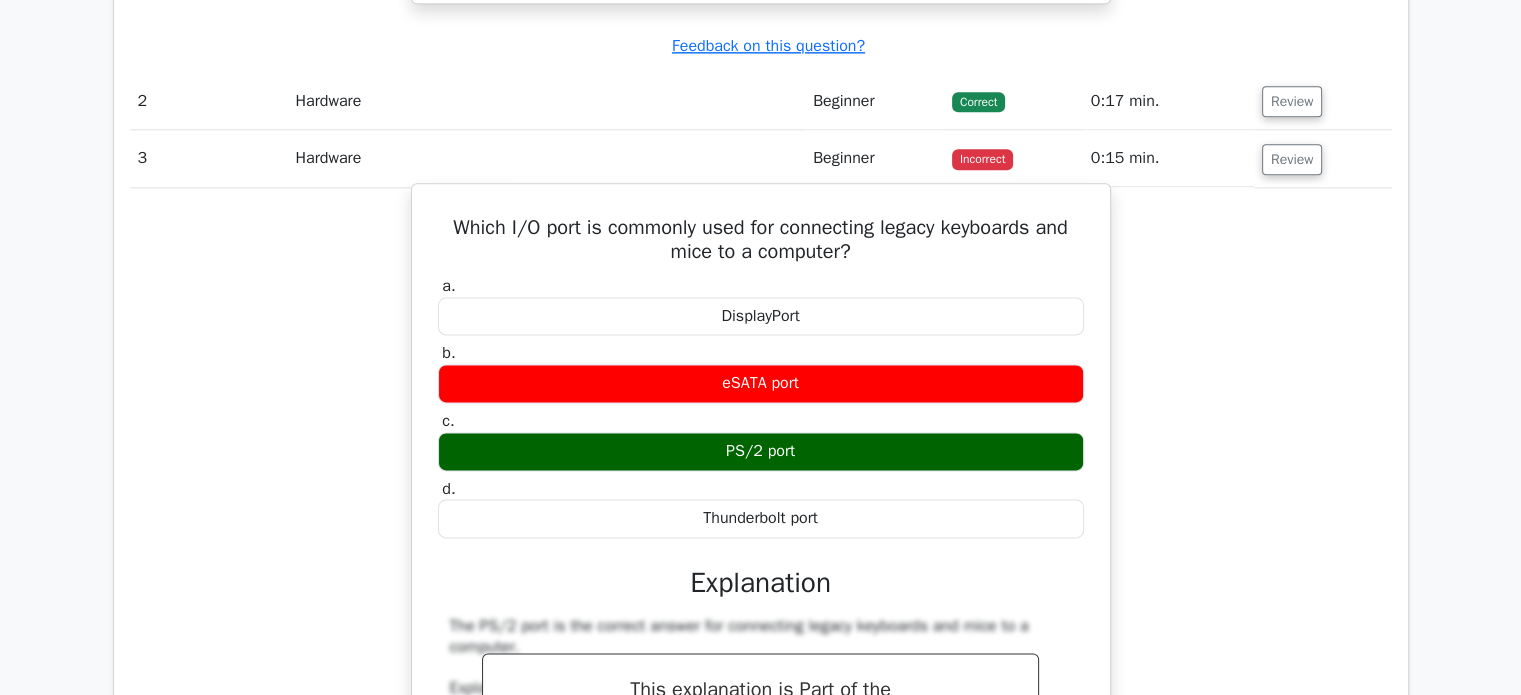 drag, startPoint x: 439, startPoint y: 220, endPoint x: 913, endPoint y: 496, distance: 548.49976 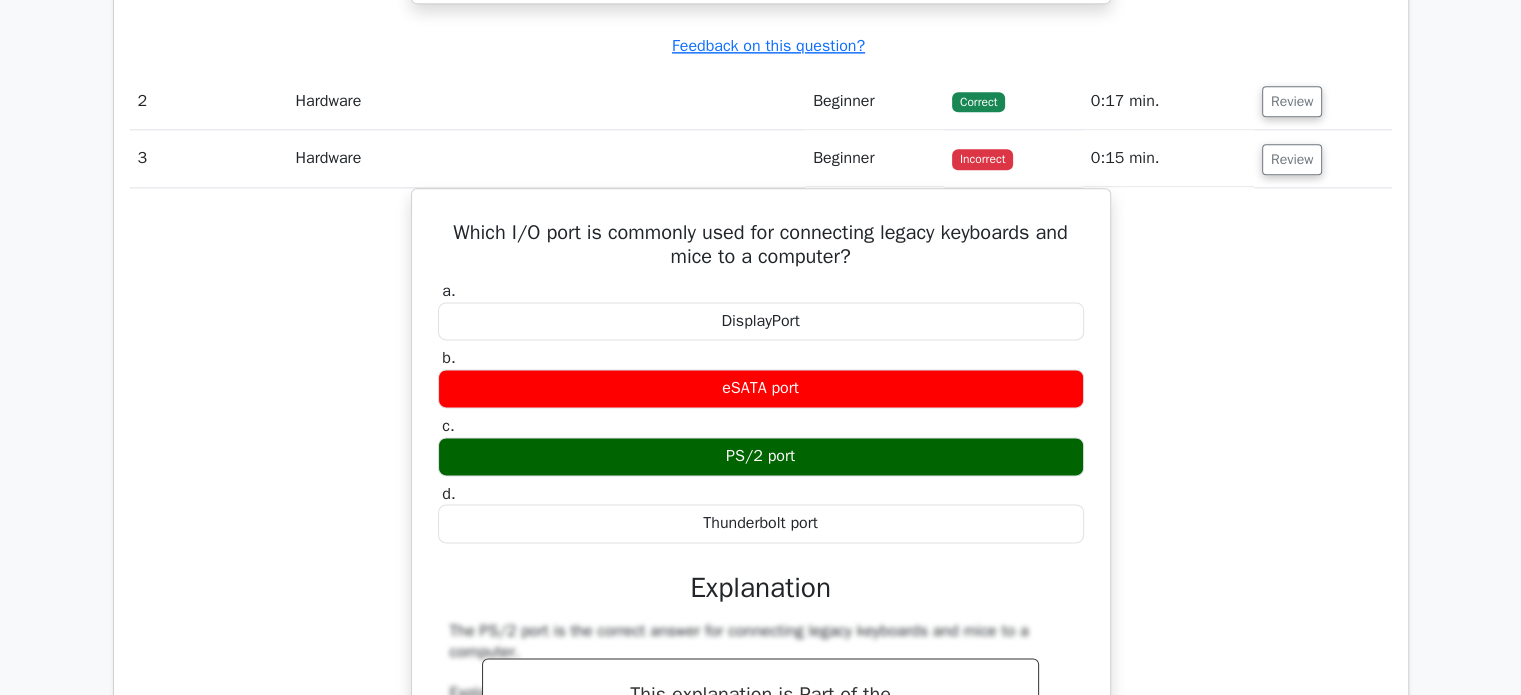 copy on "Which I/O port is commonly used for connecting legacy keyboards and mice to a computer?
a.
DisplayPort
b.
eSATA port
c.
PS/2 port
d.
Thunderbolt port" 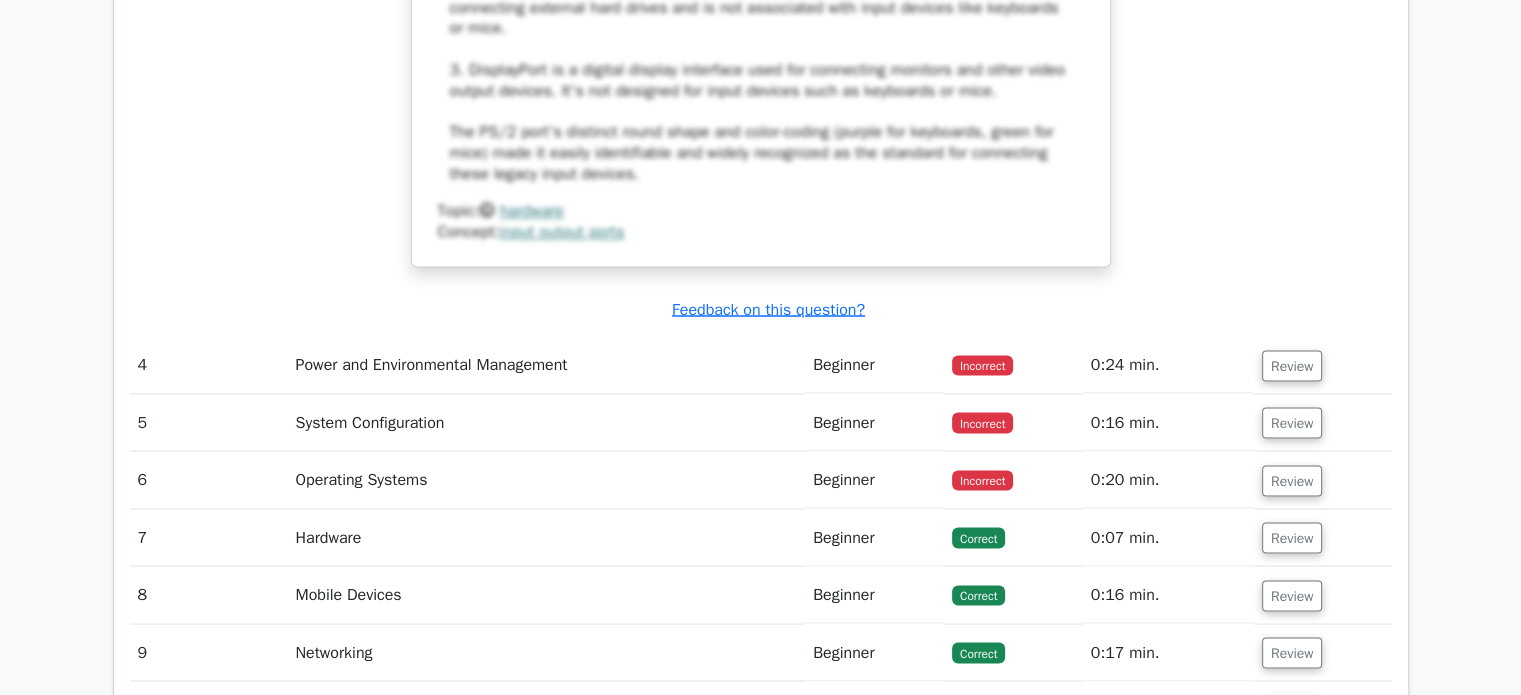 scroll, scrollTop: 3561, scrollLeft: 0, axis: vertical 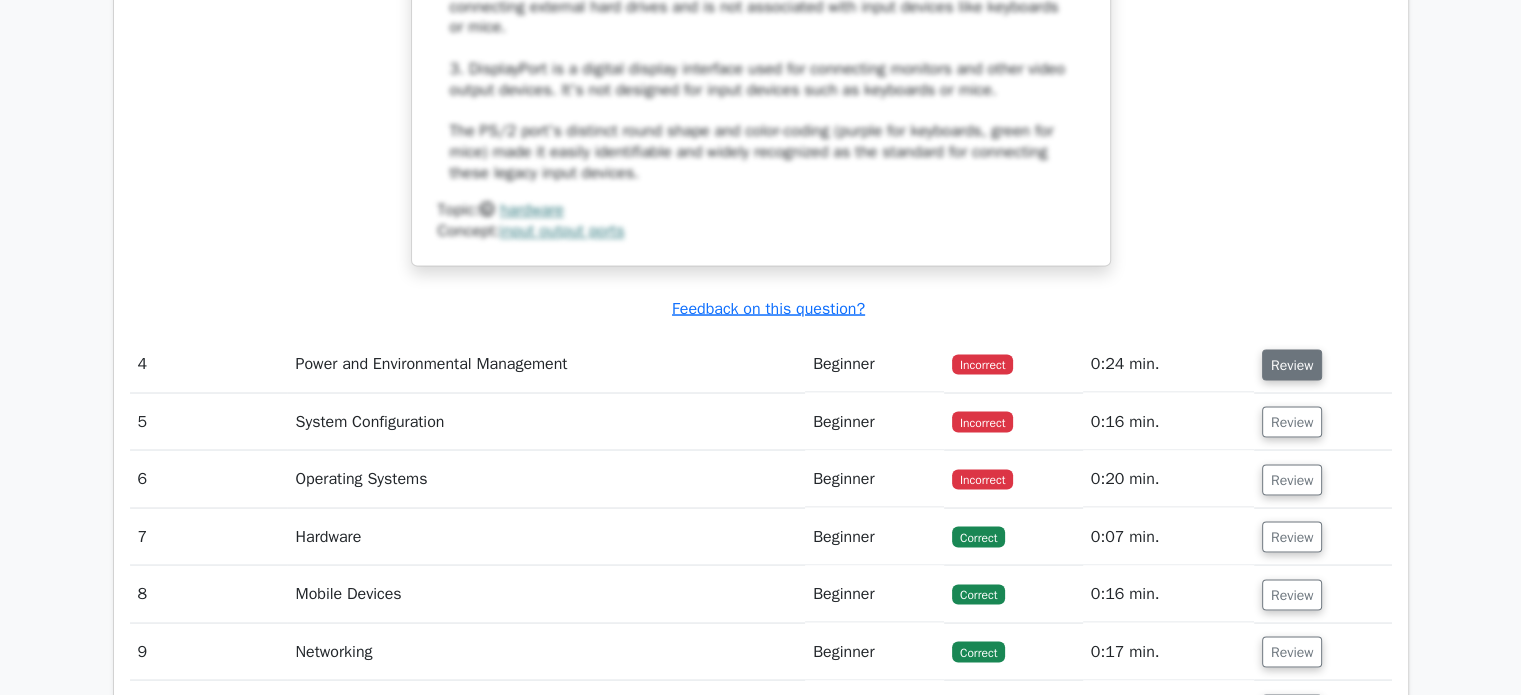 click on "Review" at bounding box center [1292, 364] 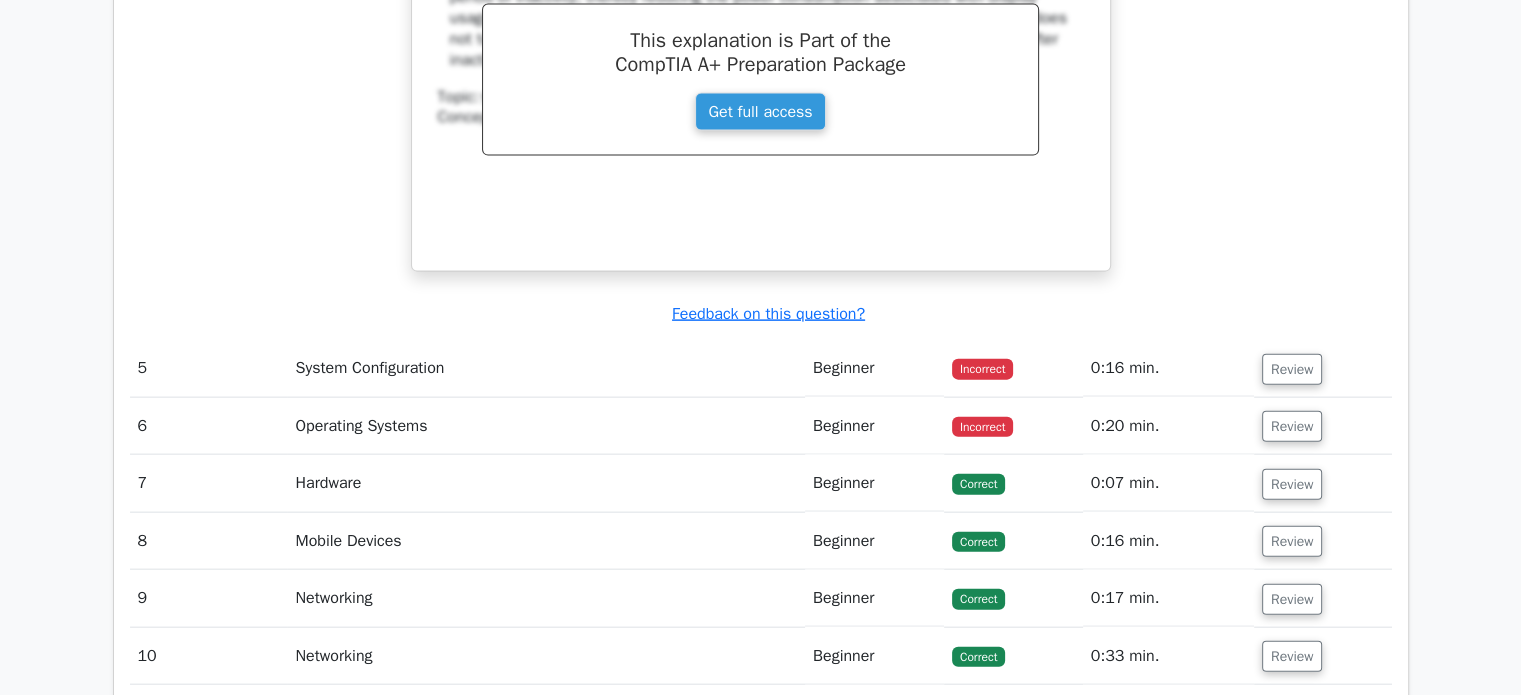 scroll, scrollTop: 4476, scrollLeft: 0, axis: vertical 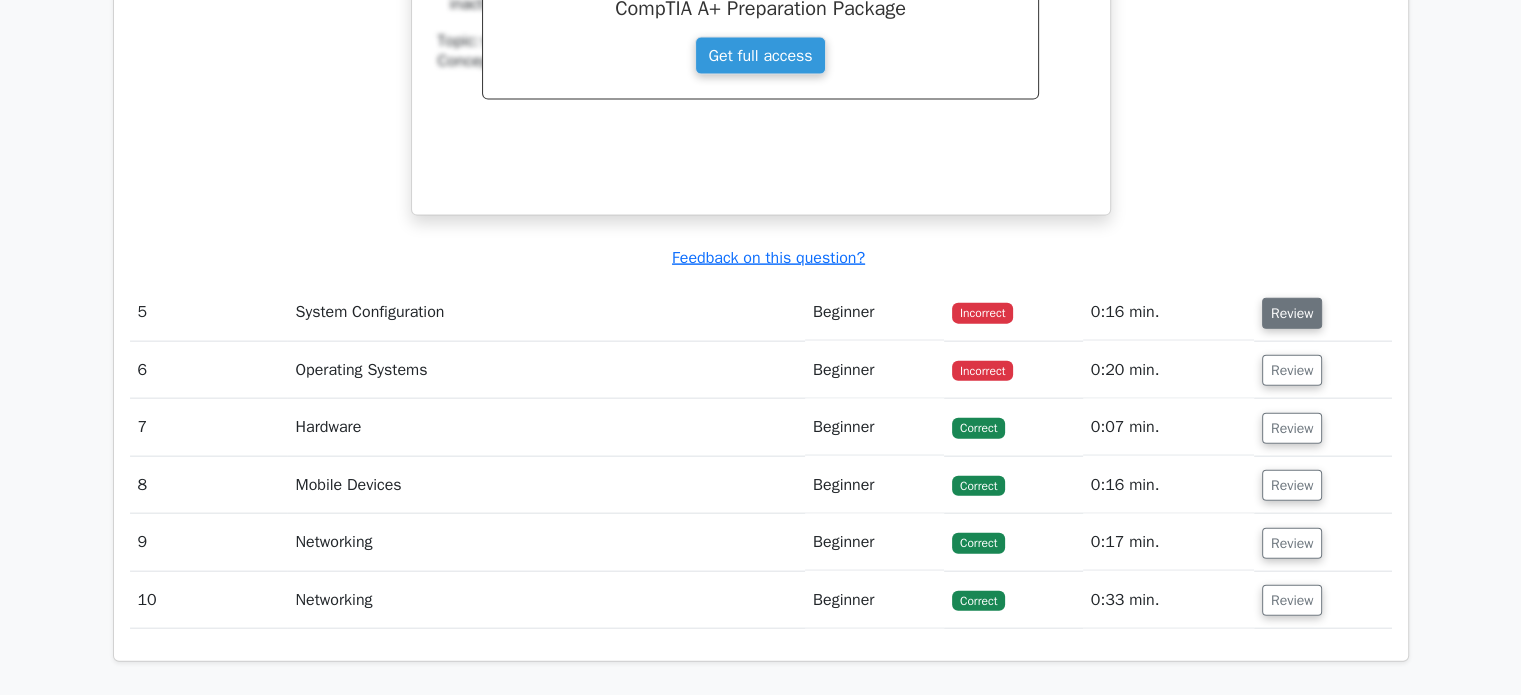 click on "Review" at bounding box center (1292, 313) 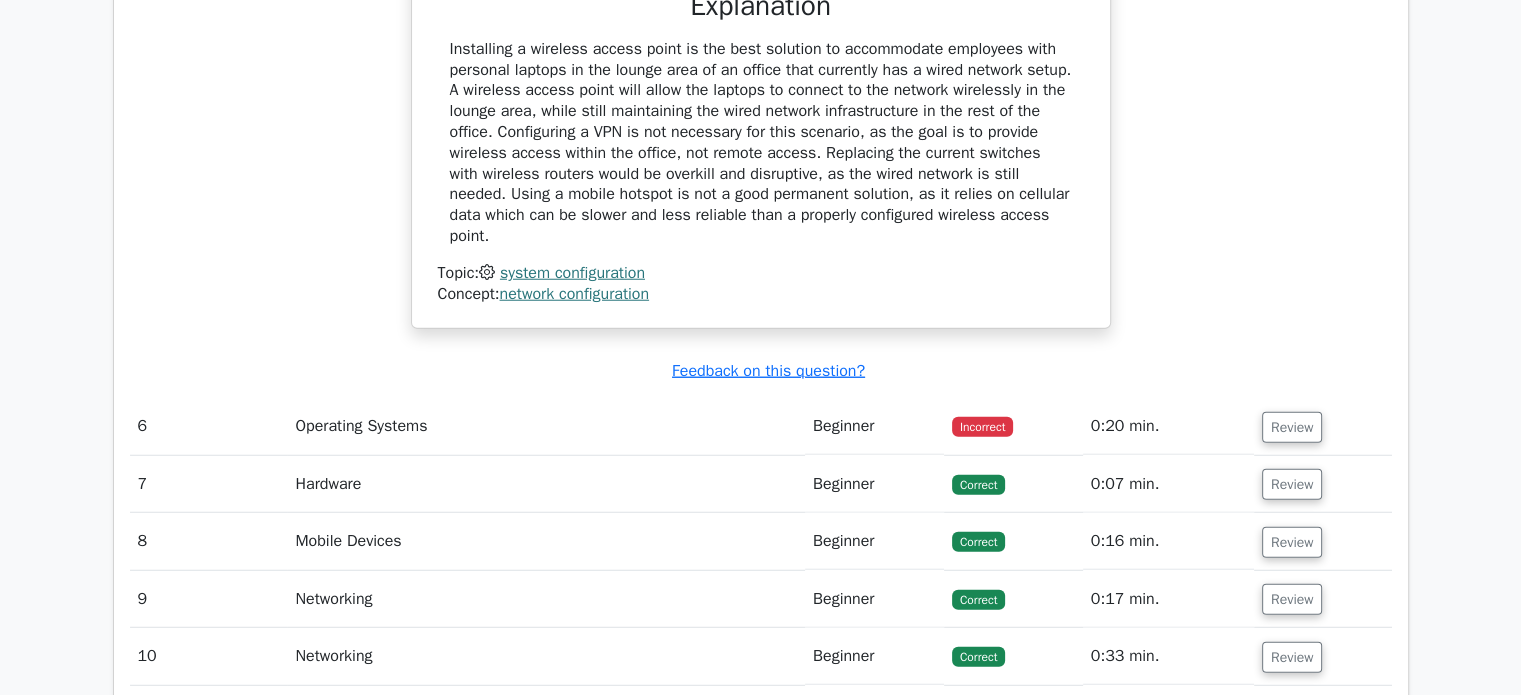 scroll, scrollTop: 5237, scrollLeft: 0, axis: vertical 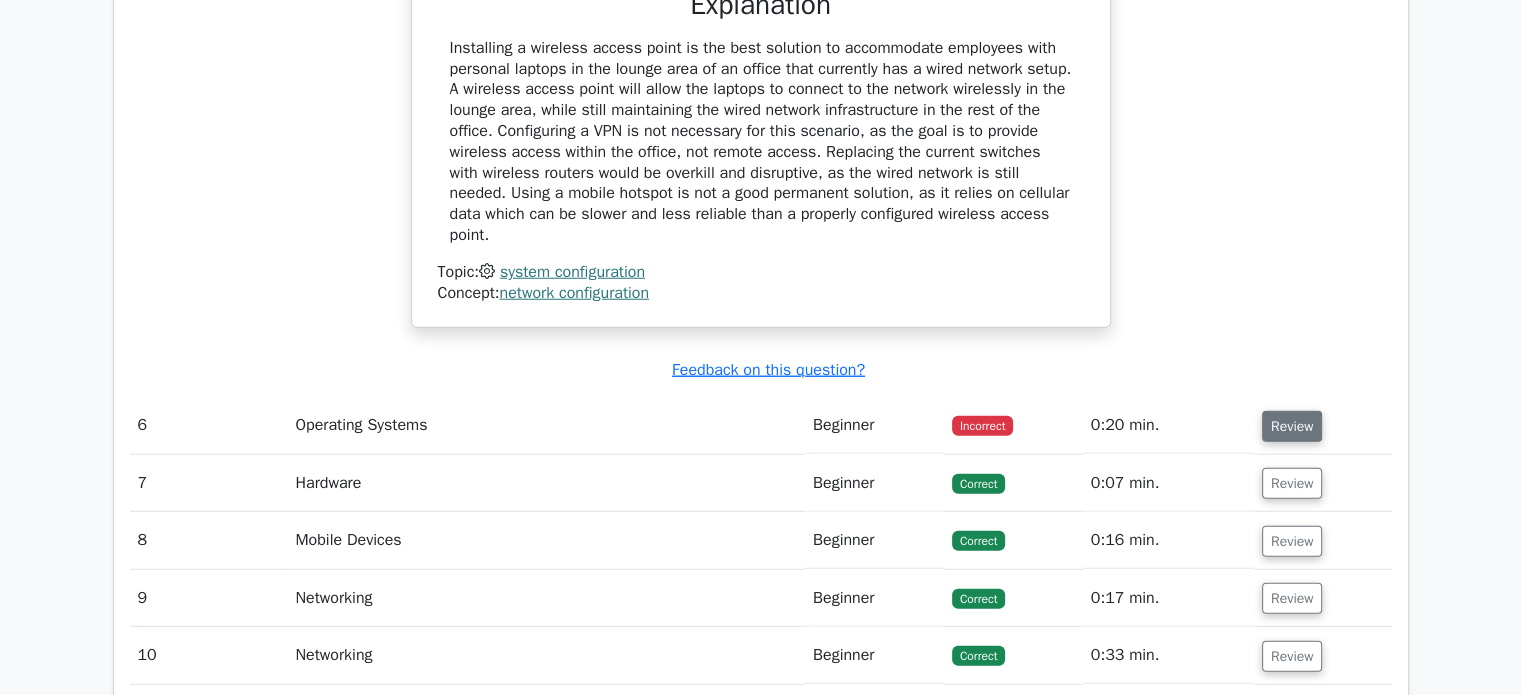 click on "Review" at bounding box center [1292, 426] 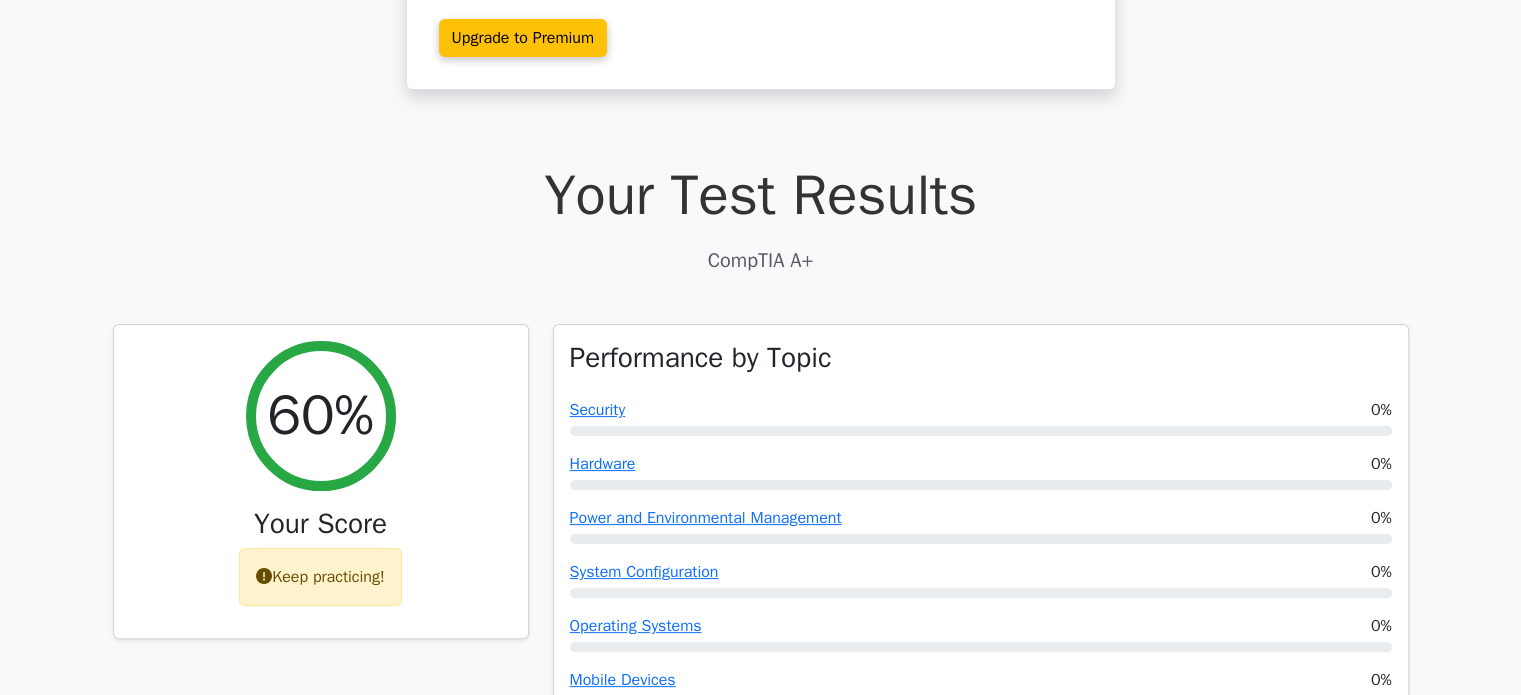 scroll, scrollTop: 0, scrollLeft: 0, axis: both 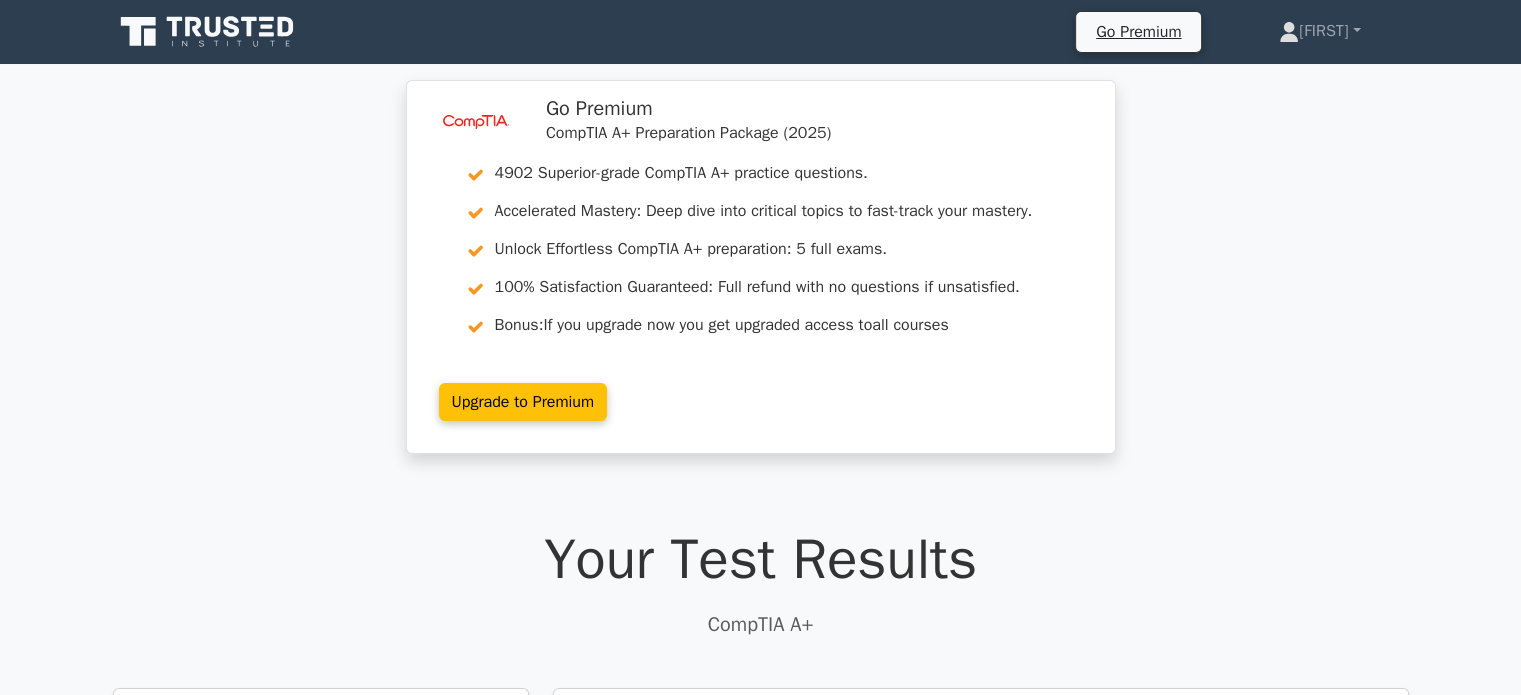 click 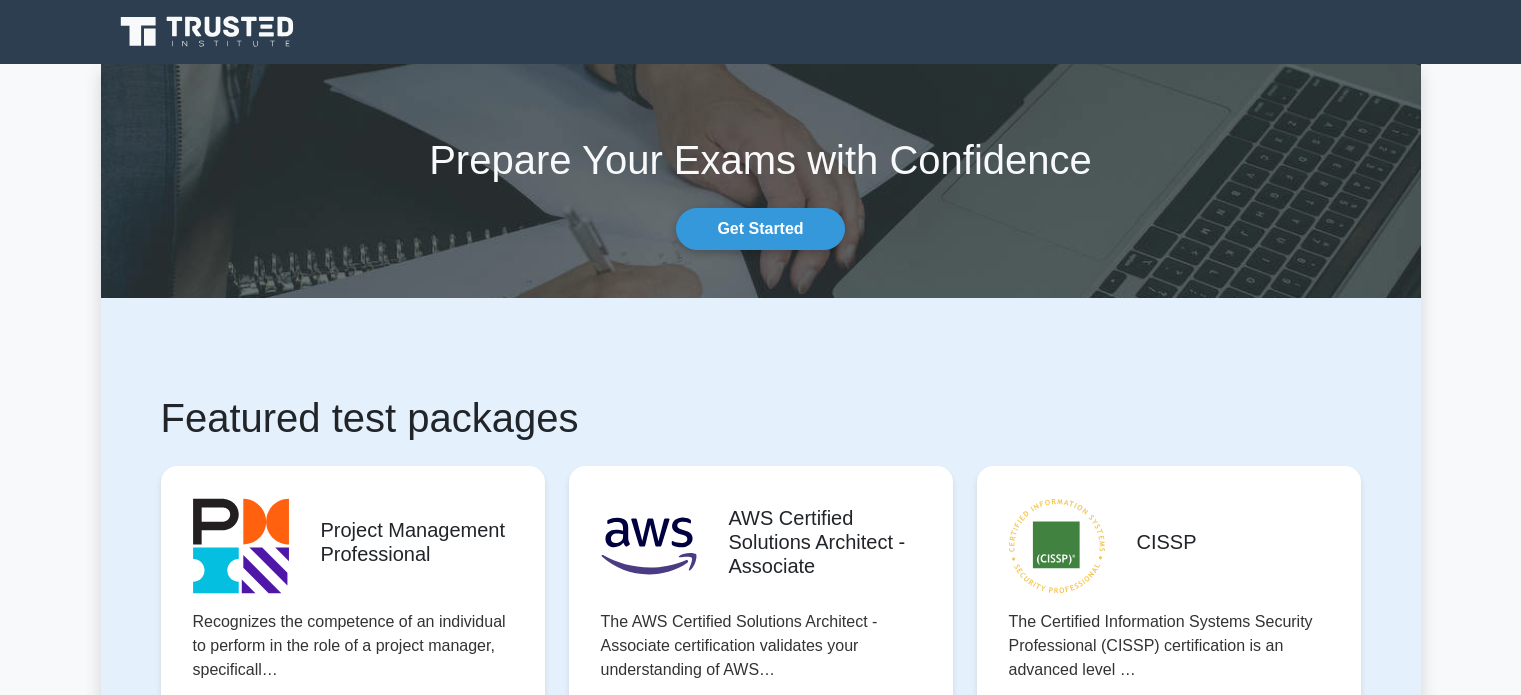 scroll, scrollTop: 0, scrollLeft: 0, axis: both 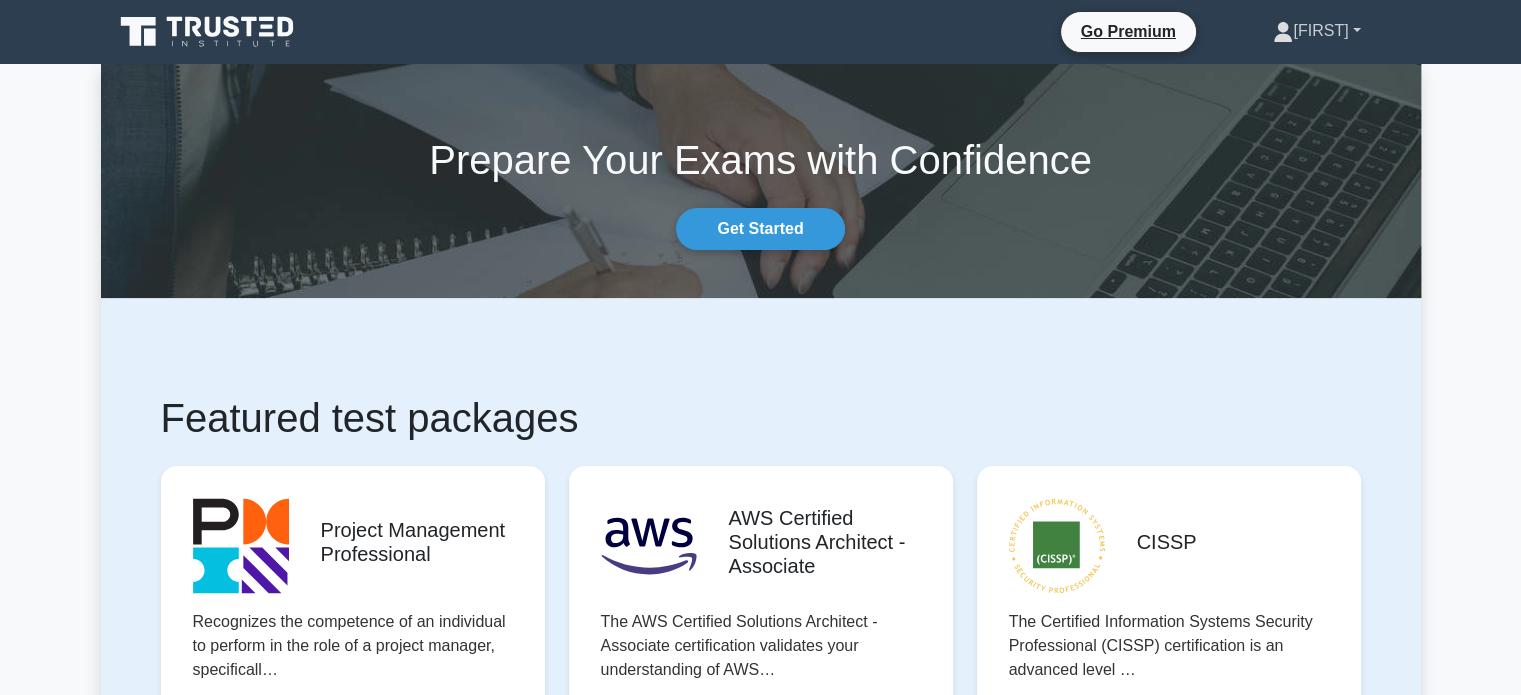 click on "[FIRST]" at bounding box center (1316, 31) 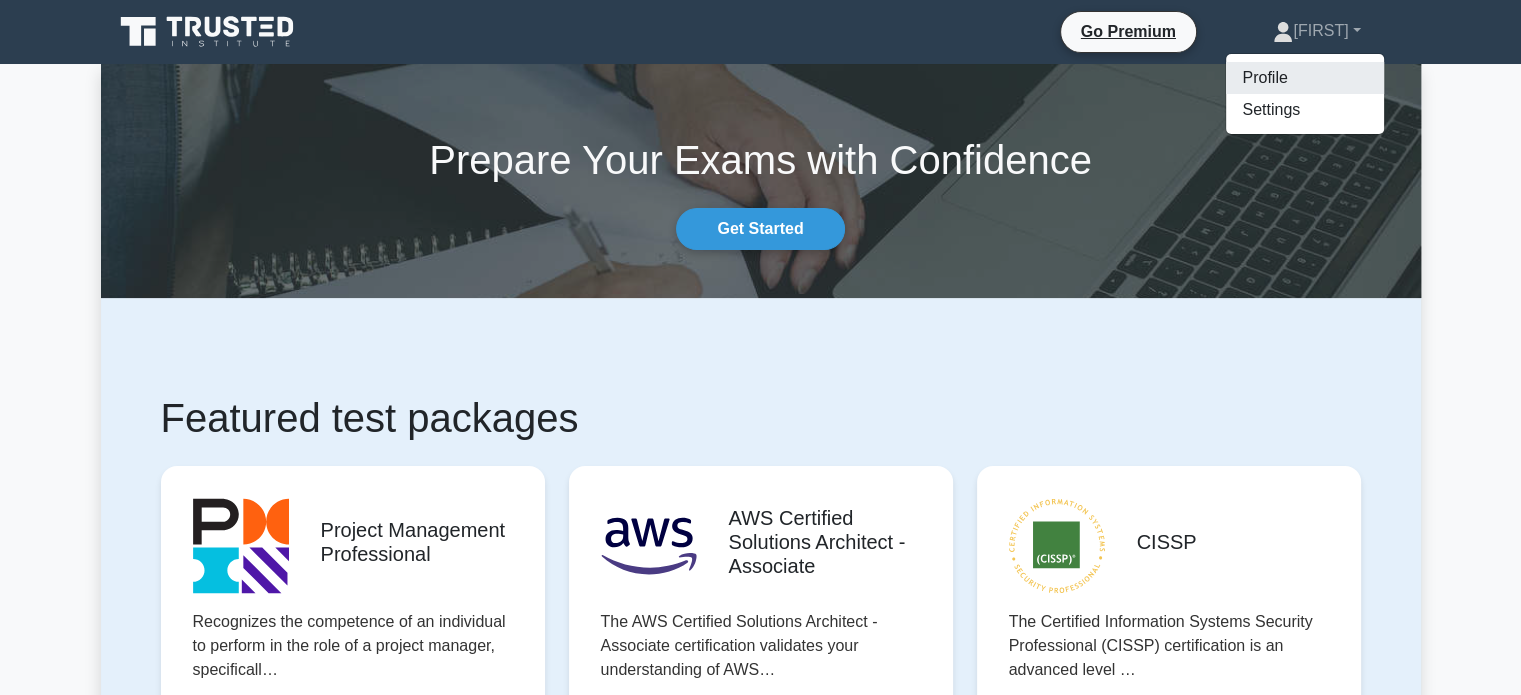 click on "Profile" at bounding box center [1305, 78] 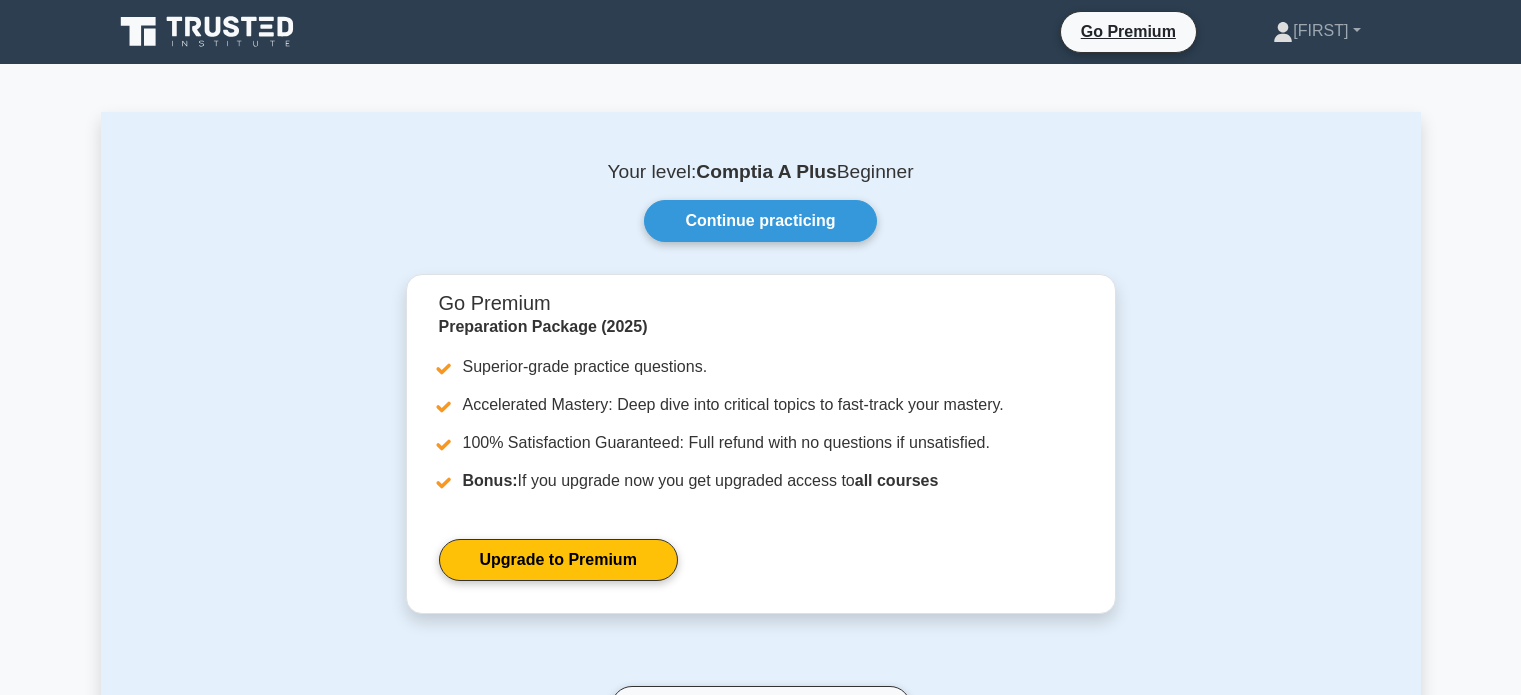 scroll, scrollTop: 0, scrollLeft: 0, axis: both 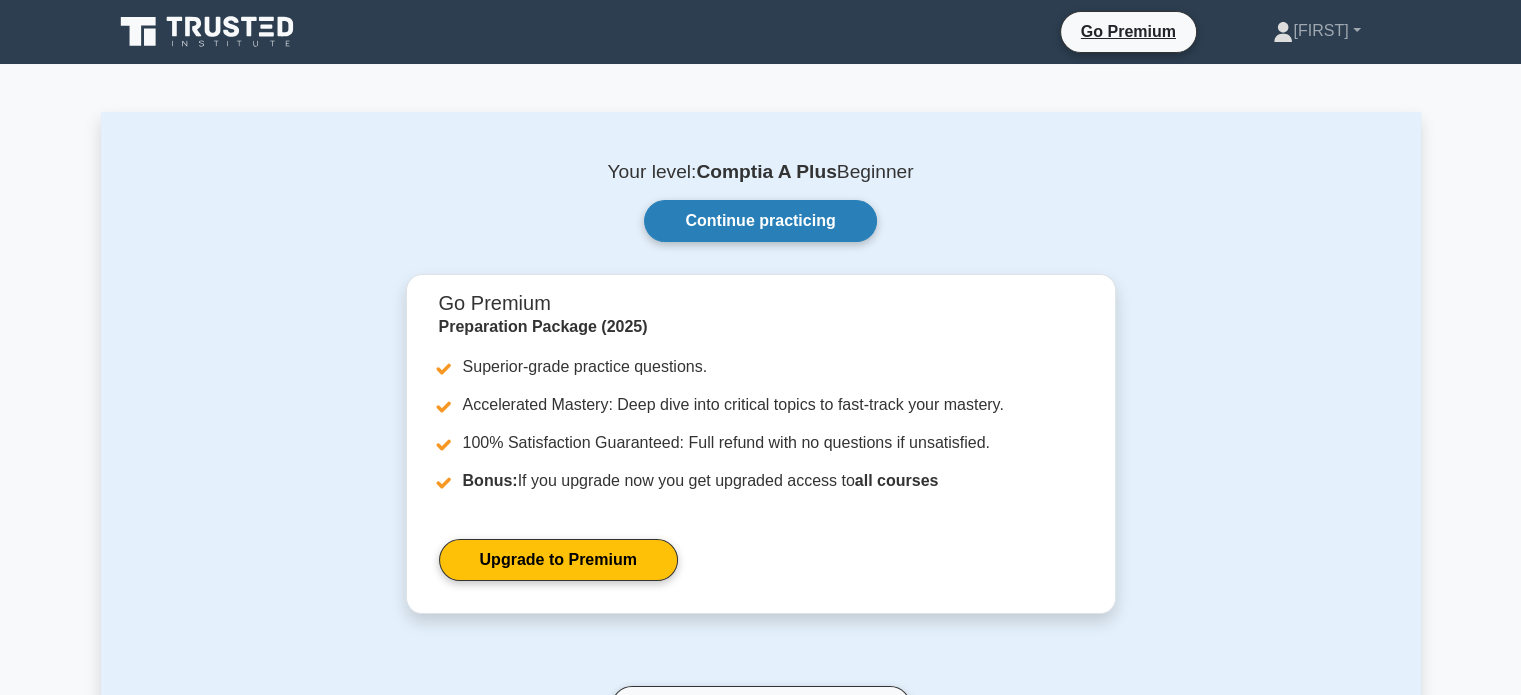 click on "Continue practicing" at bounding box center [760, 221] 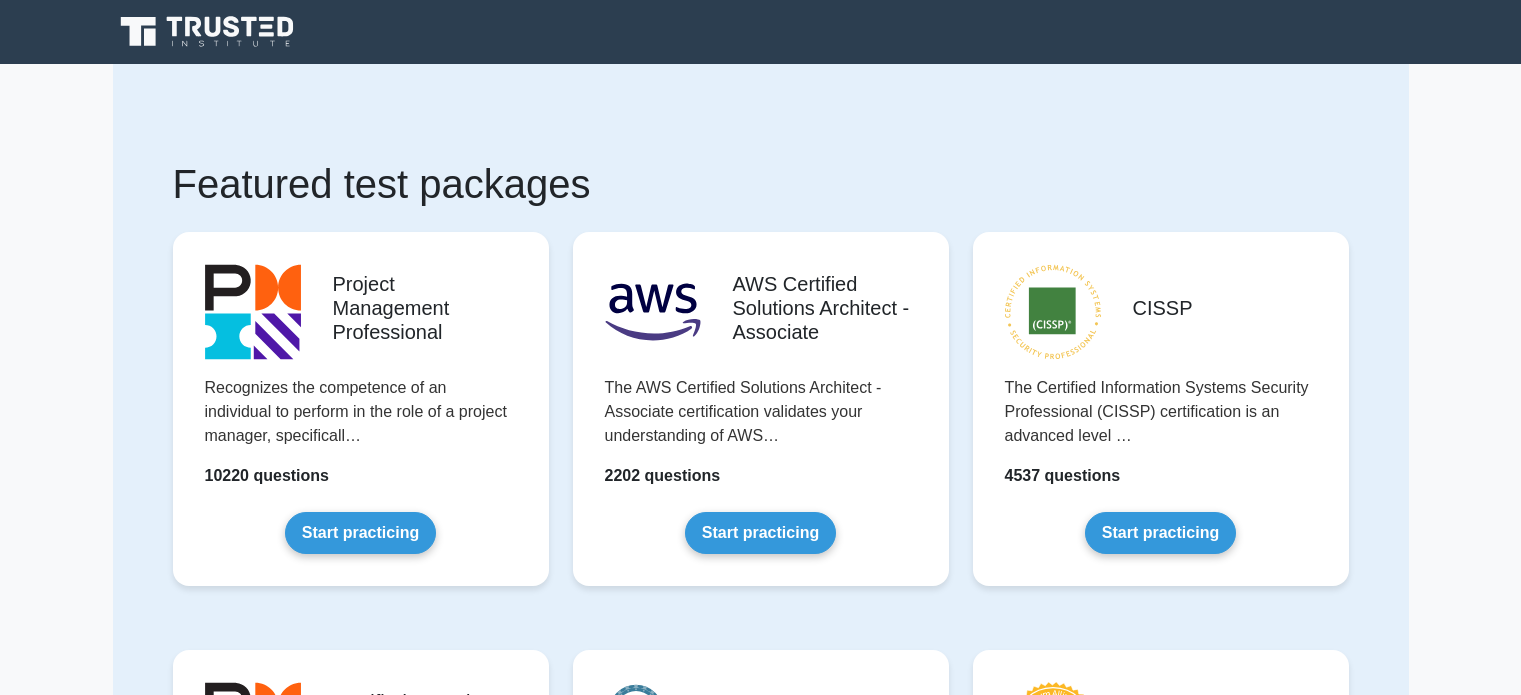 scroll, scrollTop: 0, scrollLeft: 0, axis: both 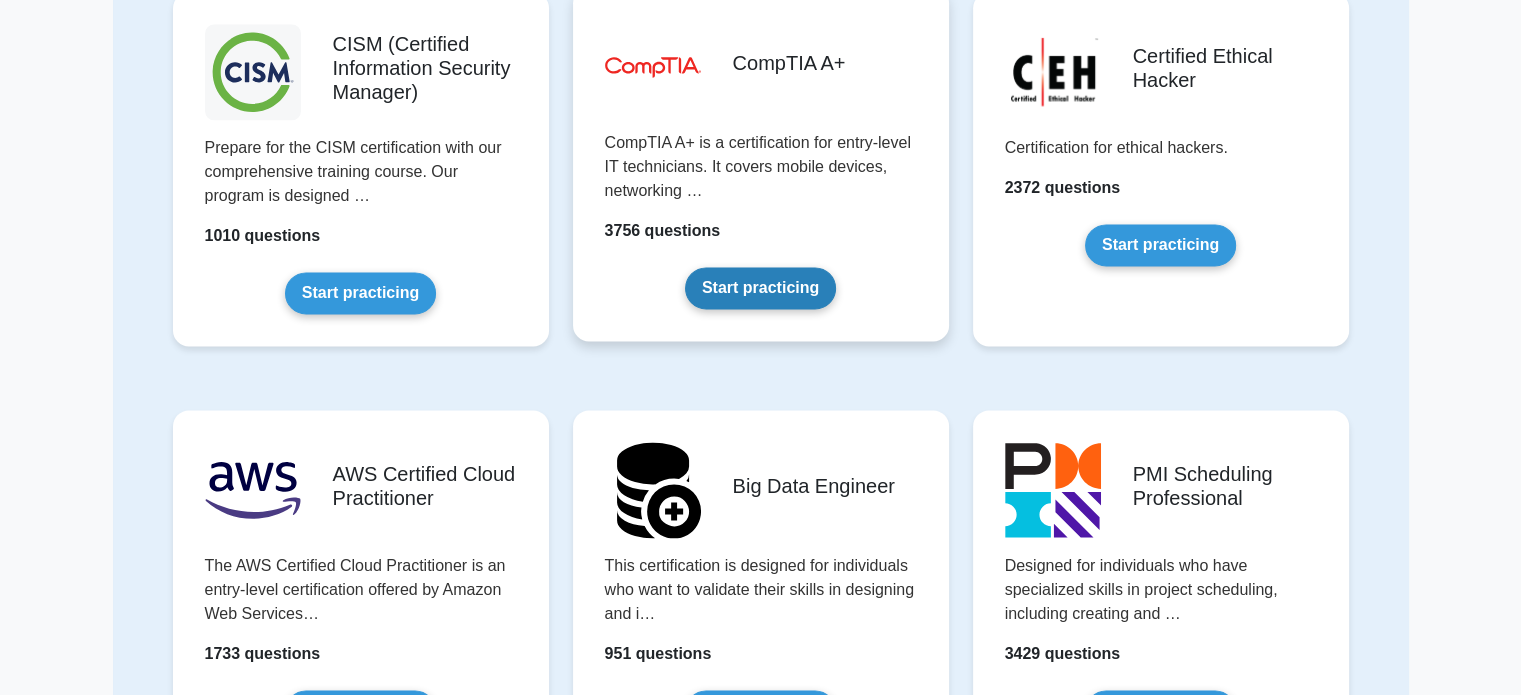 click on "Start practicing" at bounding box center [760, 288] 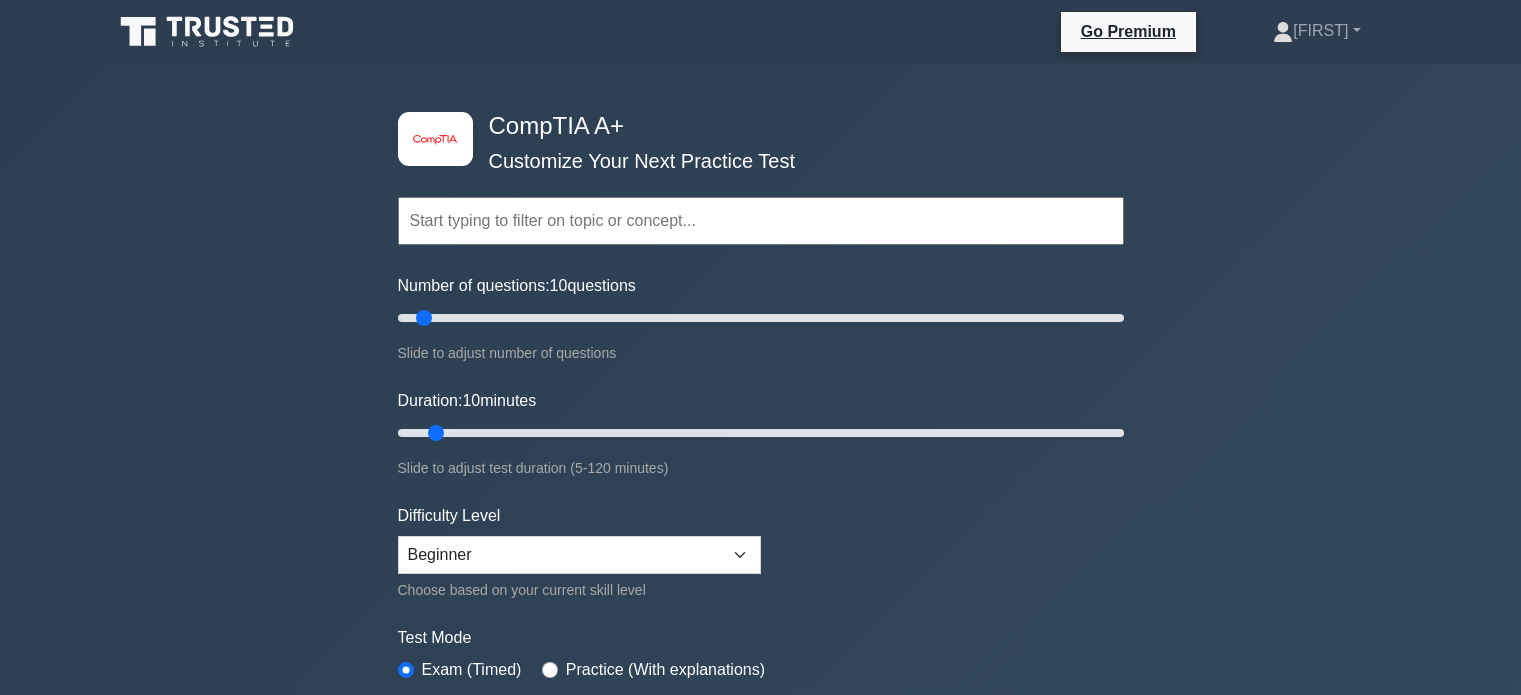 scroll, scrollTop: 0, scrollLeft: 0, axis: both 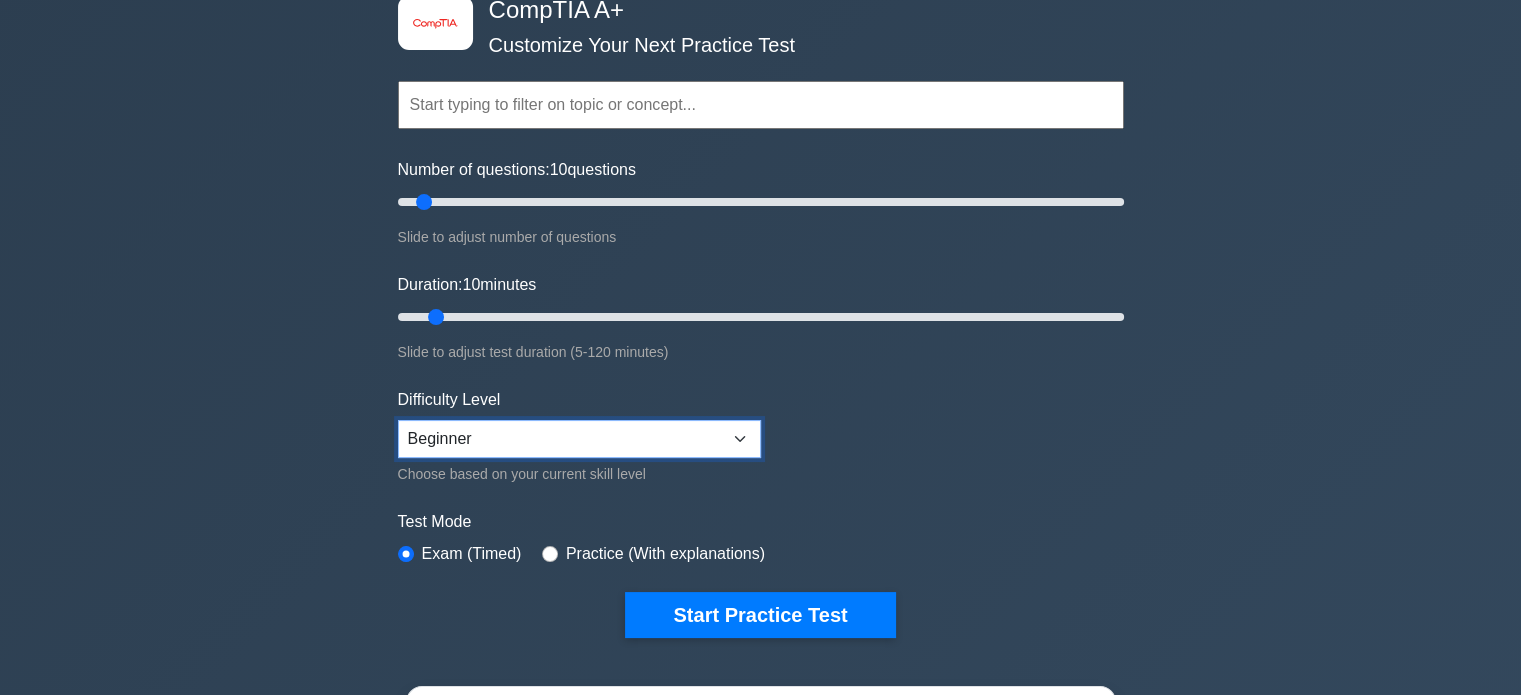 click on "Beginner
Intermediate
Expert" at bounding box center [579, 439] 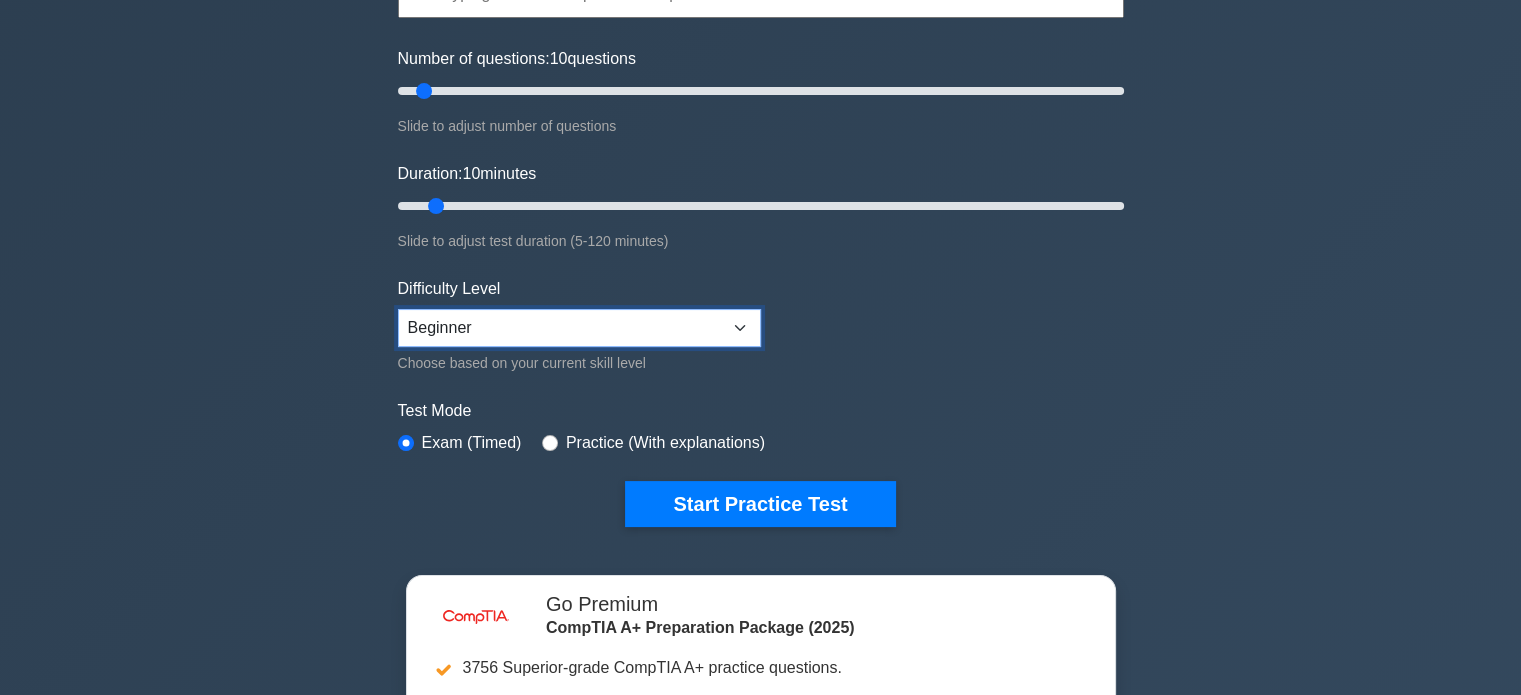 scroll, scrollTop: 230, scrollLeft: 0, axis: vertical 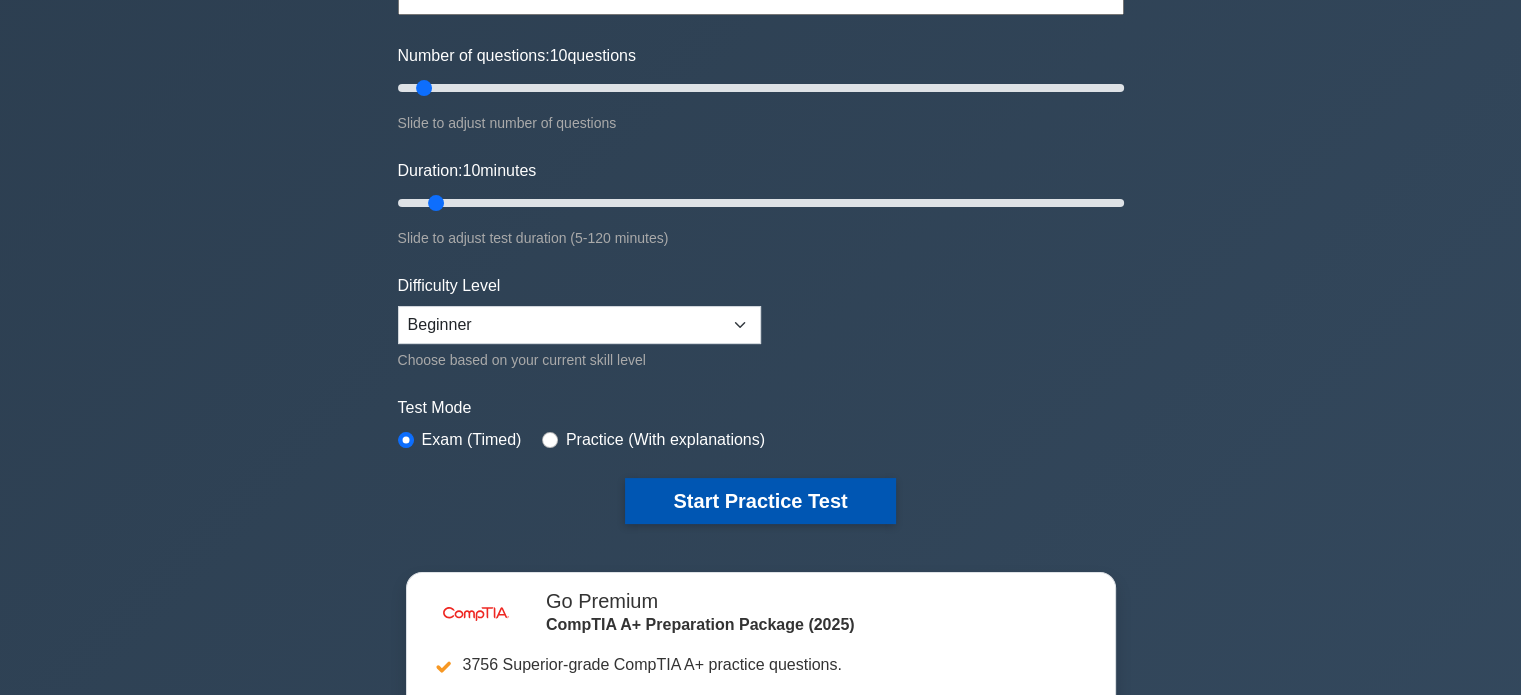 click on "Start Practice Test" at bounding box center (760, 501) 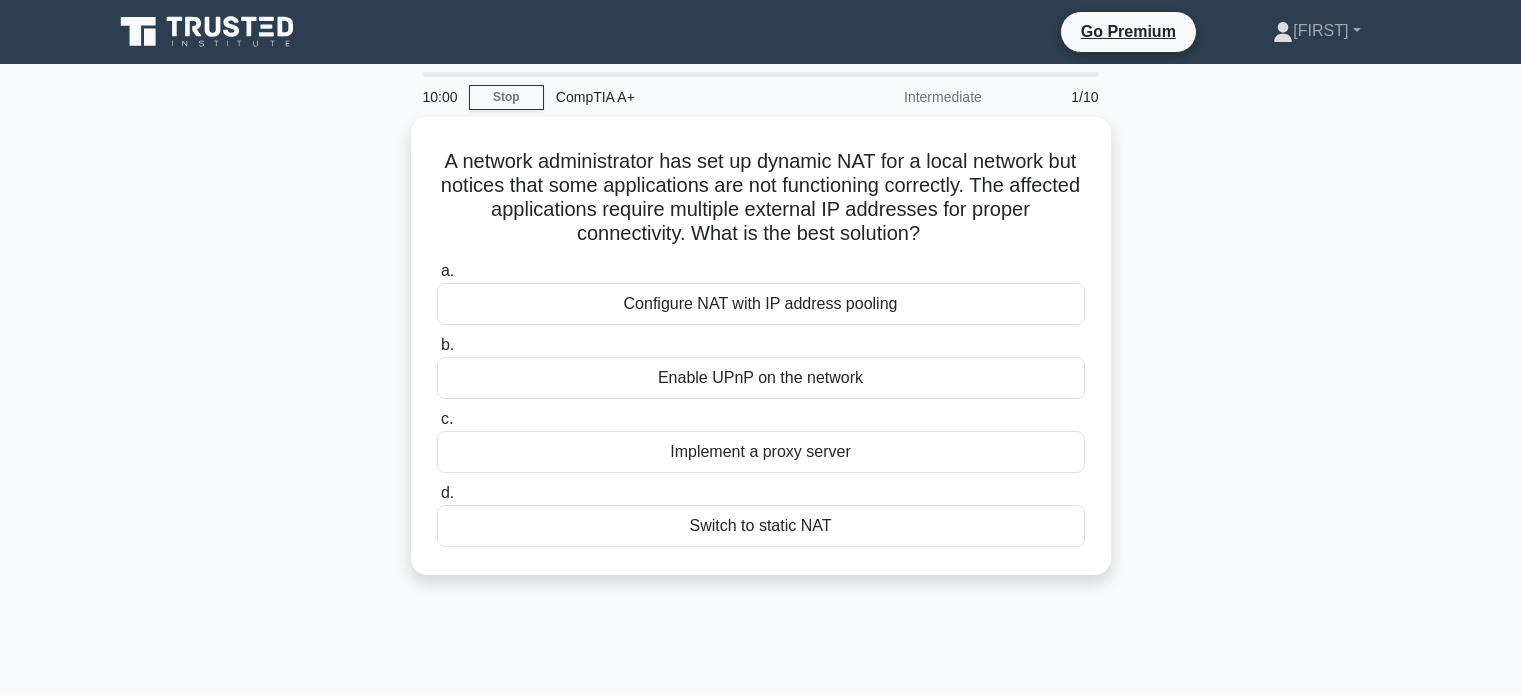 scroll, scrollTop: 0, scrollLeft: 0, axis: both 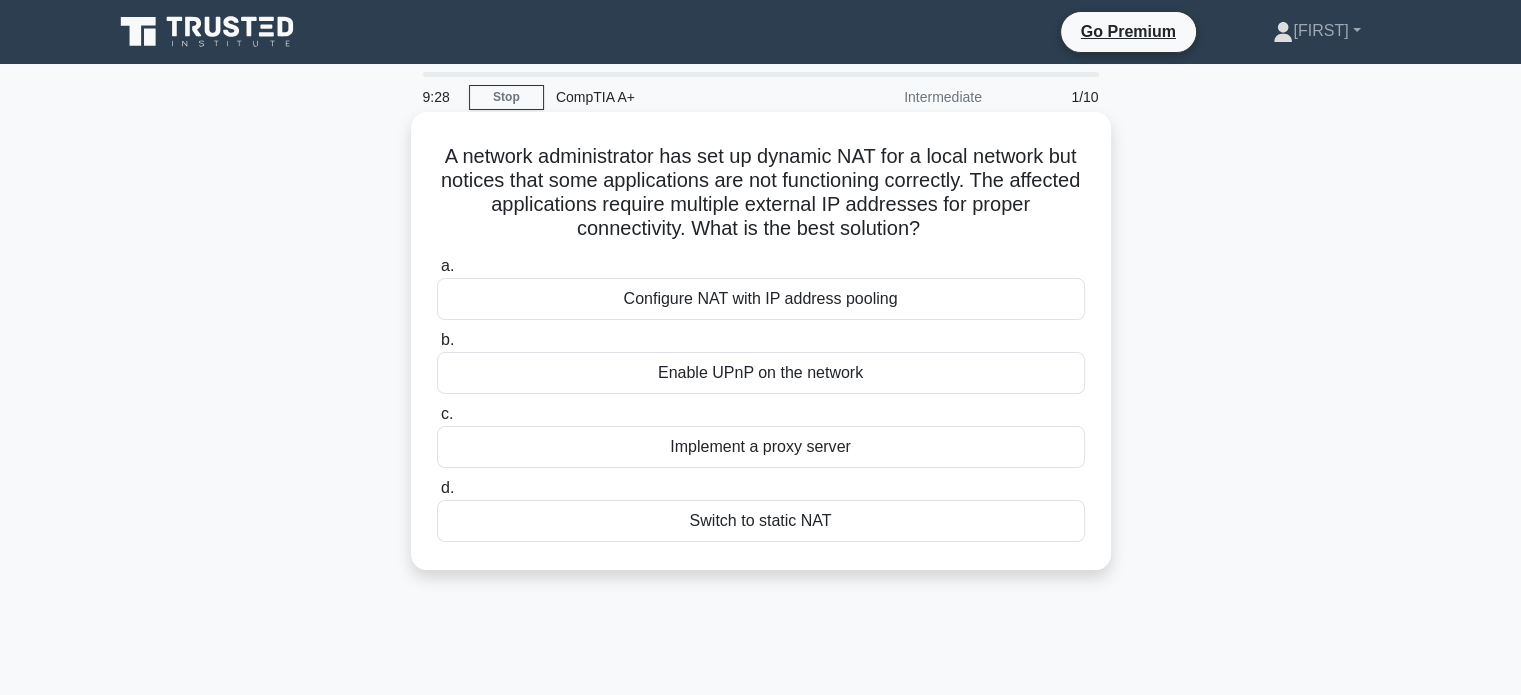 click on "Configure NAT with IP address pooling" at bounding box center [761, 299] 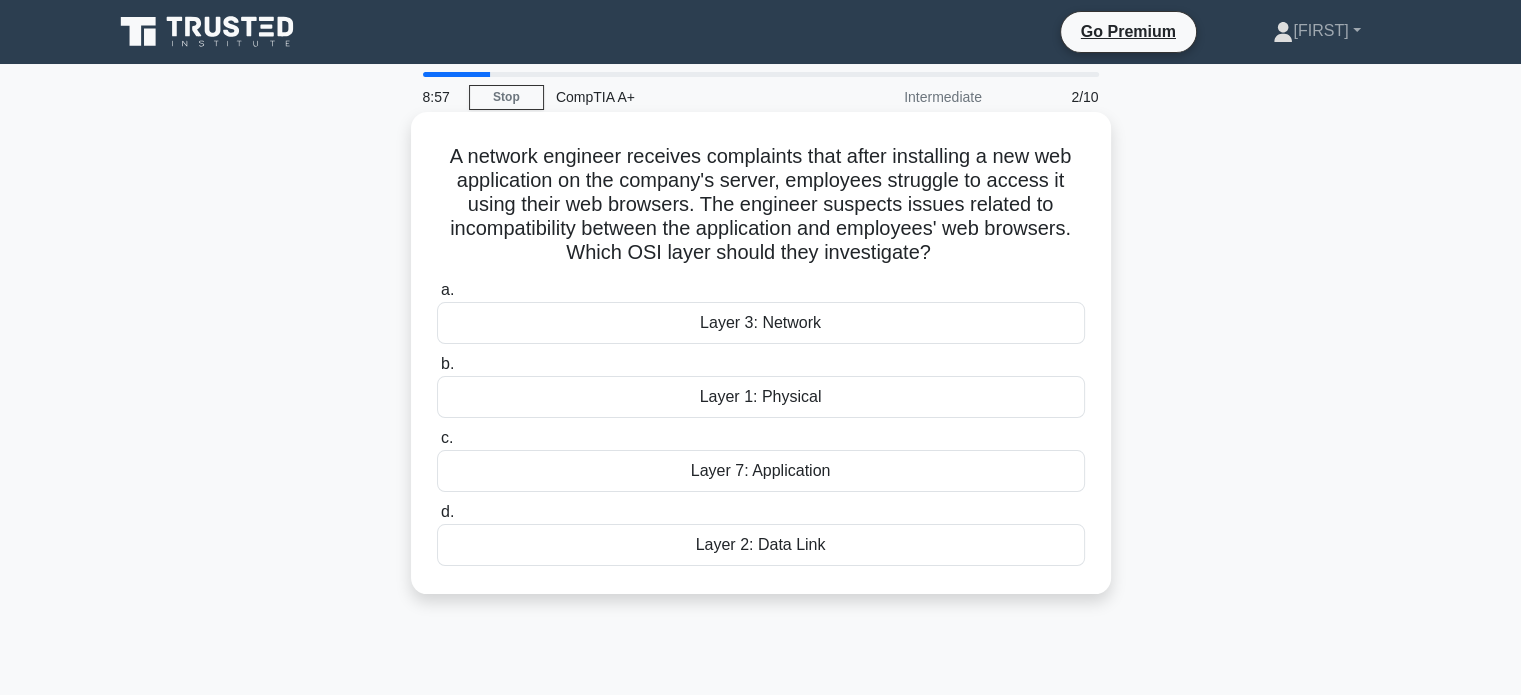 click on "Layer 7: Application" at bounding box center [761, 471] 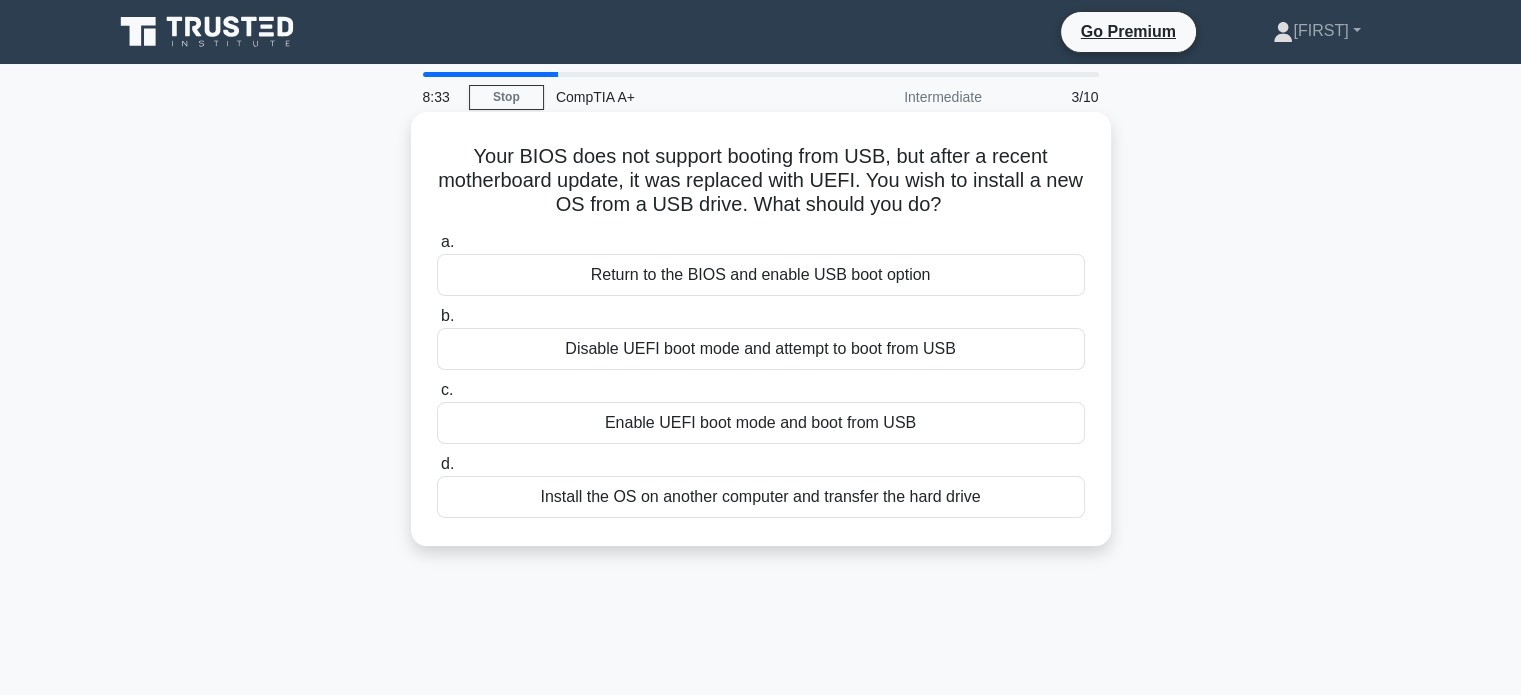 click on "Return to the BIOS and enable USB boot option" at bounding box center [761, 275] 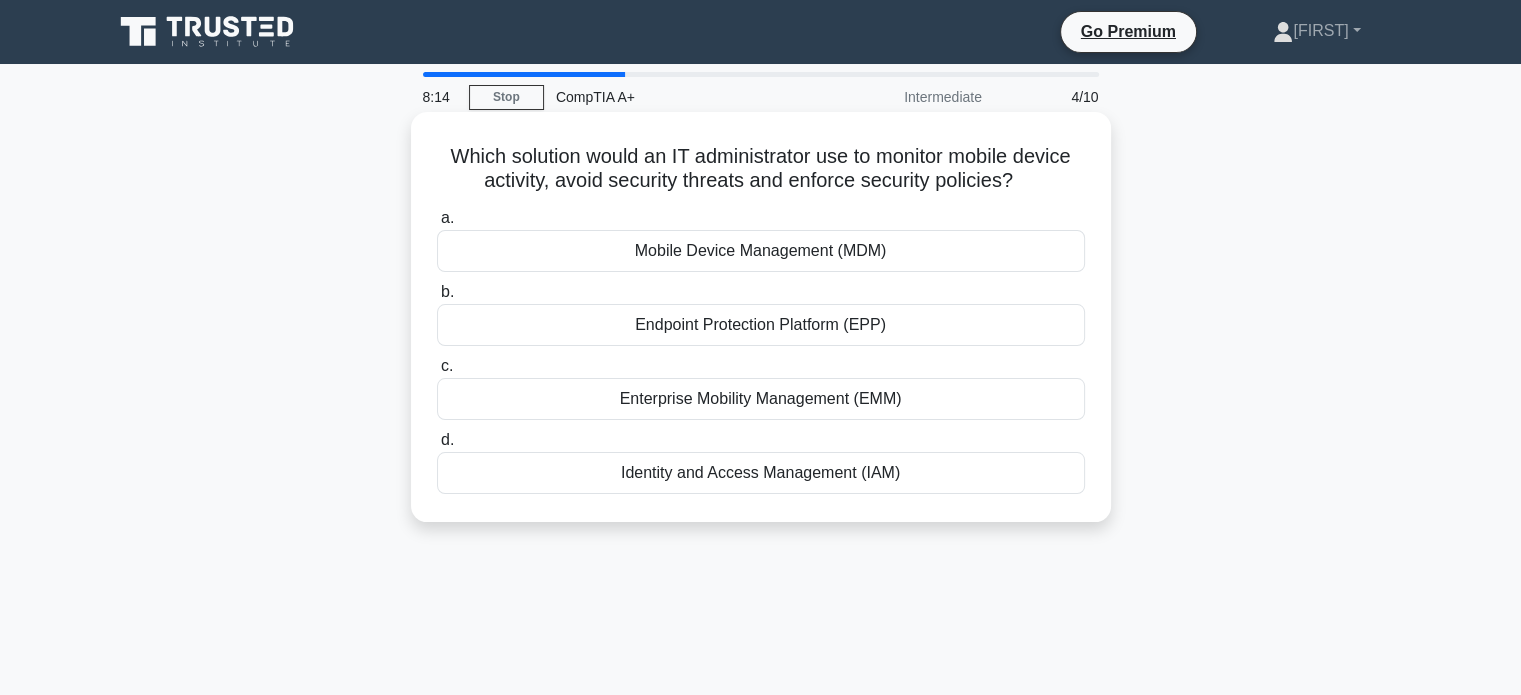 click on "Mobile Device Management (MDM)" at bounding box center [761, 251] 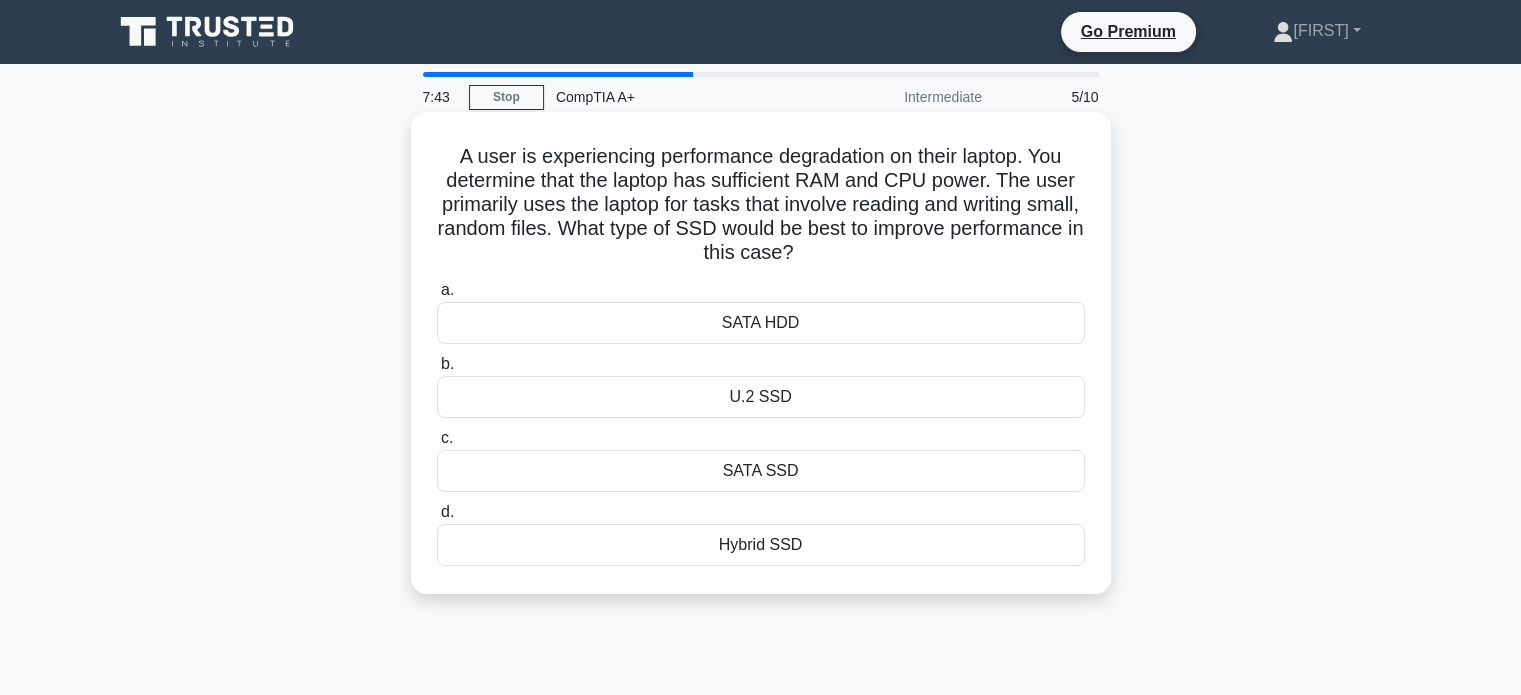 click on "U.2 SSD" at bounding box center (761, 397) 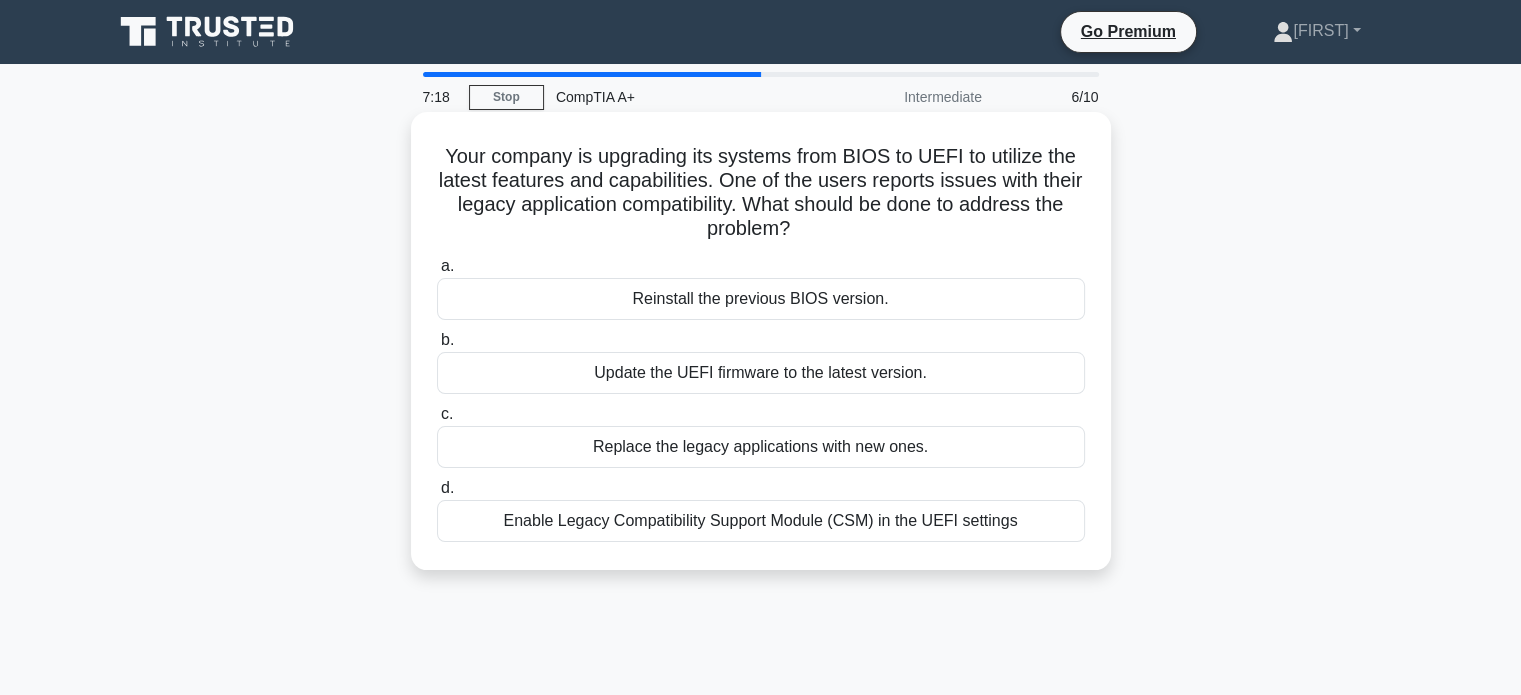 click on "Enable Legacy Compatibility Support Module (CSM) in the UEFI settings" at bounding box center [761, 521] 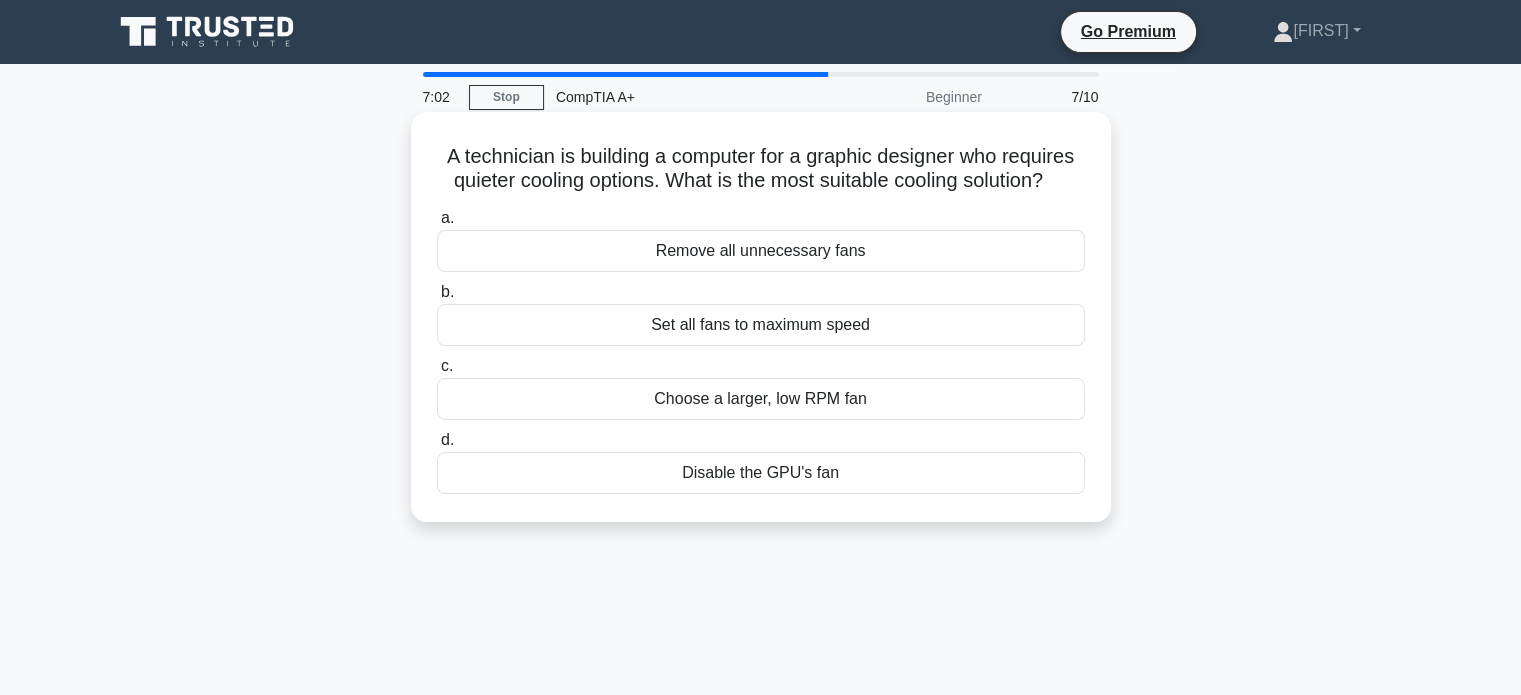 click on "Choose a larger, low RPM fan" at bounding box center (761, 399) 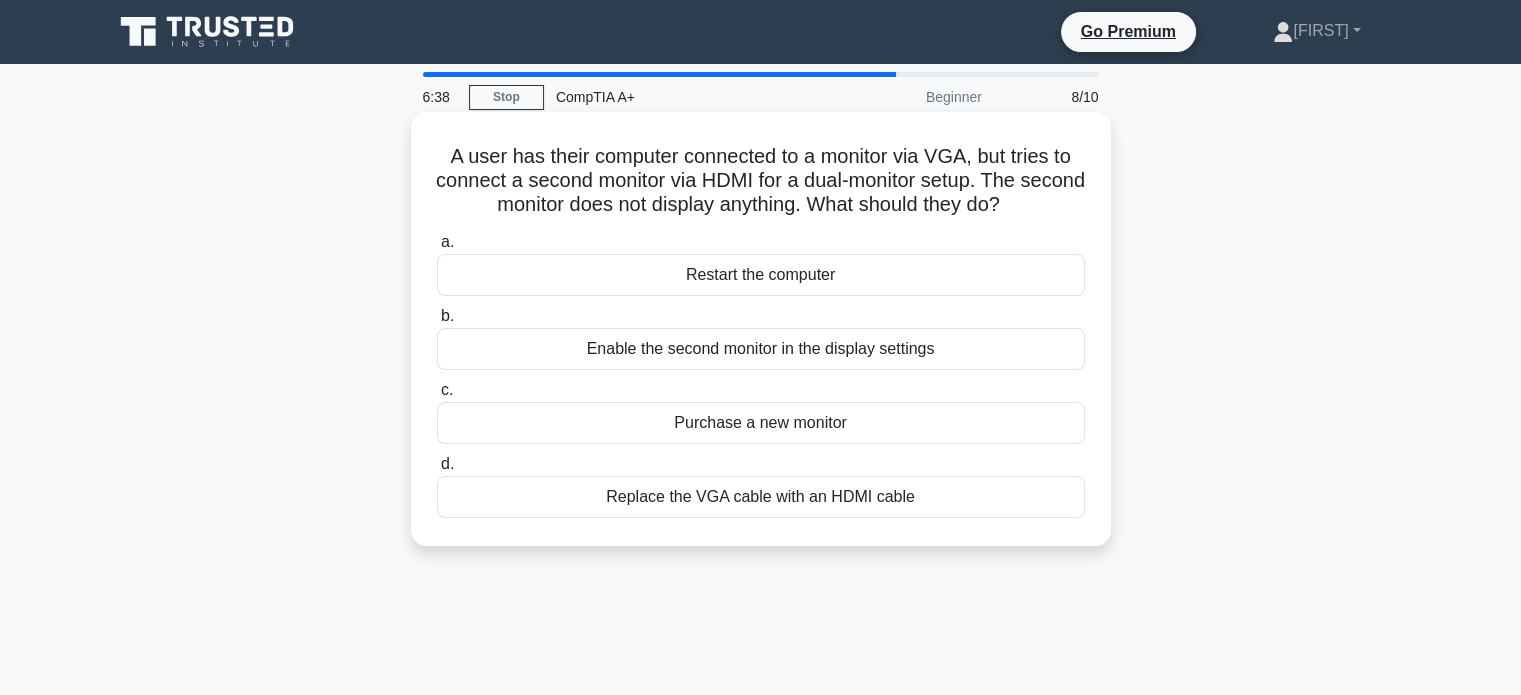 click on "Enable the second monitor in the display settings" at bounding box center [761, 349] 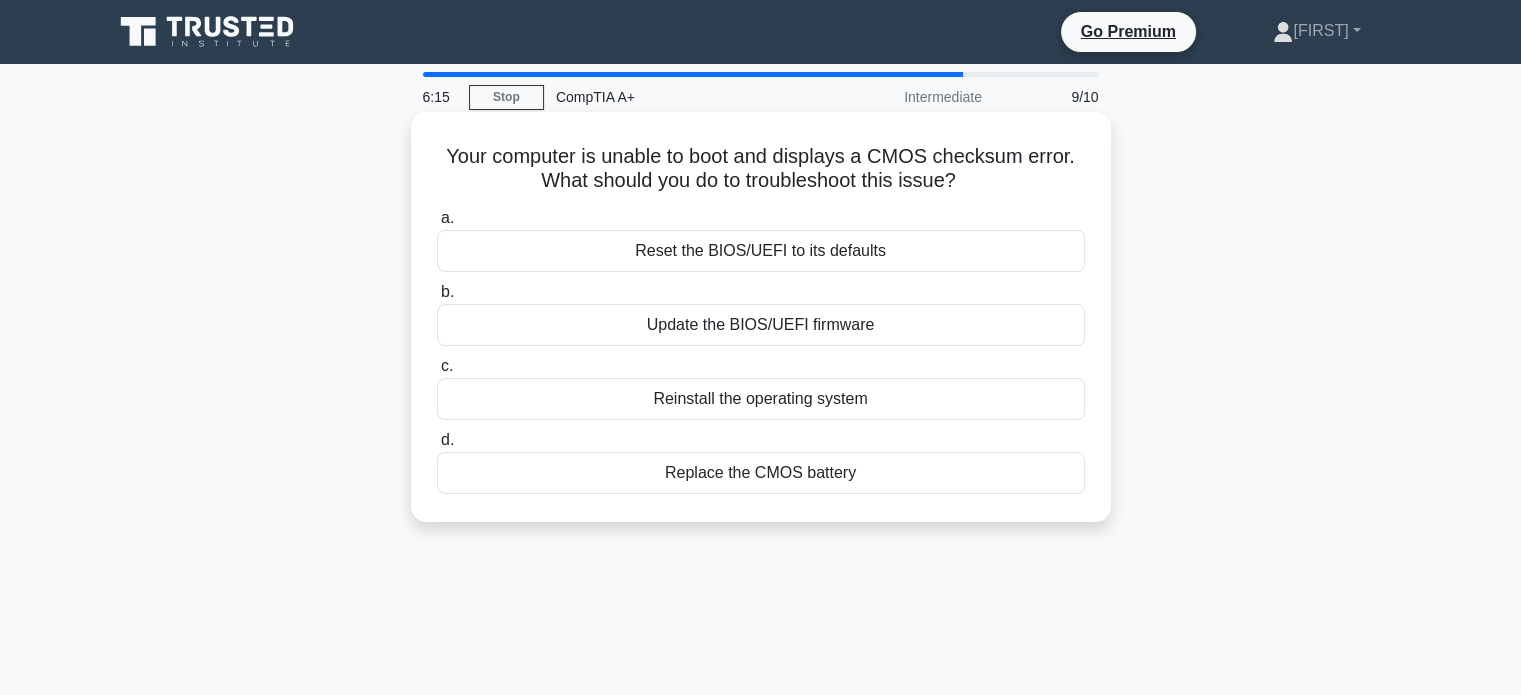click on "Replace the CMOS battery" at bounding box center [761, 473] 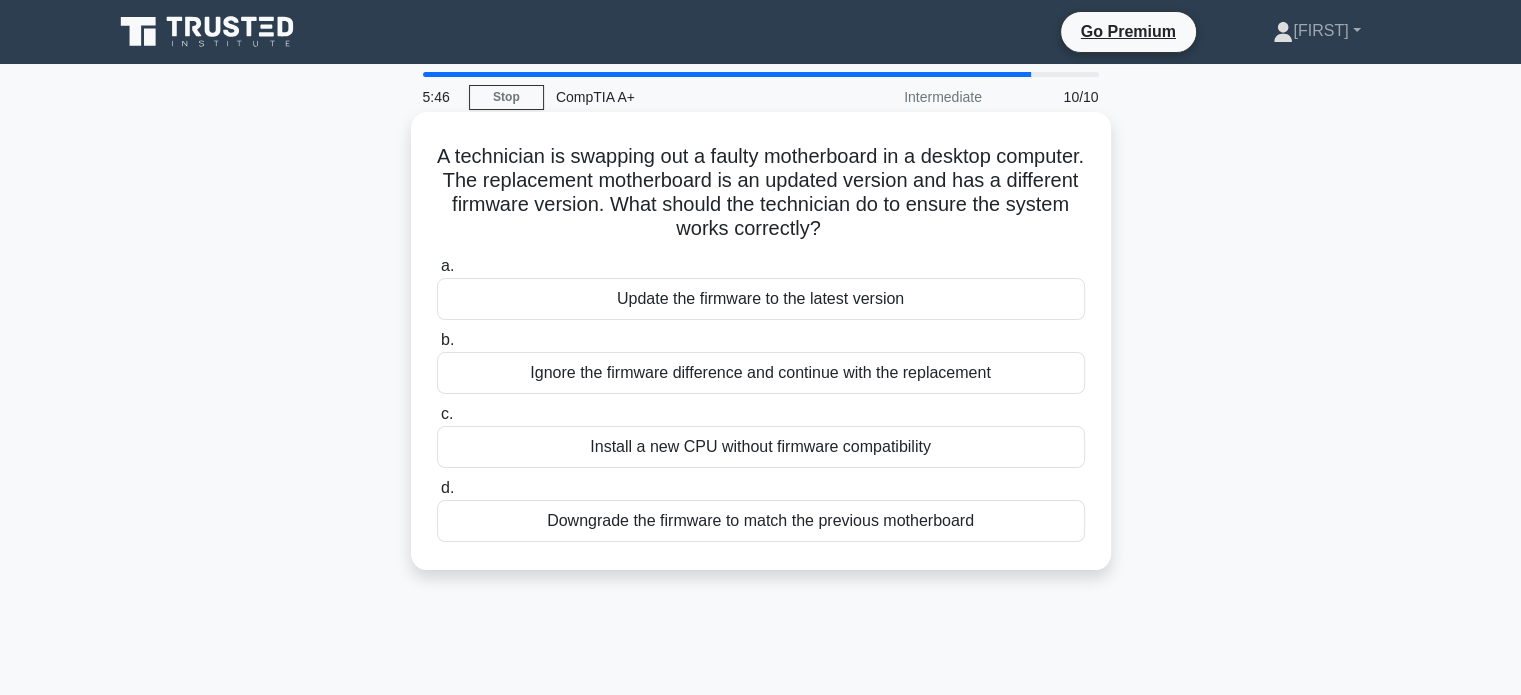 click on "Update the firmware to the latest version" at bounding box center (761, 299) 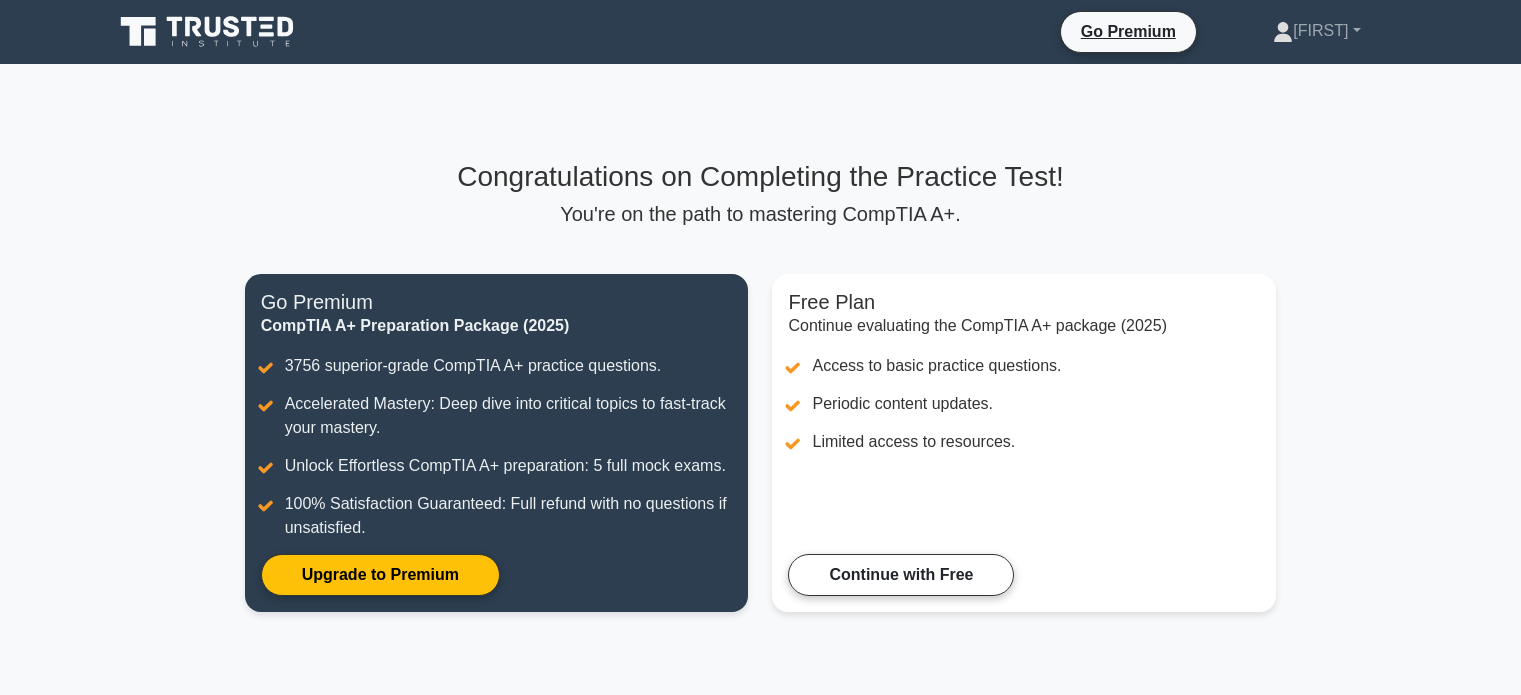 scroll, scrollTop: 0, scrollLeft: 0, axis: both 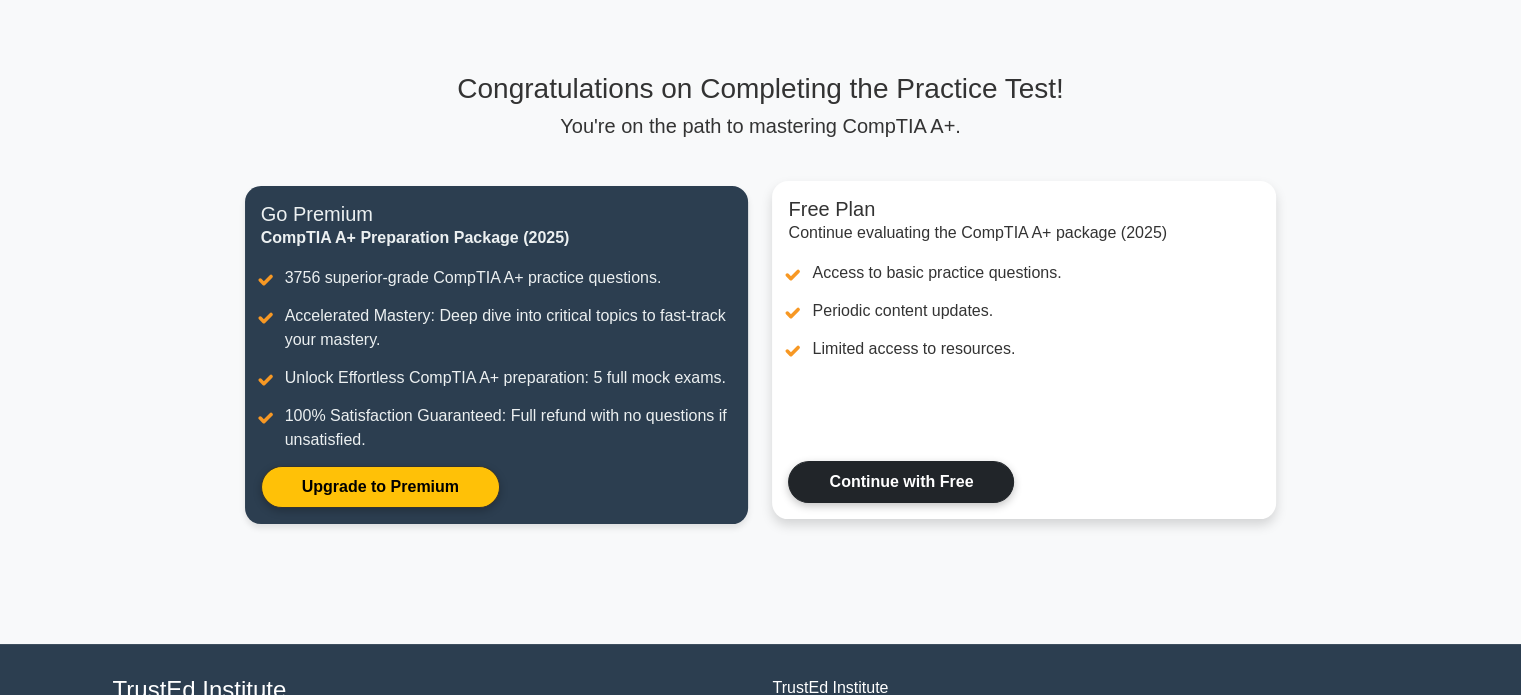 click on "Continue with Free" at bounding box center [901, 482] 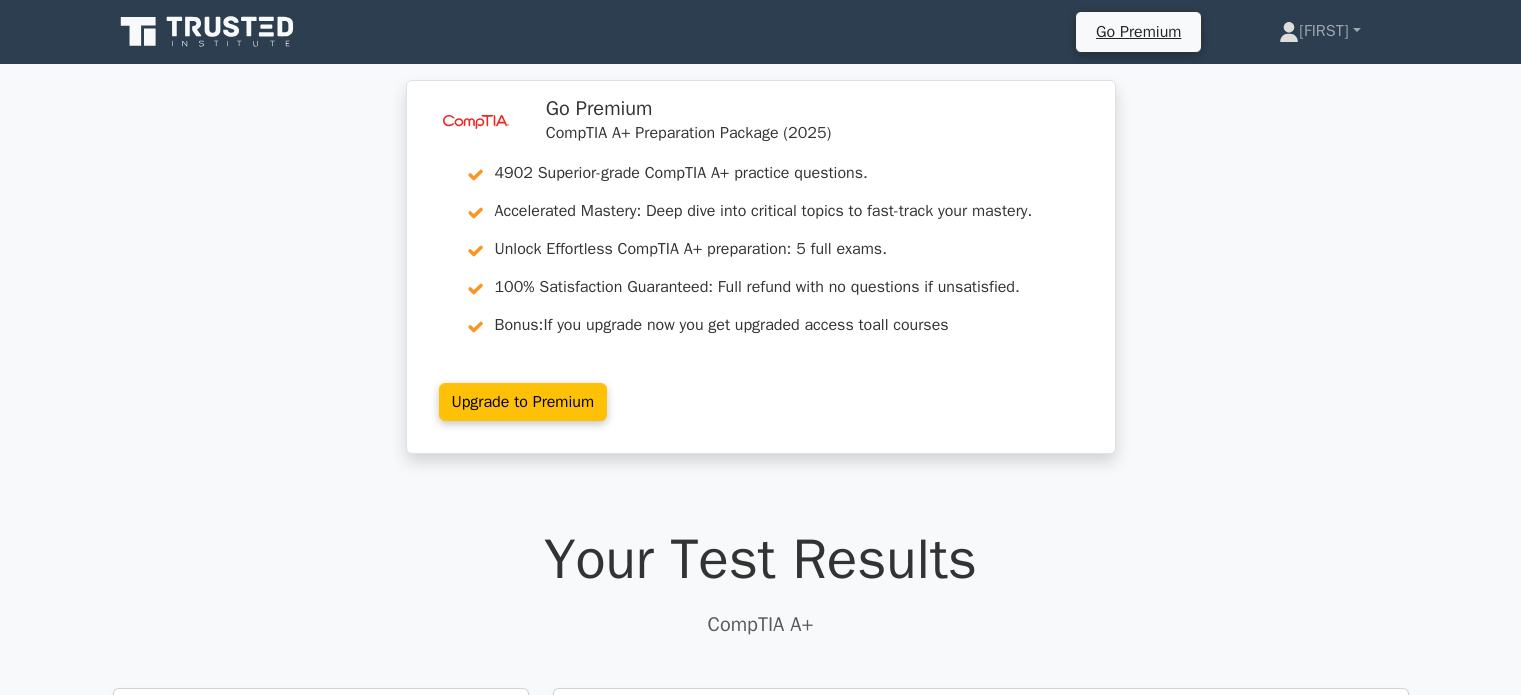 scroll, scrollTop: 654, scrollLeft: 0, axis: vertical 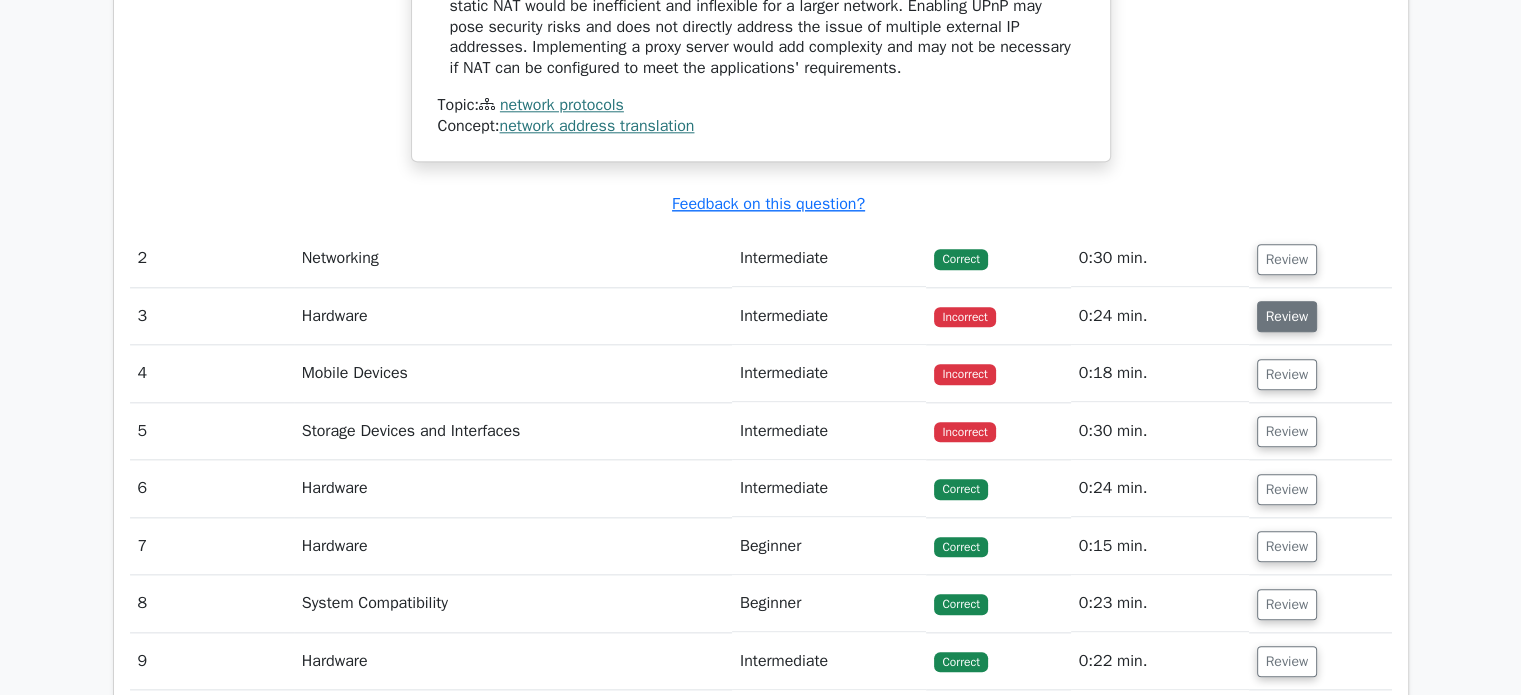 click on "Review" at bounding box center [1287, 316] 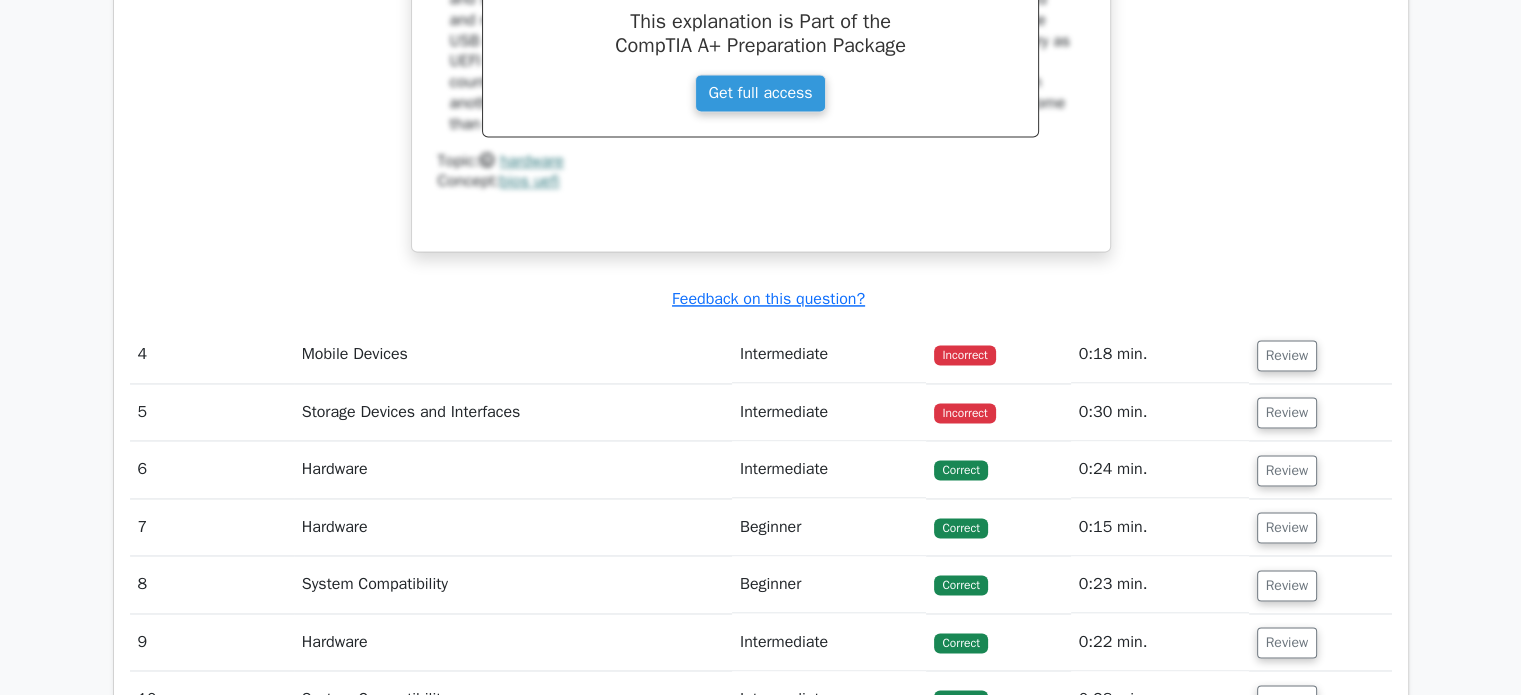 scroll, scrollTop: 2998, scrollLeft: 0, axis: vertical 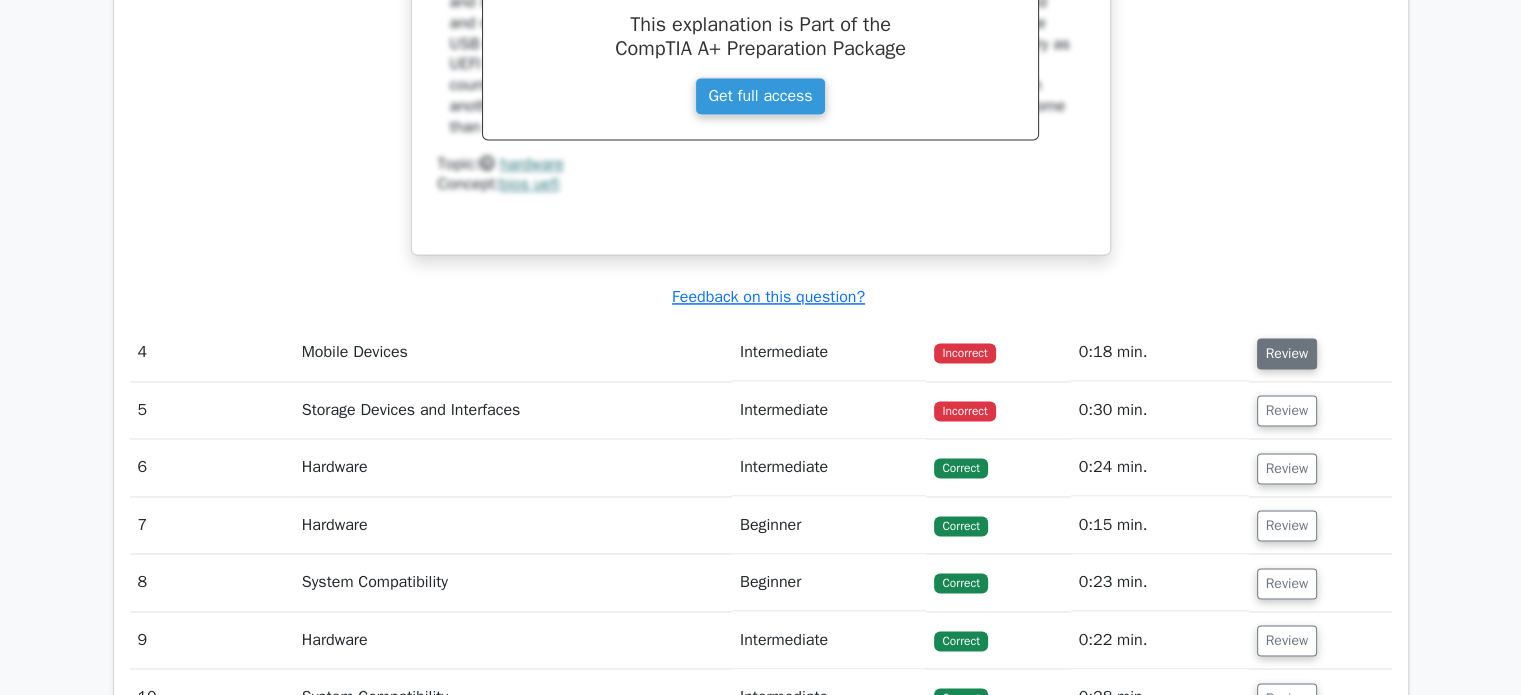 click on "Review" at bounding box center (1287, 353) 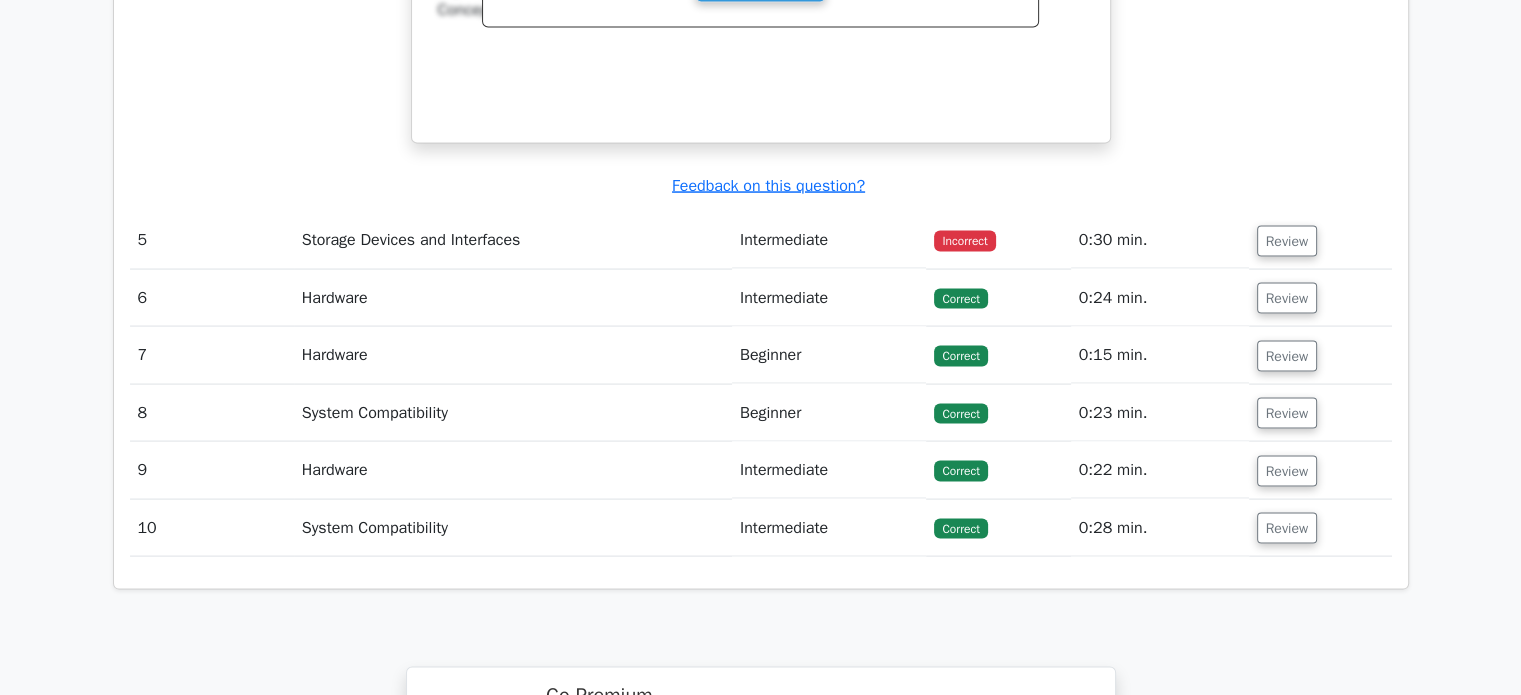 scroll, scrollTop: 3978, scrollLeft: 0, axis: vertical 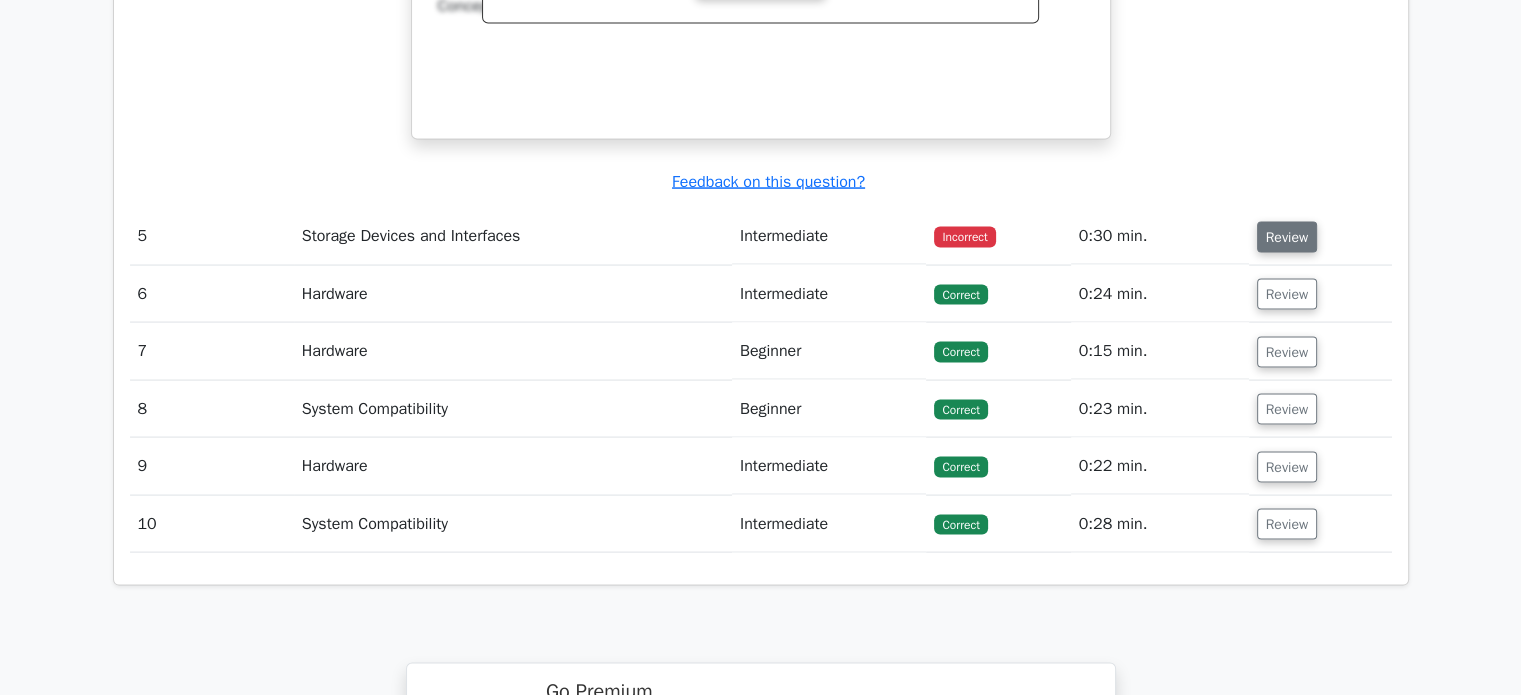 click on "Review" at bounding box center [1287, 237] 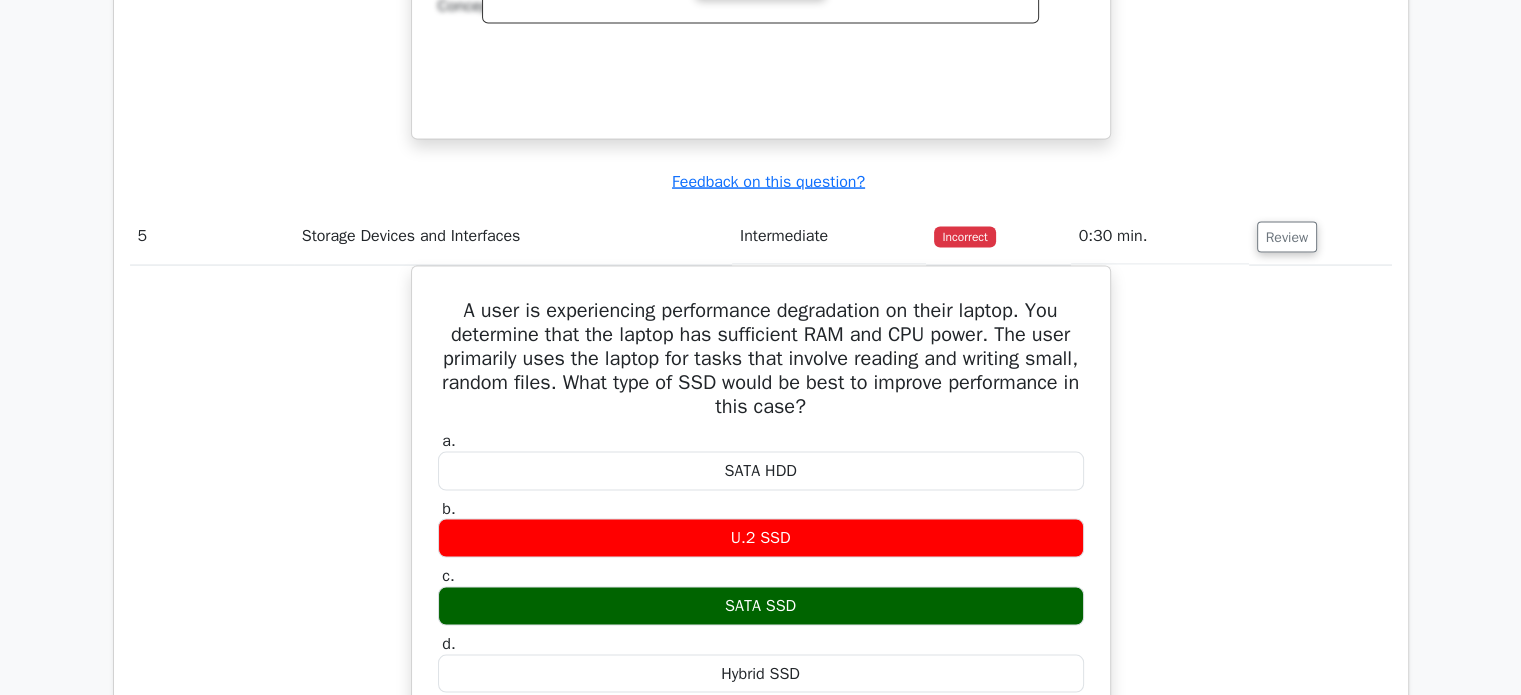 scroll, scrollTop: 4078, scrollLeft: 0, axis: vertical 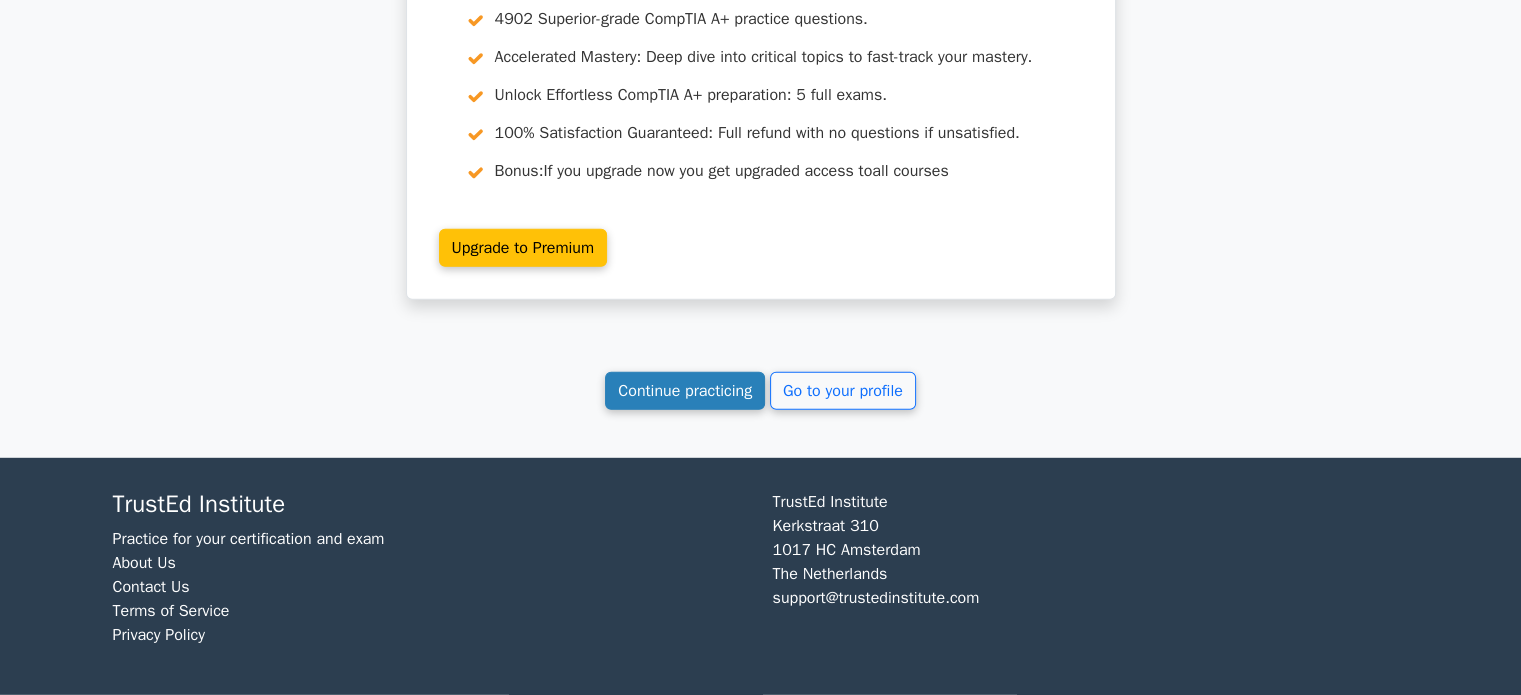 click on "Continue practicing" at bounding box center (685, 391) 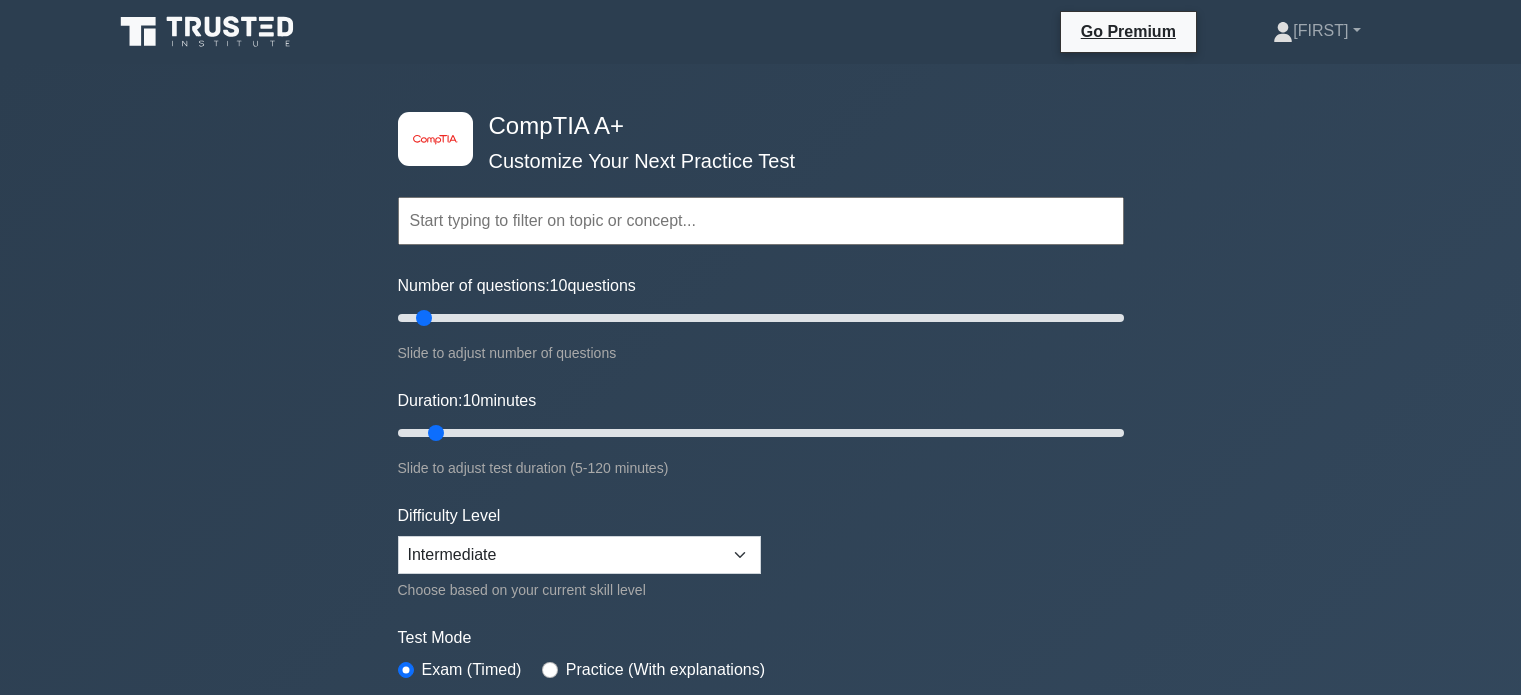 scroll, scrollTop: 0, scrollLeft: 0, axis: both 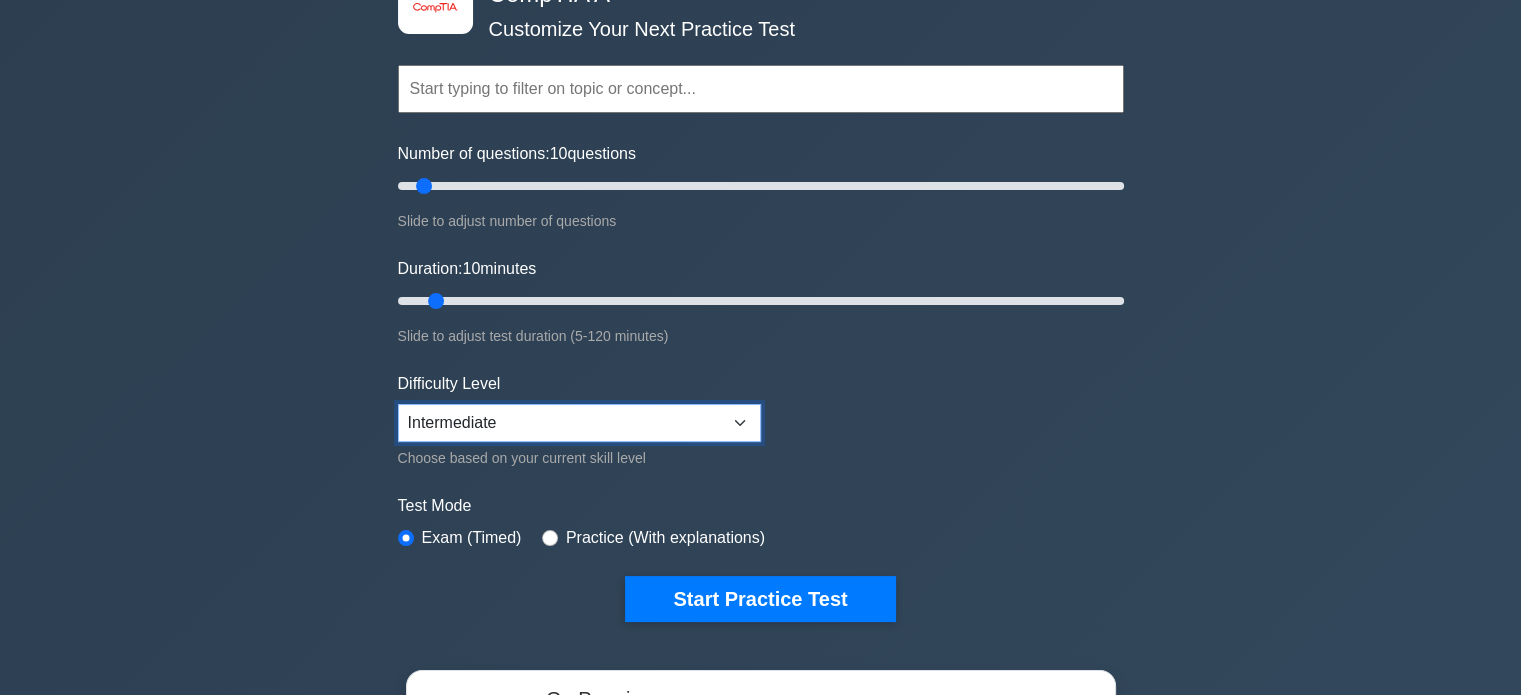 click on "Beginner
Intermediate
Expert" at bounding box center [579, 423] 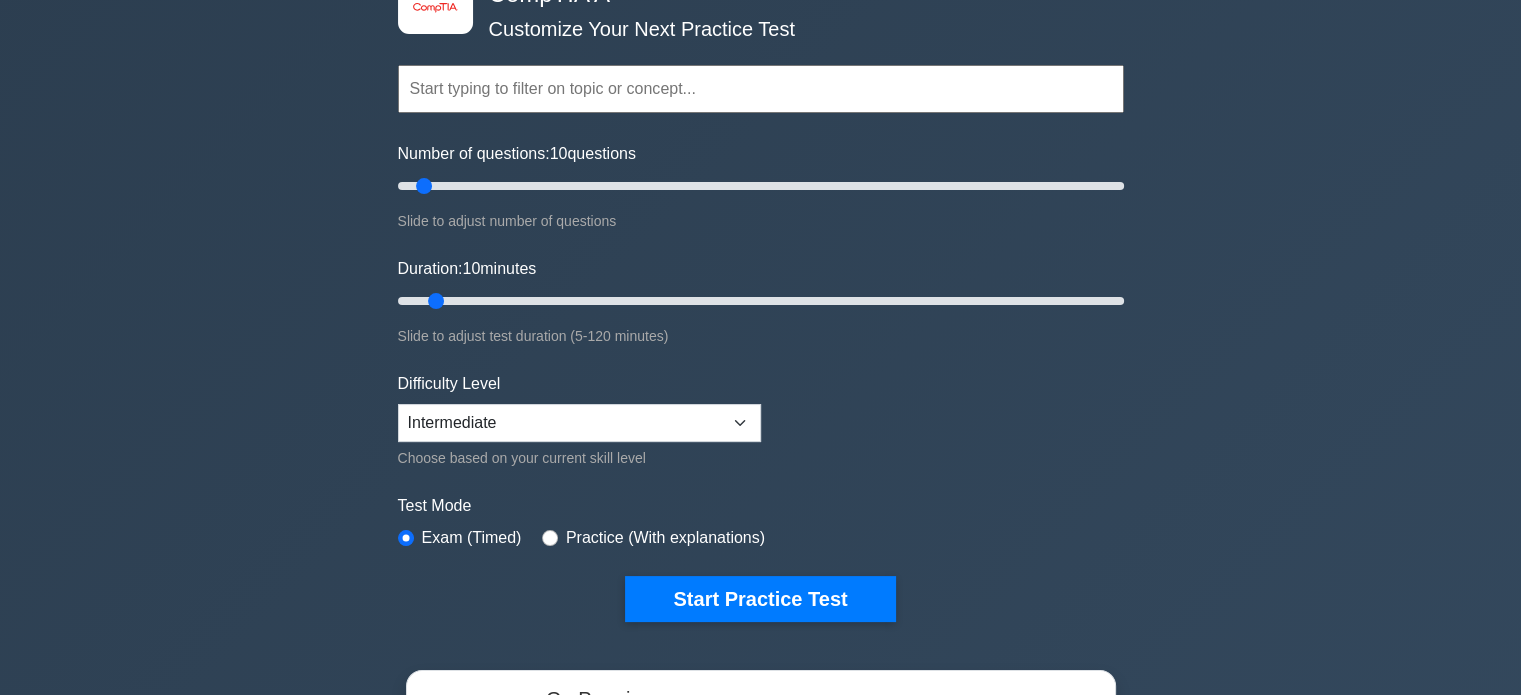 click on "Practice (With explanations)" at bounding box center (665, 538) 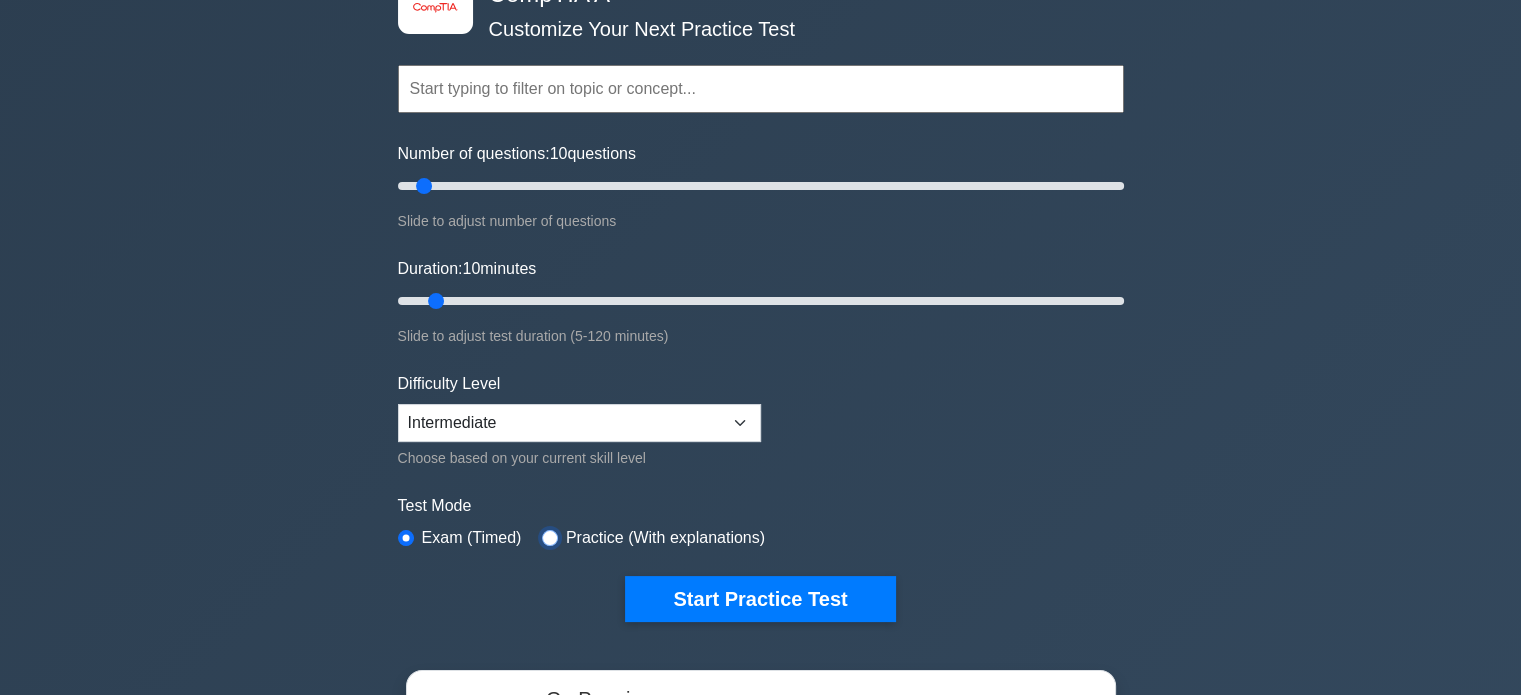 click at bounding box center (550, 538) 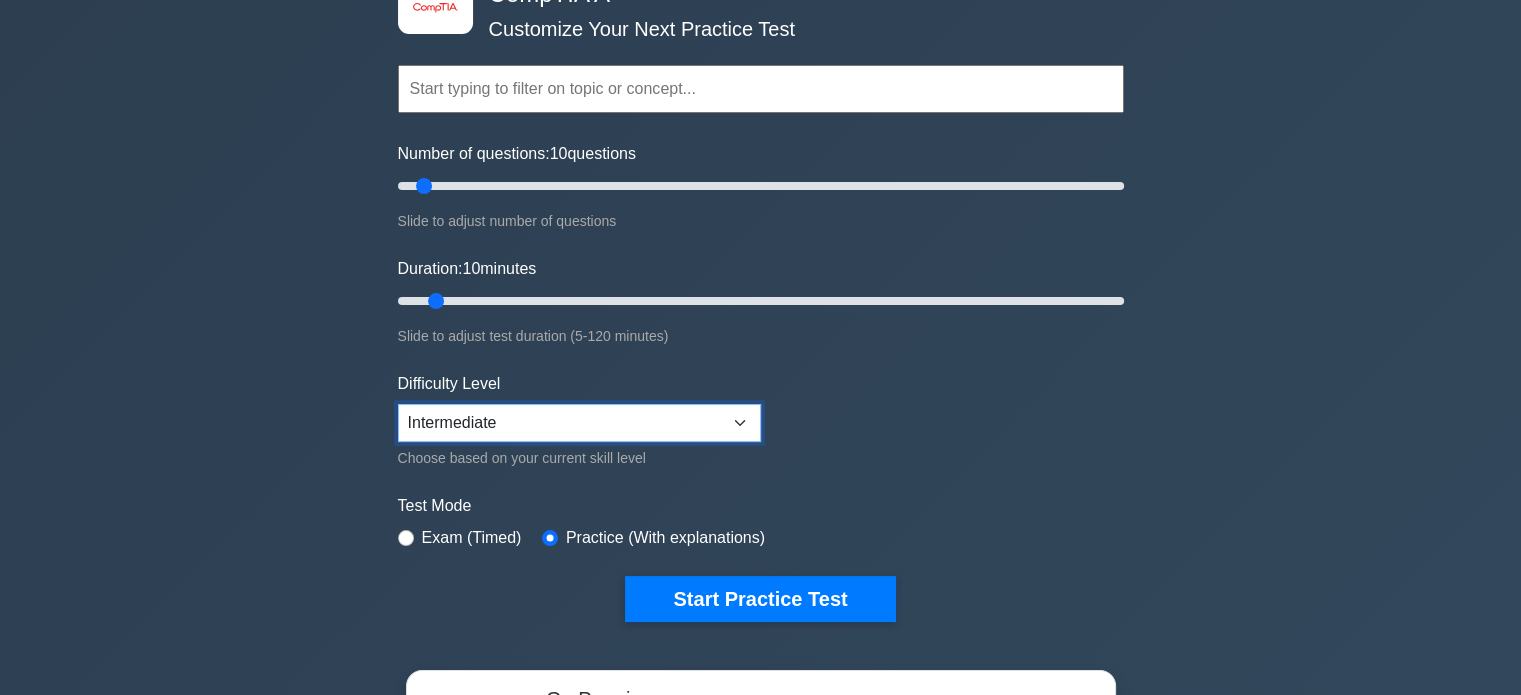 click on "Beginner
Intermediate
Expert" at bounding box center (579, 423) 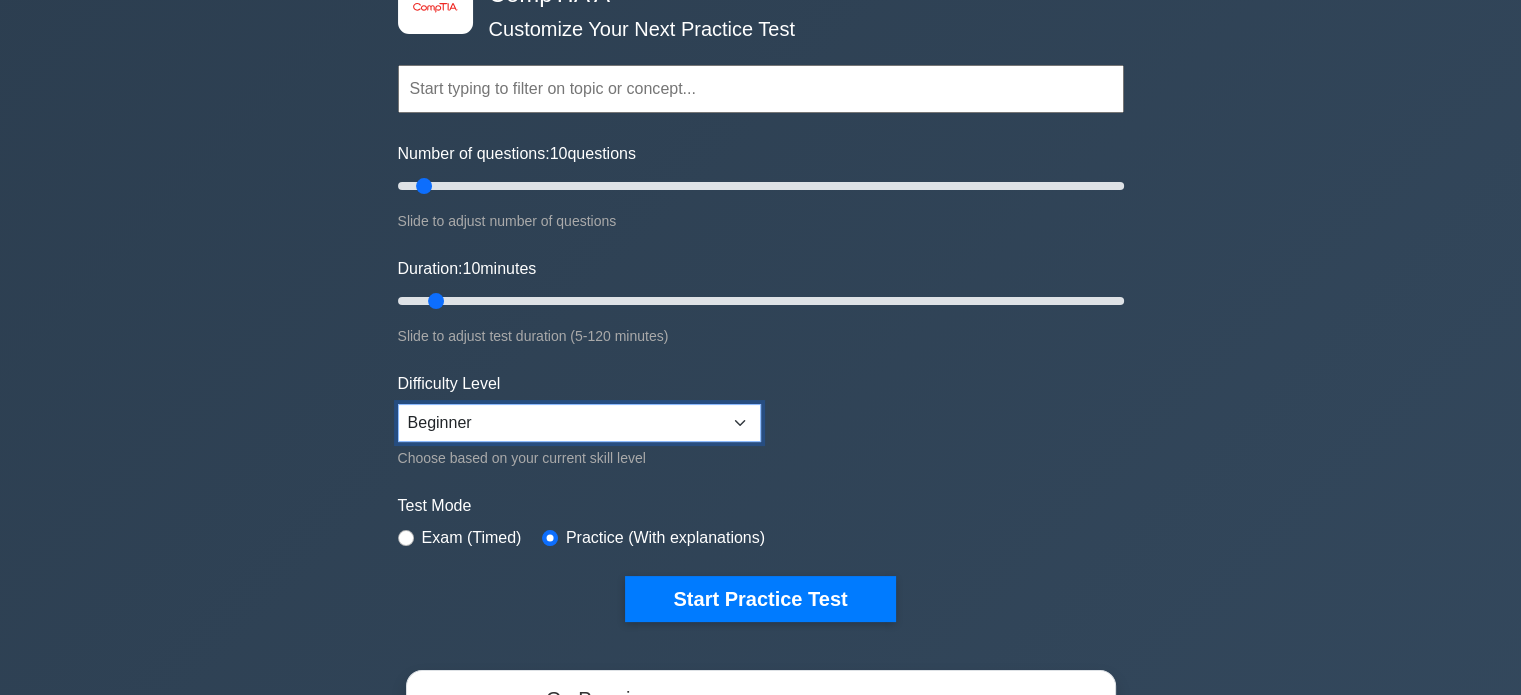 click on "Beginner
Intermediate
Expert" at bounding box center (579, 423) 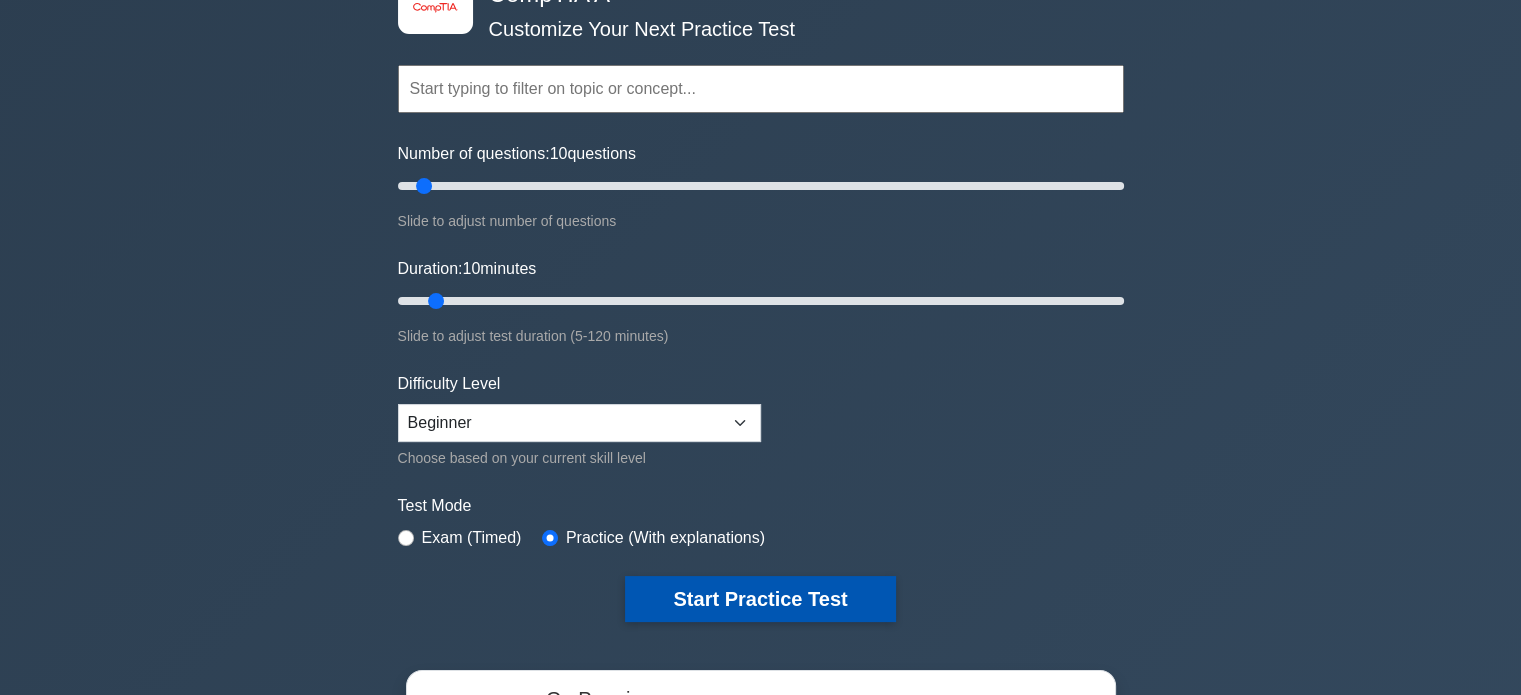 click on "Start Practice Test" at bounding box center (760, 599) 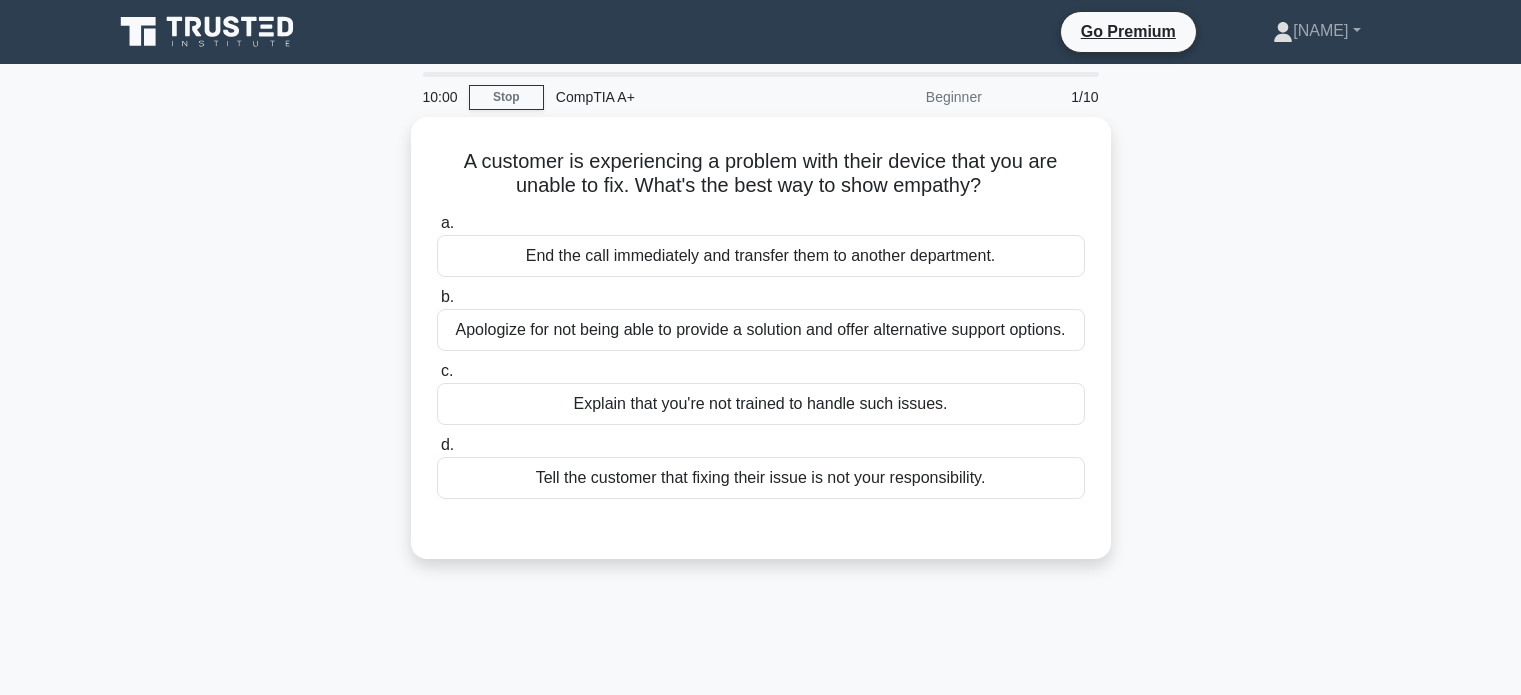 scroll, scrollTop: 0, scrollLeft: 0, axis: both 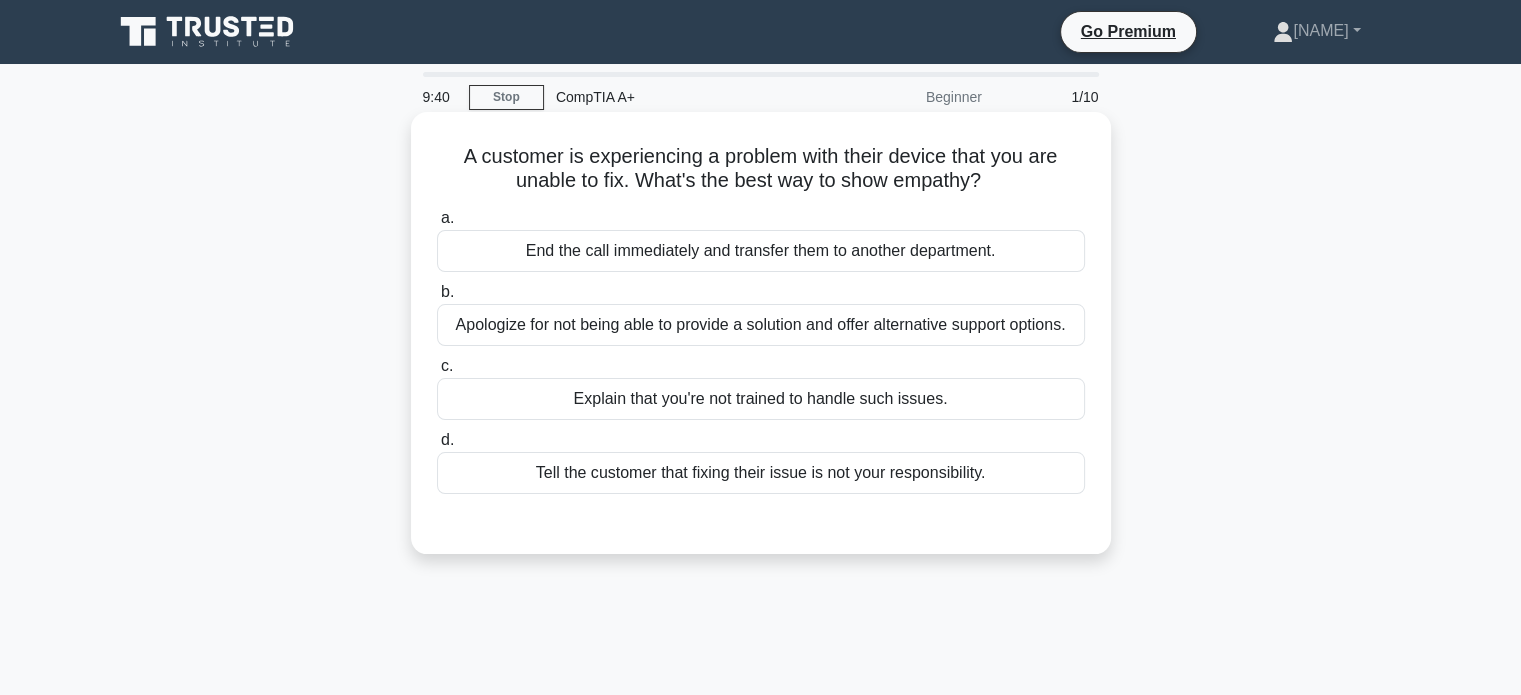click on "Apologize for not being able to provide a solution and offer alternative support options." at bounding box center (761, 325) 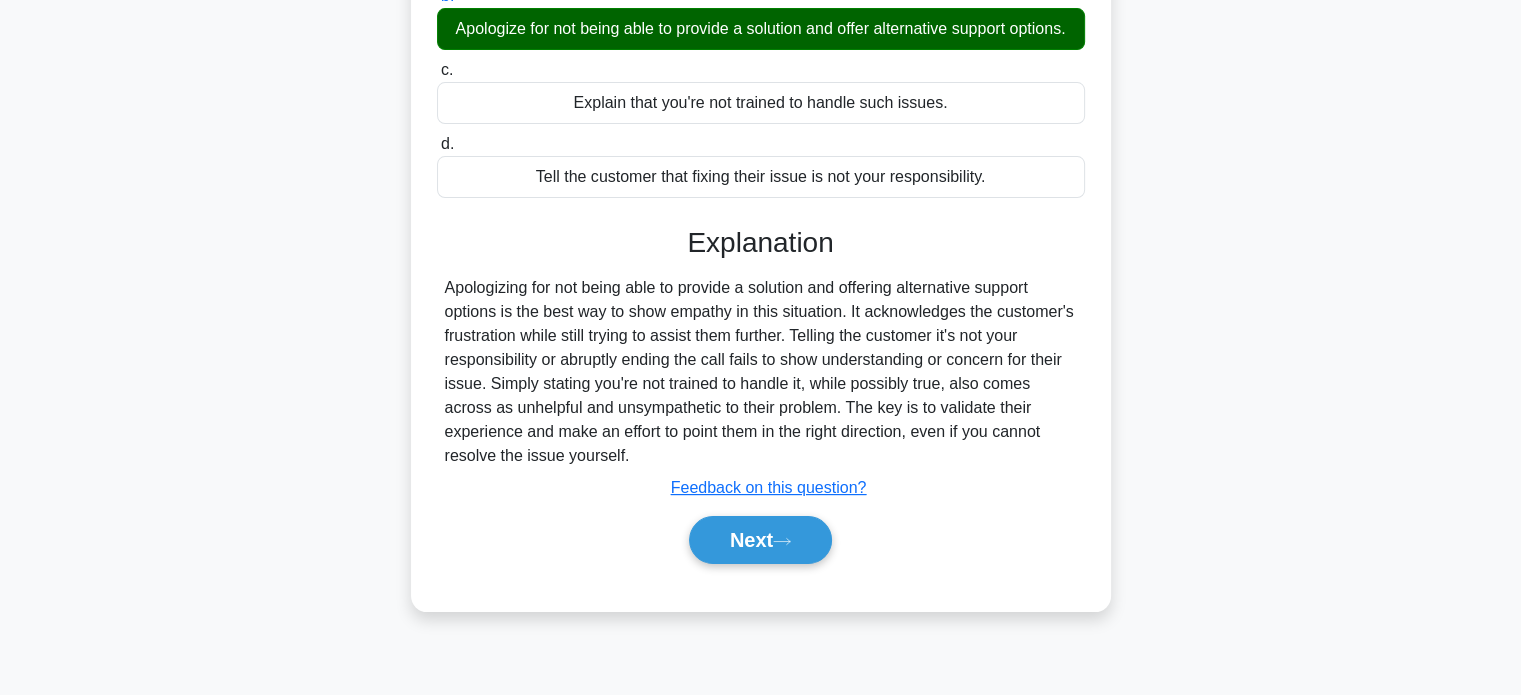 scroll, scrollTop: 296, scrollLeft: 0, axis: vertical 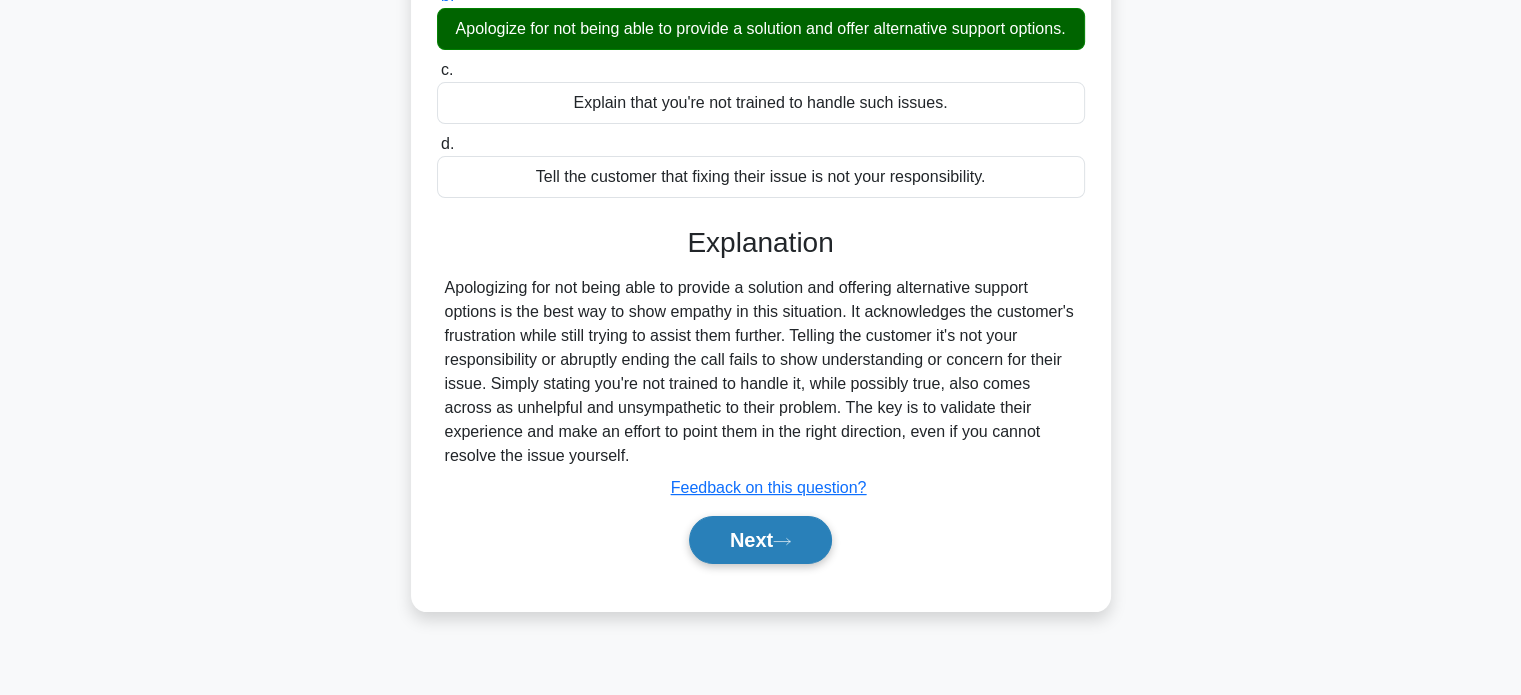click on "Next" at bounding box center [760, 540] 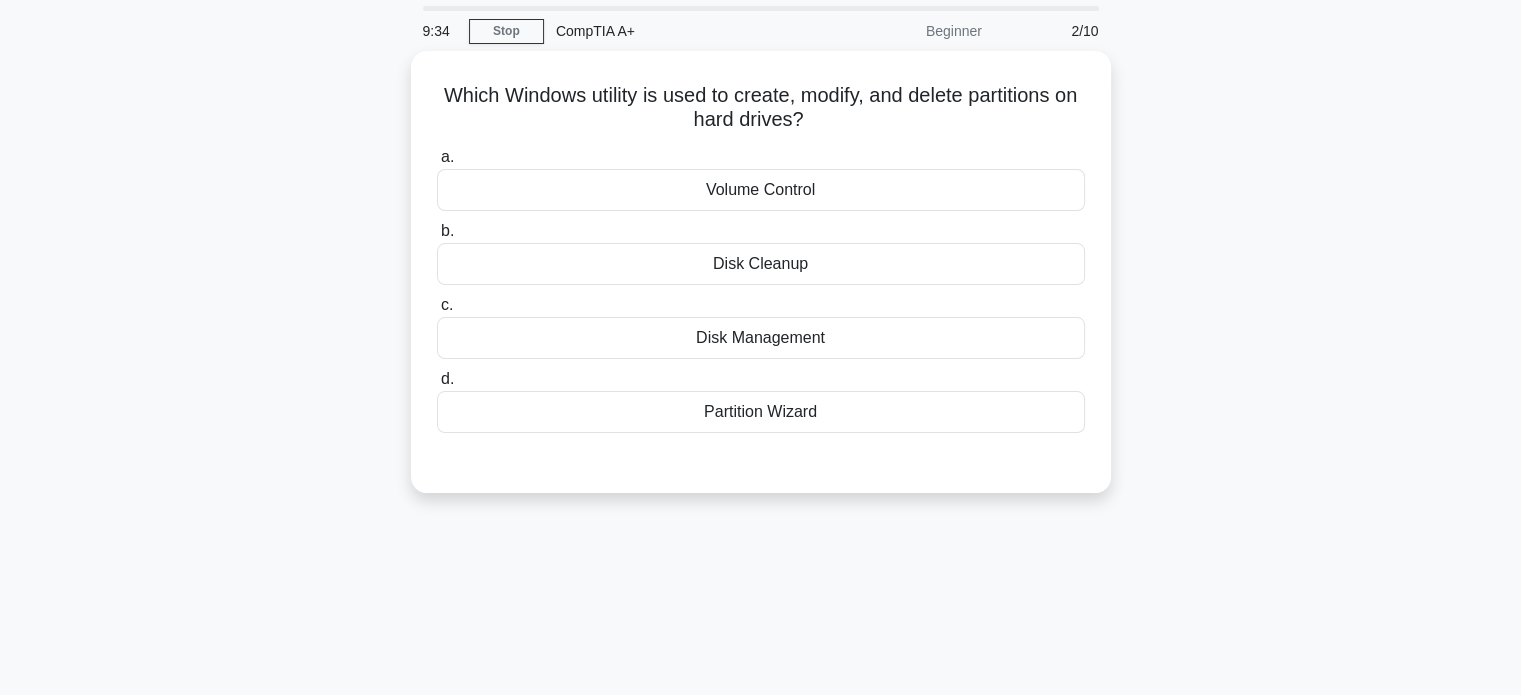 scroll, scrollTop: 0, scrollLeft: 0, axis: both 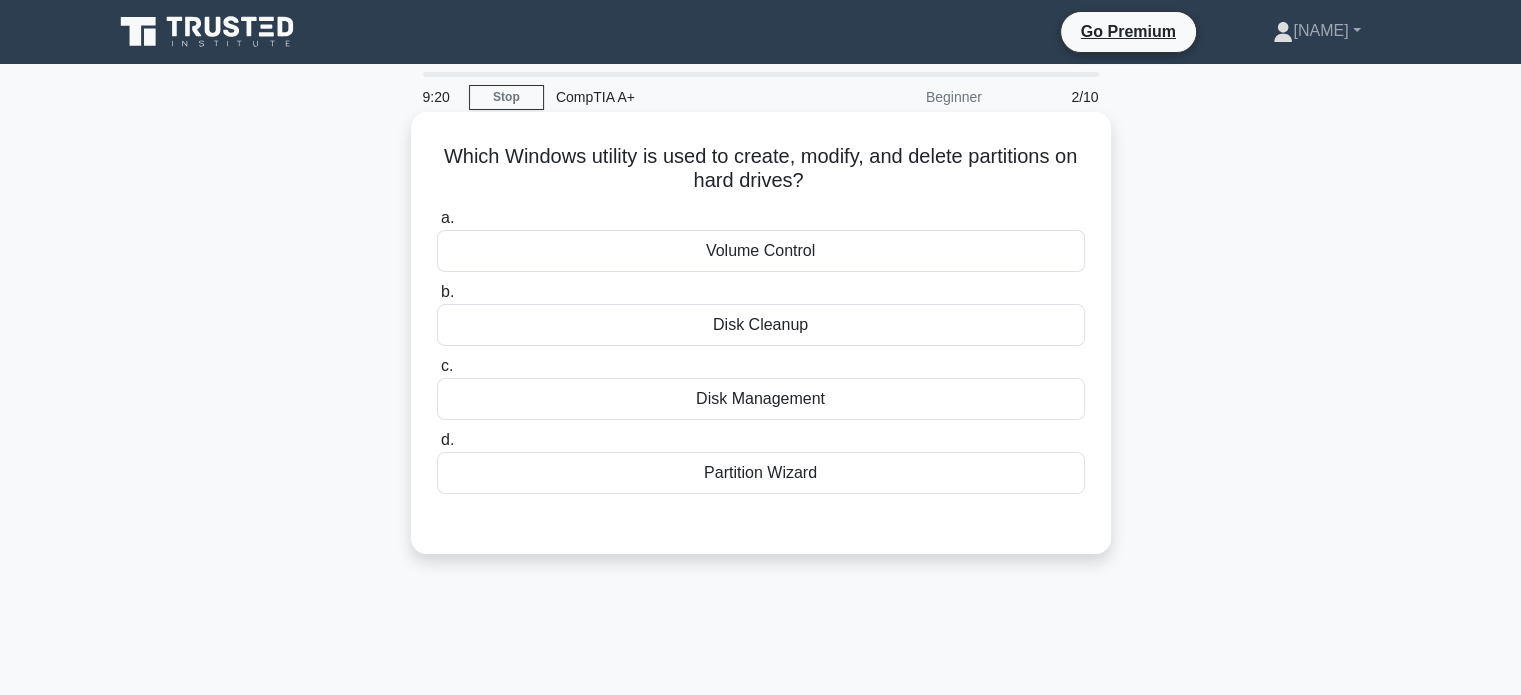 click on "Disk Management" at bounding box center [761, 399] 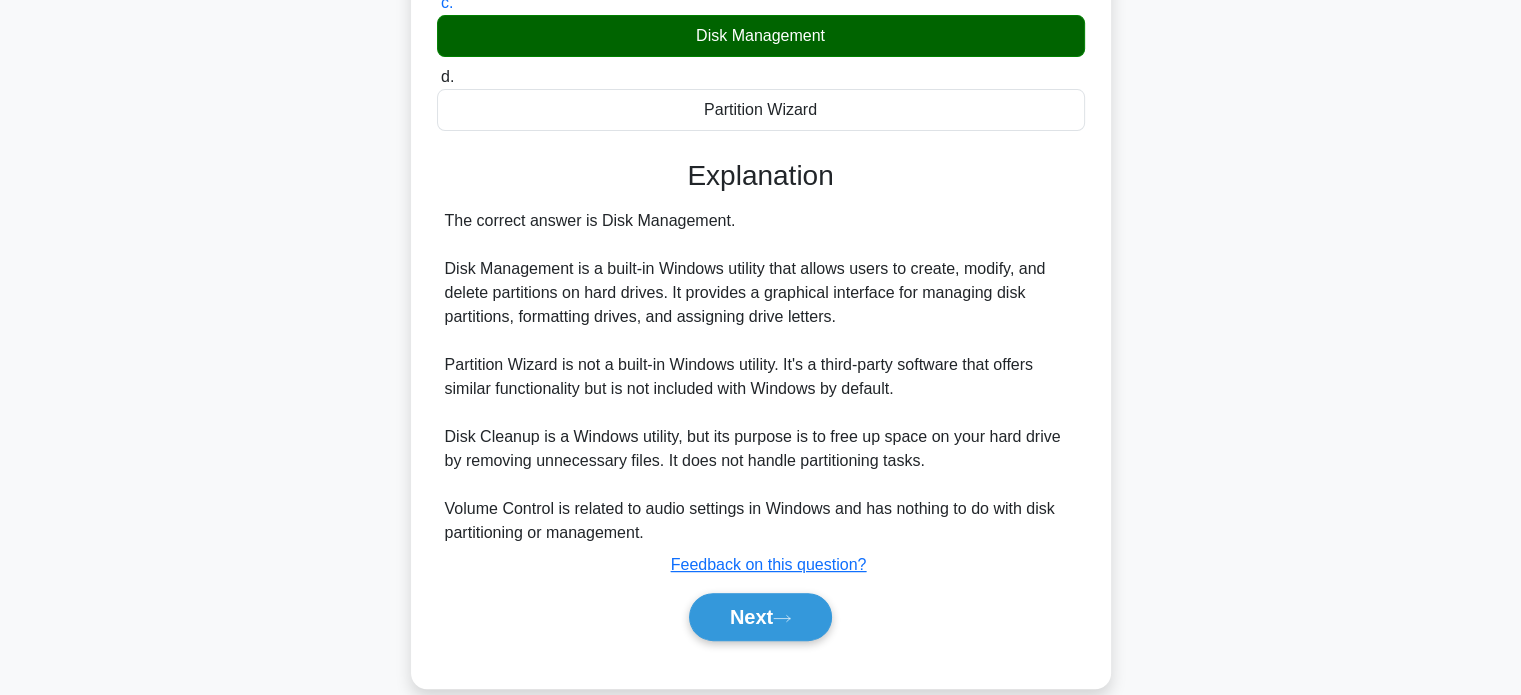 scroll, scrollTop: 392, scrollLeft: 0, axis: vertical 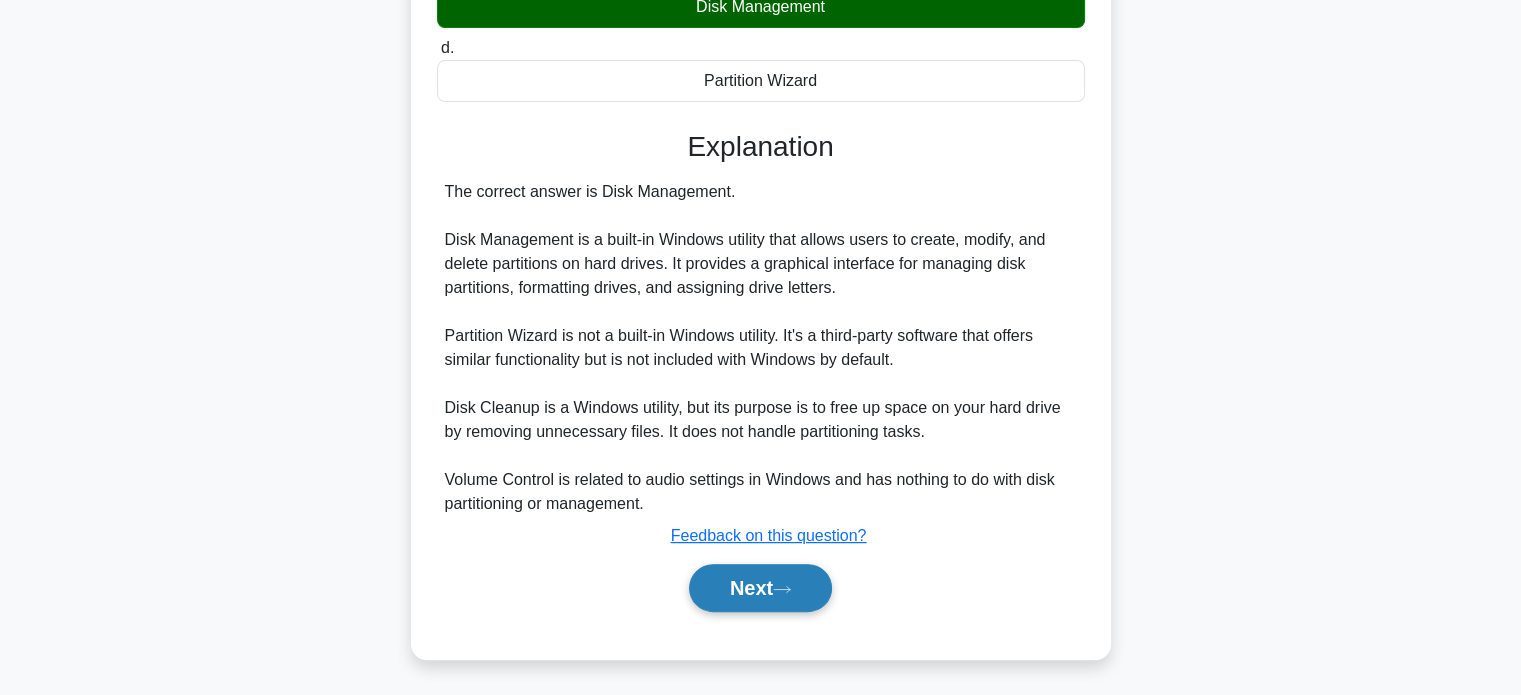 click on "Next" at bounding box center [760, 588] 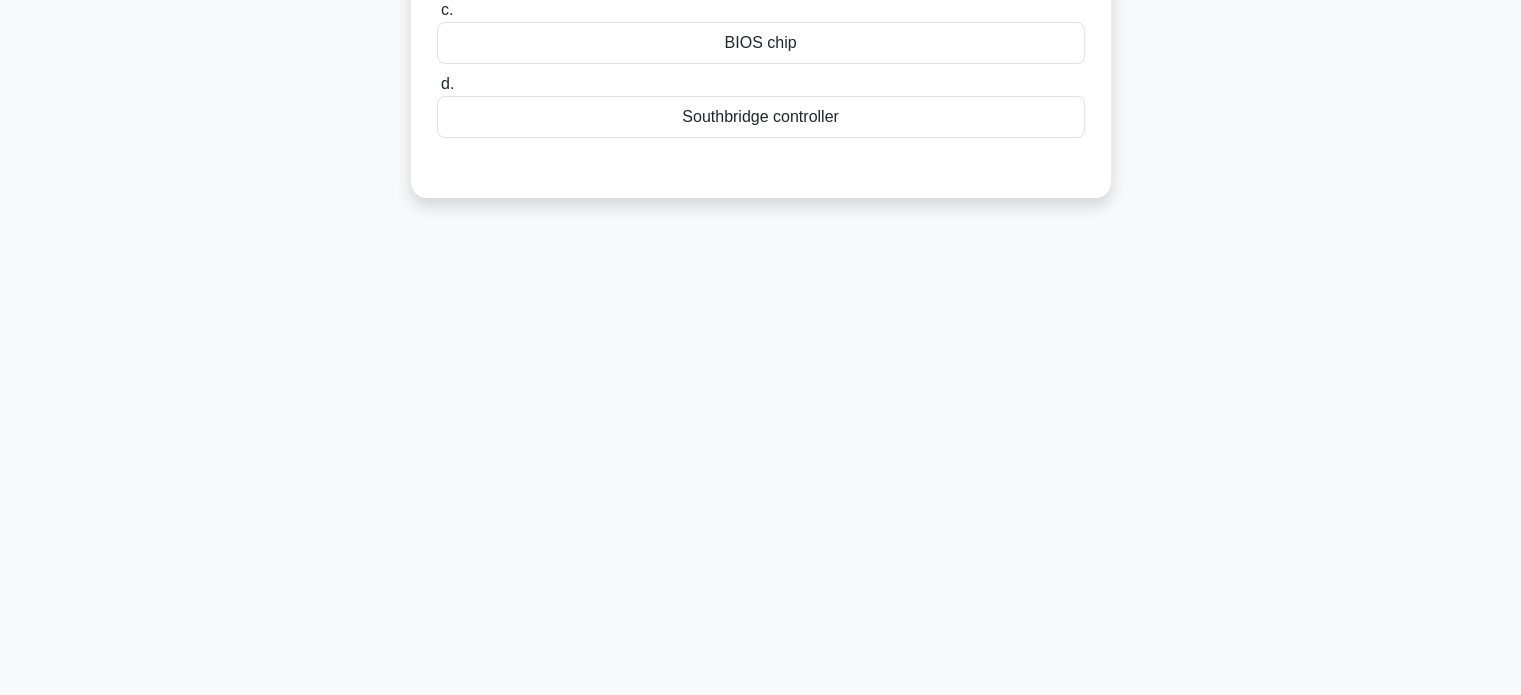 scroll, scrollTop: 0, scrollLeft: 0, axis: both 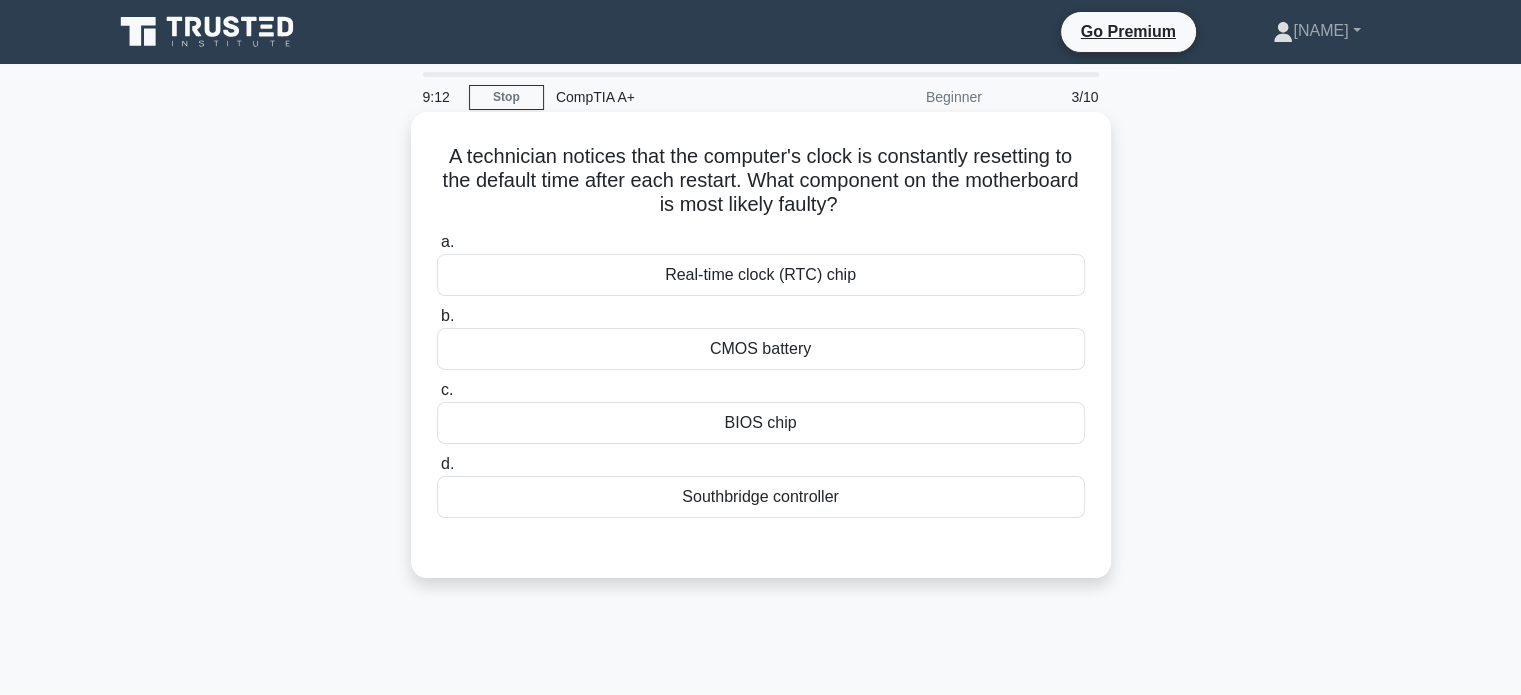 click on "CMOS battery" at bounding box center [761, 349] 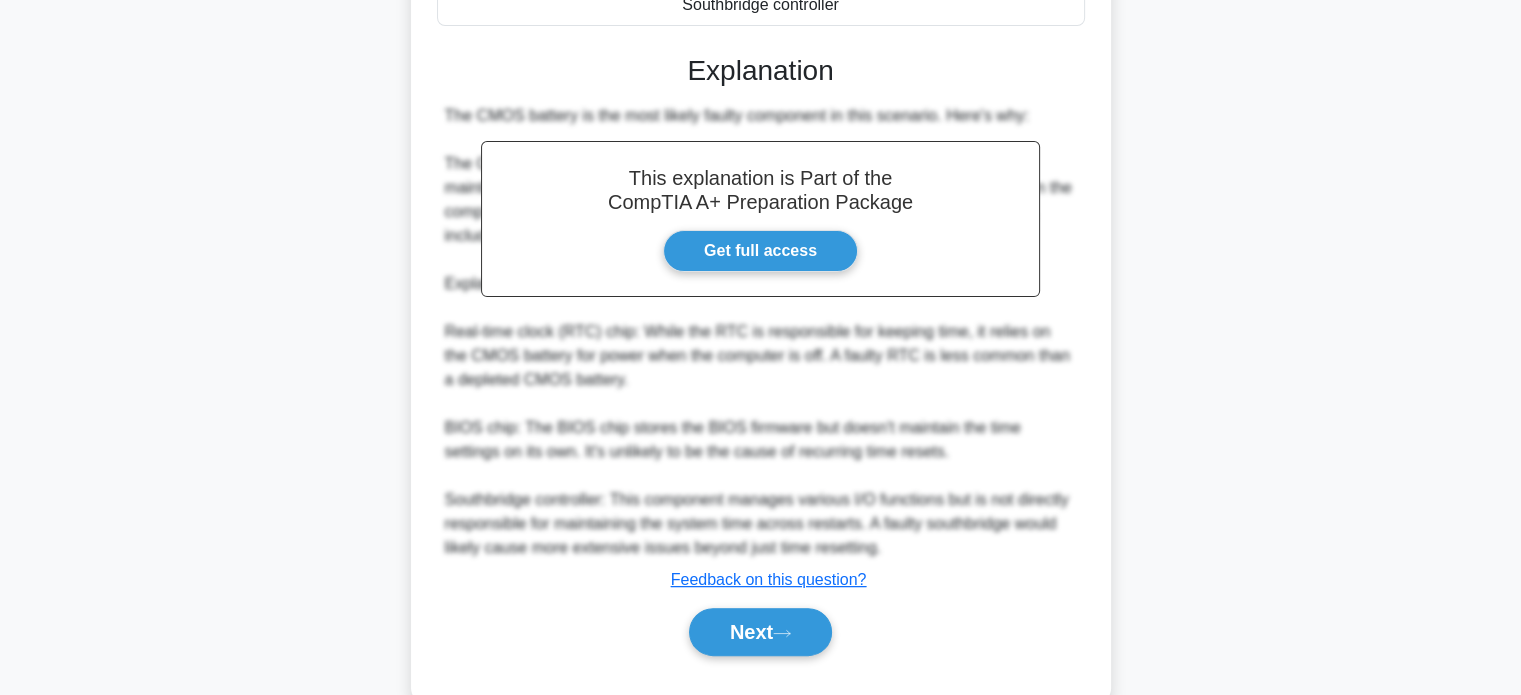 scroll, scrollTop: 536, scrollLeft: 0, axis: vertical 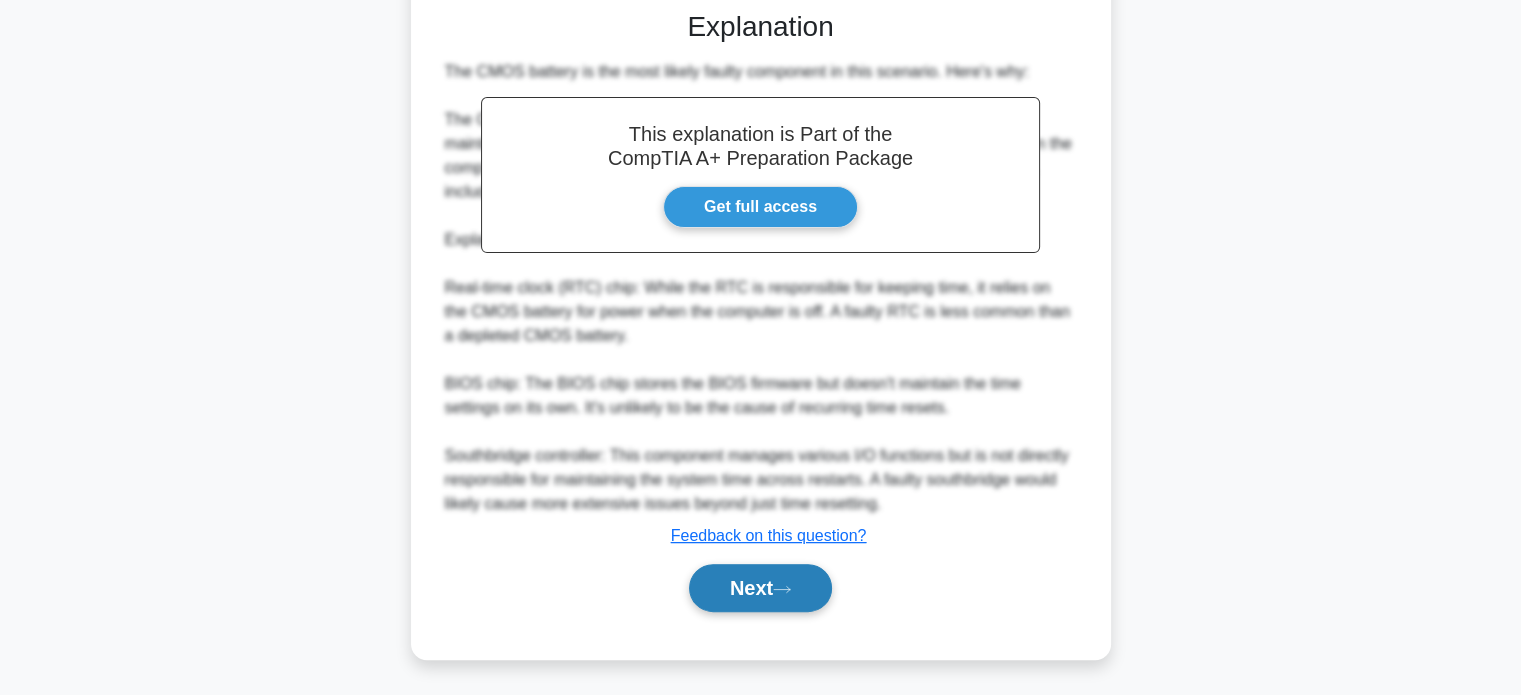 click on "Next" at bounding box center (760, 588) 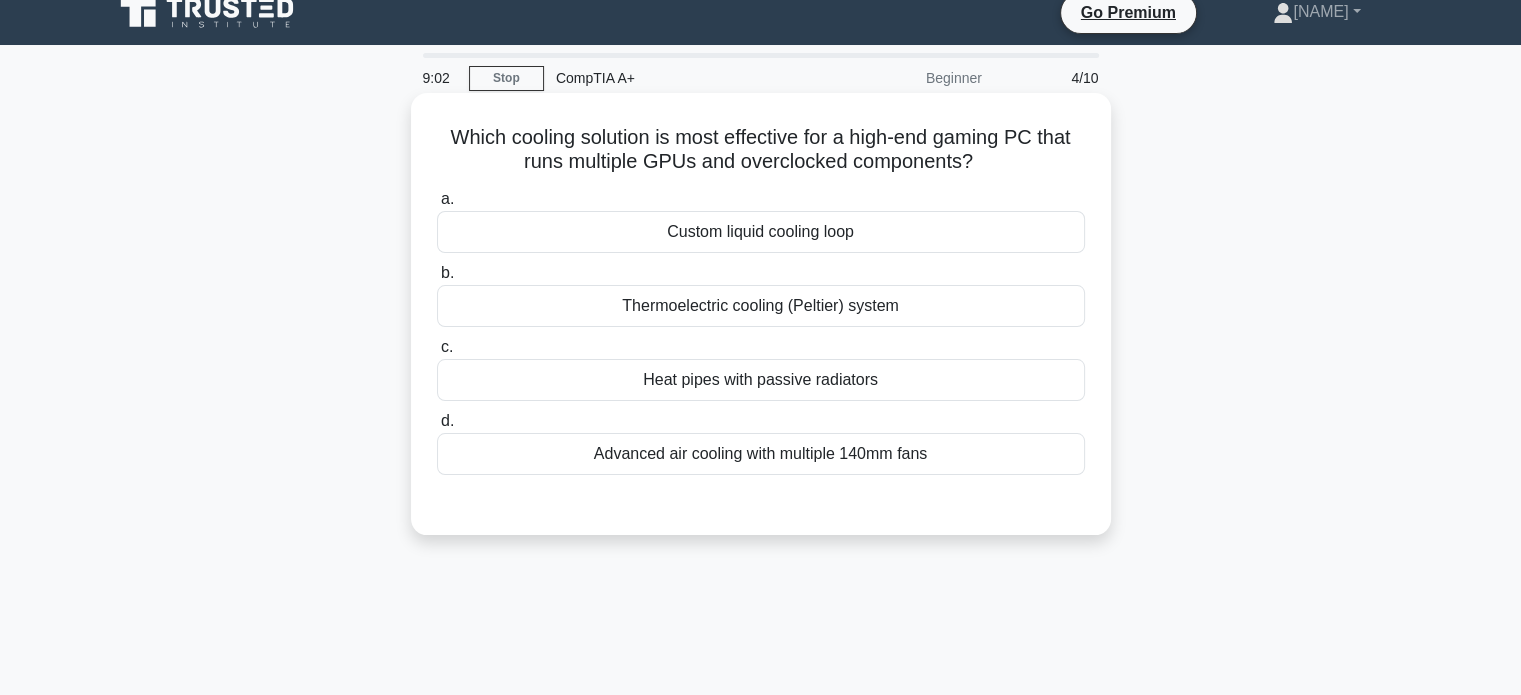 scroll, scrollTop: 20, scrollLeft: 0, axis: vertical 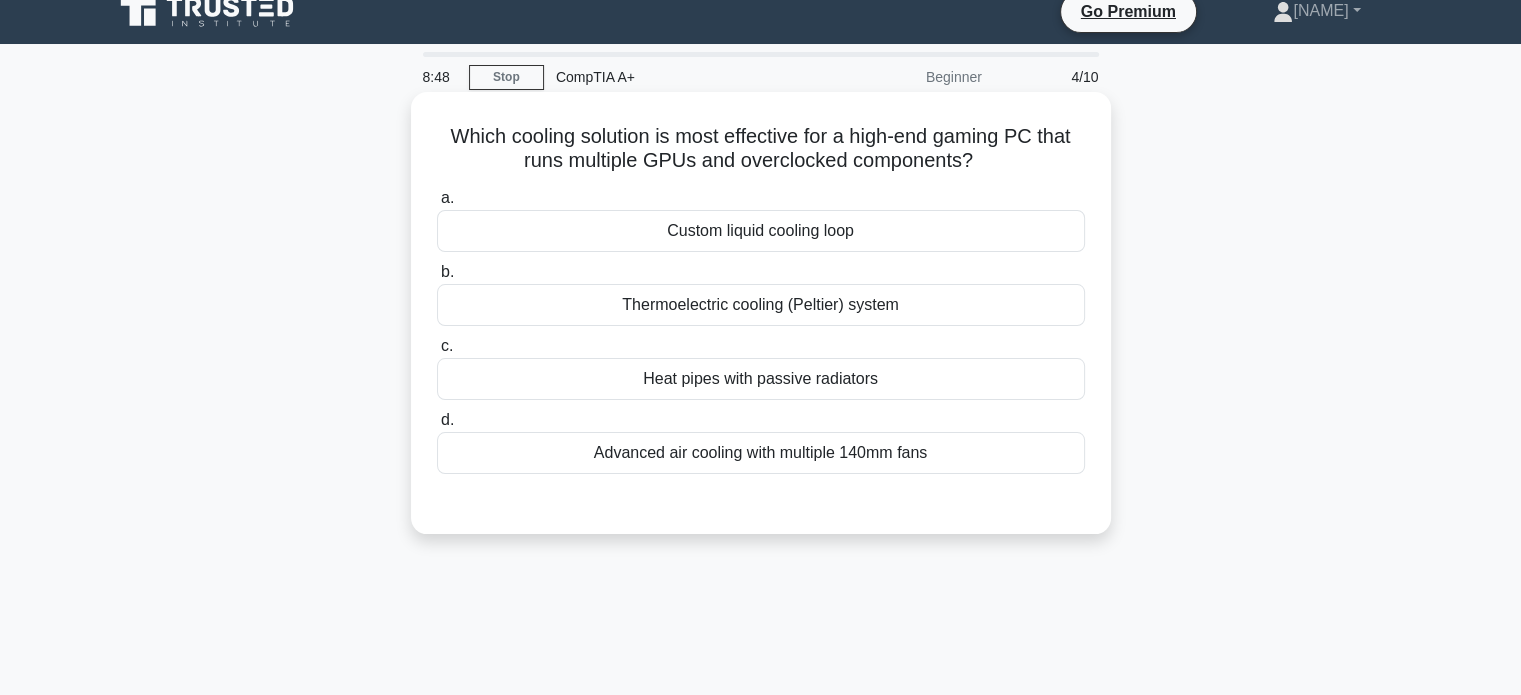click on "Custom liquid cooling loop" at bounding box center [761, 231] 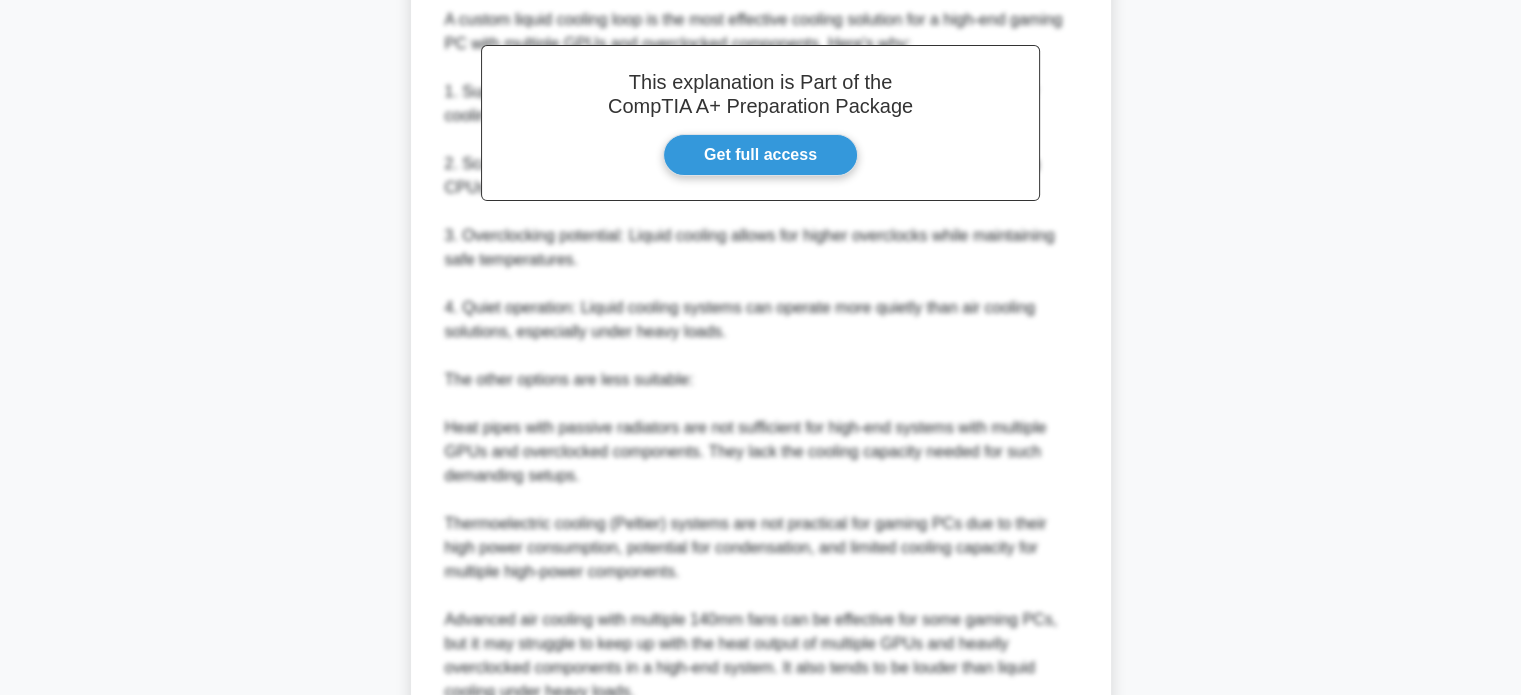 scroll, scrollTop: 752, scrollLeft: 0, axis: vertical 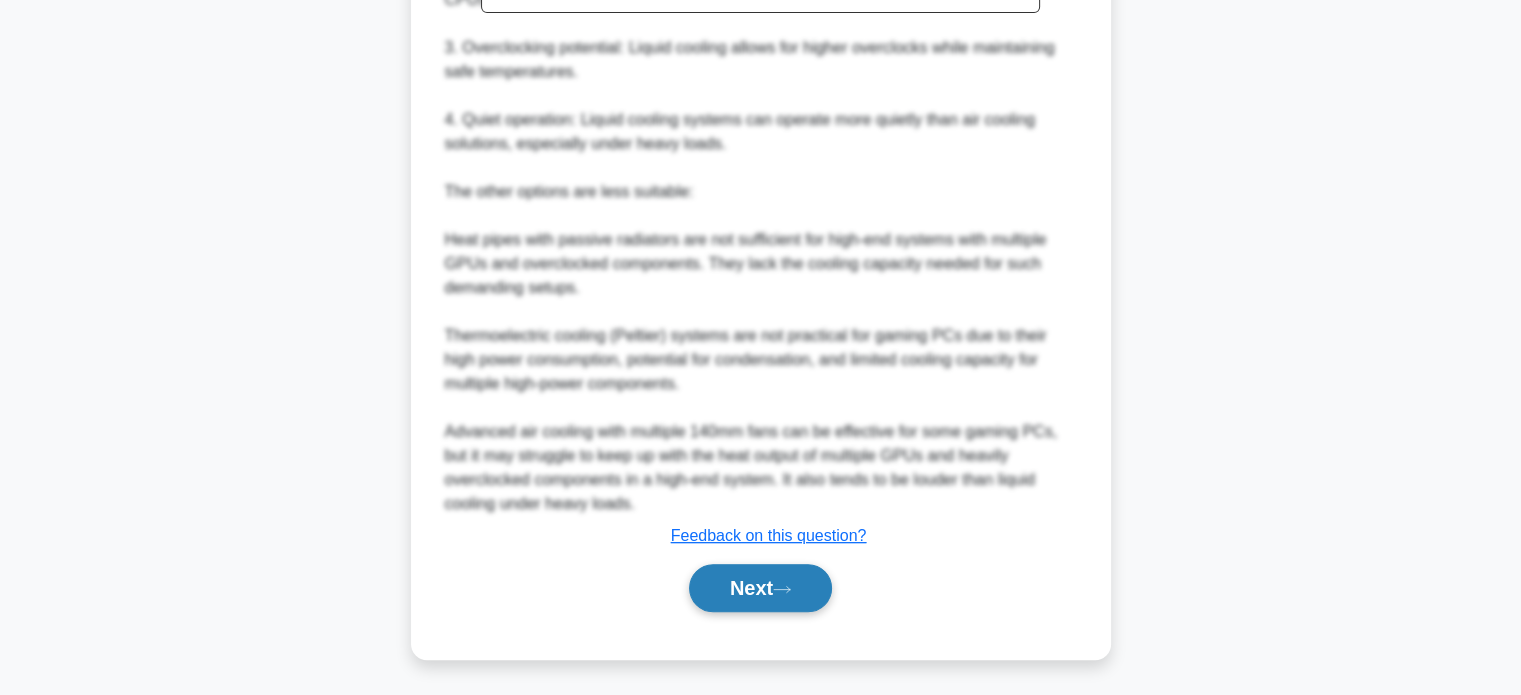 click on "Next" at bounding box center [760, 588] 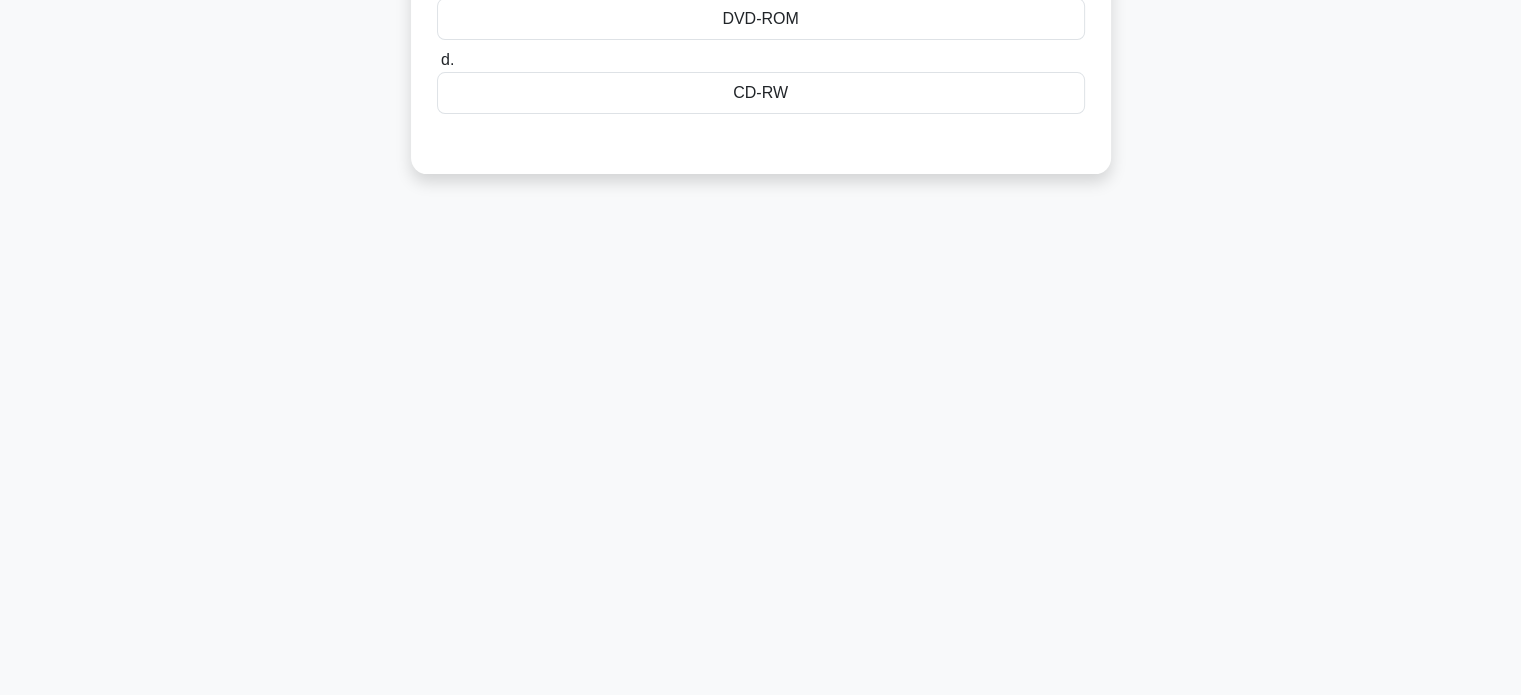 scroll, scrollTop: 0, scrollLeft: 0, axis: both 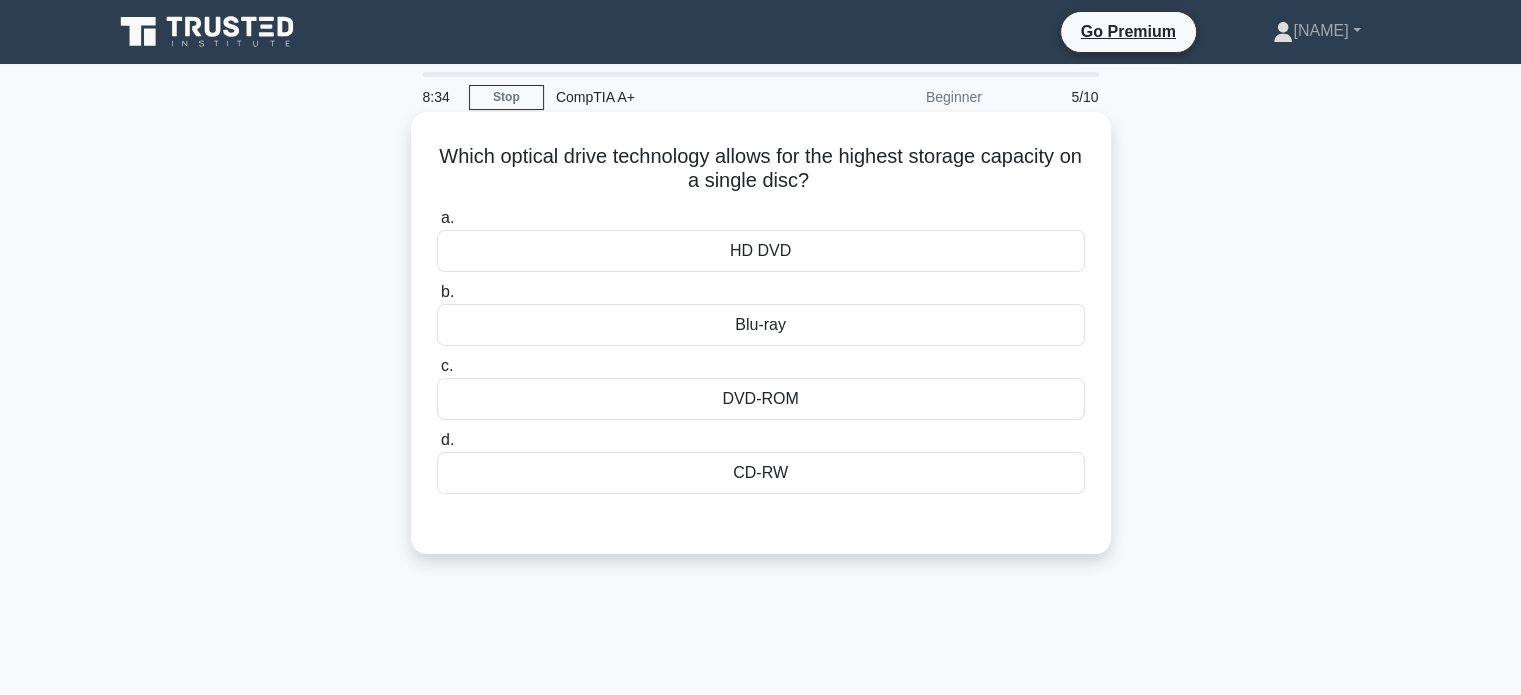click on "Blu-ray" at bounding box center (761, 325) 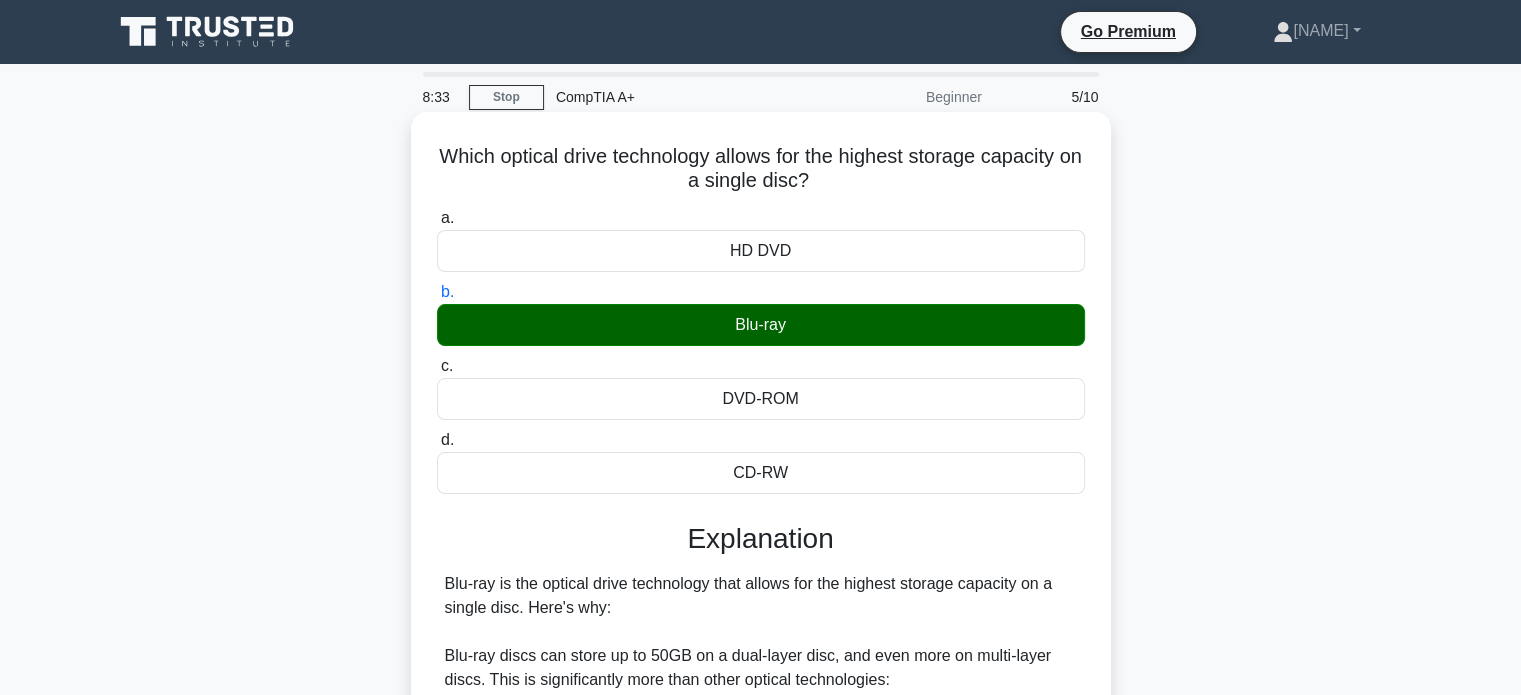 scroll, scrollTop: 464, scrollLeft: 0, axis: vertical 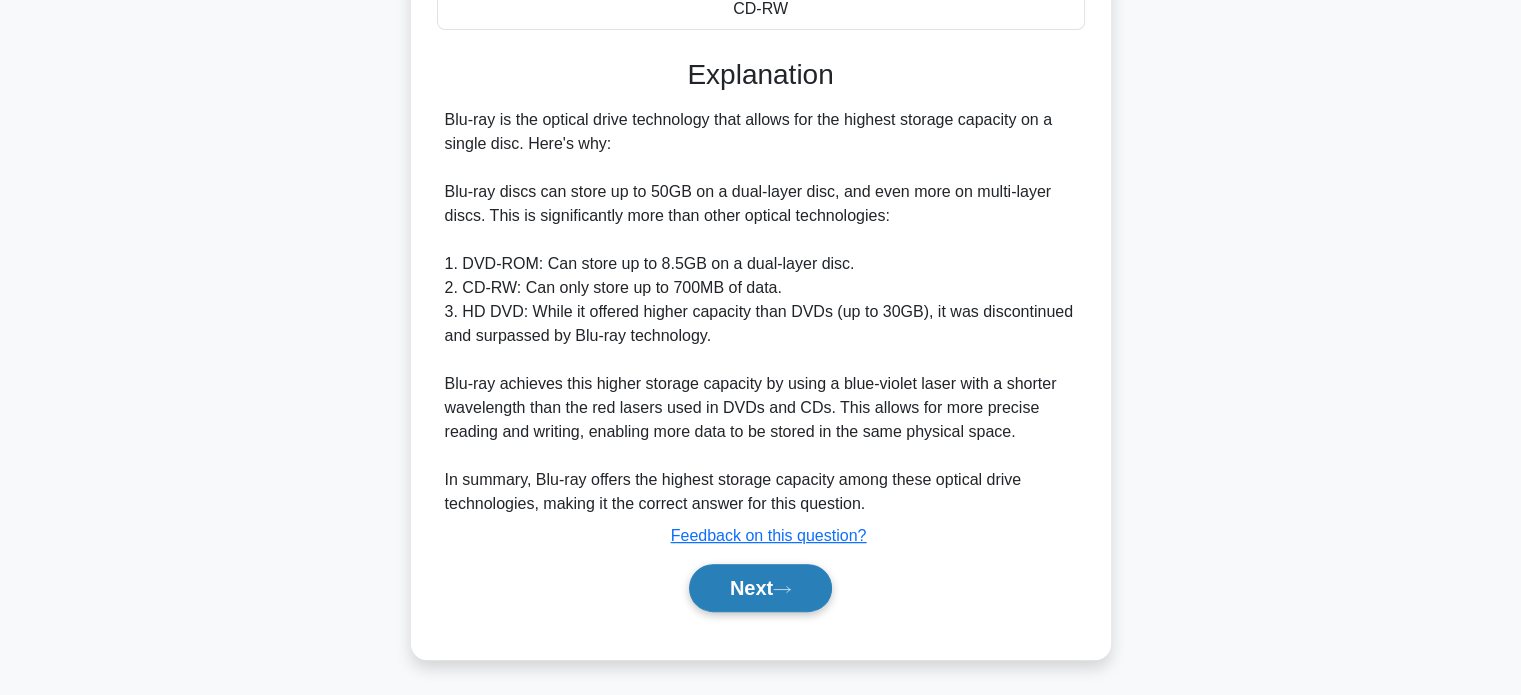 click on "Next" at bounding box center (760, 588) 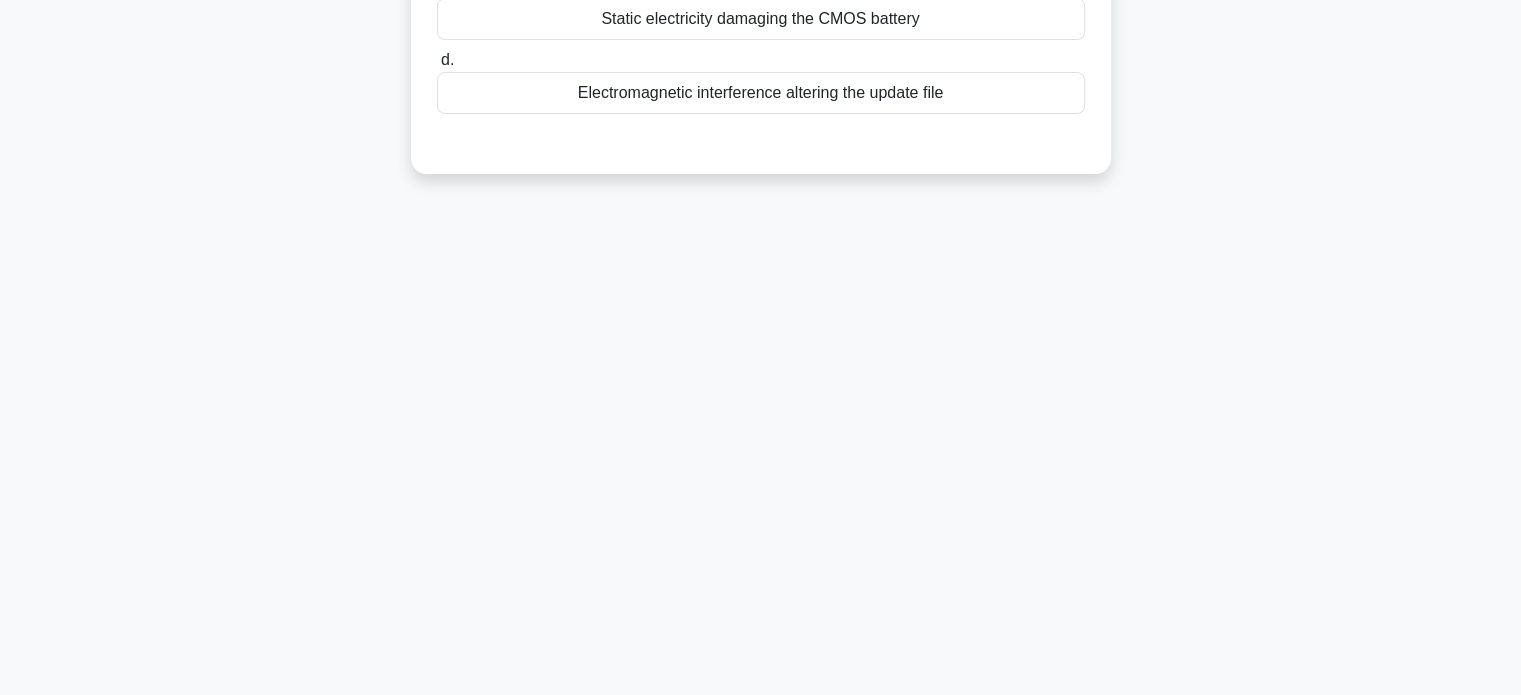 scroll, scrollTop: 0, scrollLeft: 0, axis: both 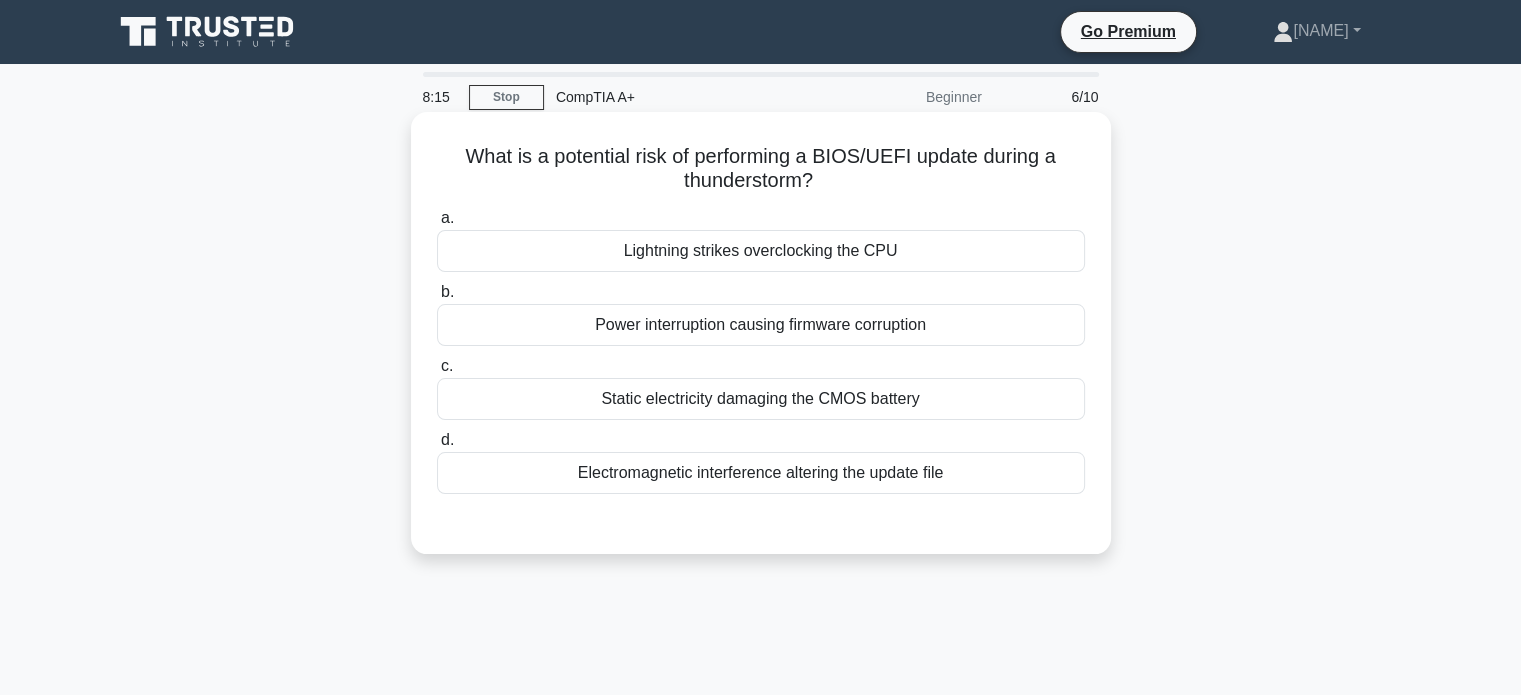 click on "Power interruption causing firmware corruption" at bounding box center (761, 325) 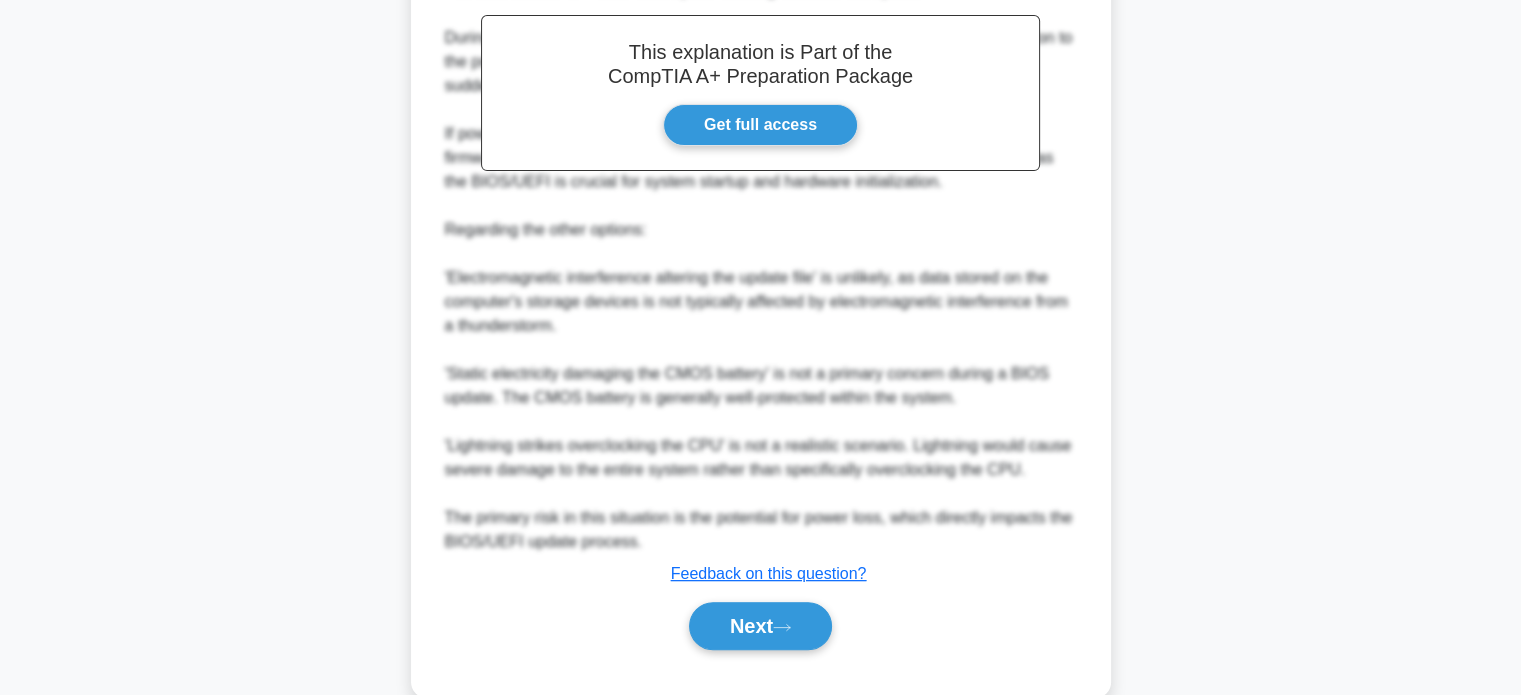 scroll, scrollTop: 632, scrollLeft: 0, axis: vertical 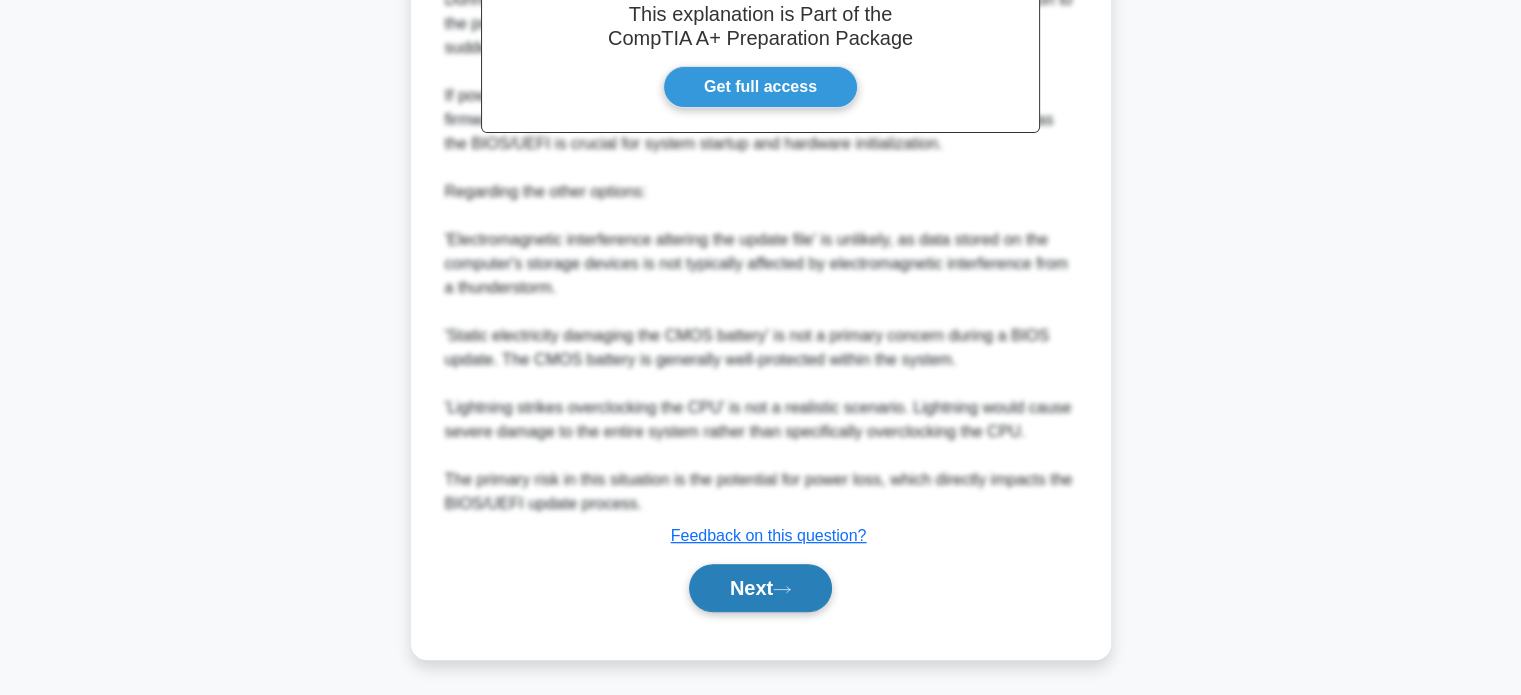 click on "Next" at bounding box center (760, 588) 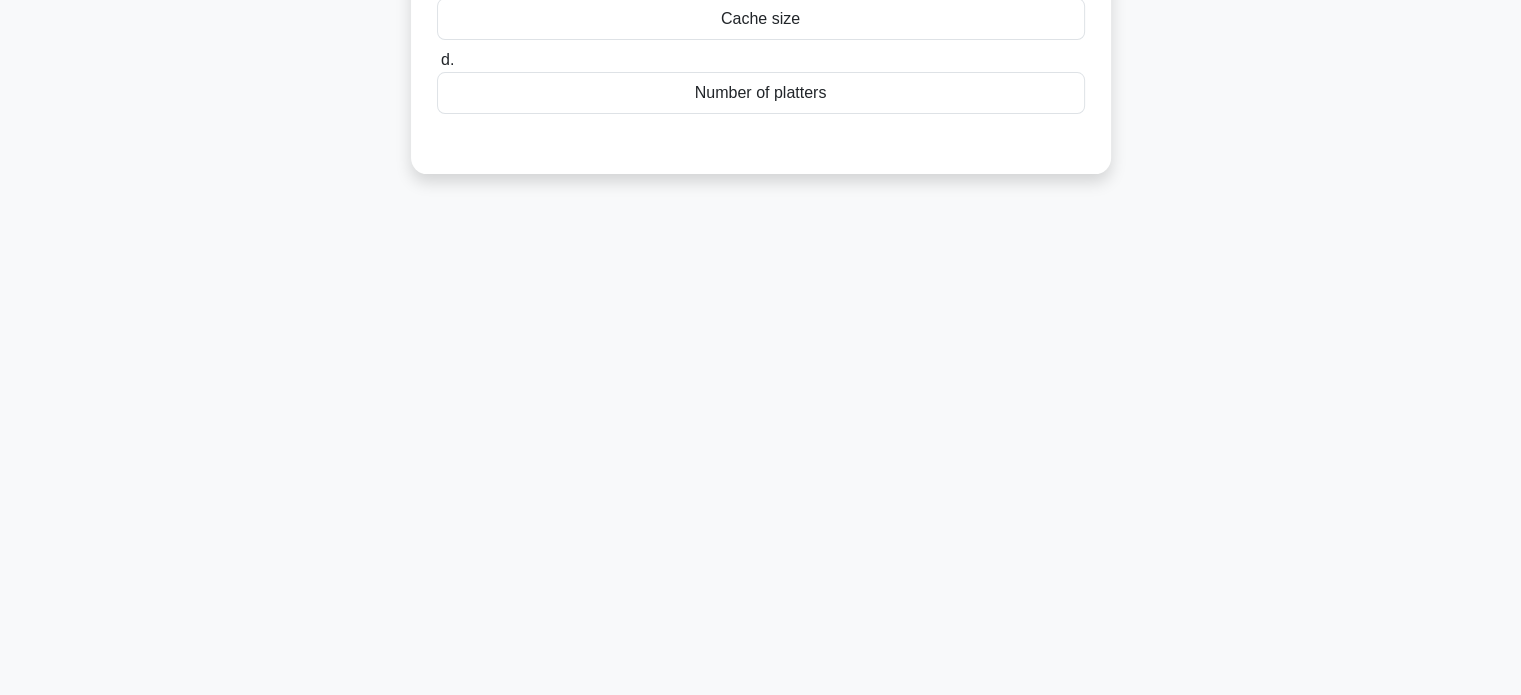 scroll, scrollTop: 0, scrollLeft: 0, axis: both 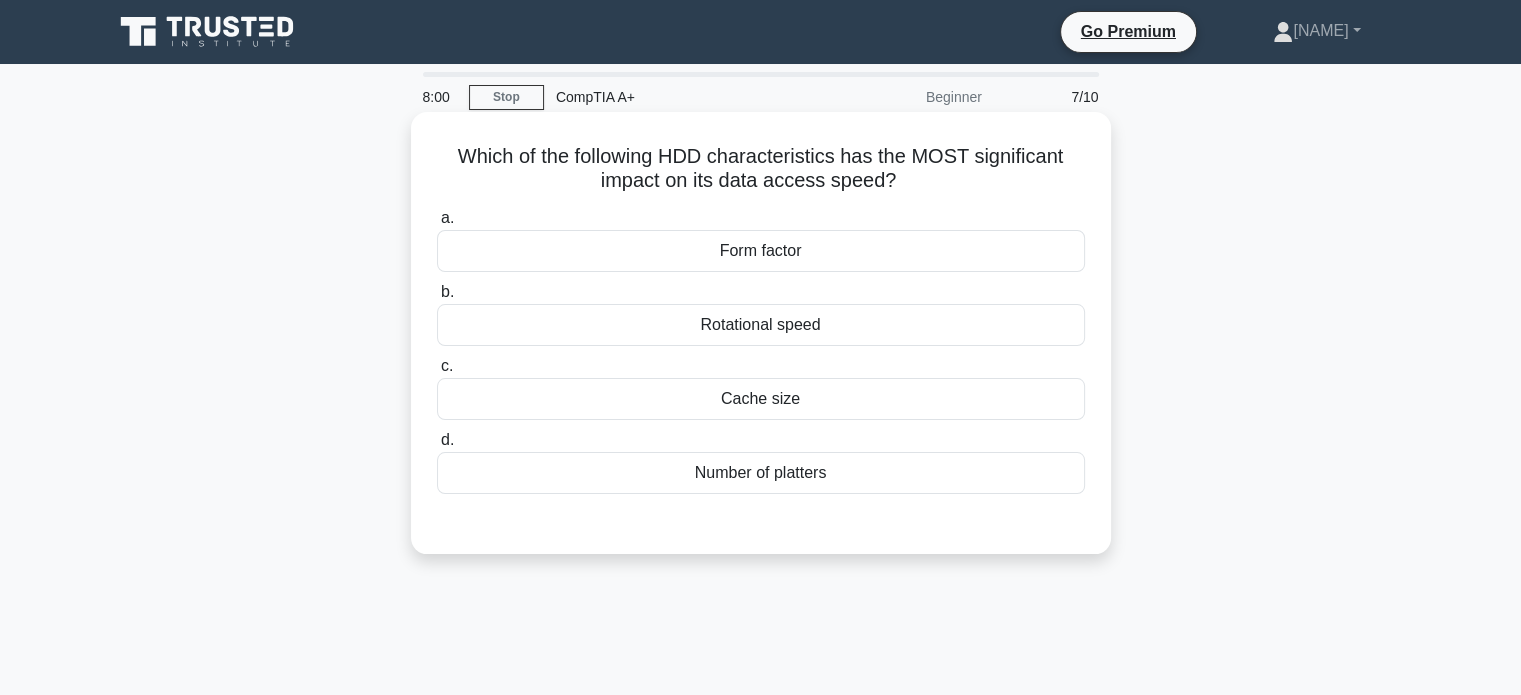 click on "Cache size" at bounding box center [761, 399] 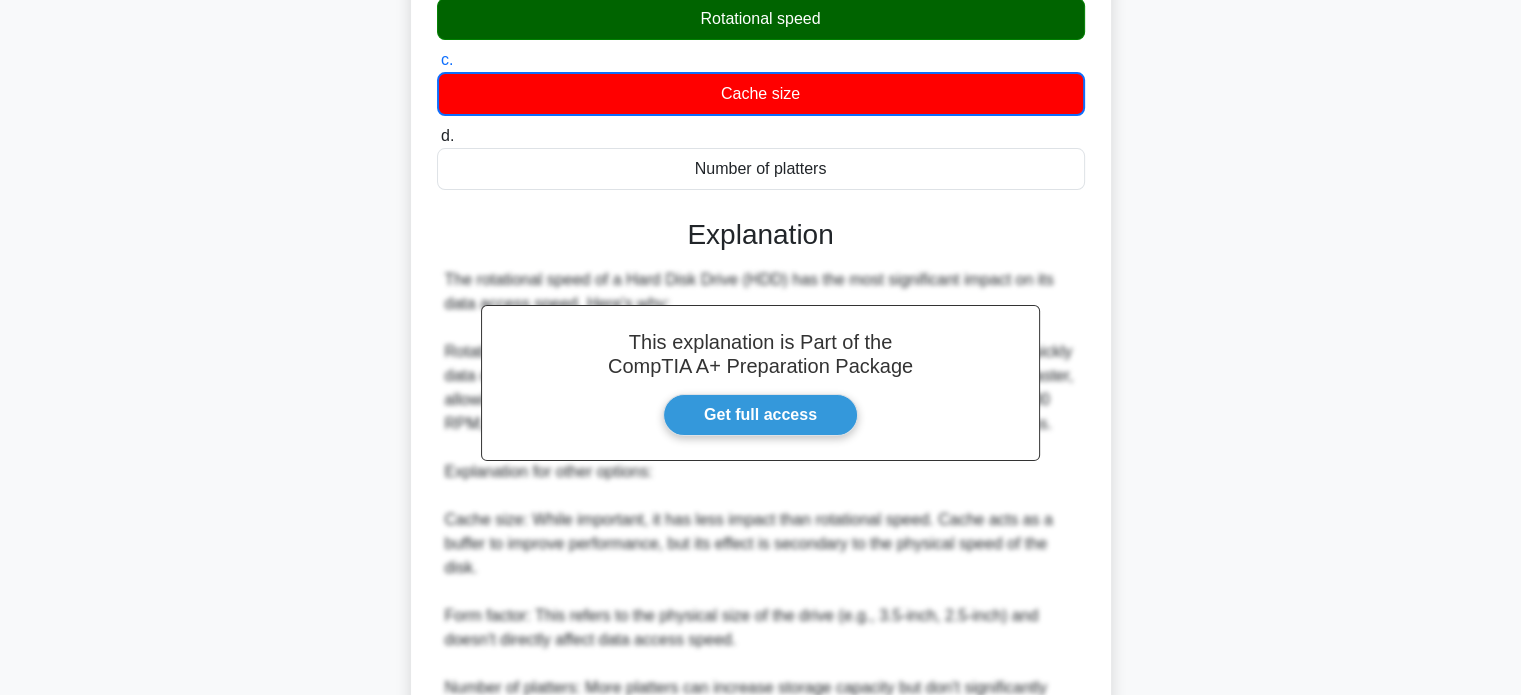 scroll, scrollTop: 0, scrollLeft: 0, axis: both 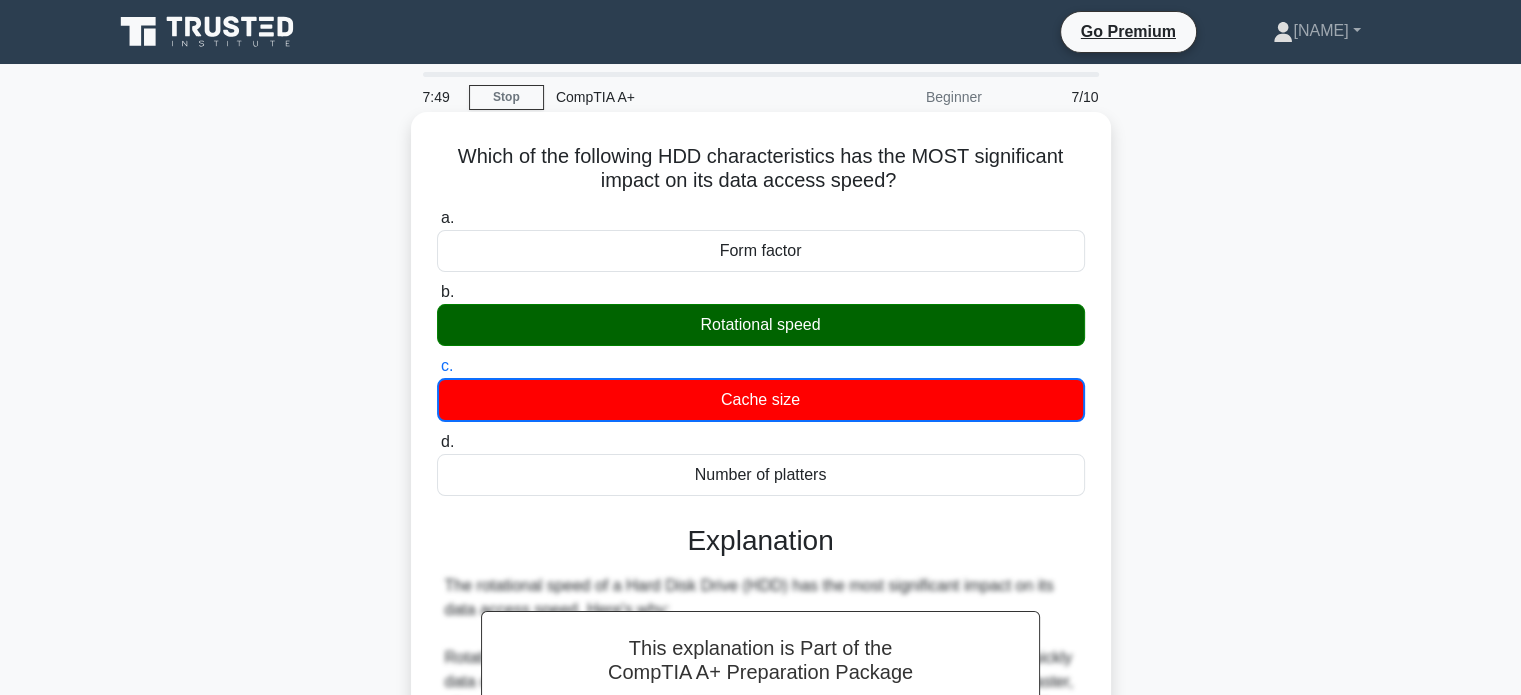 drag, startPoint x: 442, startPoint y: 149, endPoint x: 845, endPoint y: 489, distance: 527.26556 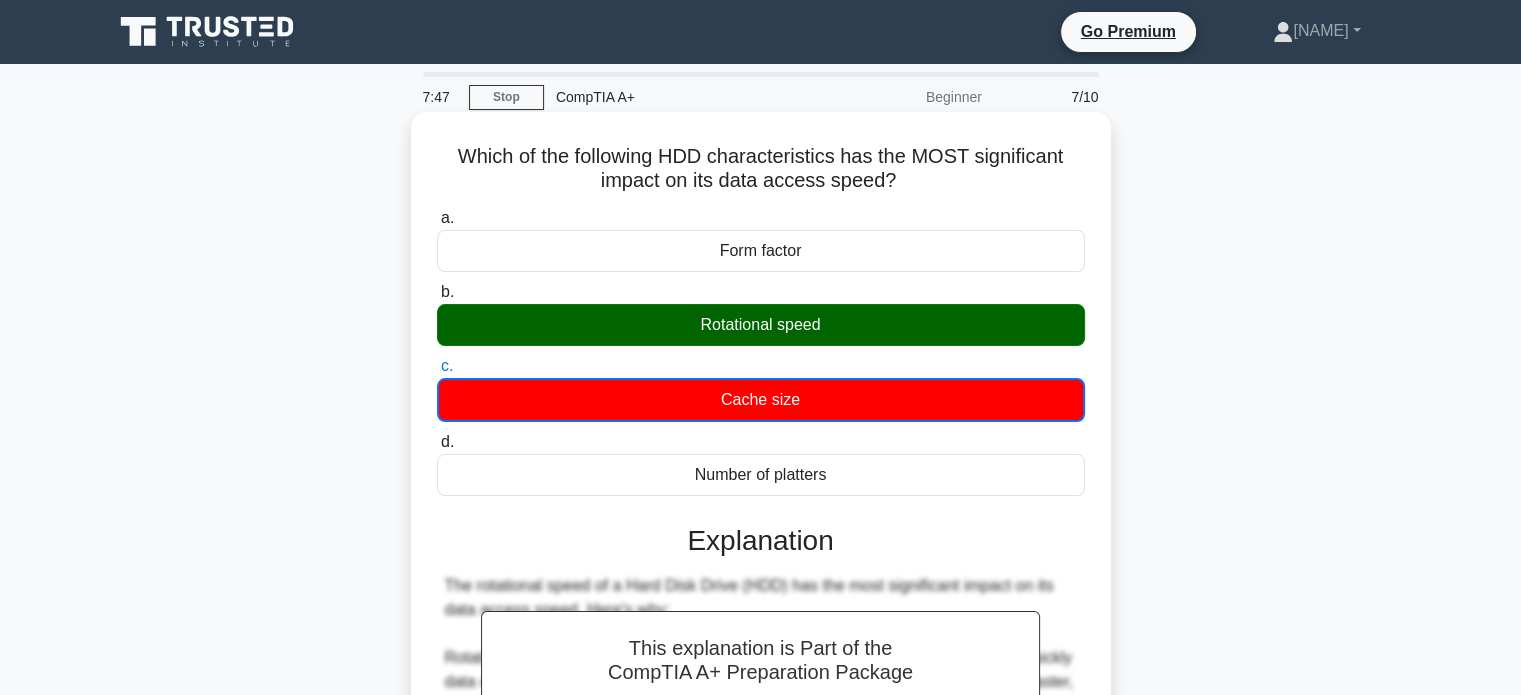copy on "Which of the following HDD characteristics has the MOST significant impact on its data access speed?
.spinner_0XTQ{transform-origin:center;animation:spinner_y6GP .75s linear infinite}@keyframes spinner_y6GP{100%{transform:rotate(360deg)}}
a.
Form factor
b.
Rotational speed
c.
Cache size
d.
Number of platters" 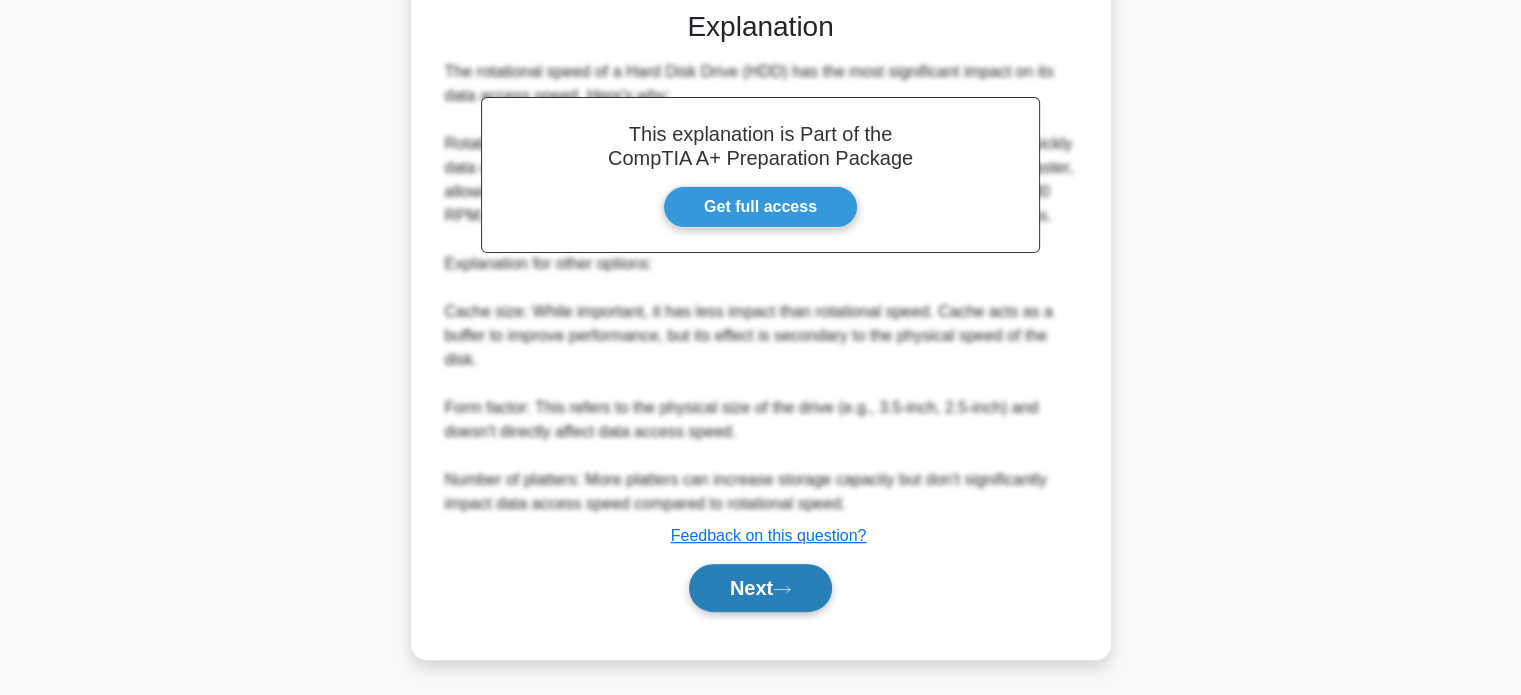 click on "Next" at bounding box center [760, 588] 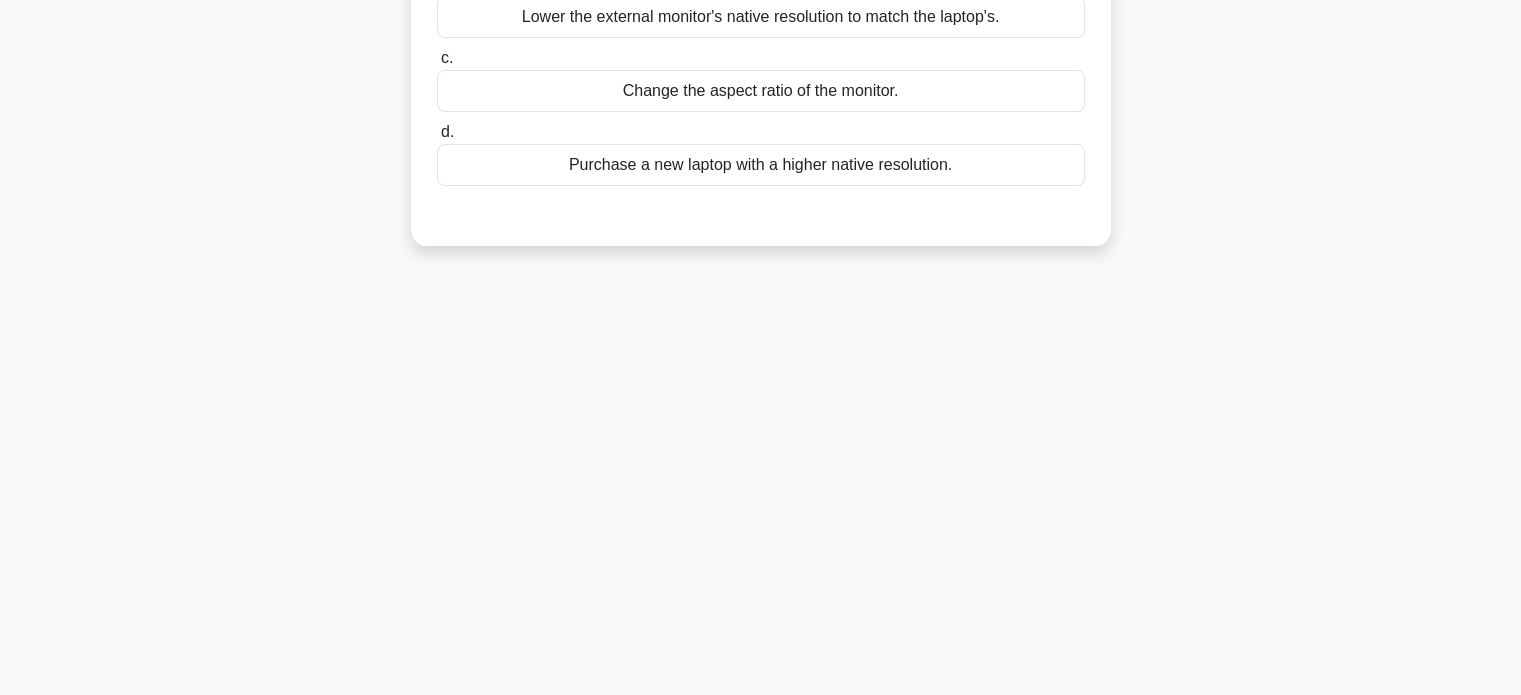 scroll, scrollTop: 0, scrollLeft: 0, axis: both 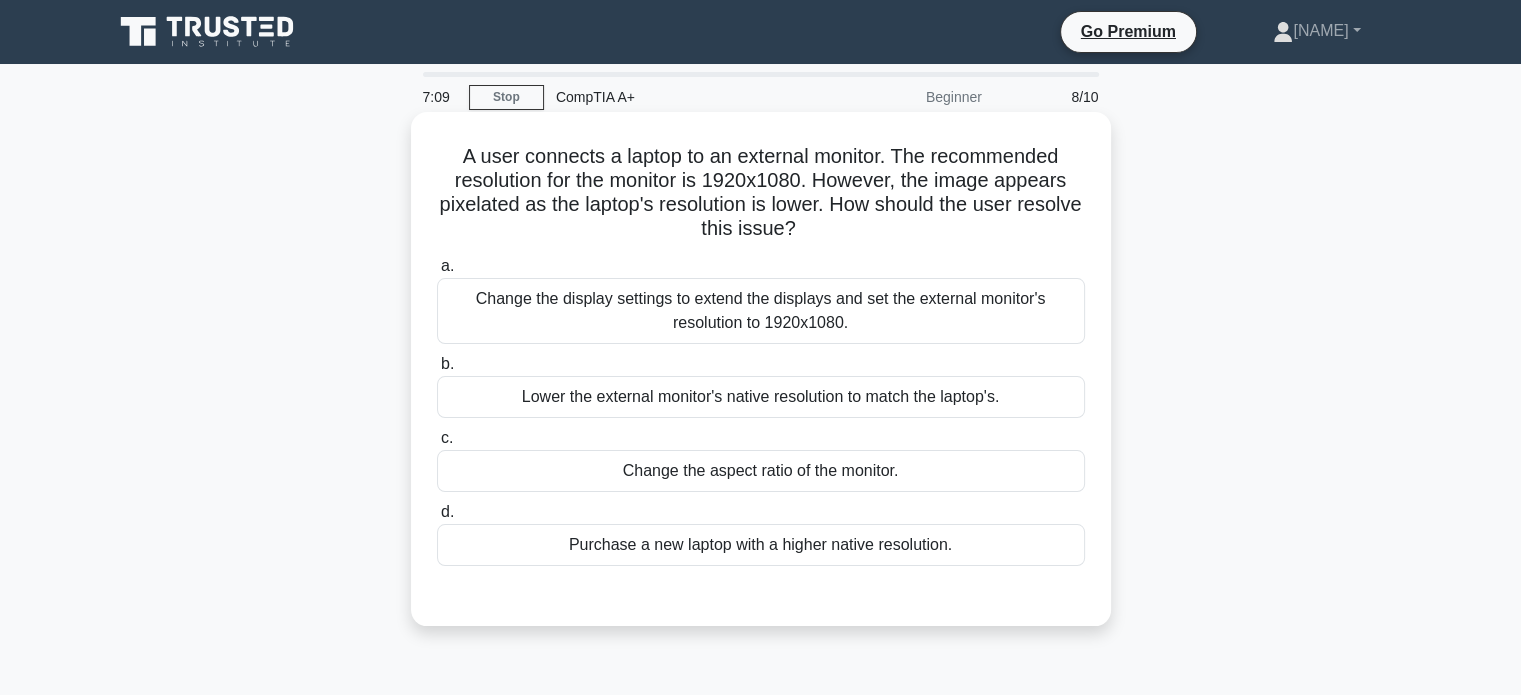 click on "Change the display settings to extend the displays and set the external monitor's resolution to 1920x1080." at bounding box center [761, 311] 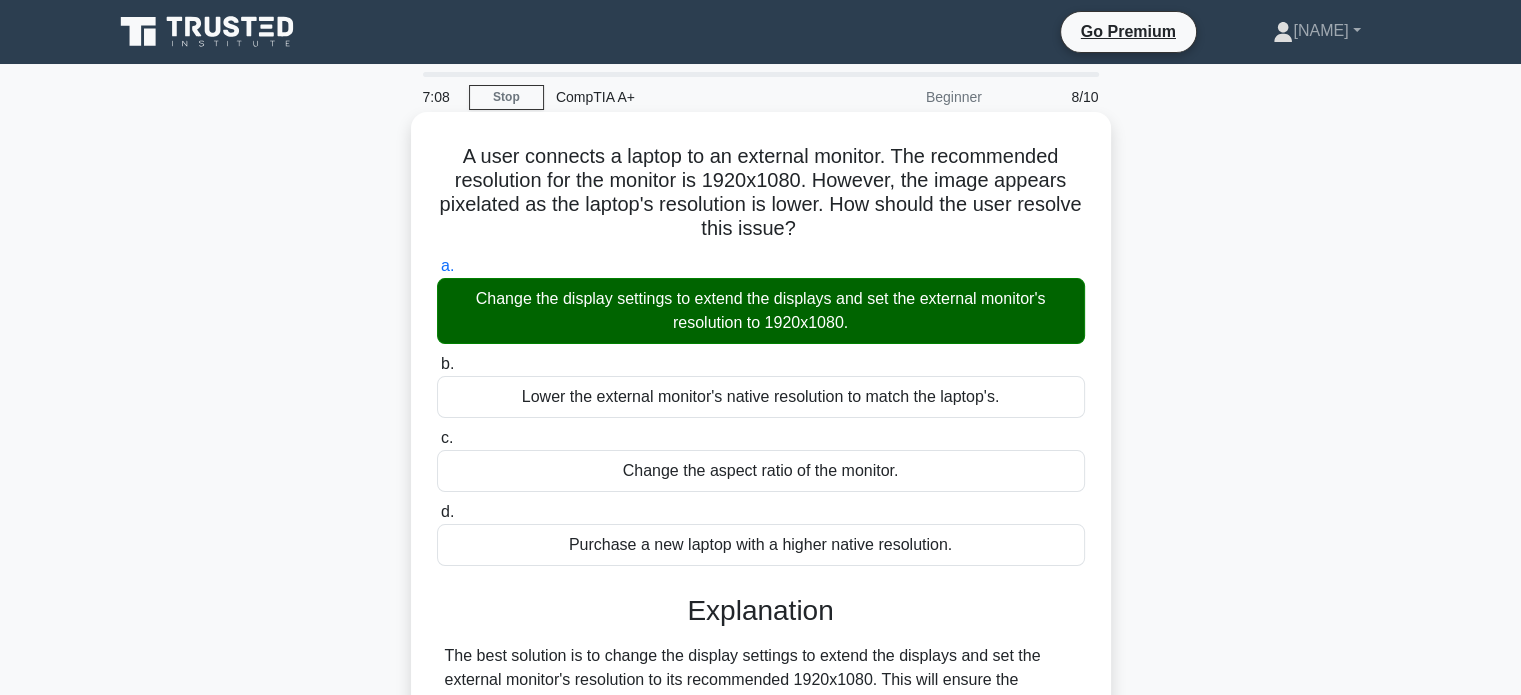 scroll, scrollTop: 385, scrollLeft: 0, axis: vertical 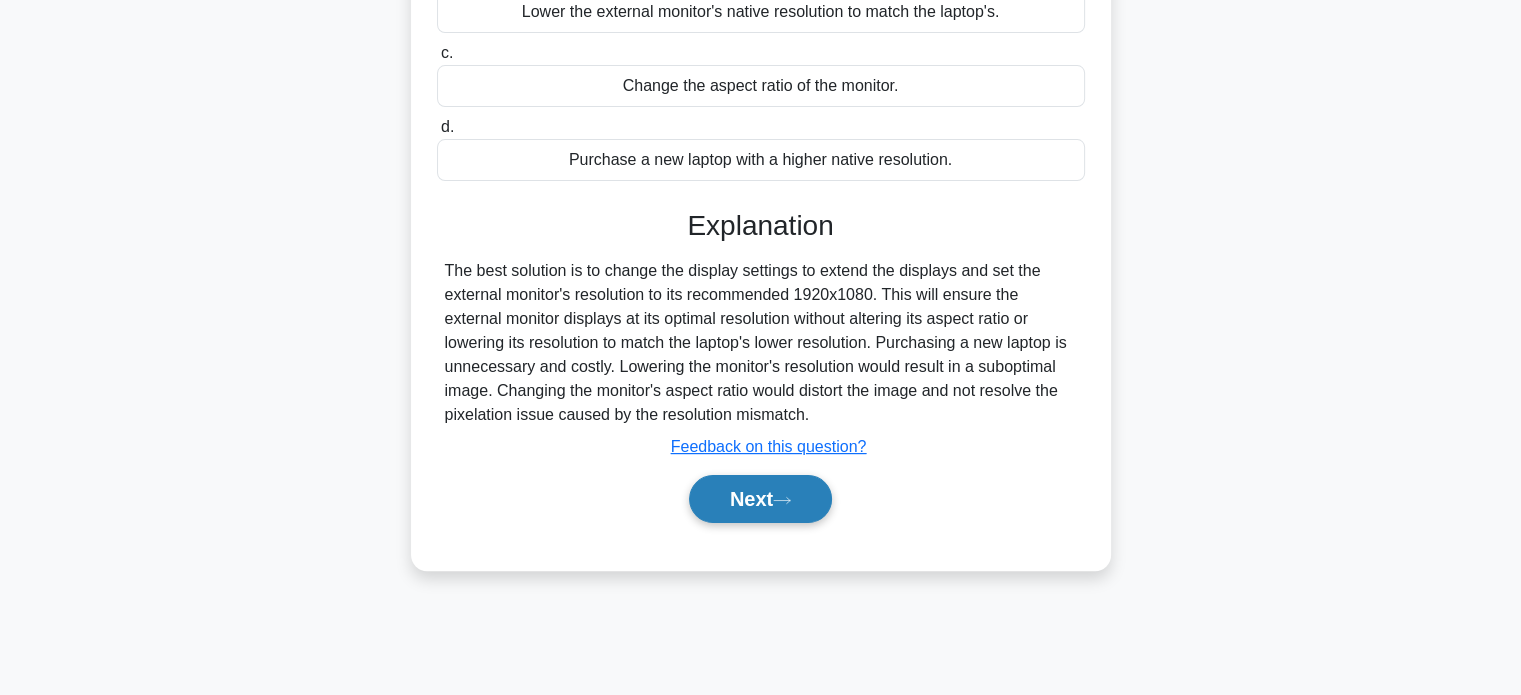 click on "Next" at bounding box center (760, 499) 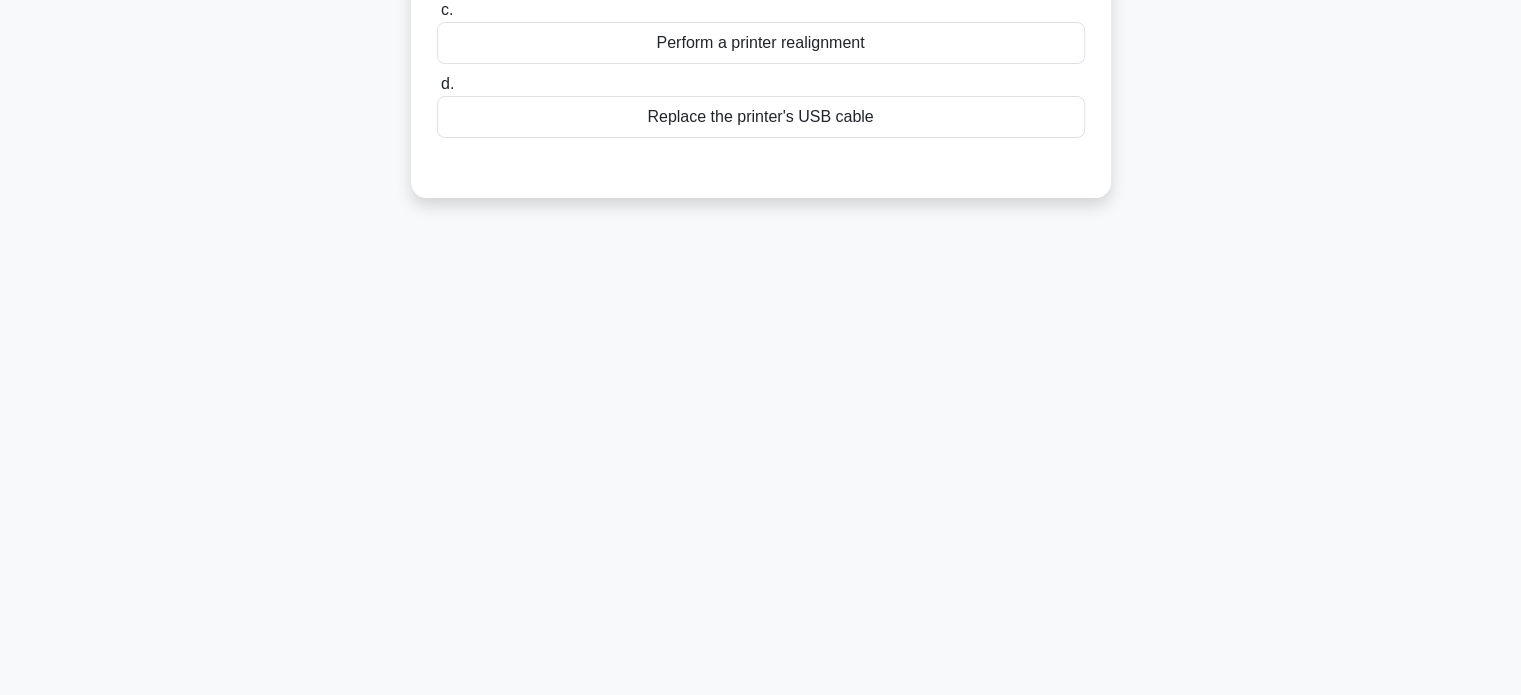 scroll, scrollTop: 0, scrollLeft: 0, axis: both 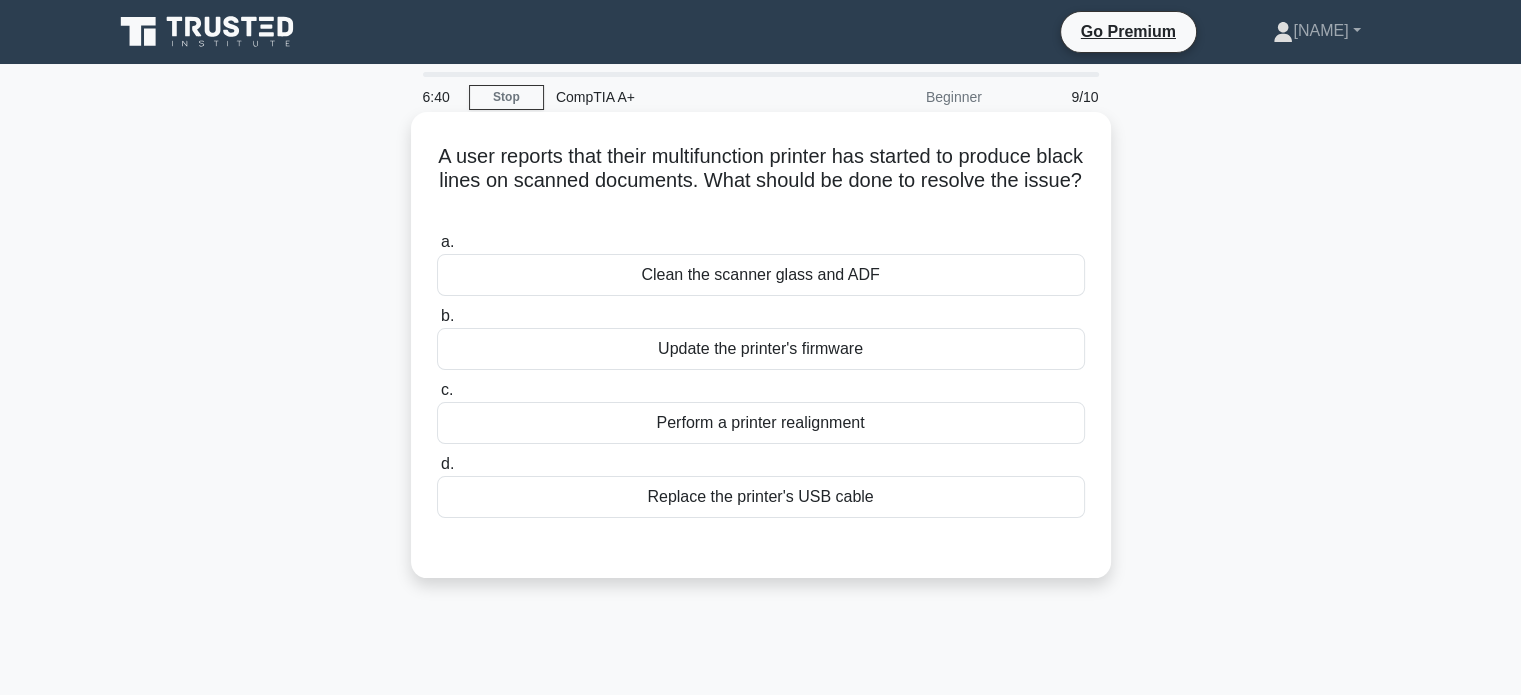 click on "Update the printer's firmware" at bounding box center [761, 349] 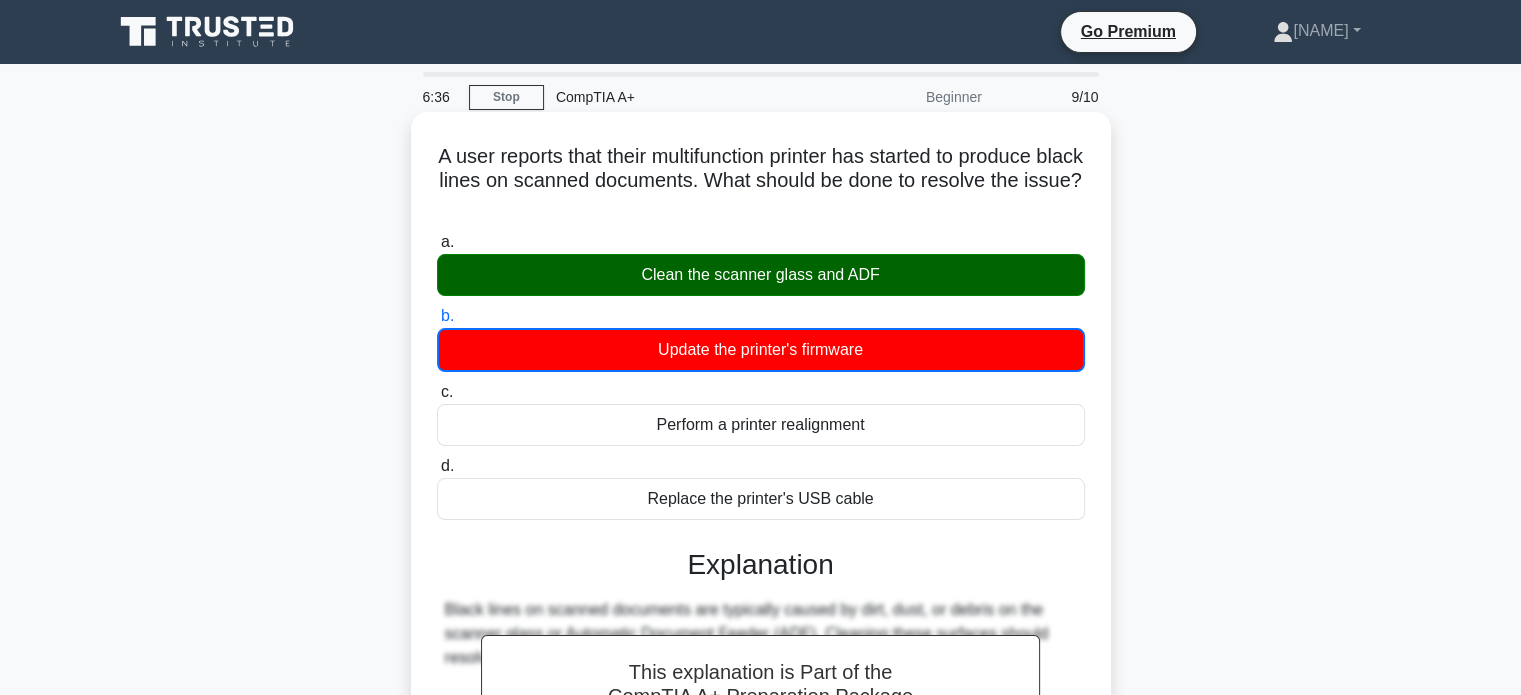 scroll, scrollTop: 0, scrollLeft: 0, axis: both 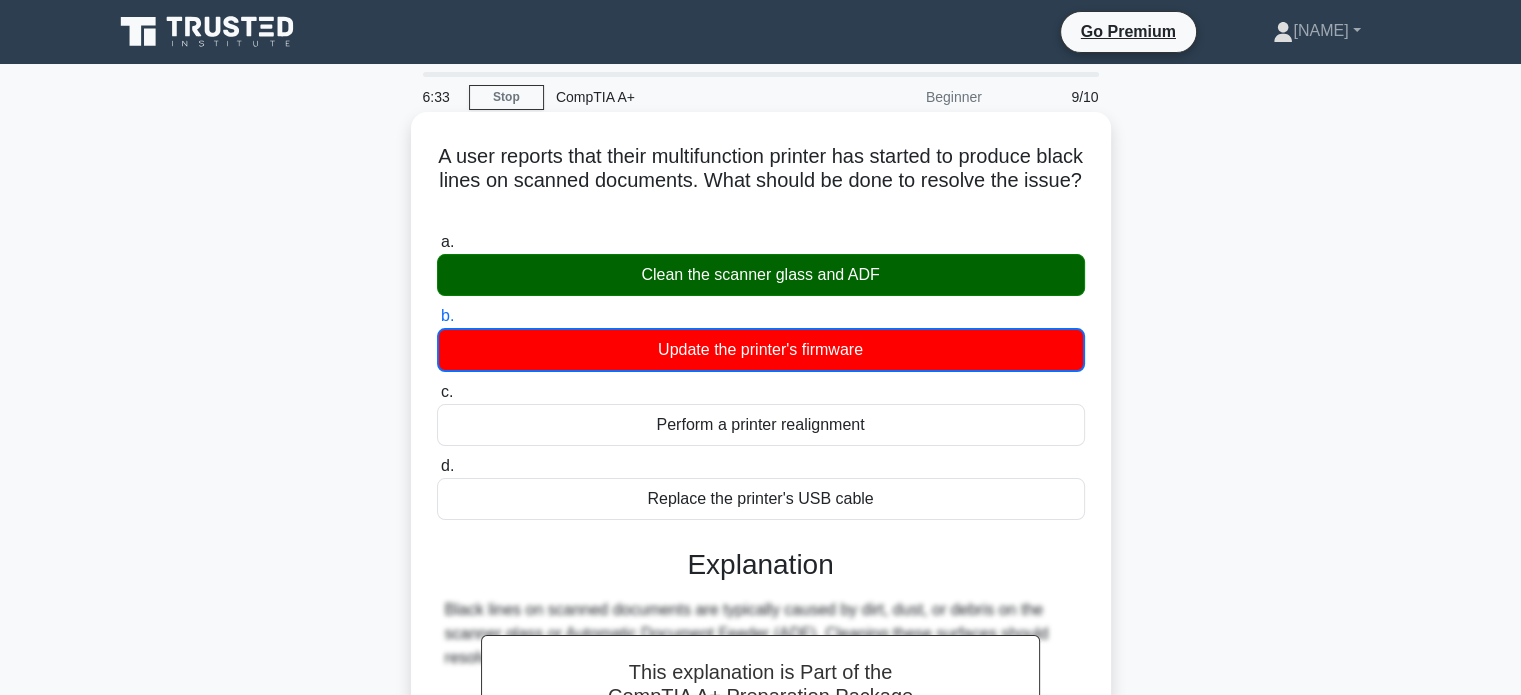 drag, startPoint x: 448, startPoint y: 150, endPoint x: 885, endPoint y: 502, distance: 561.13544 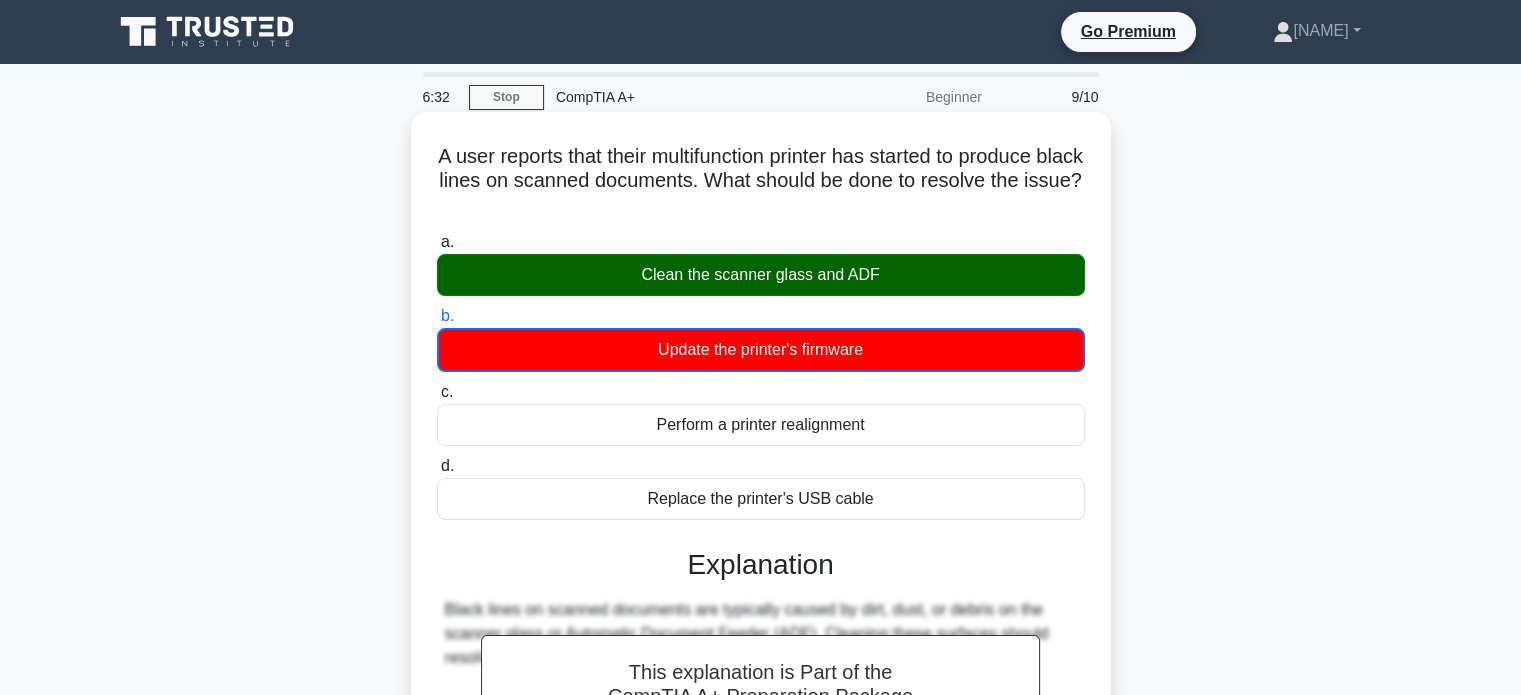 copy on "A user reports that their multifunction printer has started to produce black lines on scanned documents. What should be done to resolve the issue?
.spinner_0XTQ{transform-origin:center;animation:spinner_y6GP .75s linear infinite}@keyframes spinner_y6GP{100%{transform:rotate(360deg)}}
a.
Clean the scanner glass and ADF
b.
Update the printer's firmware
c.
Perform a printer realignment
d.
Replace the printer's USB cable" 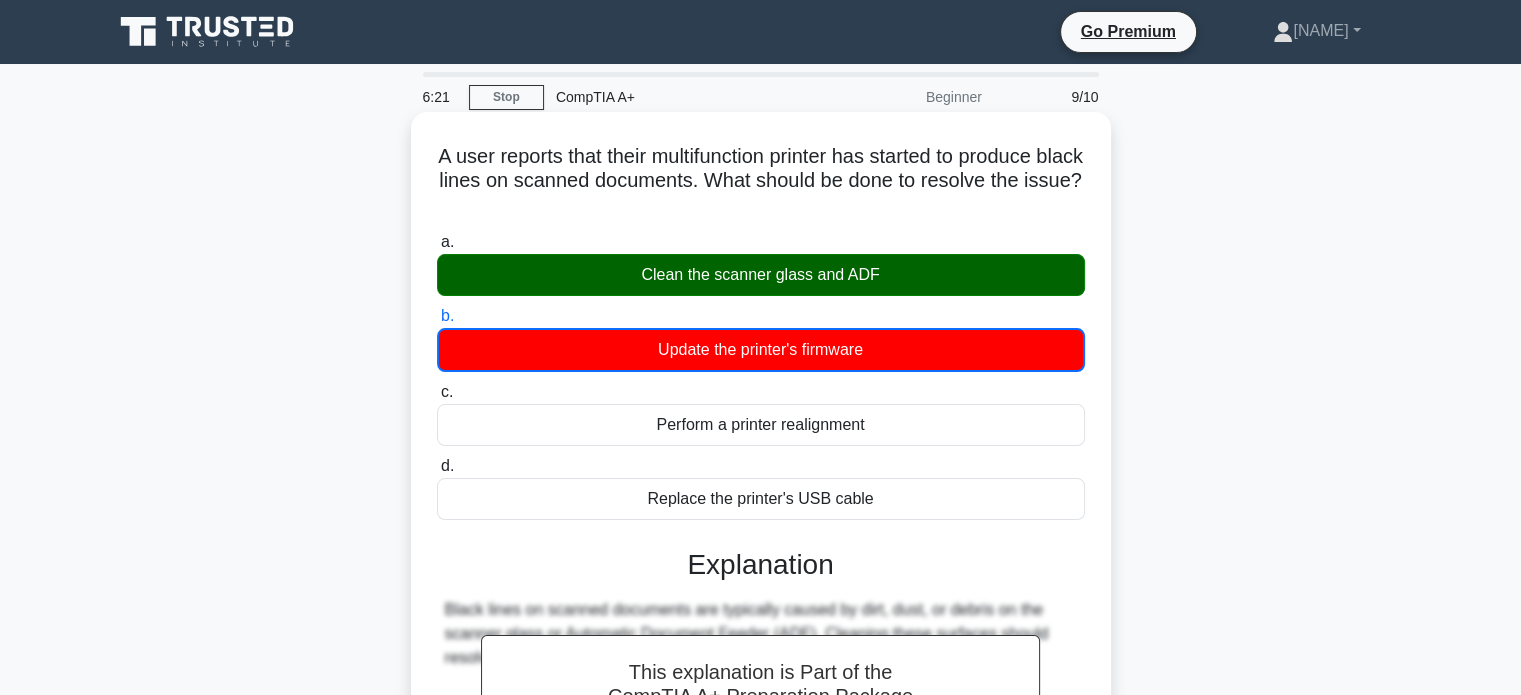scroll, scrollTop: 385, scrollLeft: 0, axis: vertical 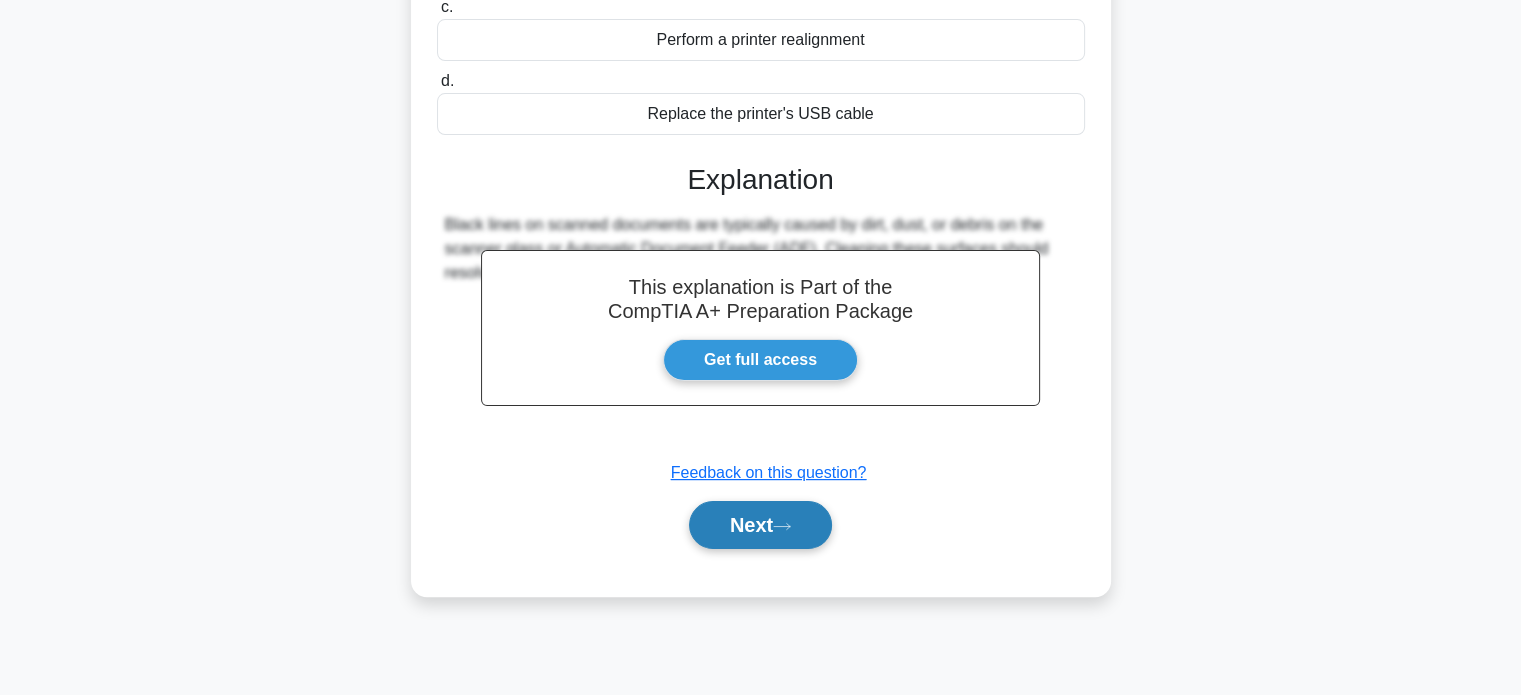 click on "Next" at bounding box center (760, 525) 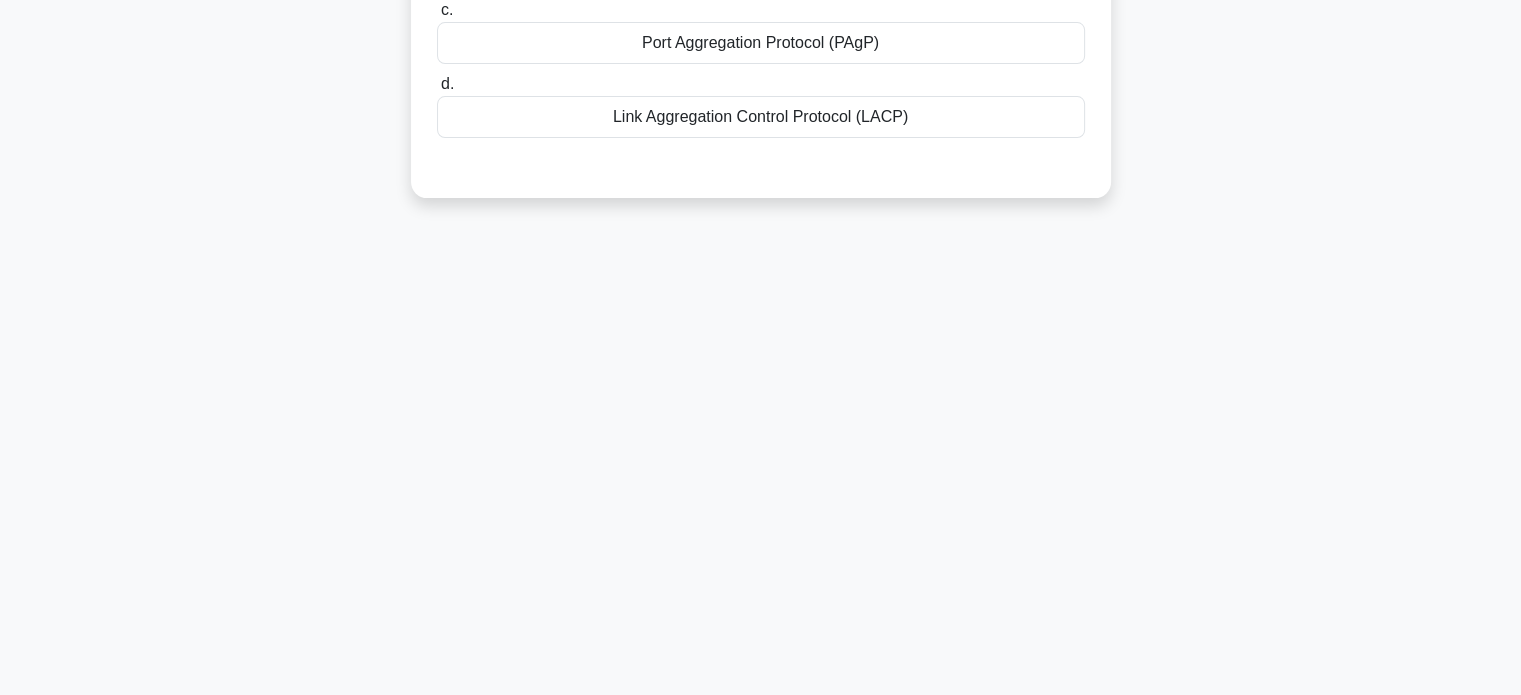 scroll, scrollTop: 0, scrollLeft: 0, axis: both 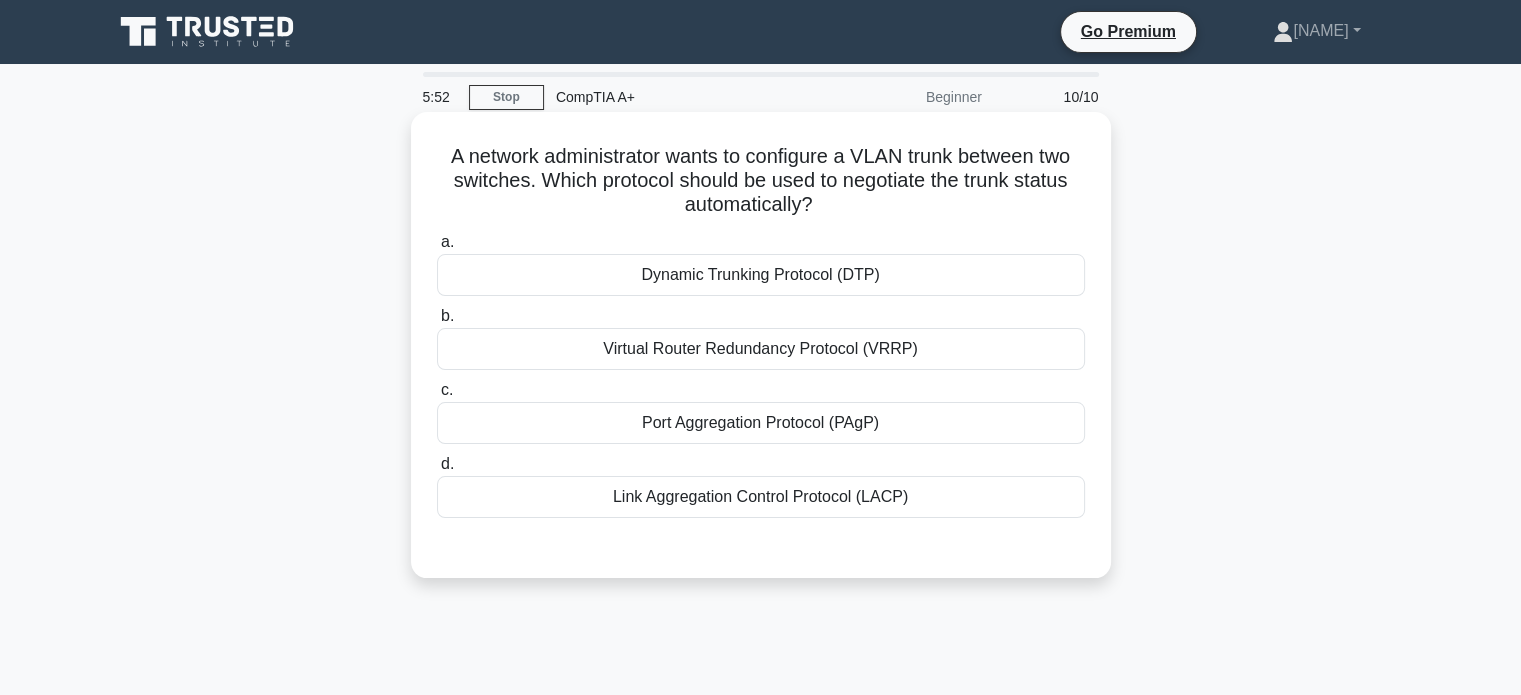 click on "Port Aggregation Protocol (PAgP)" at bounding box center (761, 423) 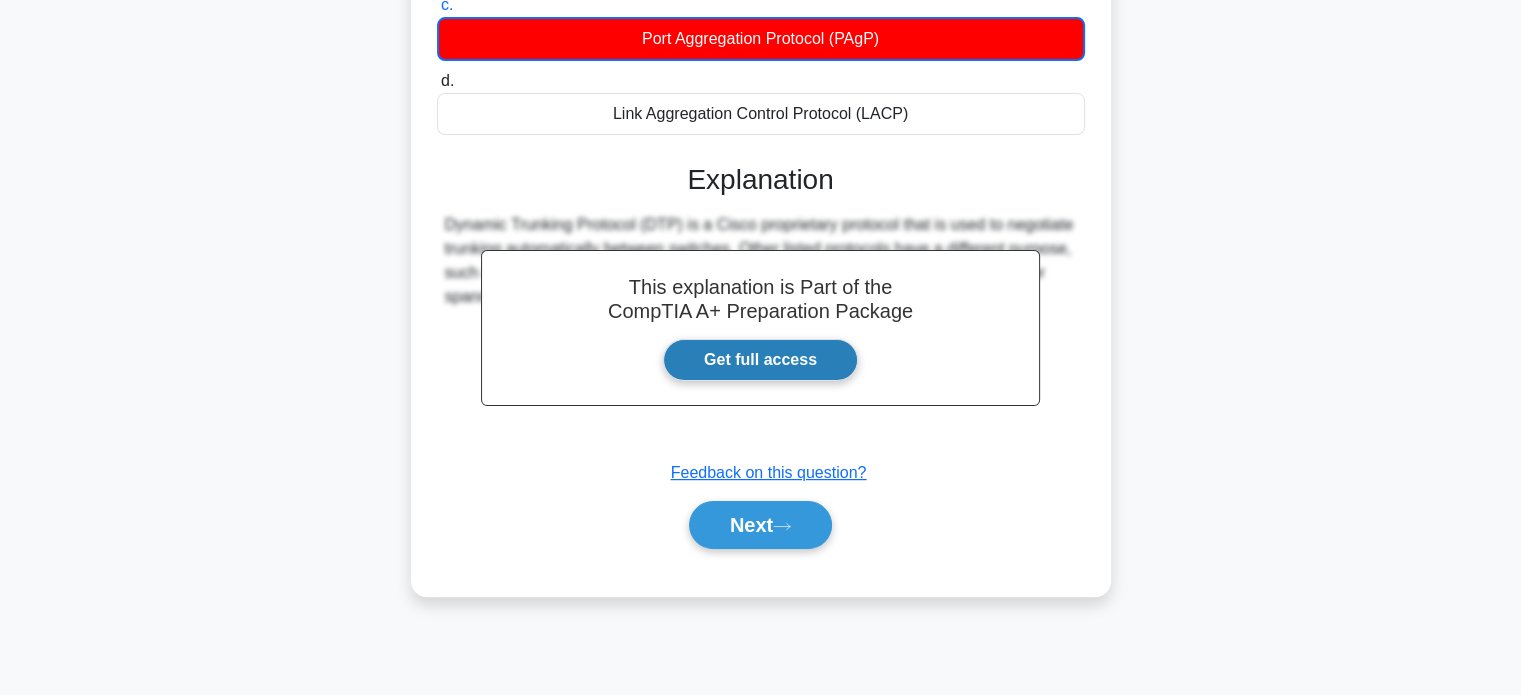 scroll, scrollTop: 0, scrollLeft: 0, axis: both 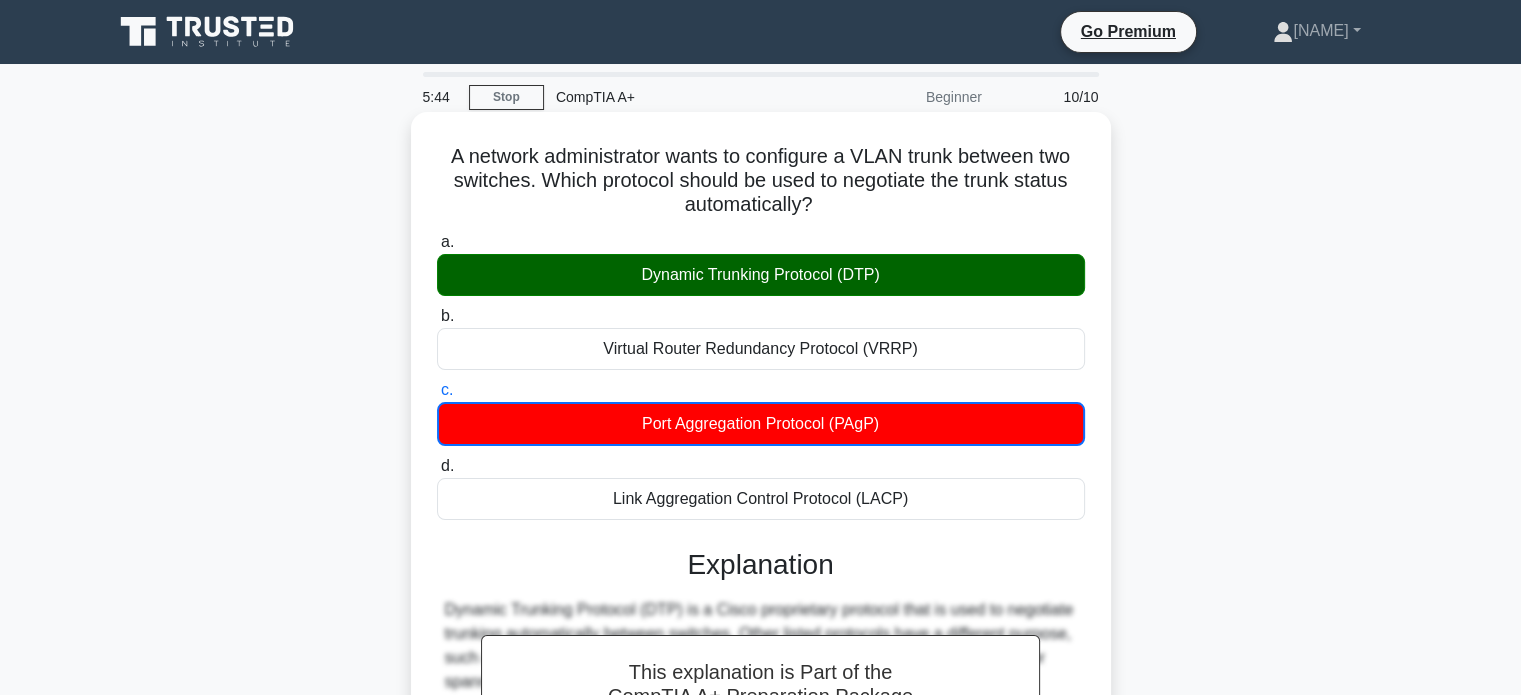 drag, startPoint x: 437, startPoint y: 151, endPoint x: 956, endPoint y: 498, distance: 624.3156 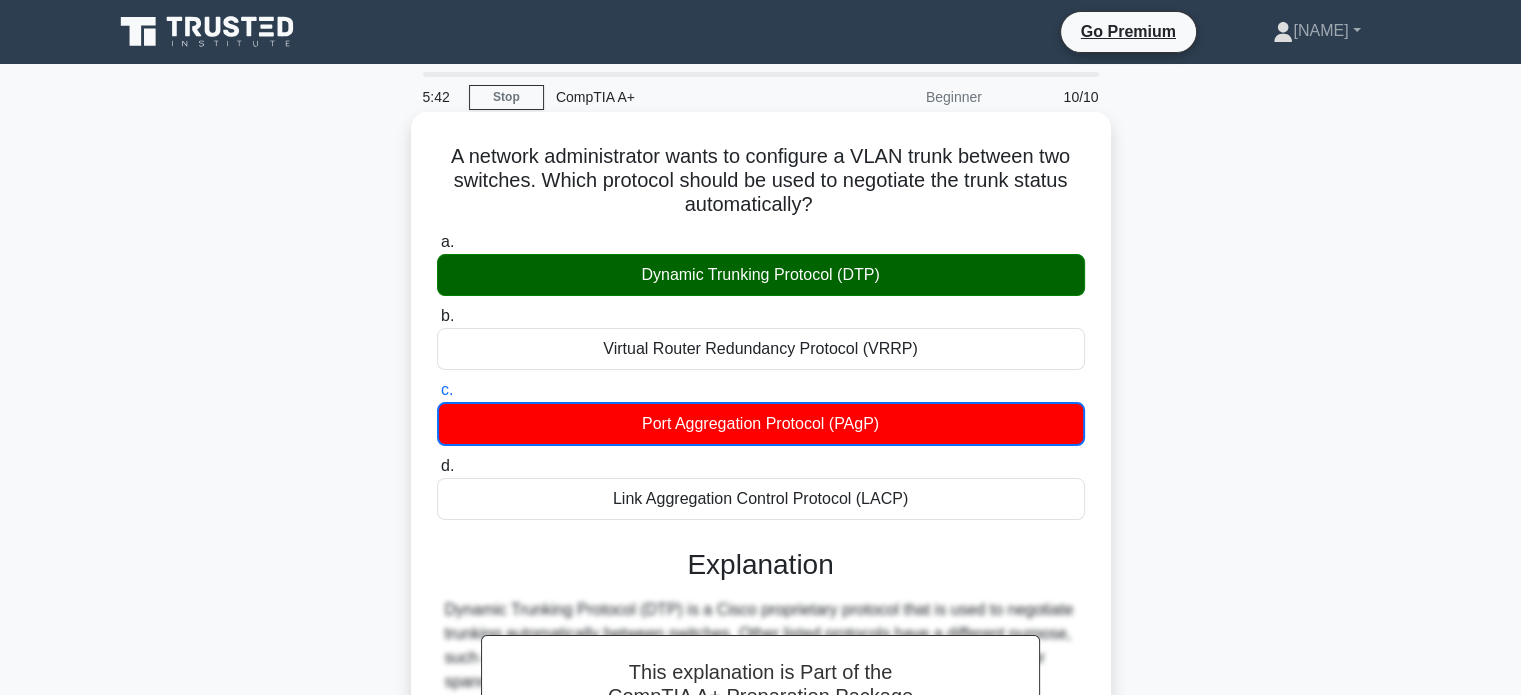 copy on "A network administrator wants to configure a VLAN trunk between two switches. Which protocol should be used to negotiate the trunk status automatically?
.spinner_0XTQ{transform-origin:center;animation:spinner_y6GP .75s linear infinite}@keyframes spinner_y6GP{100%{transform:rotate(360deg)}}
a.
Dynamic Trunking Protocol (DTP)
b.
Virtual Router Redundancy Protocol (VRRP)
c.
Port Aggregation Protocol (PAgP)
d.
Link Aggregation Control Protocol (LACP)" 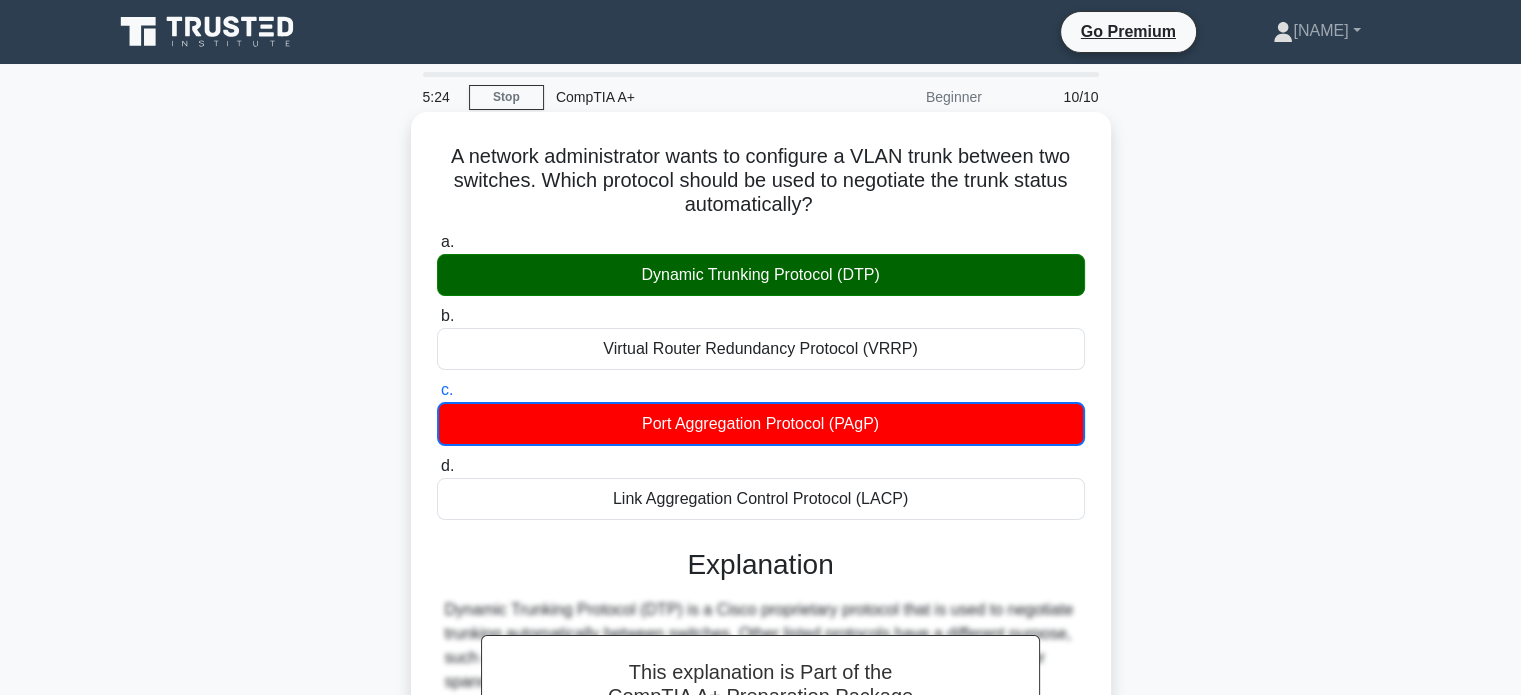 scroll, scrollTop: 385, scrollLeft: 0, axis: vertical 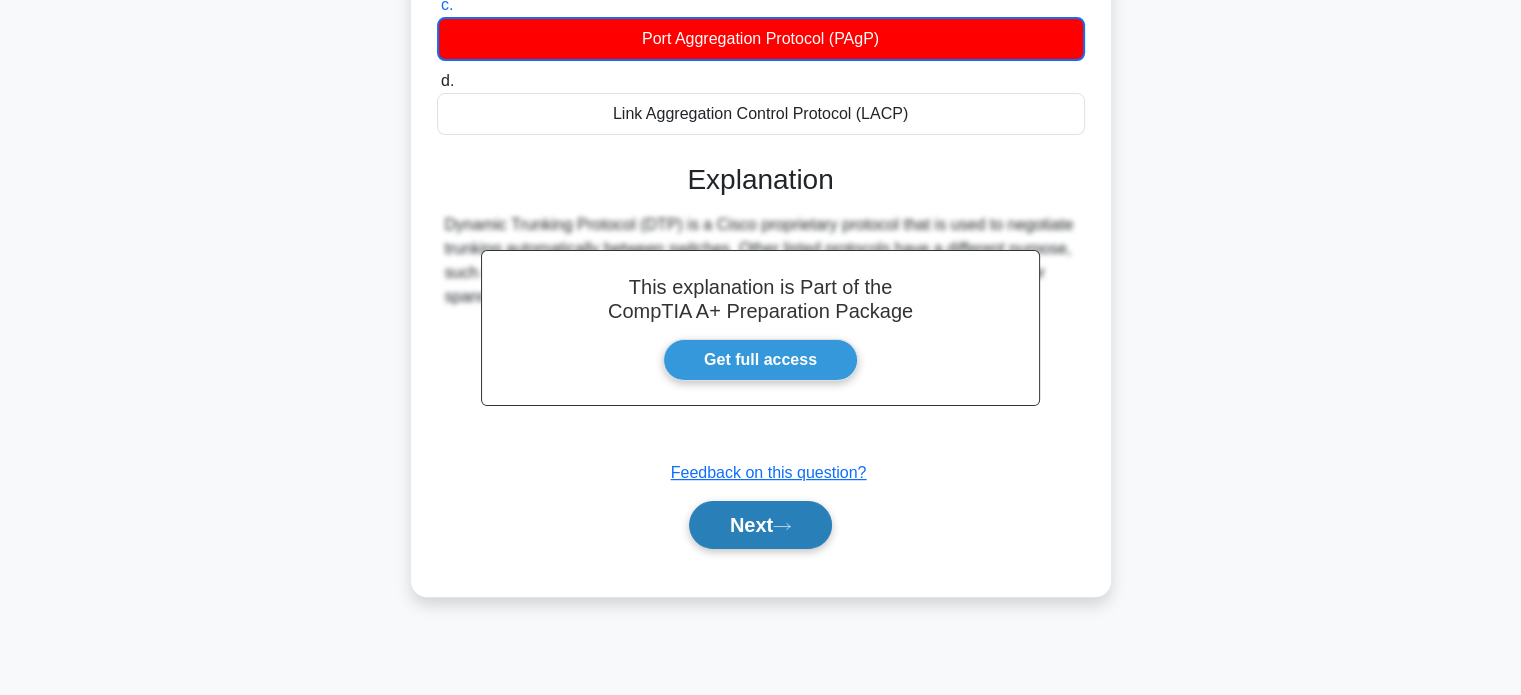 click on "Next" at bounding box center (760, 525) 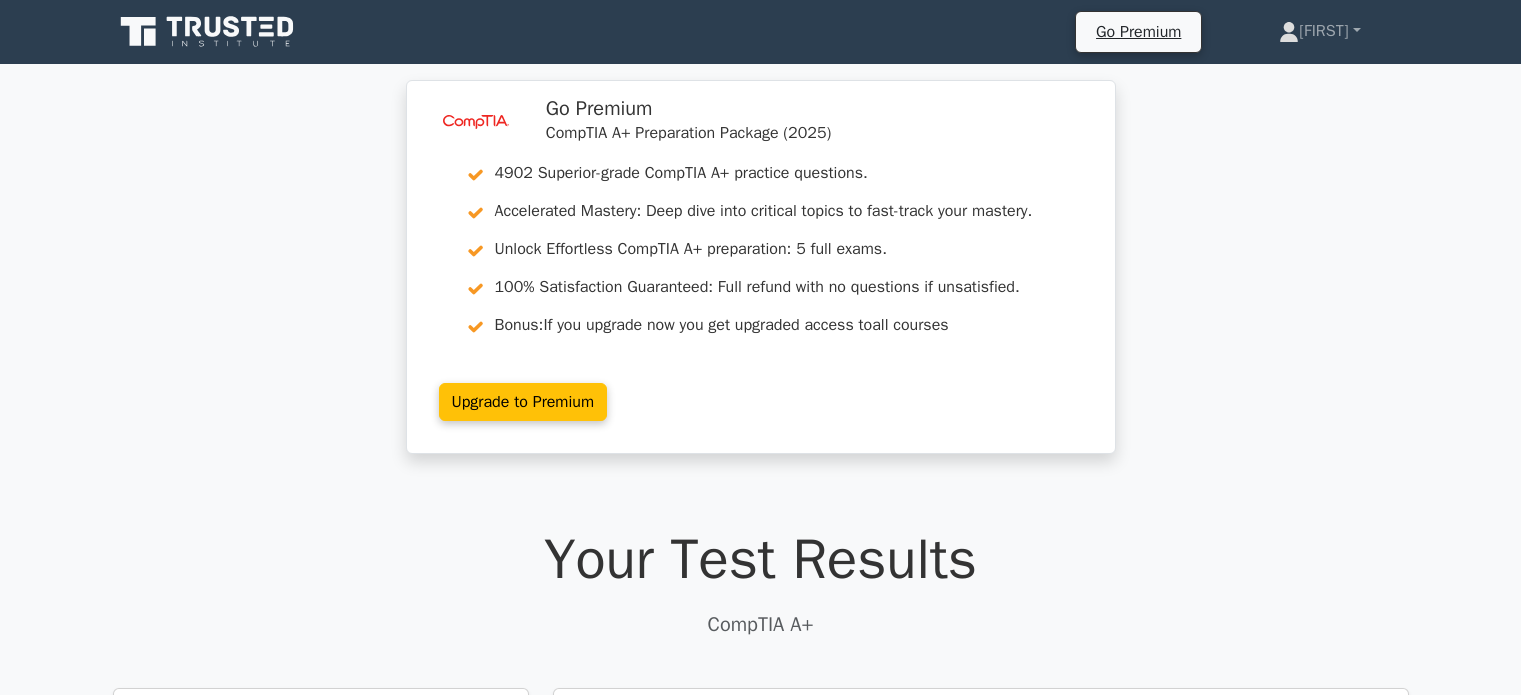 scroll, scrollTop: 0, scrollLeft: 0, axis: both 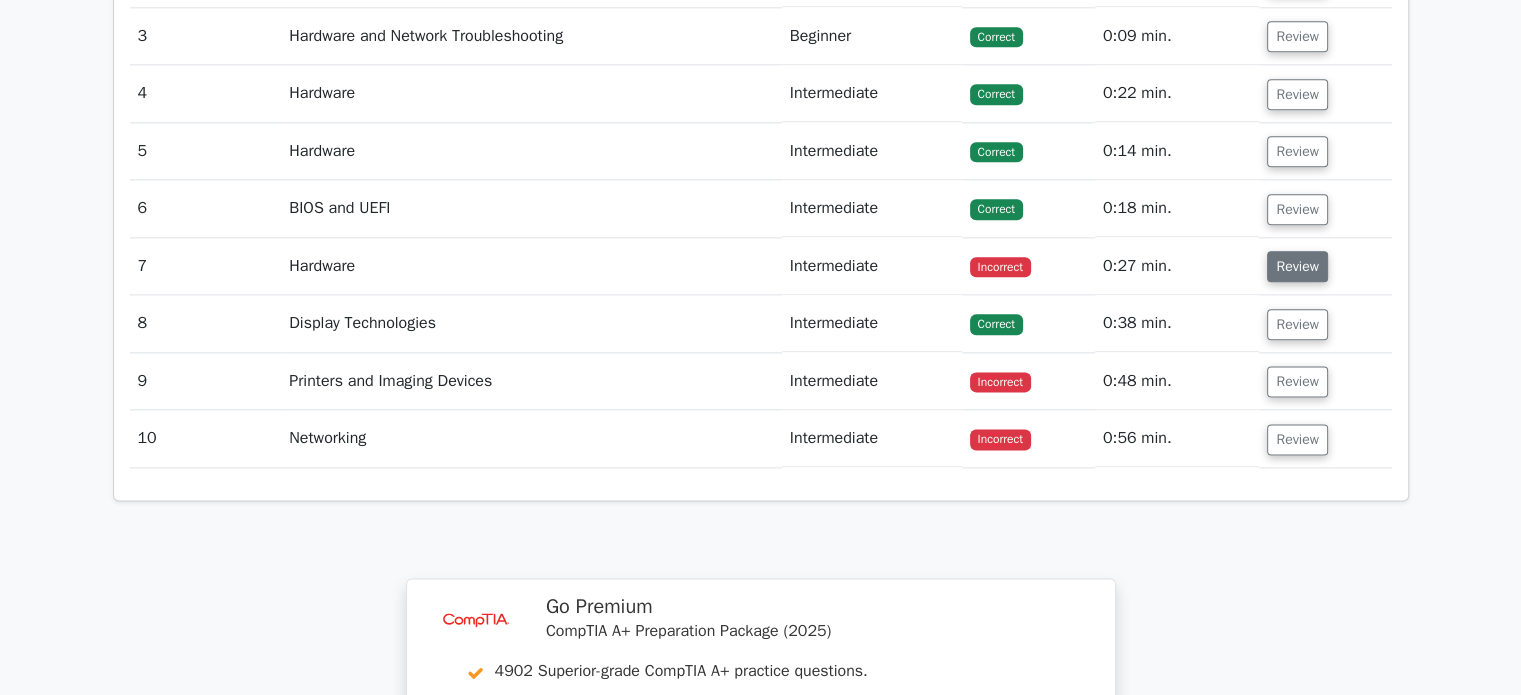 click on "Review" at bounding box center [1297, 266] 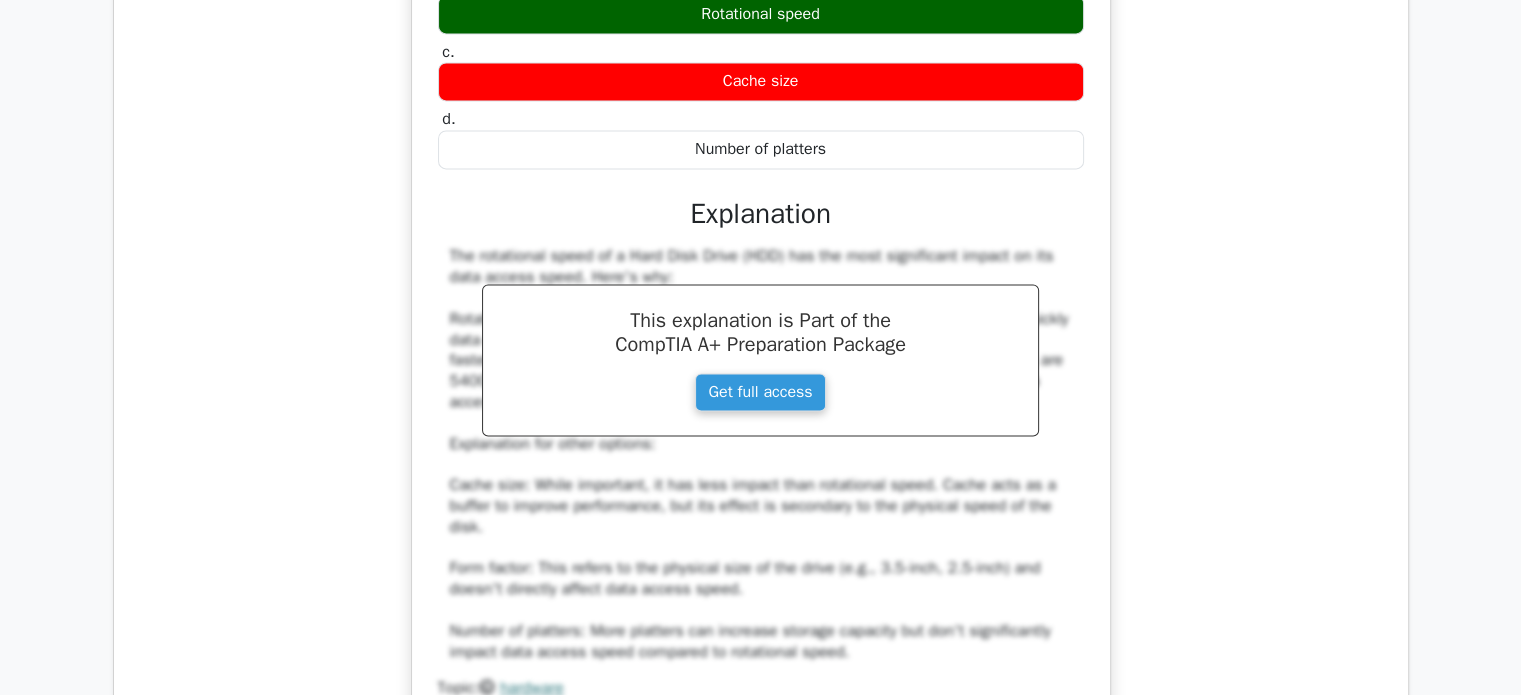 scroll, scrollTop: 2772, scrollLeft: 0, axis: vertical 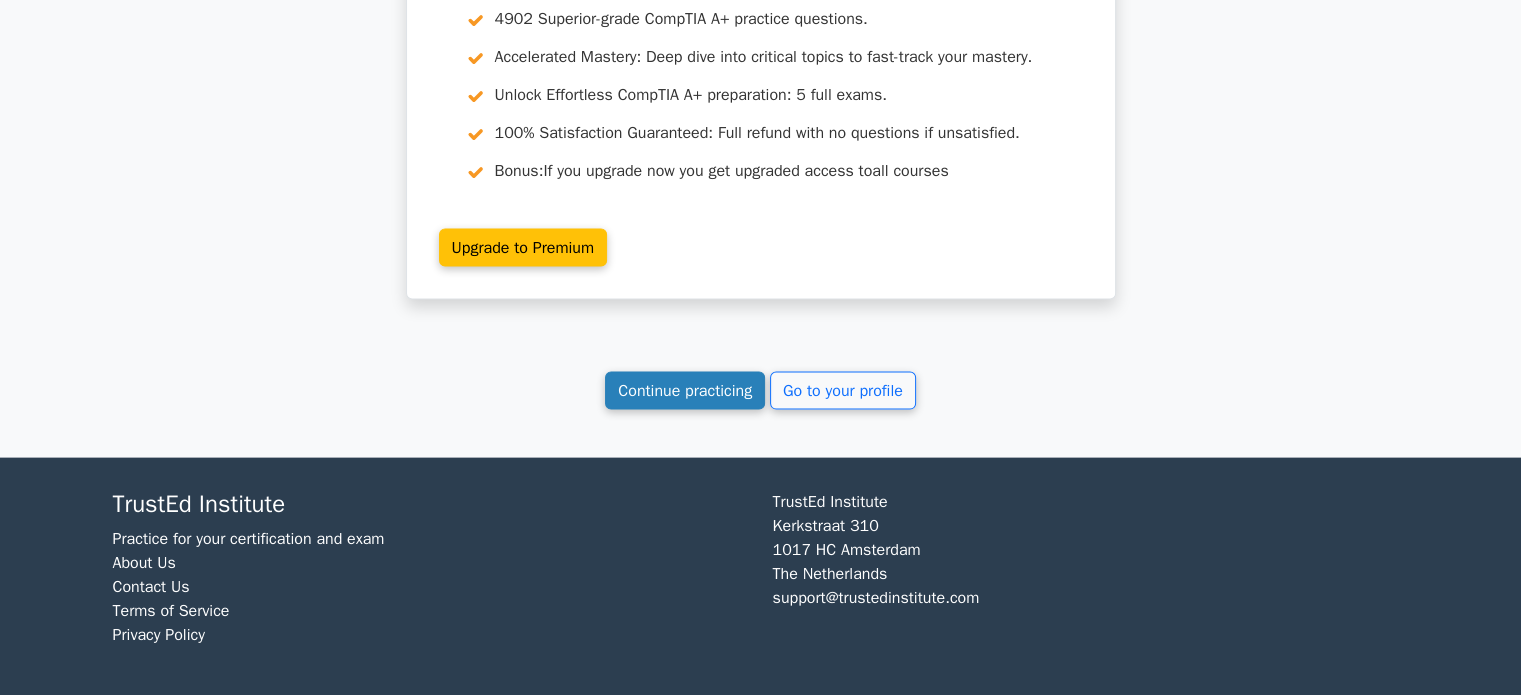 click on "Continue practicing" at bounding box center [685, 391] 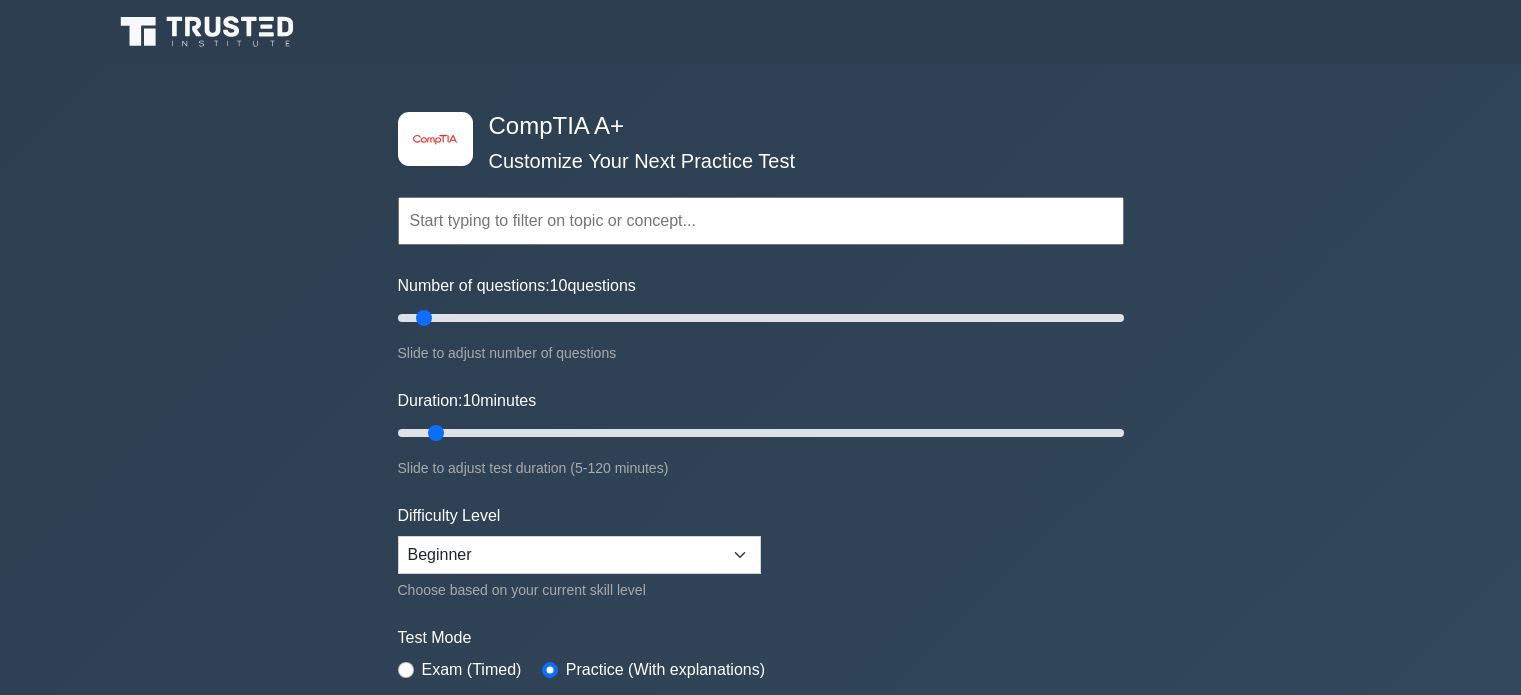 scroll, scrollTop: 0, scrollLeft: 0, axis: both 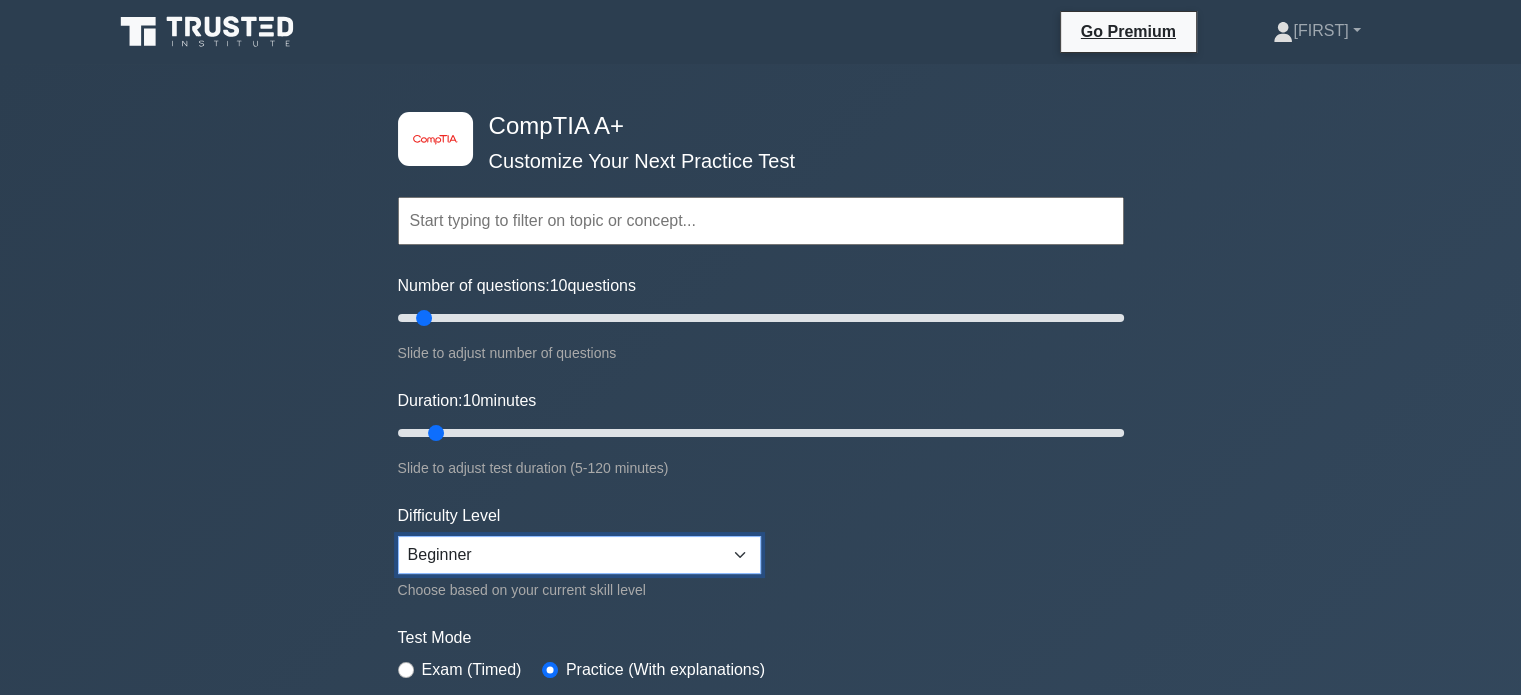 click on "Beginner
Intermediate
Expert" at bounding box center (579, 555) 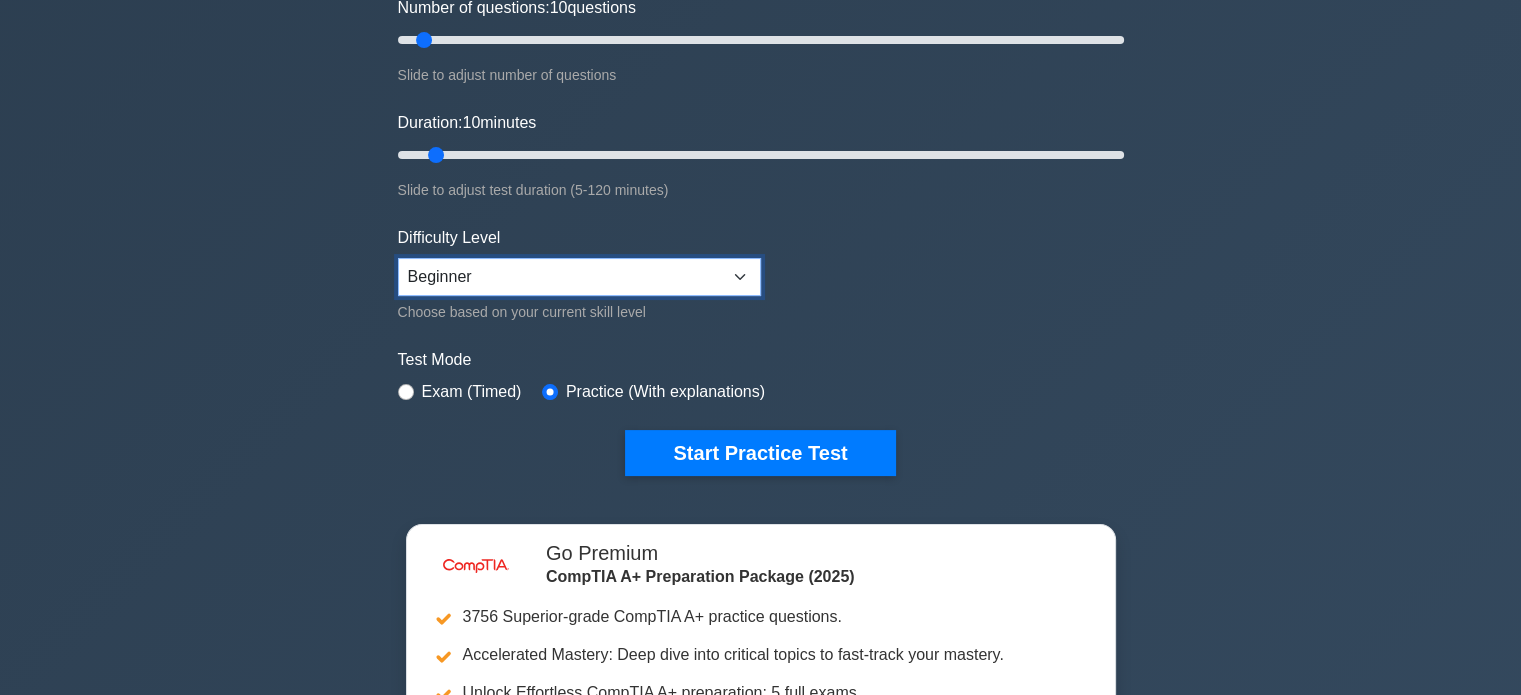 scroll, scrollTop: 288, scrollLeft: 0, axis: vertical 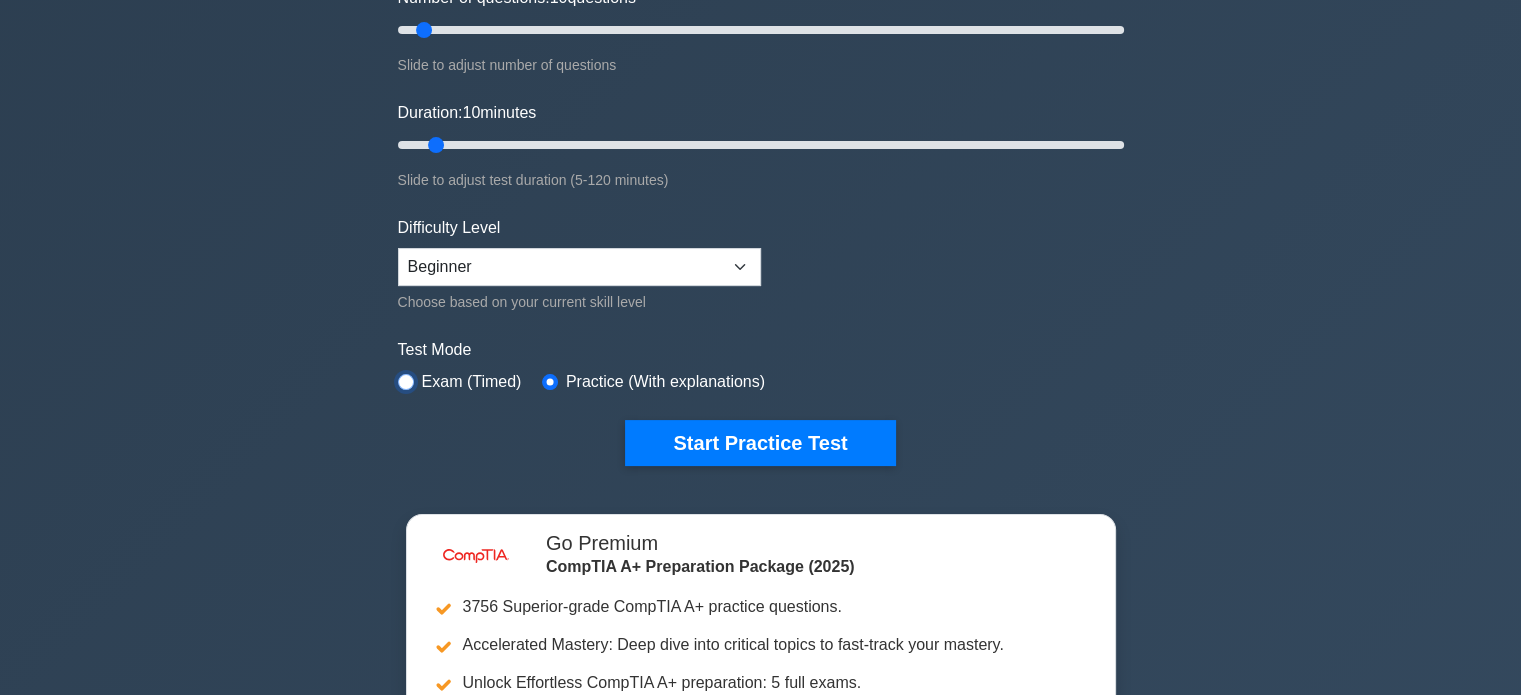 click at bounding box center (406, 382) 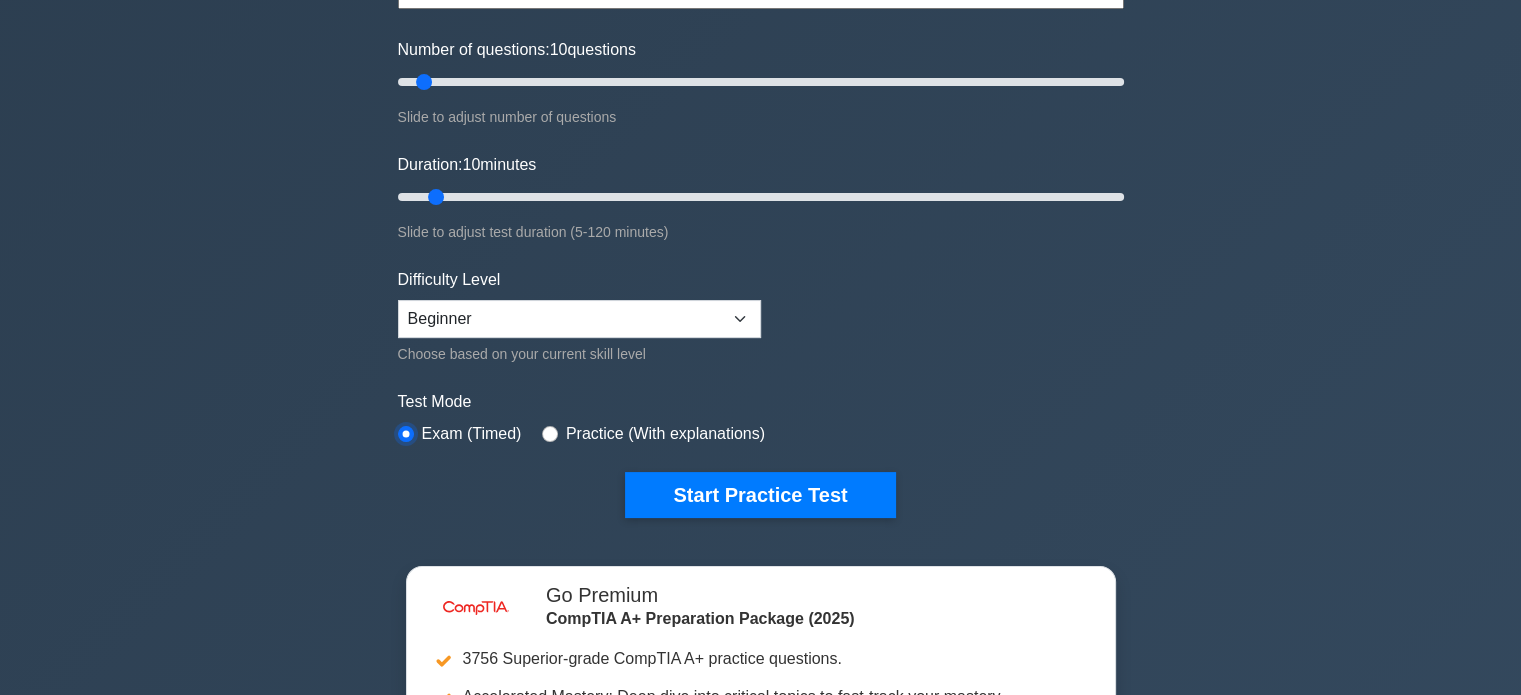 scroll, scrollTop: 236, scrollLeft: 0, axis: vertical 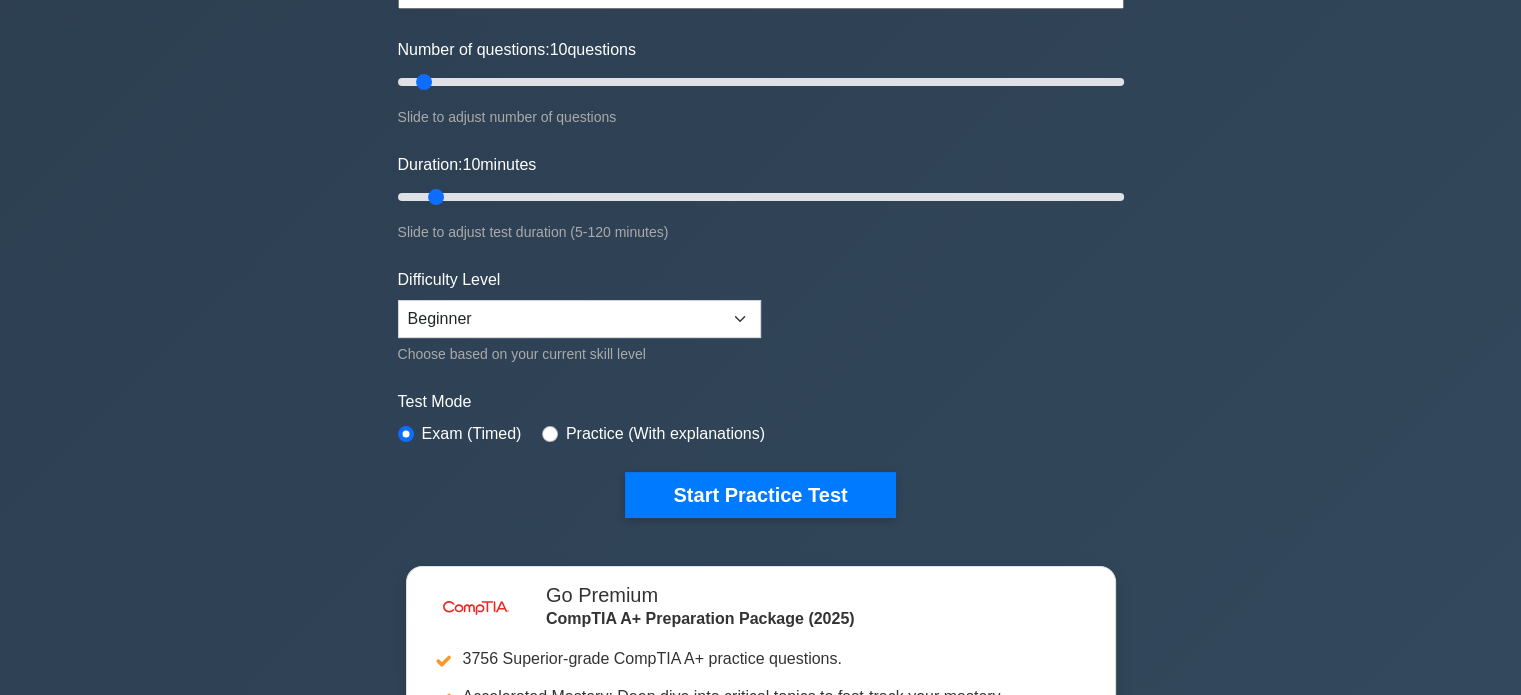 click on "Practice (With explanations)" at bounding box center [665, 434] 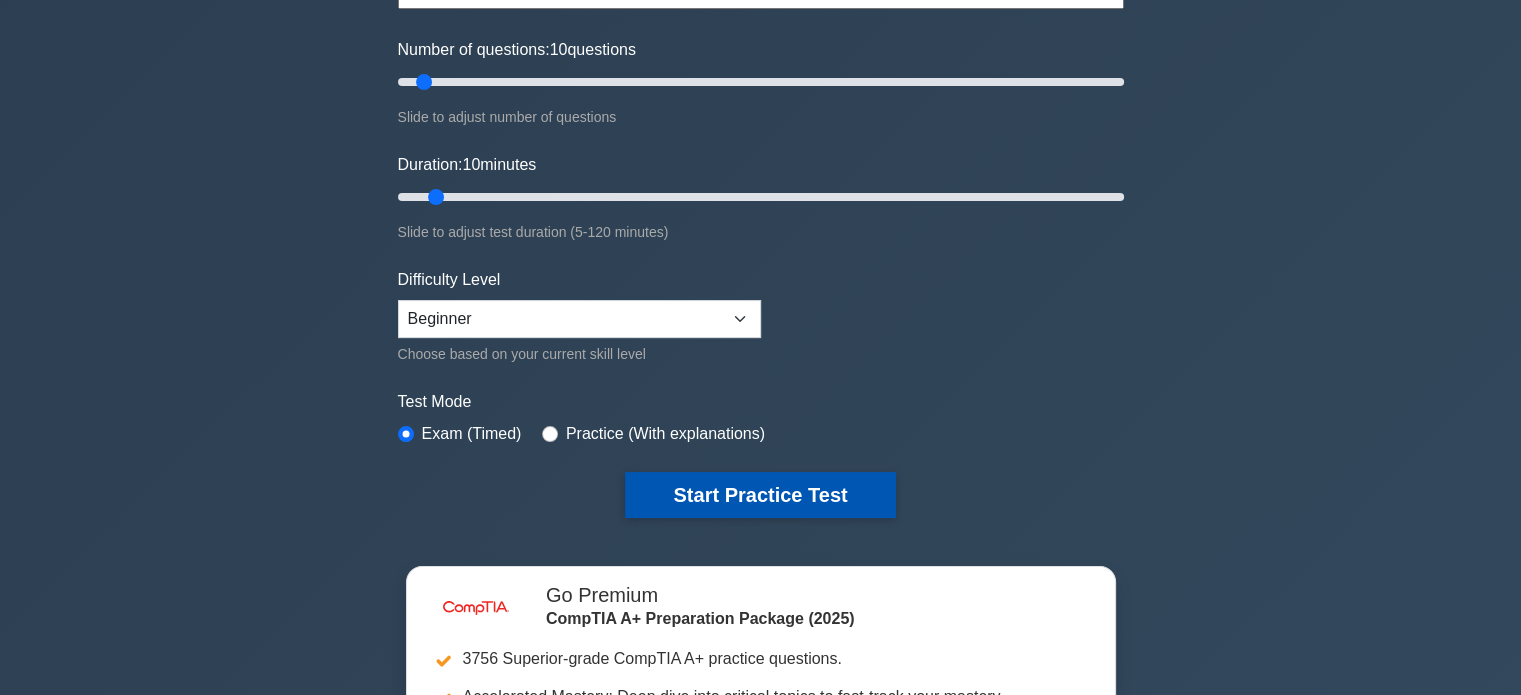 click on "Start Practice Test" at bounding box center (760, 495) 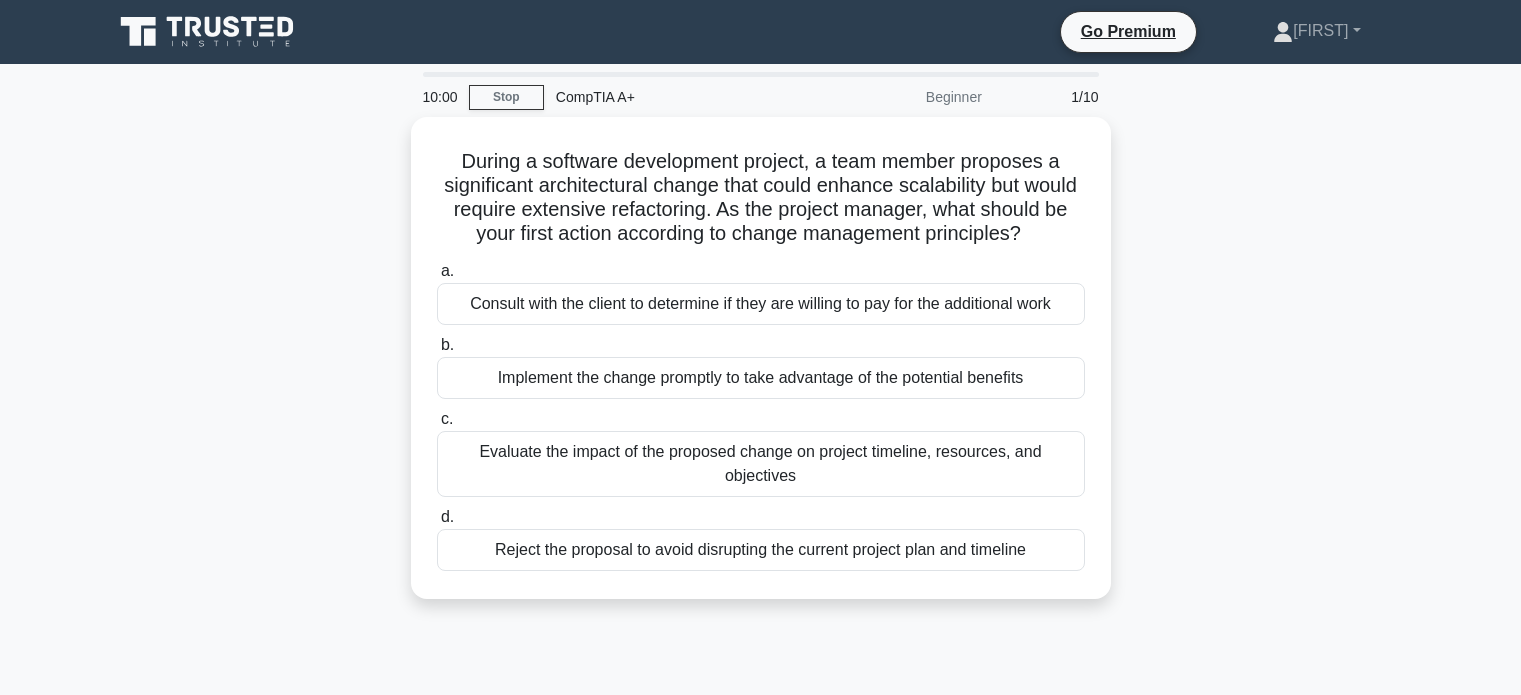 scroll, scrollTop: 0, scrollLeft: 0, axis: both 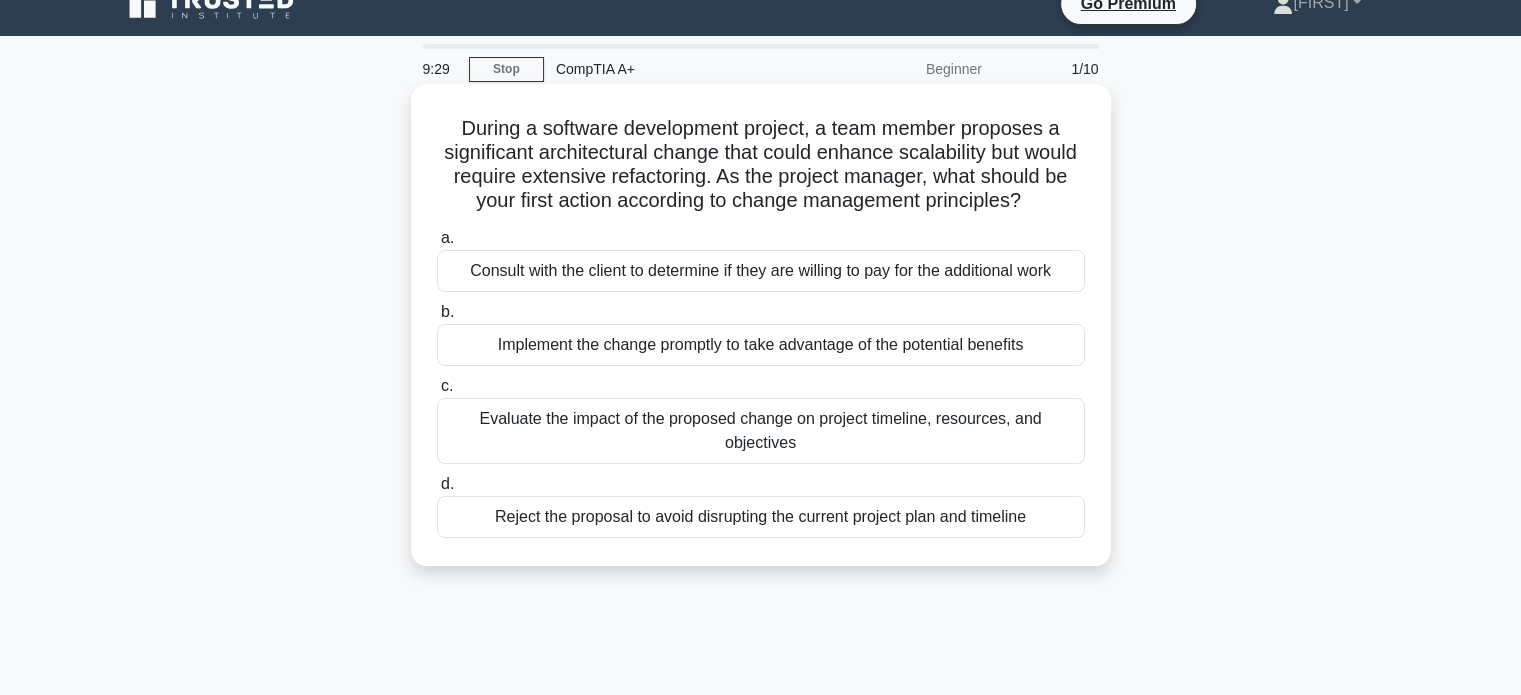 click on "Consult with the client to determine if they are willing to pay for the additional work" at bounding box center (761, 271) 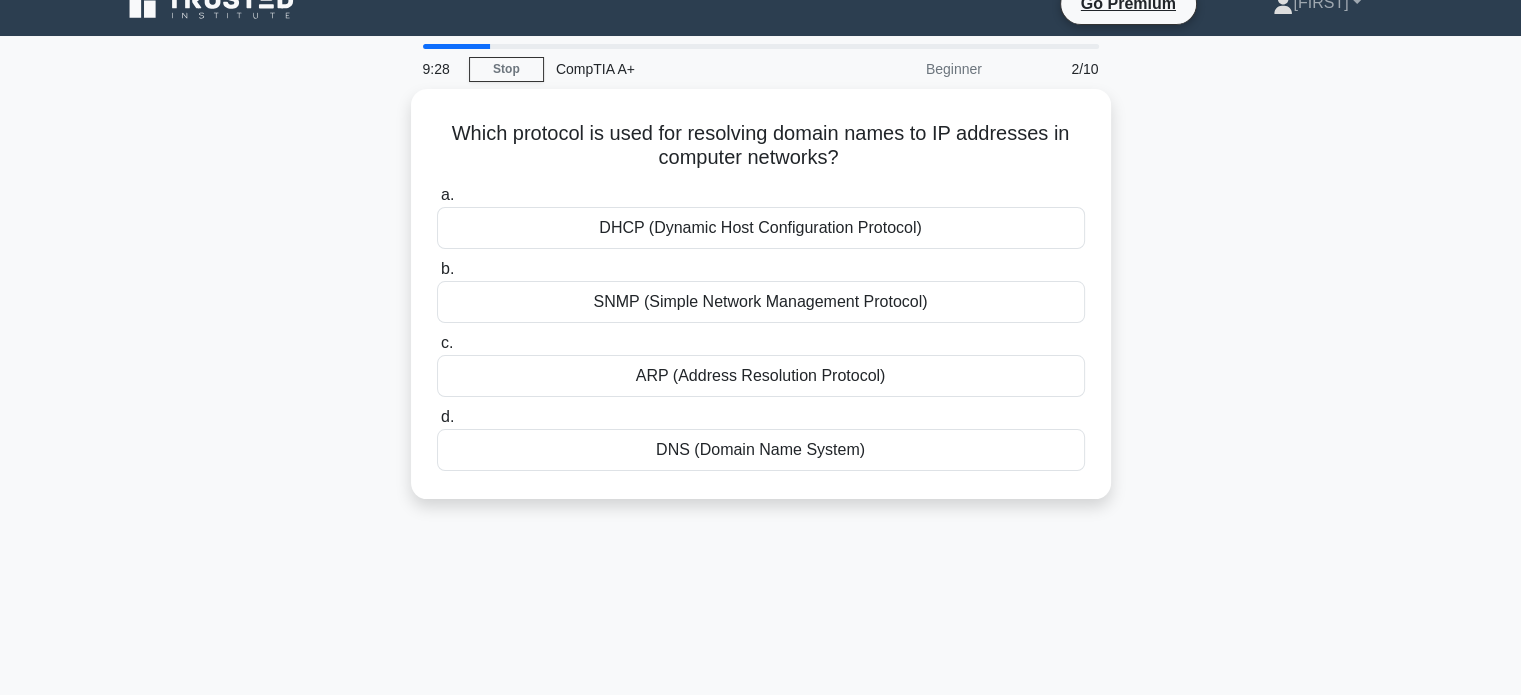 scroll, scrollTop: 0, scrollLeft: 0, axis: both 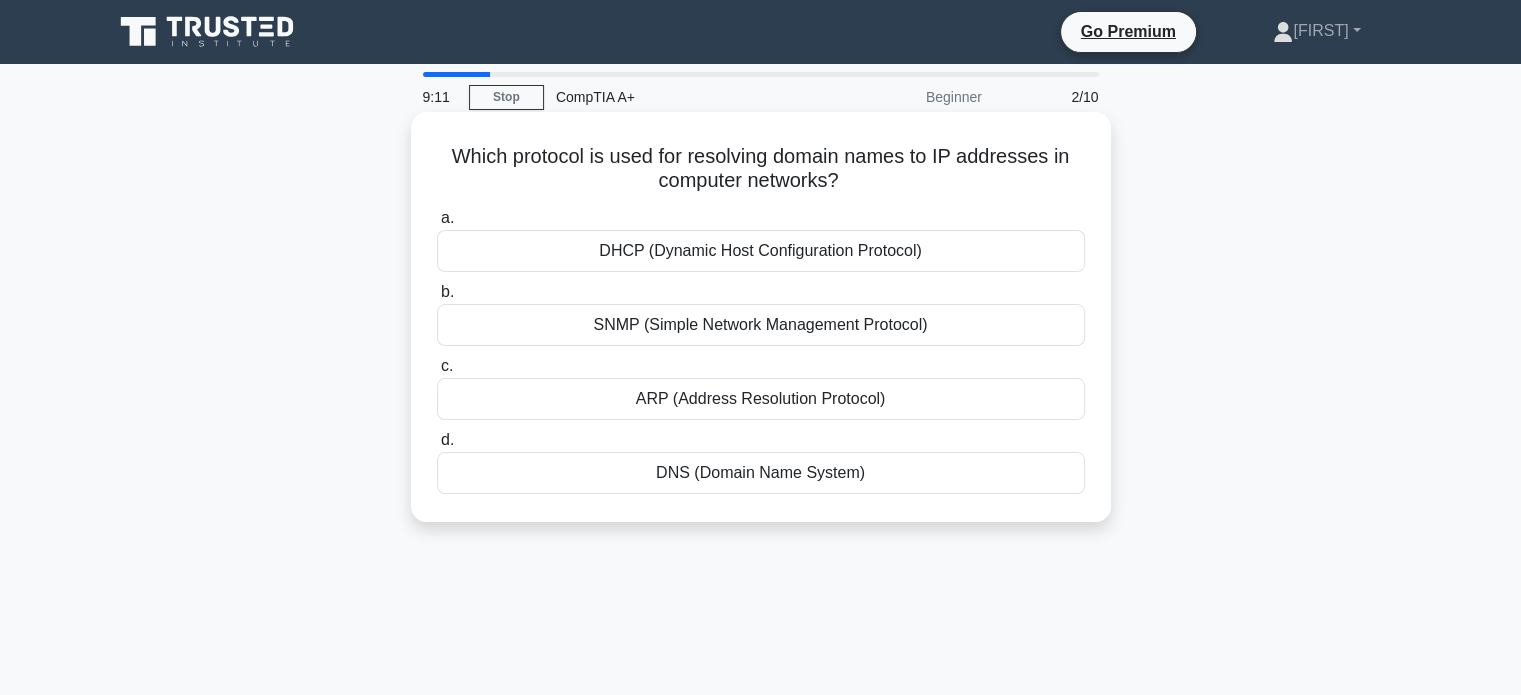 click on "DNS (Domain Name System)" at bounding box center [761, 473] 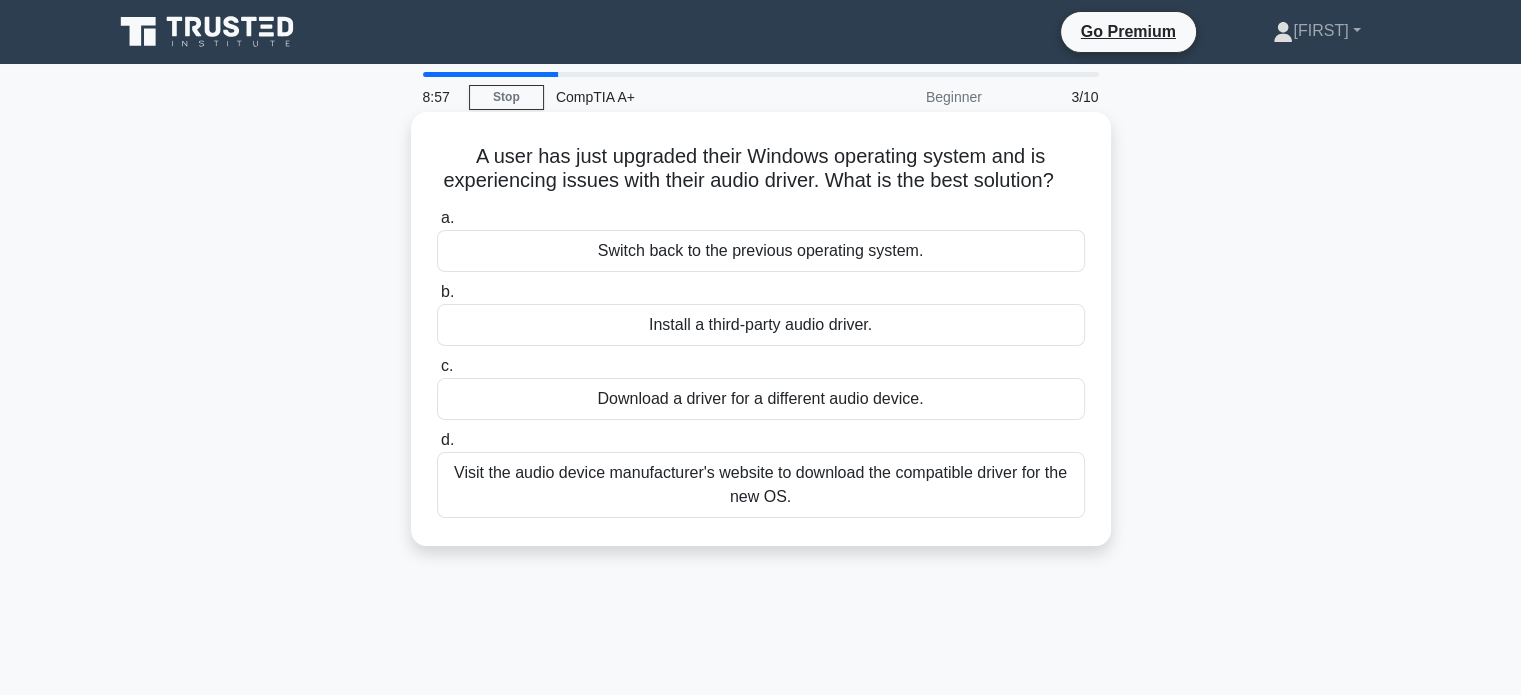 click on "Visit the audio device manufacturer's website to download the compatible driver for the new OS." at bounding box center [761, 485] 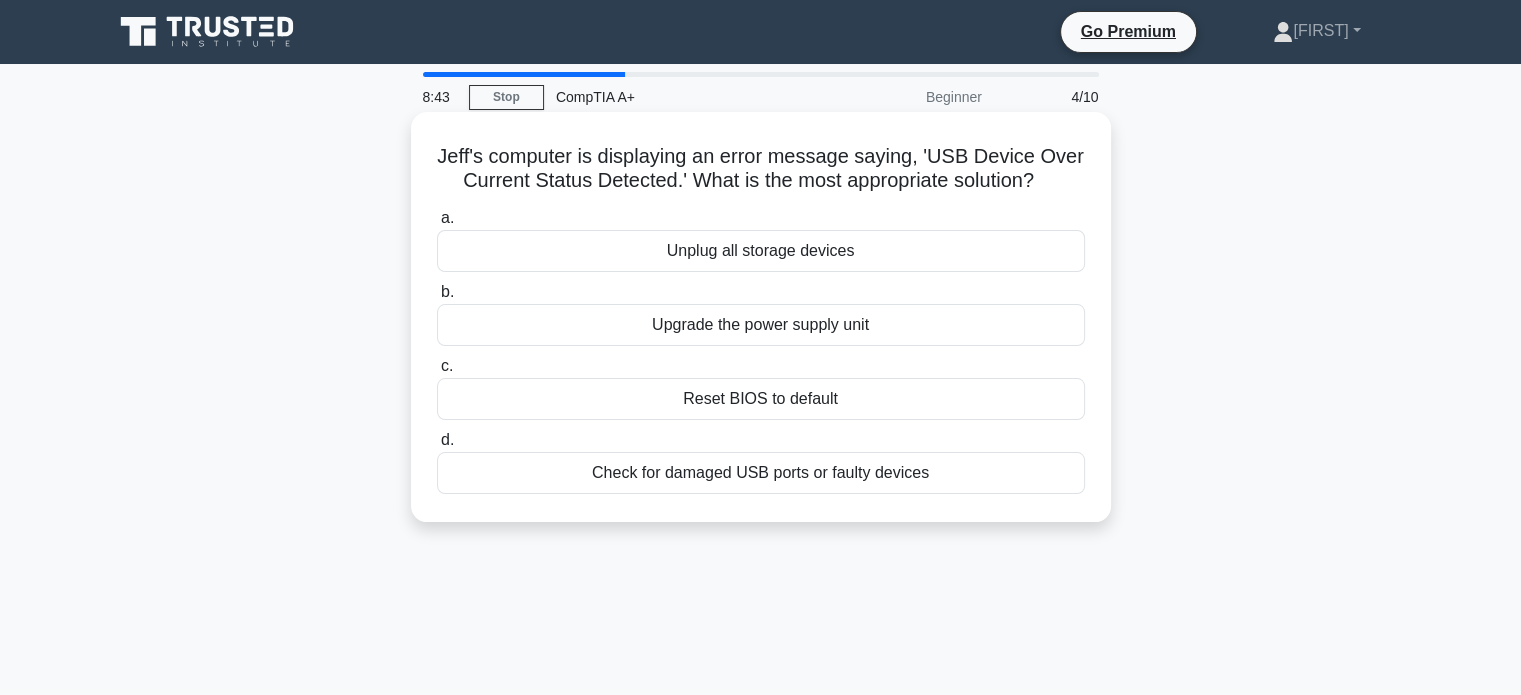 click on "Check for damaged USB ports or faulty devices" at bounding box center [761, 473] 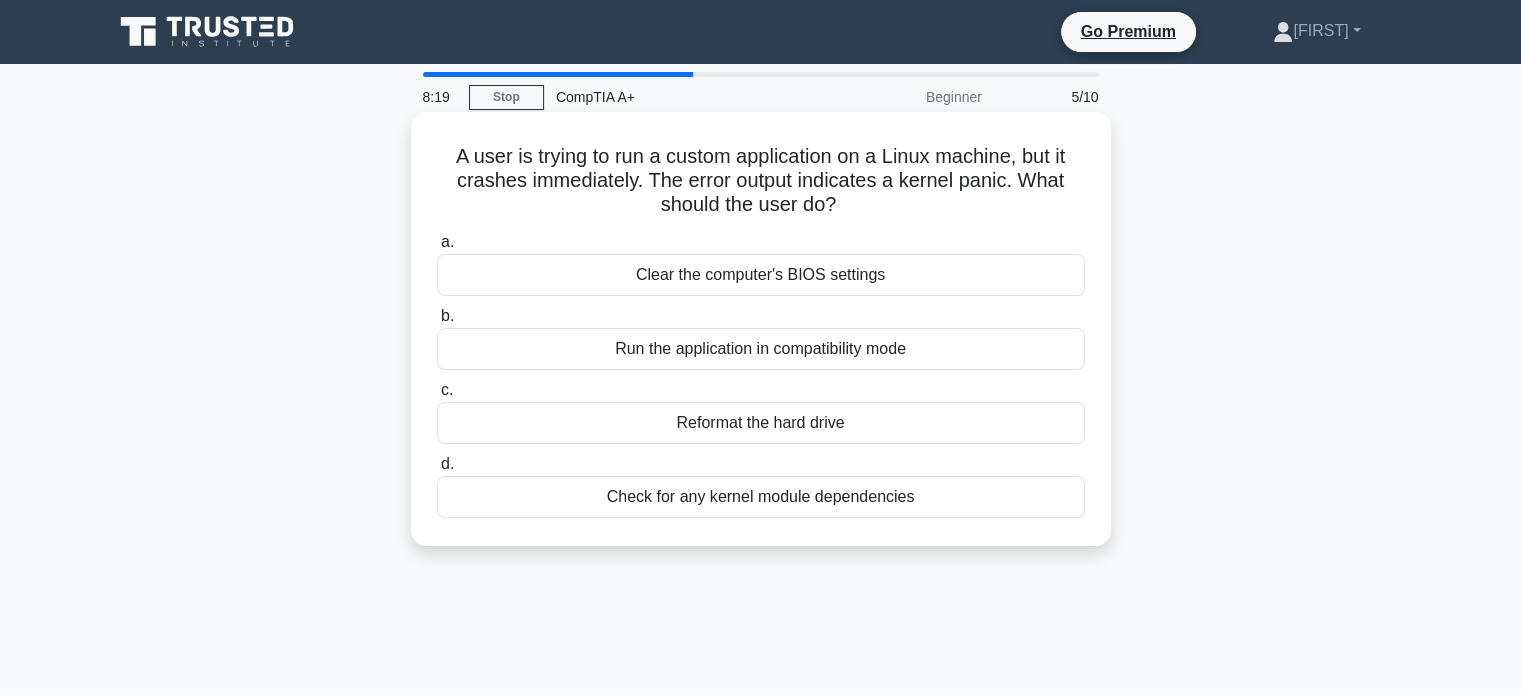click on "Check for any kernel module dependencies" at bounding box center (761, 497) 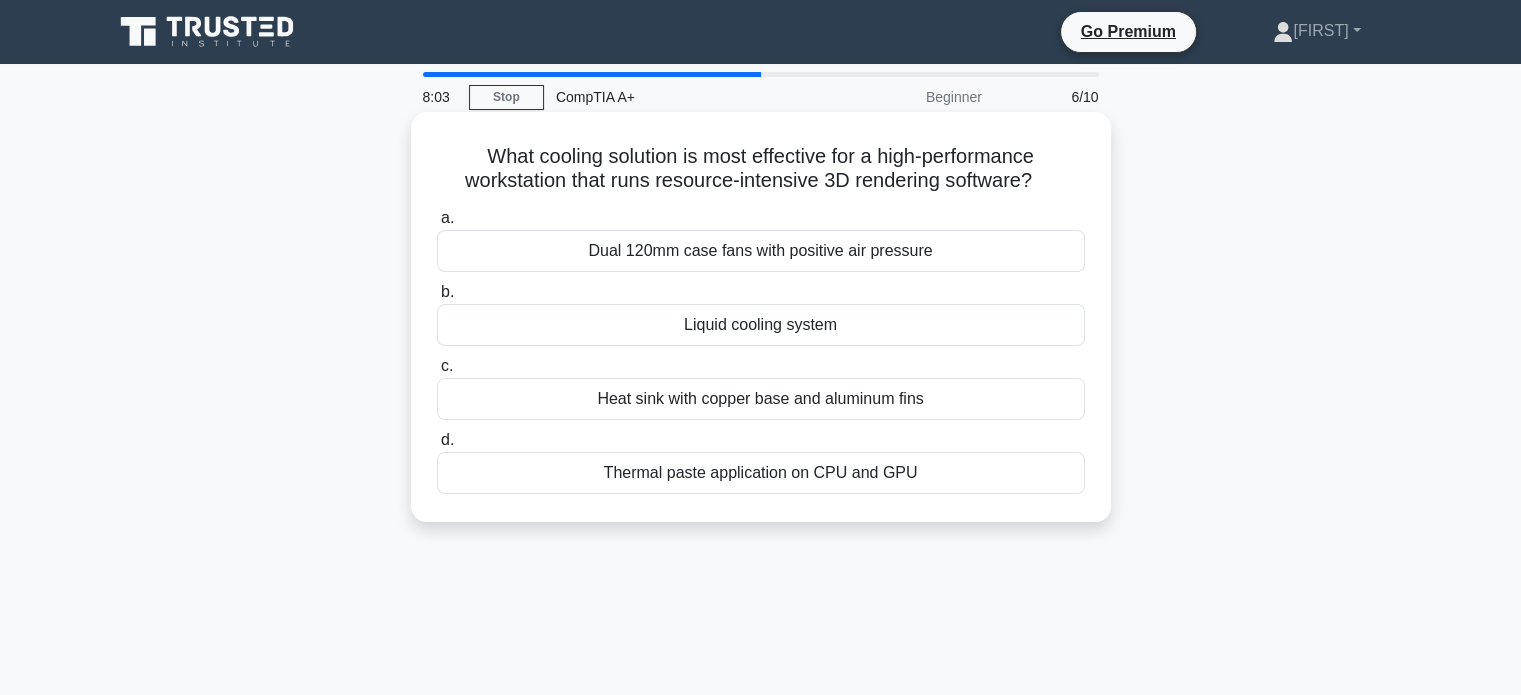 click on "Liquid cooling system" at bounding box center (761, 325) 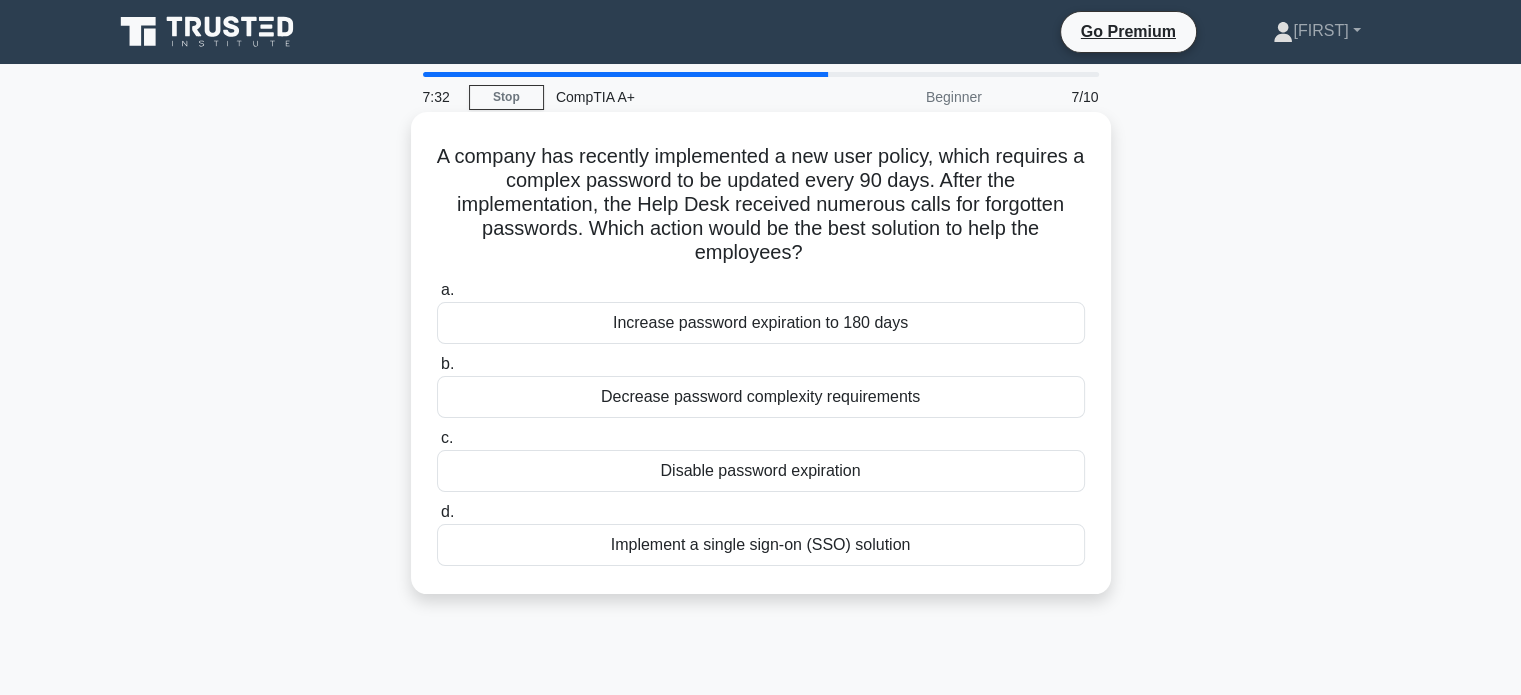 click on "Implement a single sign-on (SSO) solution" at bounding box center (761, 545) 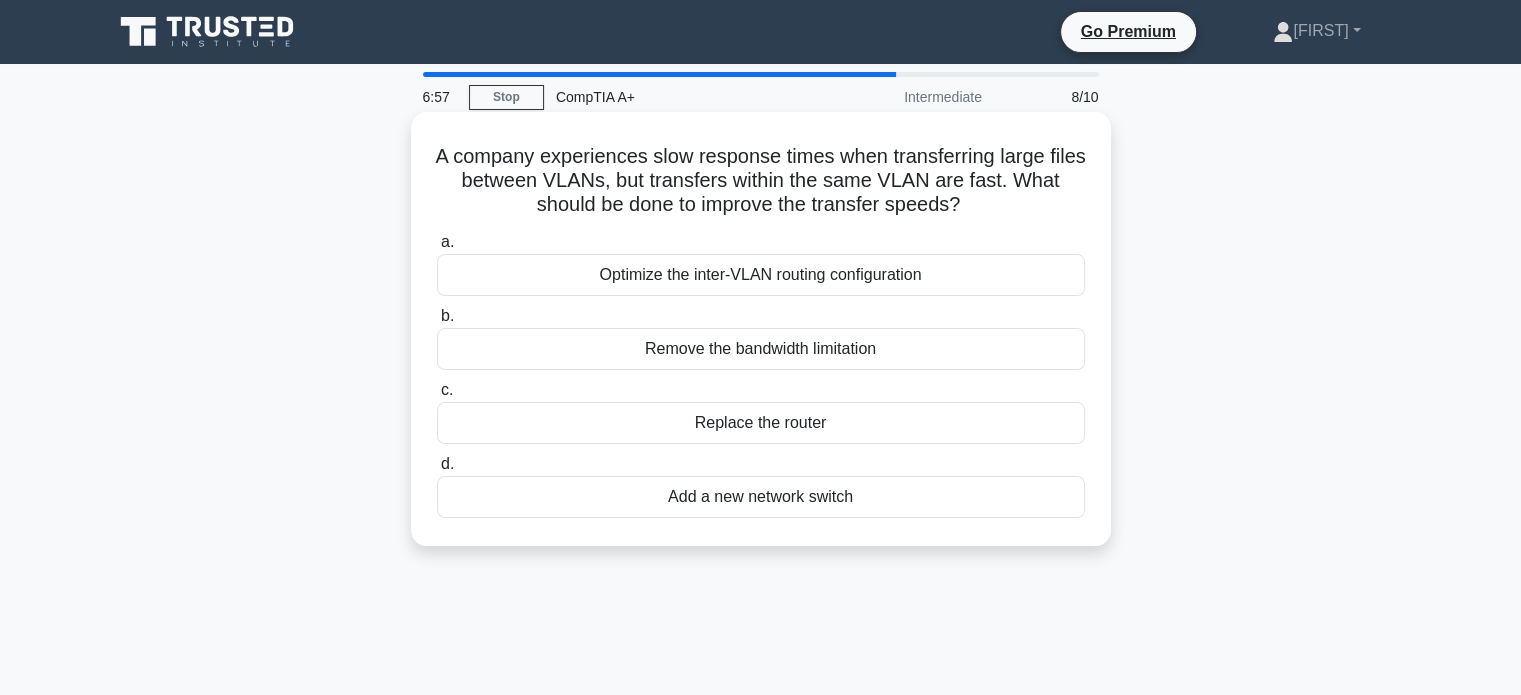 click on "Remove the bandwidth limitation" at bounding box center (761, 349) 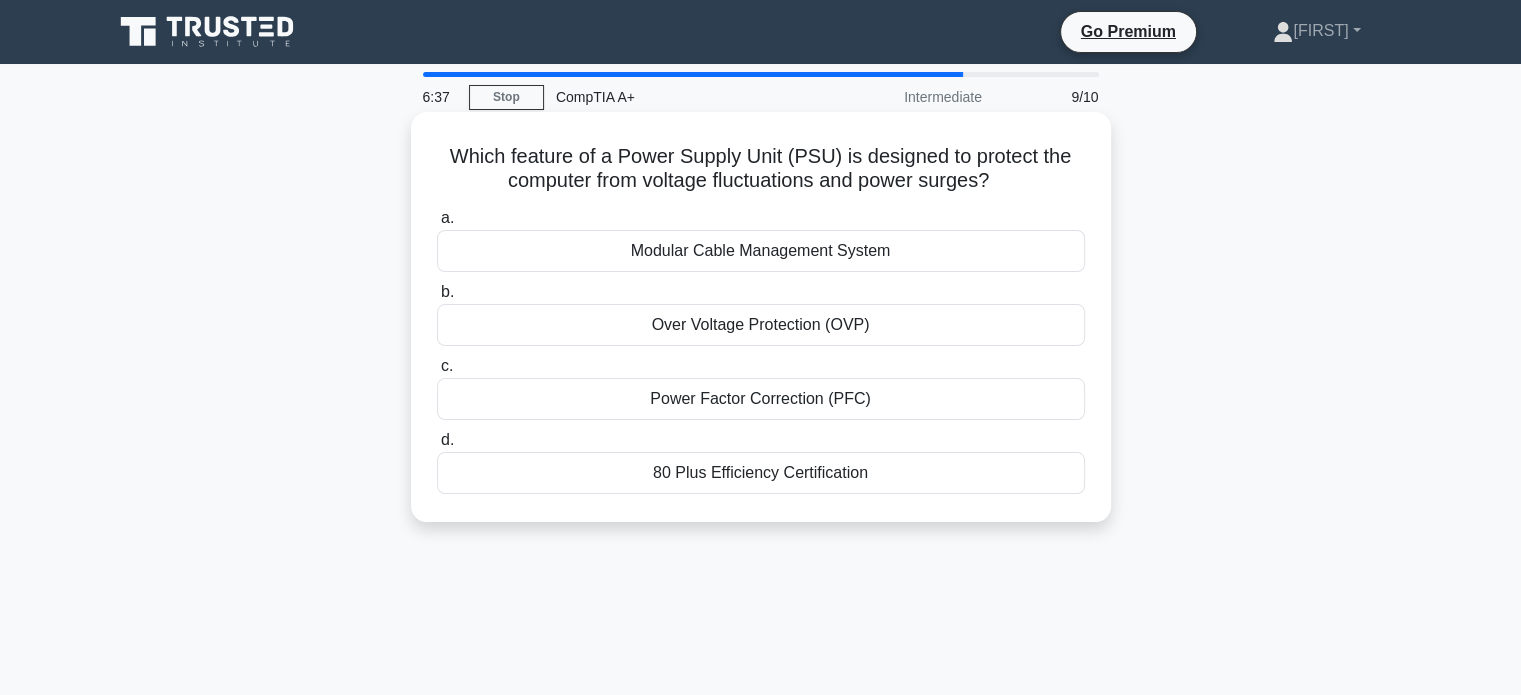 click on "Power Factor Correction (PFC)" at bounding box center [761, 399] 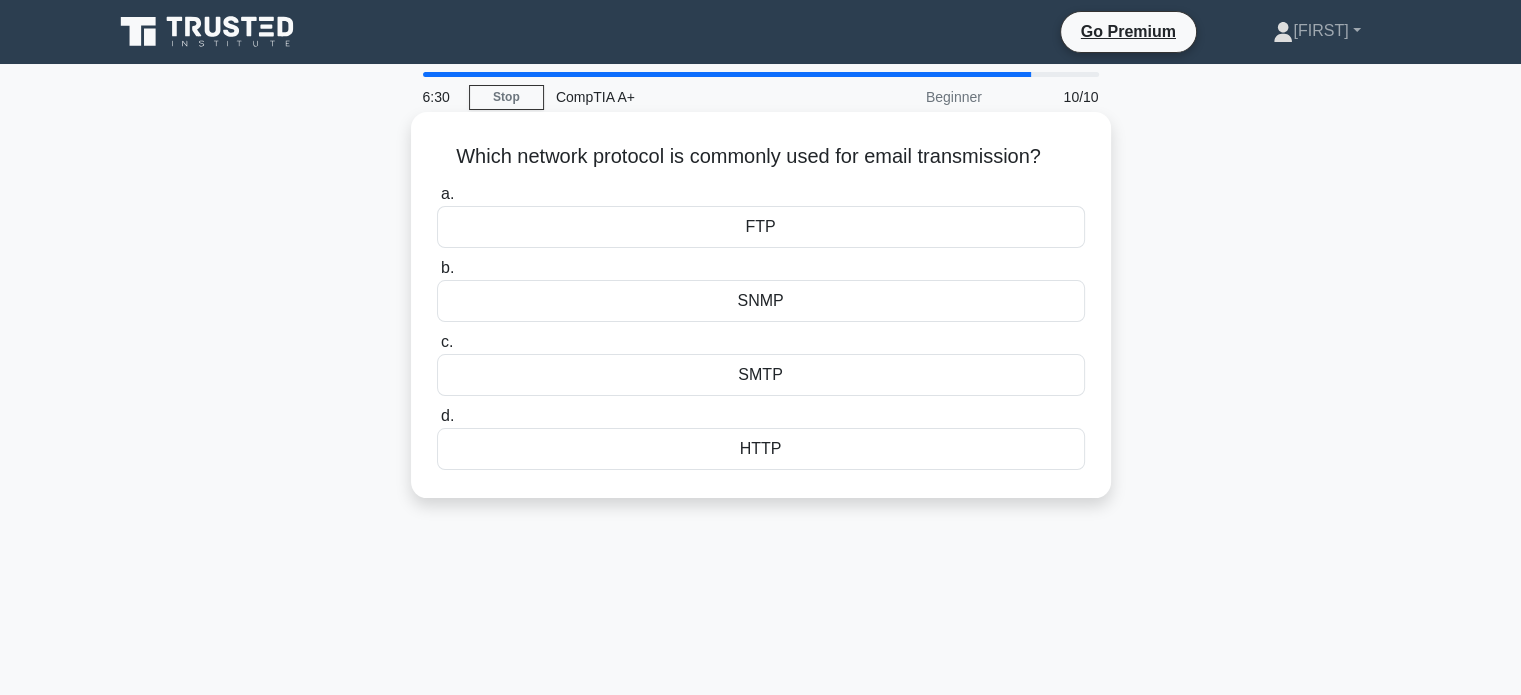 click on "HTTP" at bounding box center (761, 449) 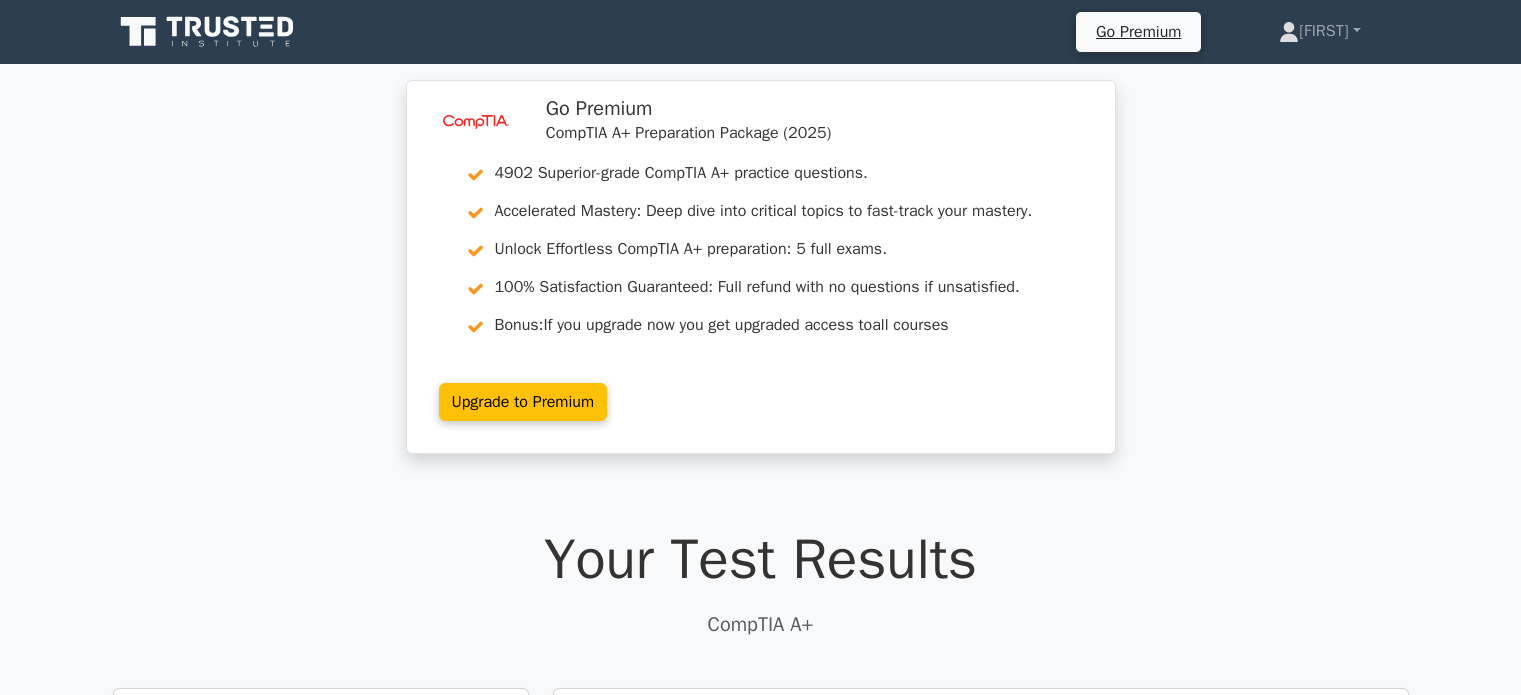 scroll, scrollTop: 0, scrollLeft: 0, axis: both 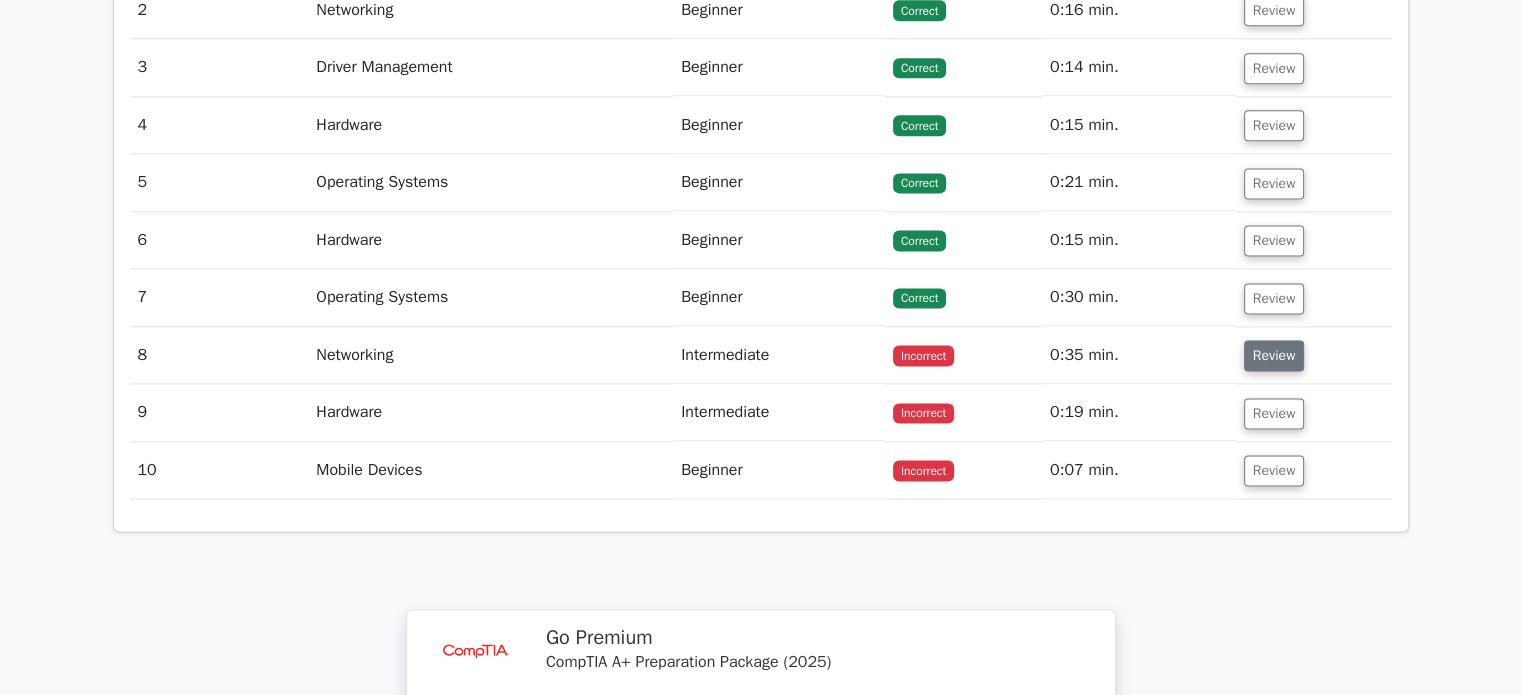 click on "Review" at bounding box center [1274, 355] 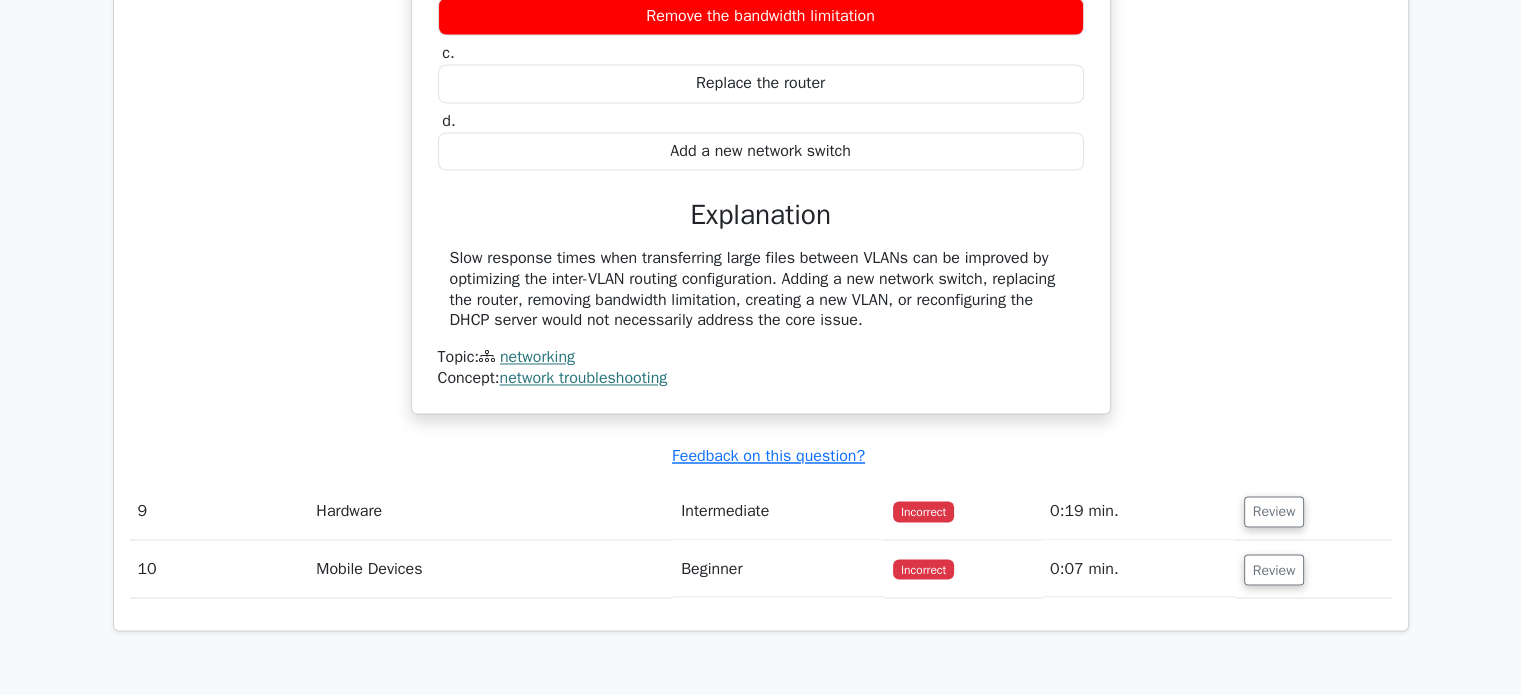 scroll, scrollTop: 3278, scrollLeft: 0, axis: vertical 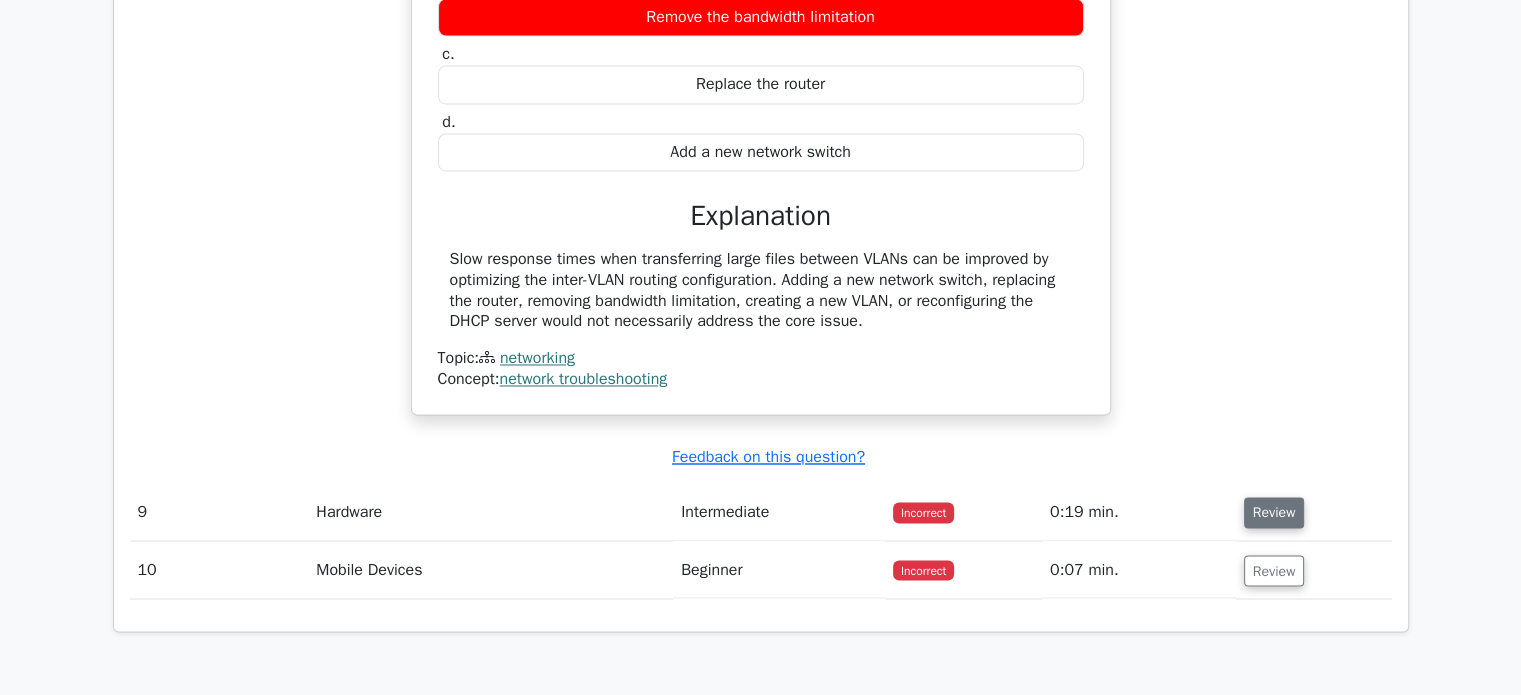 click on "Review" at bounding box center [1274, 512] 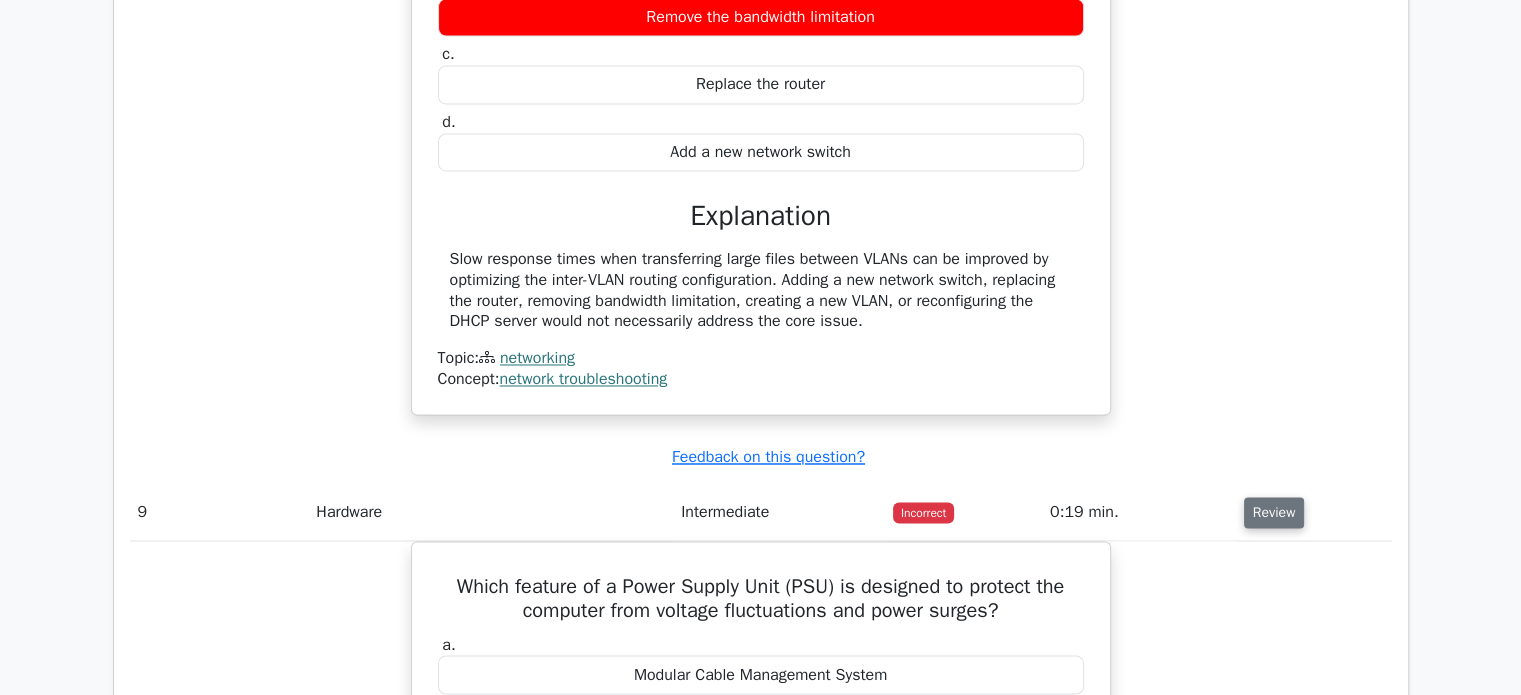 click on "Review" at bounding box center (1274, 512) 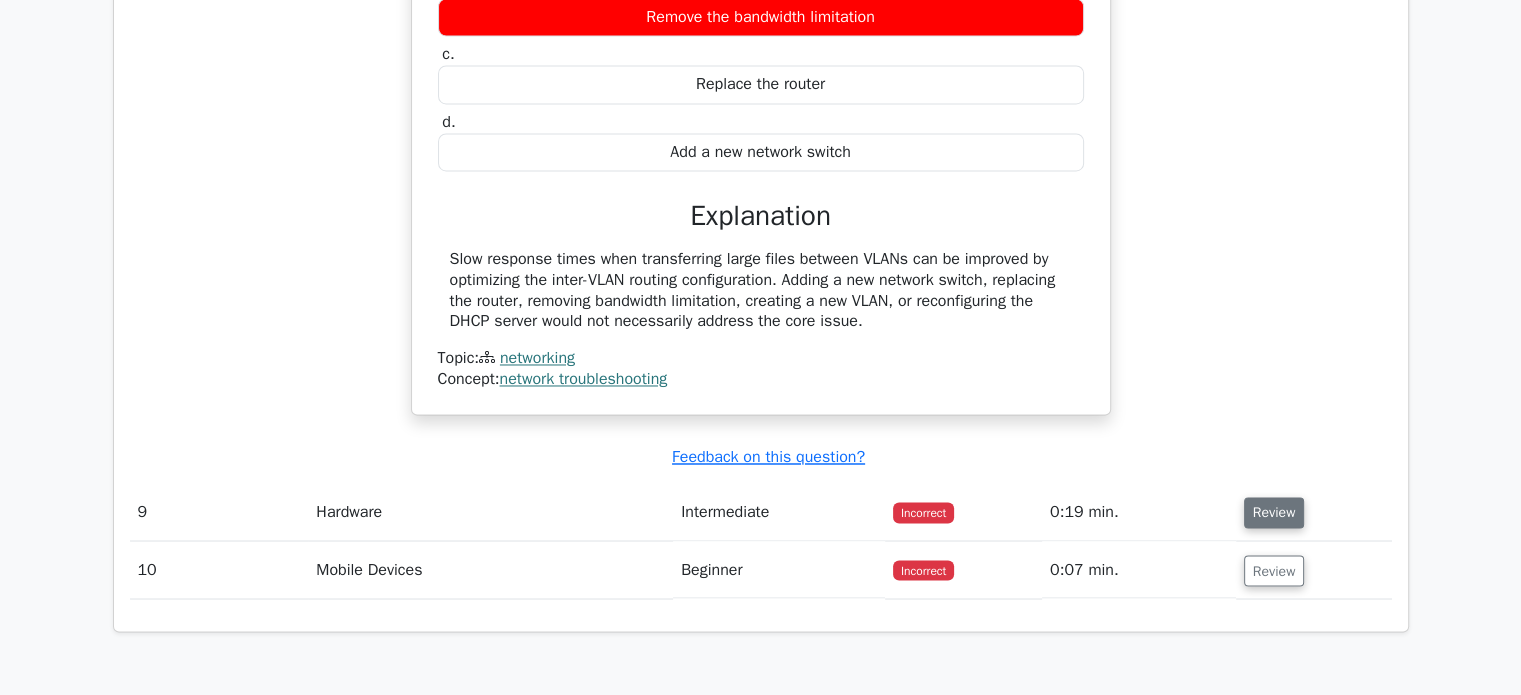 click on "Review" at bounding box center [1274, 512] 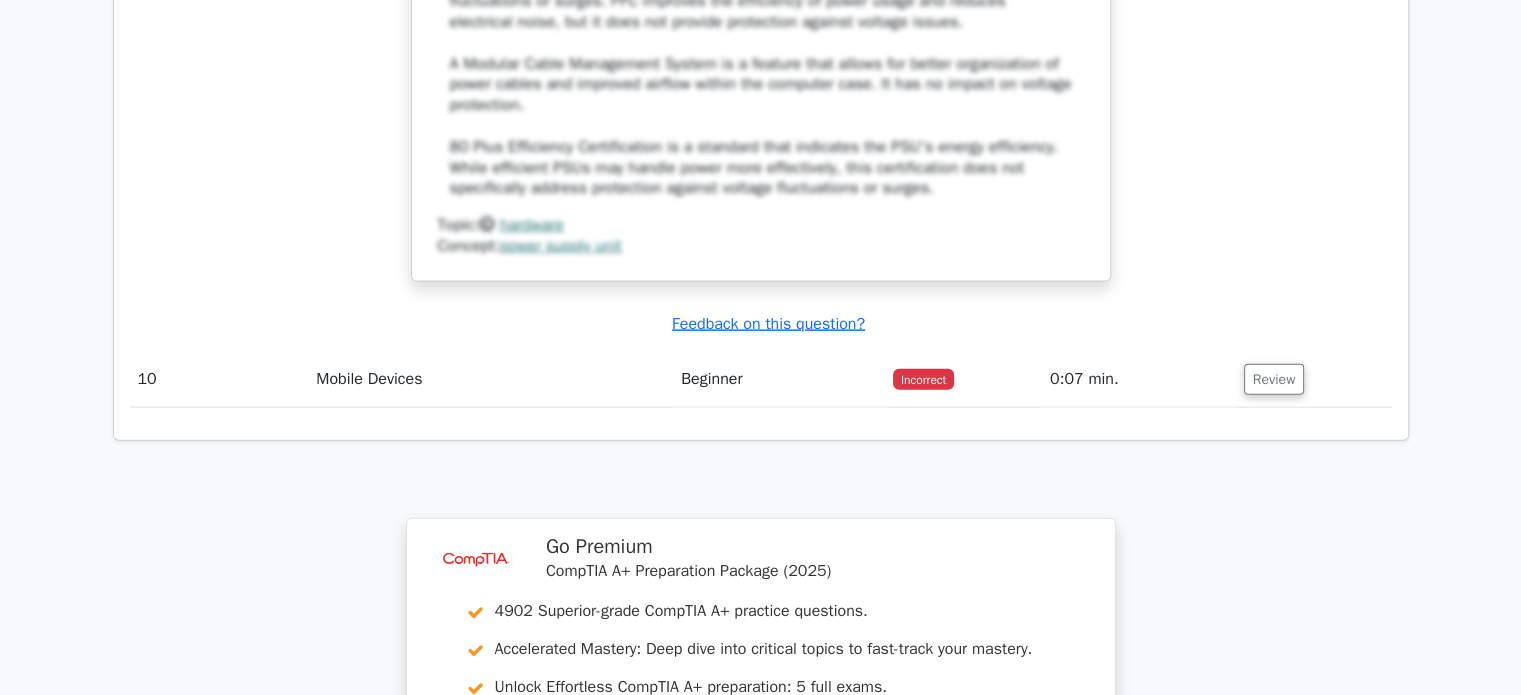 scroll, scrollTop: 4464, scrollLeft: 0, axis: vertical 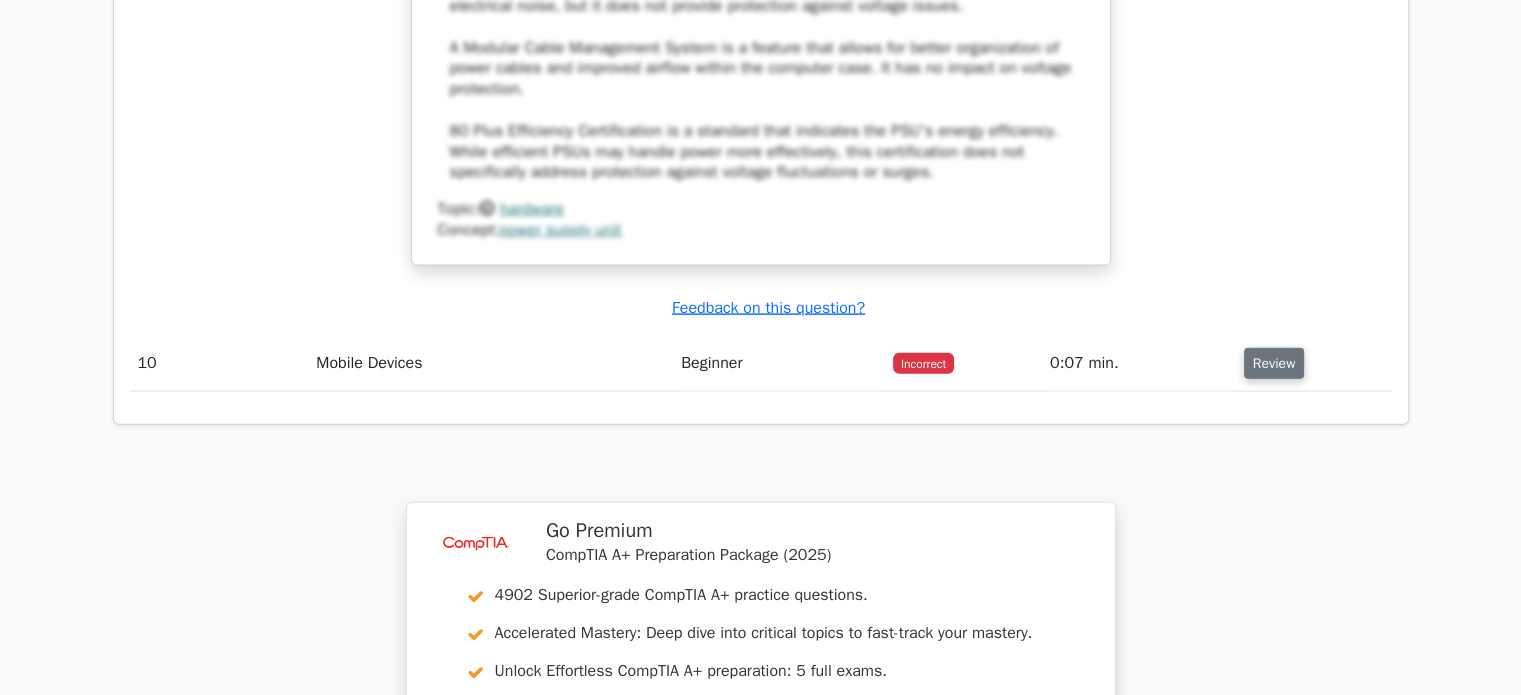 click on "Review" at bounding box center (1274, 363) 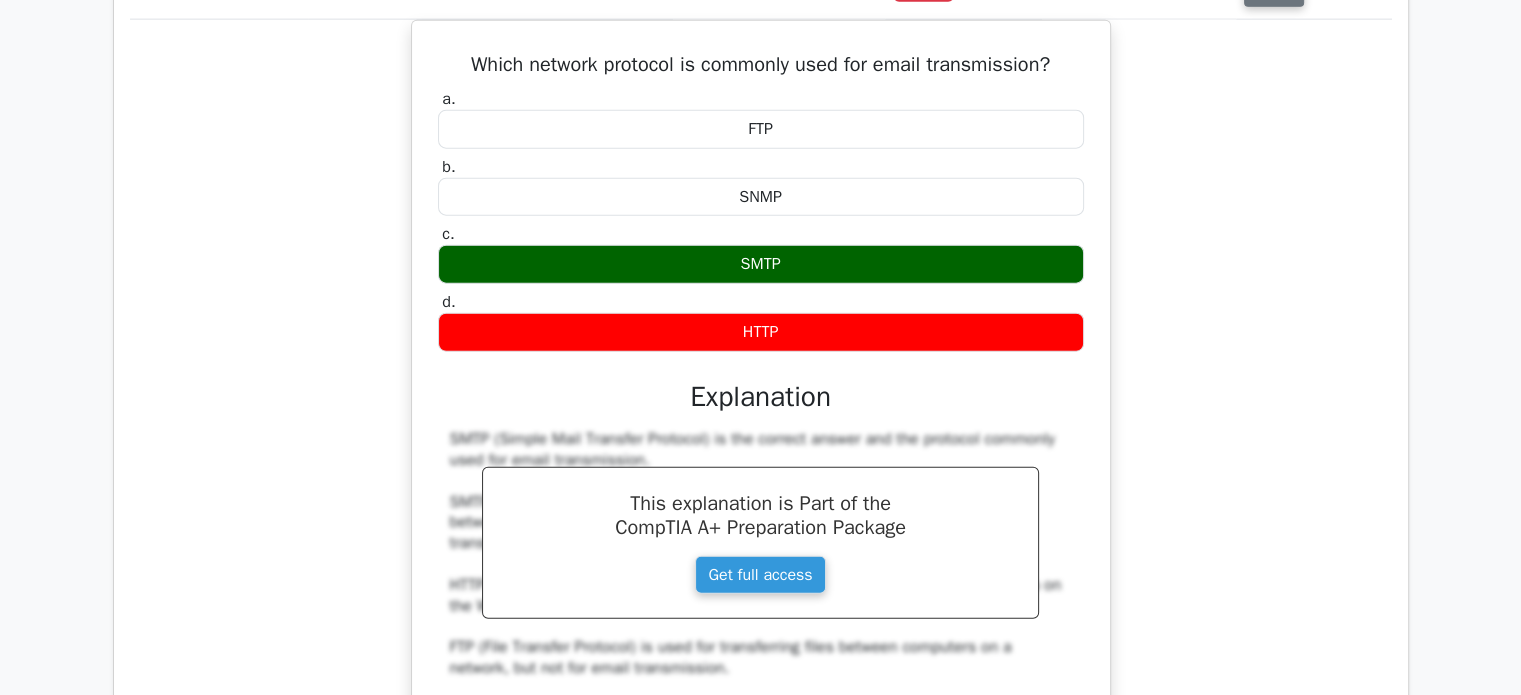 scroll, scrollTop: 4832, scrollLeft: 0, axis: vertical 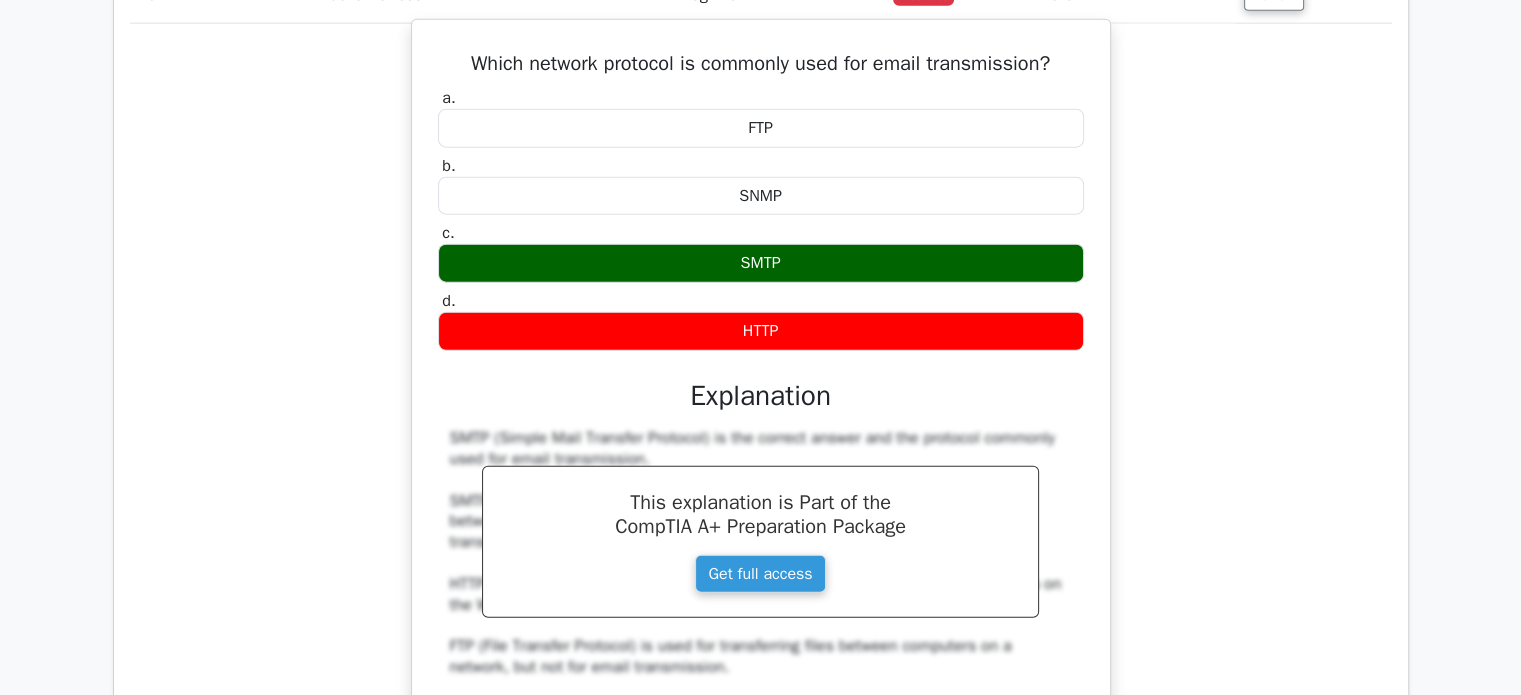 drag, startPoint x: 459, startPoint y: 78, endPoint x: 838, endPoint y: 359, distance: 471.80716 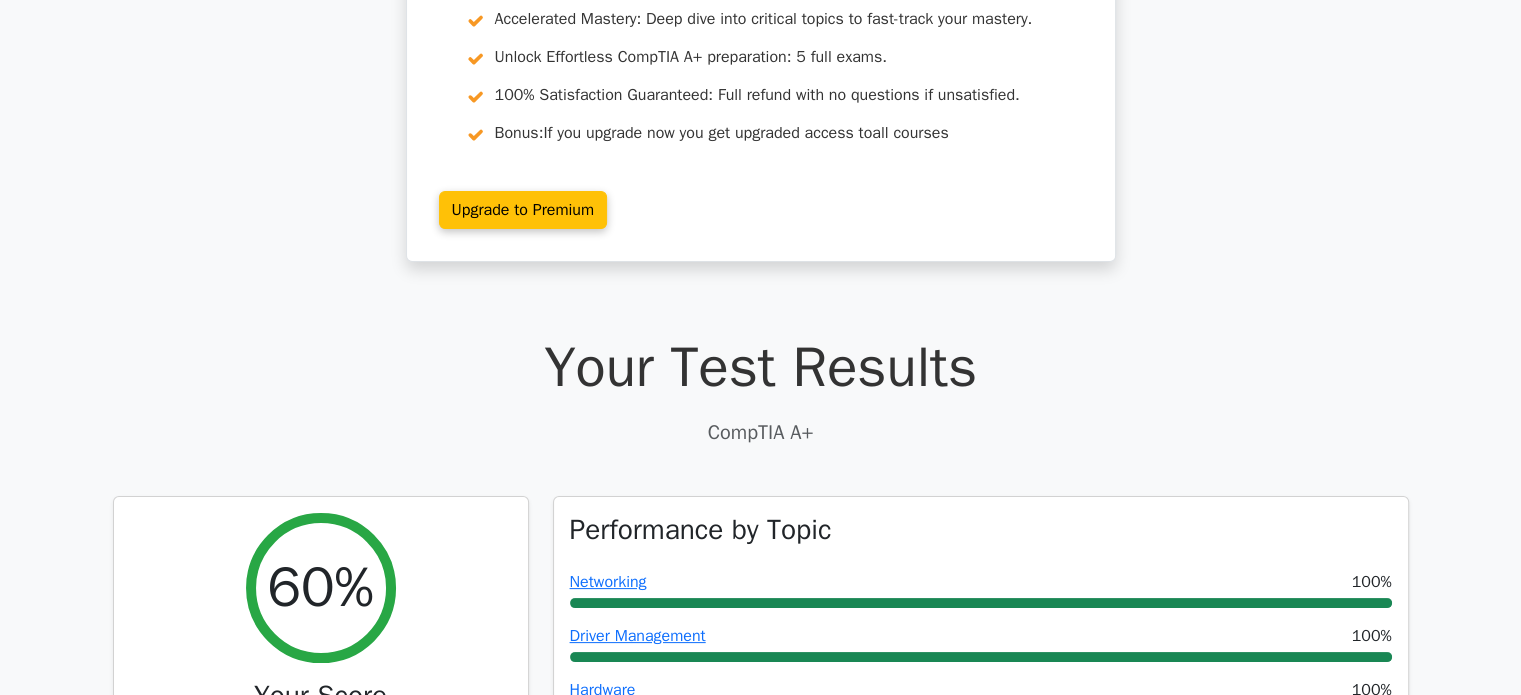 scroll, scrollTop: 0, scrollLeft: 0, axis: both 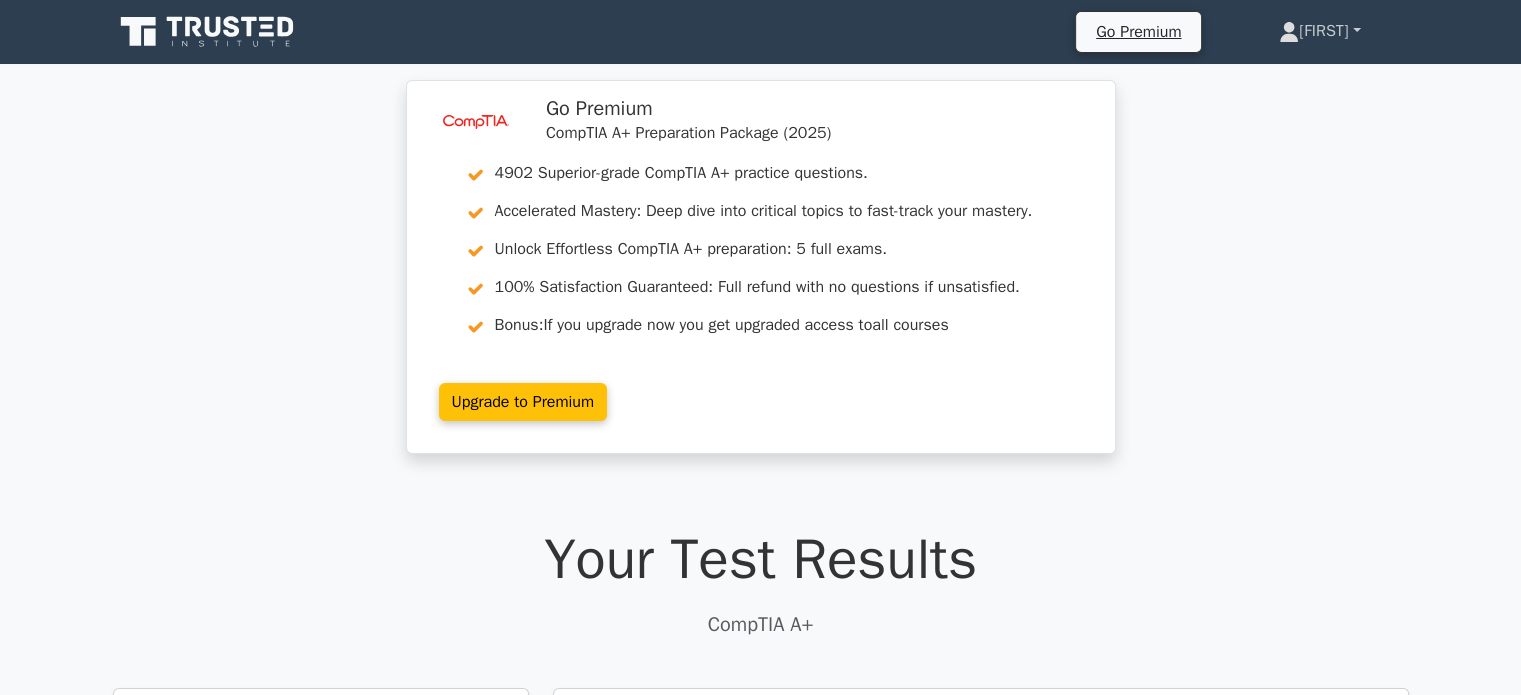 click on "[FIRST]" at bounding box center [1319, 31] 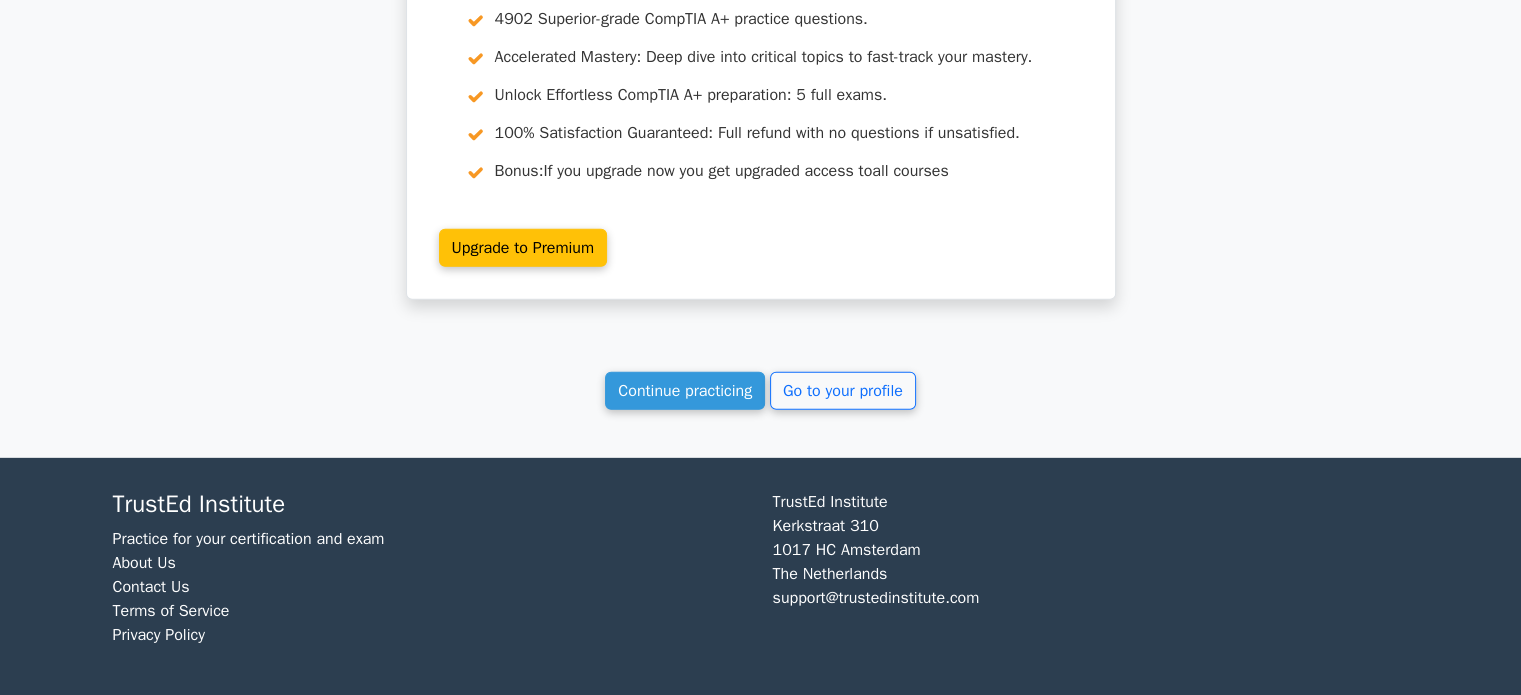 scroll, scrollTop: 5911, scrollLeft: 0, axis: vertical 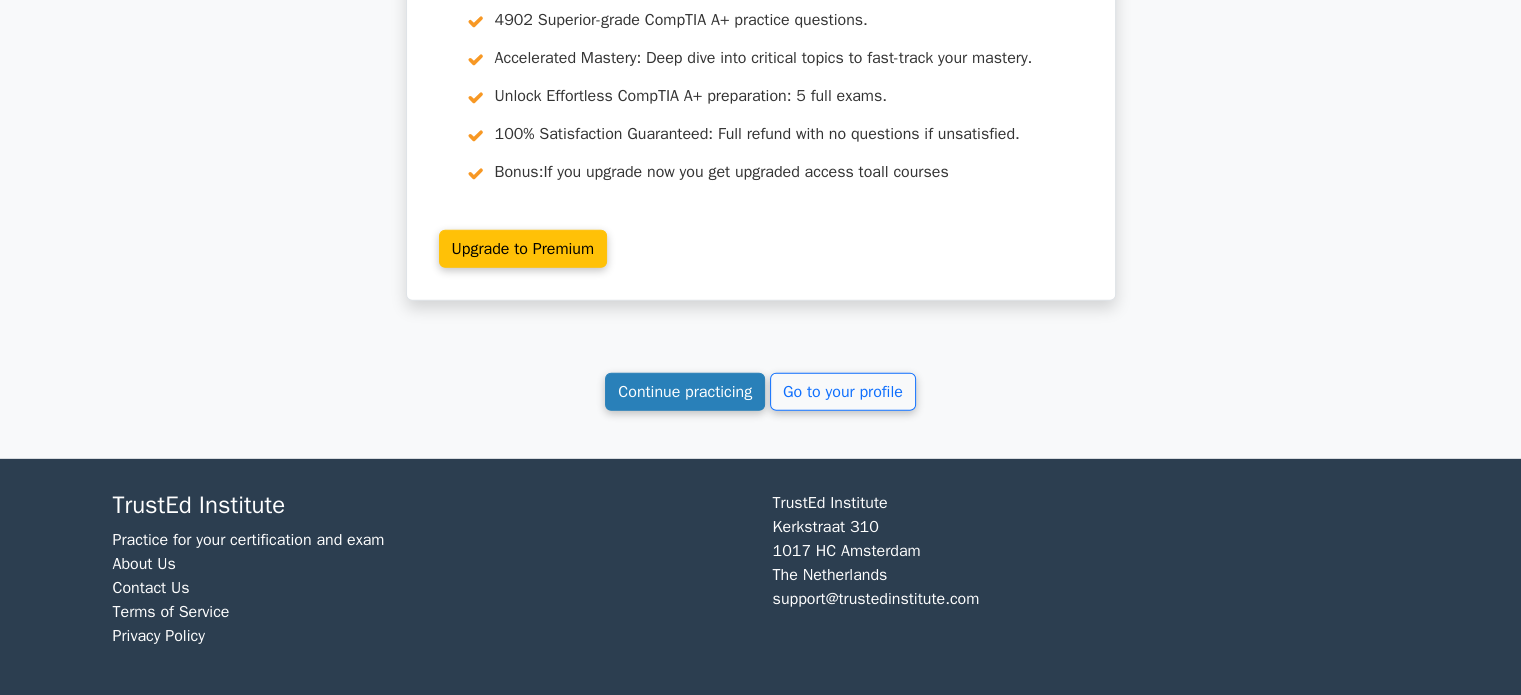 click on "Continue practicing" at bounding box center [685, 392] 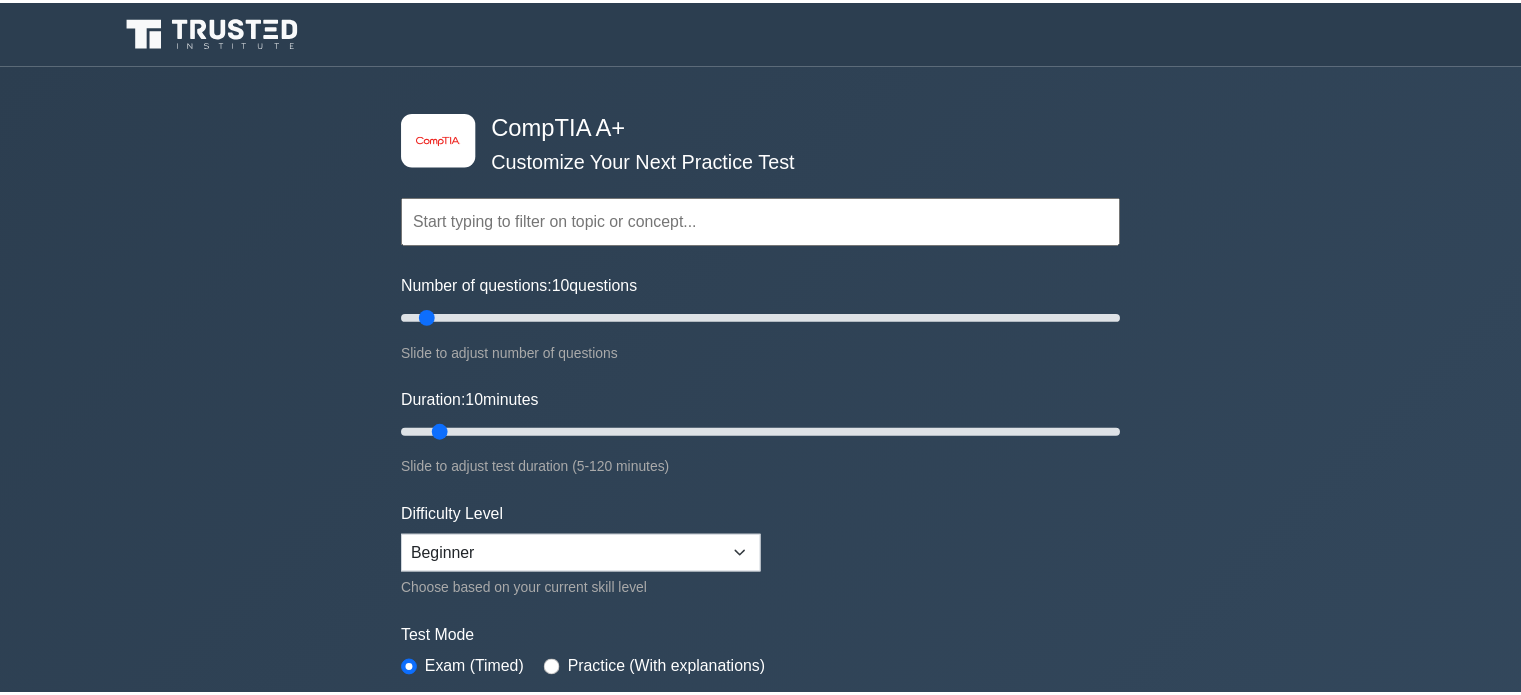 scroll, scrollTop: 0, scrollLeft: 0, axis: both 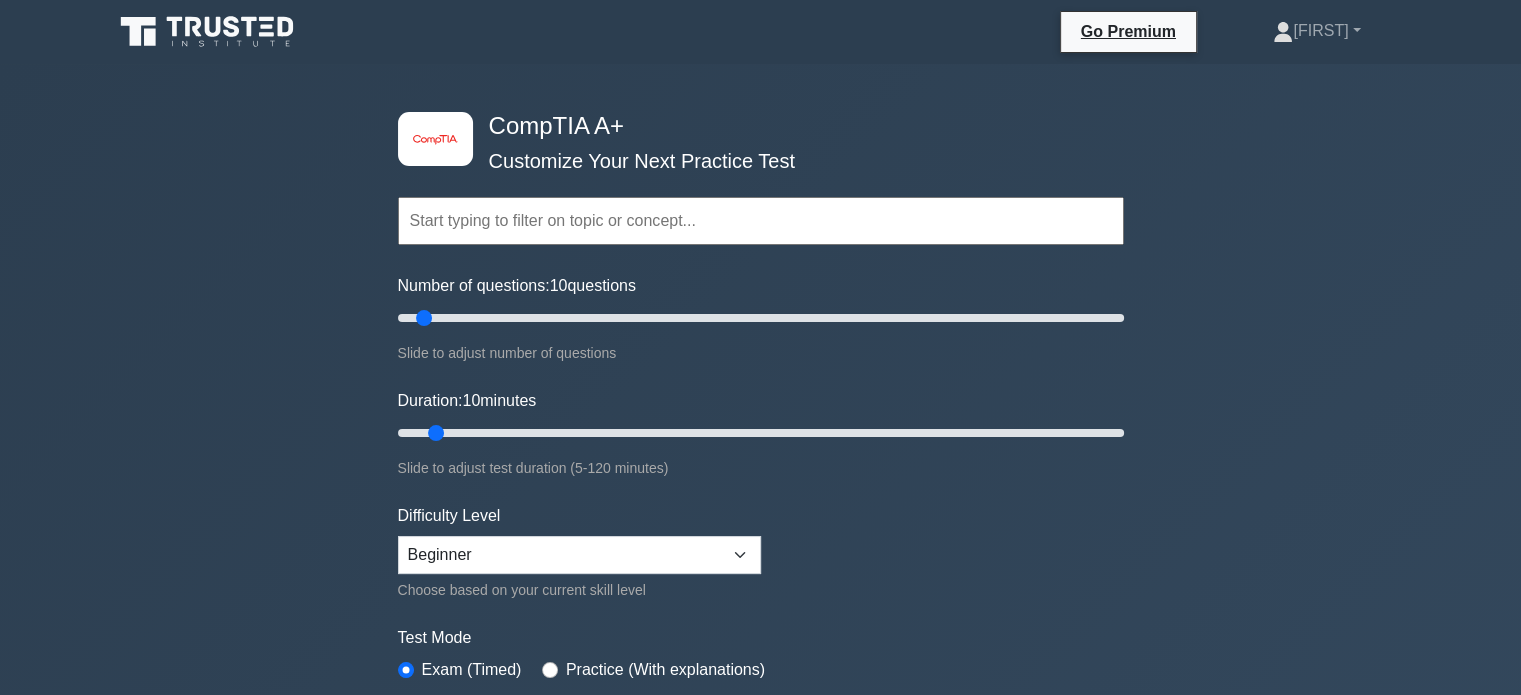 click at bounding box center [761, 221] 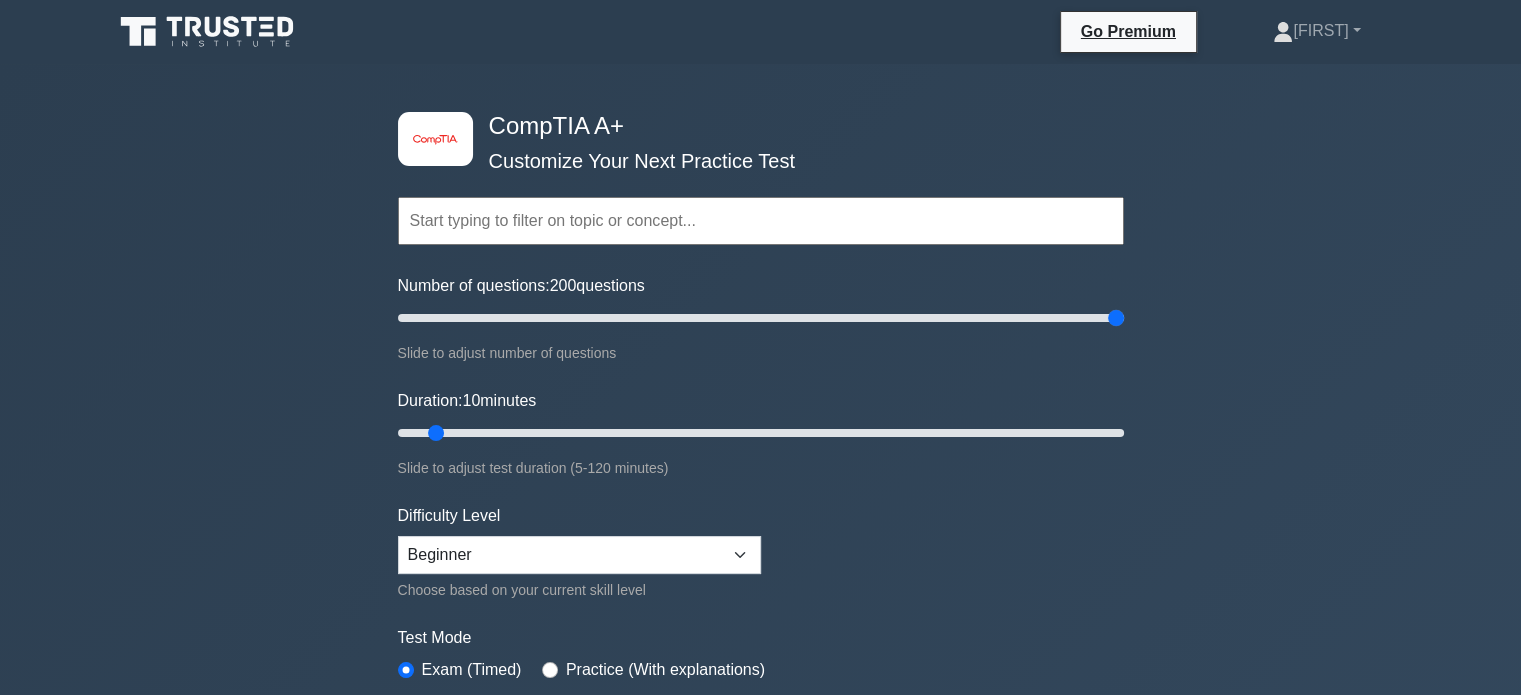 drag, startPoint x: 418, startPoint y: 318, endPoint x: 1535, endPoint y: 267, distance: 1118.1637 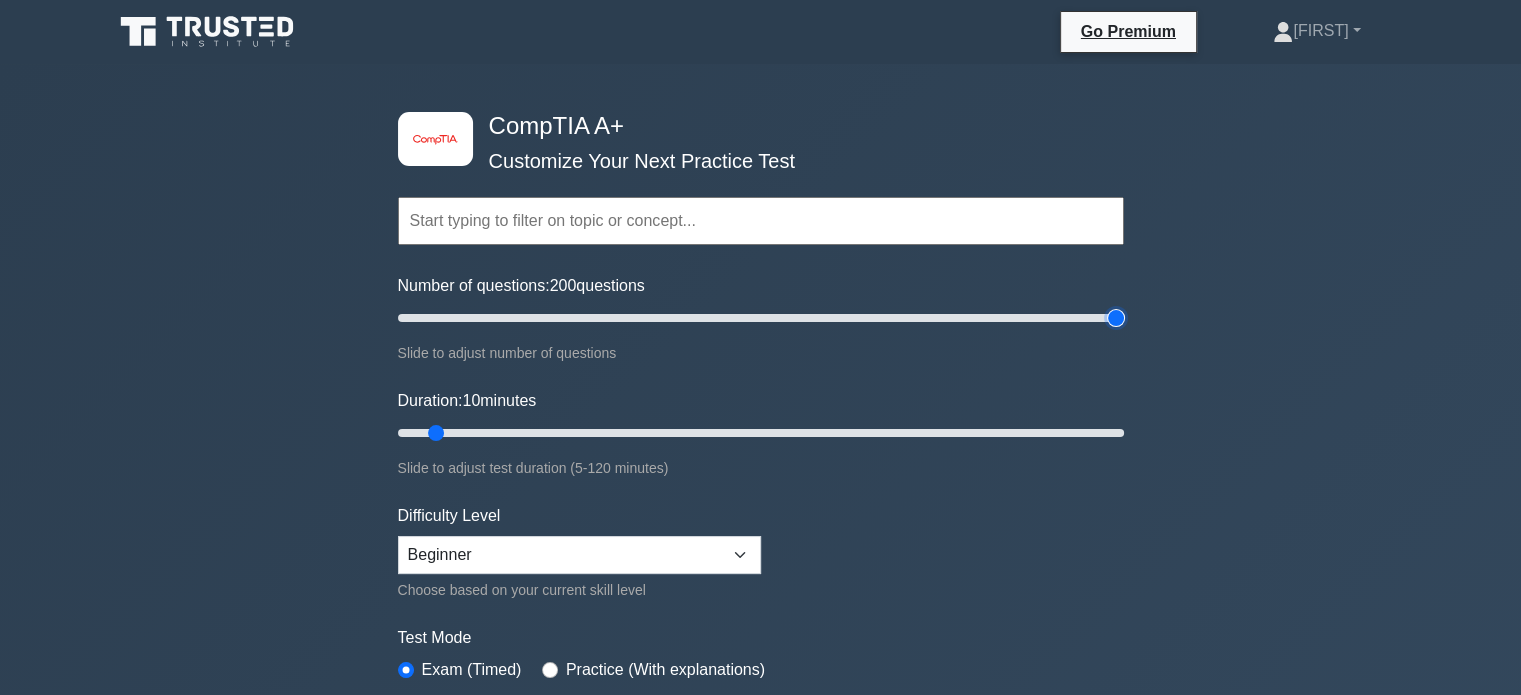 click on "Number of questions:  200  questions" at bounding box center (761, 318) 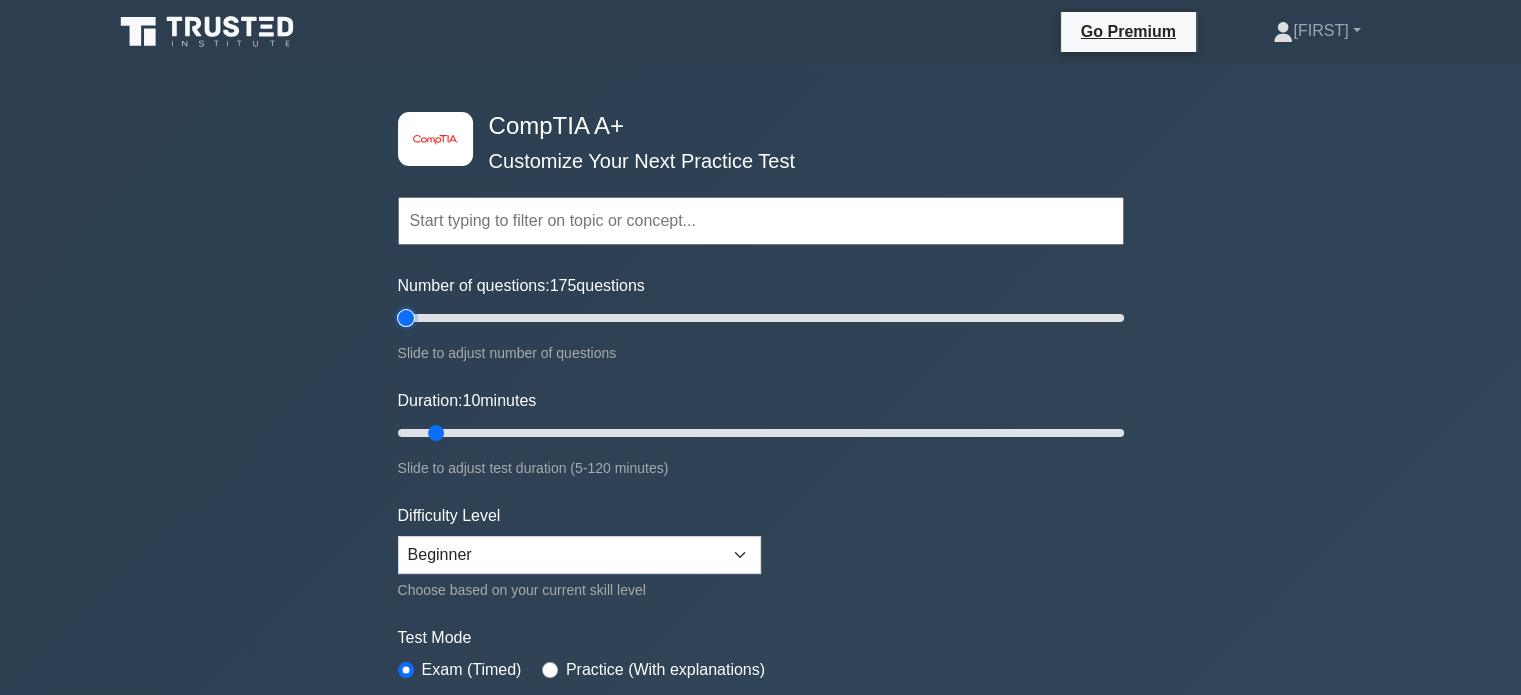 drag, startPoint x: 1116, startPoint y: 313, endPoint x: 204, endPoint y: 418, distance: 918.02454 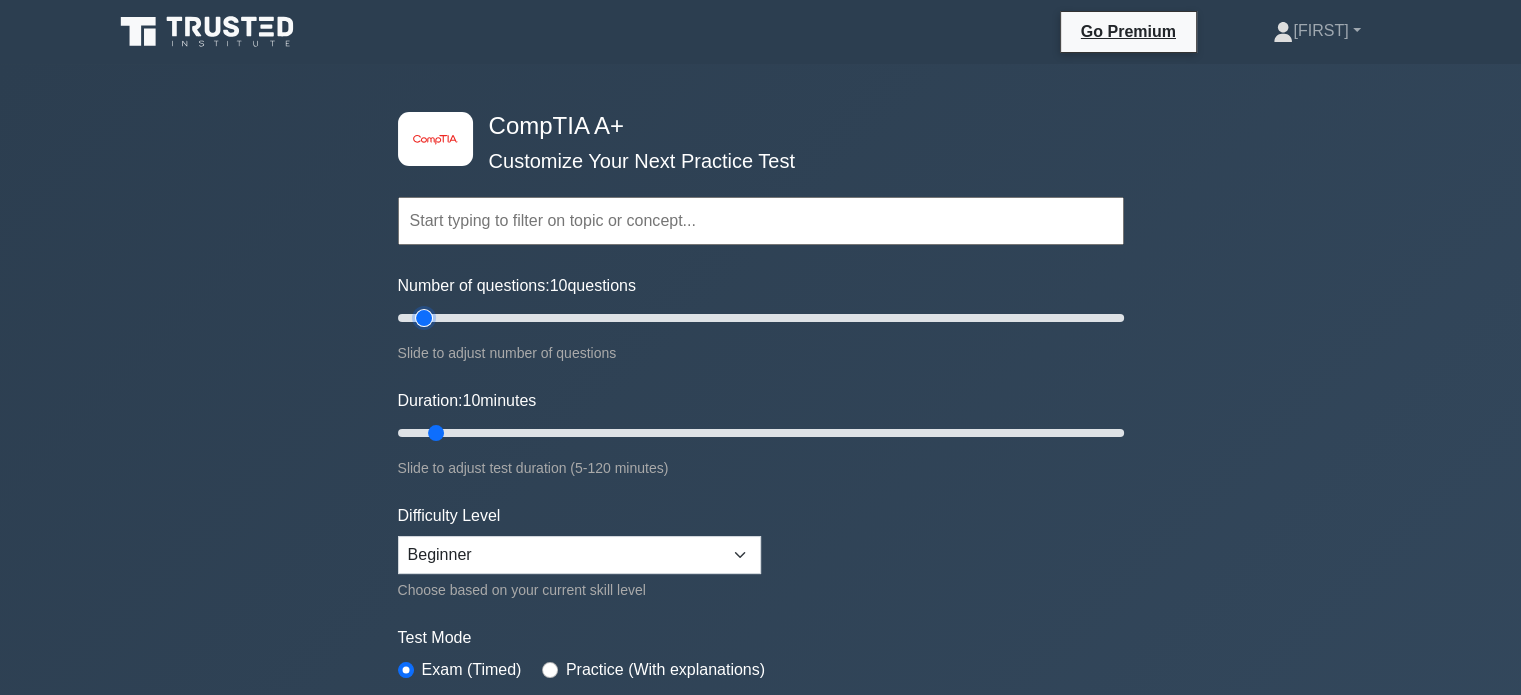 drag, startPoint x: 400, startPoint y: 319, endPoint x: 423, endPoint y: 328, distance: 24.698177 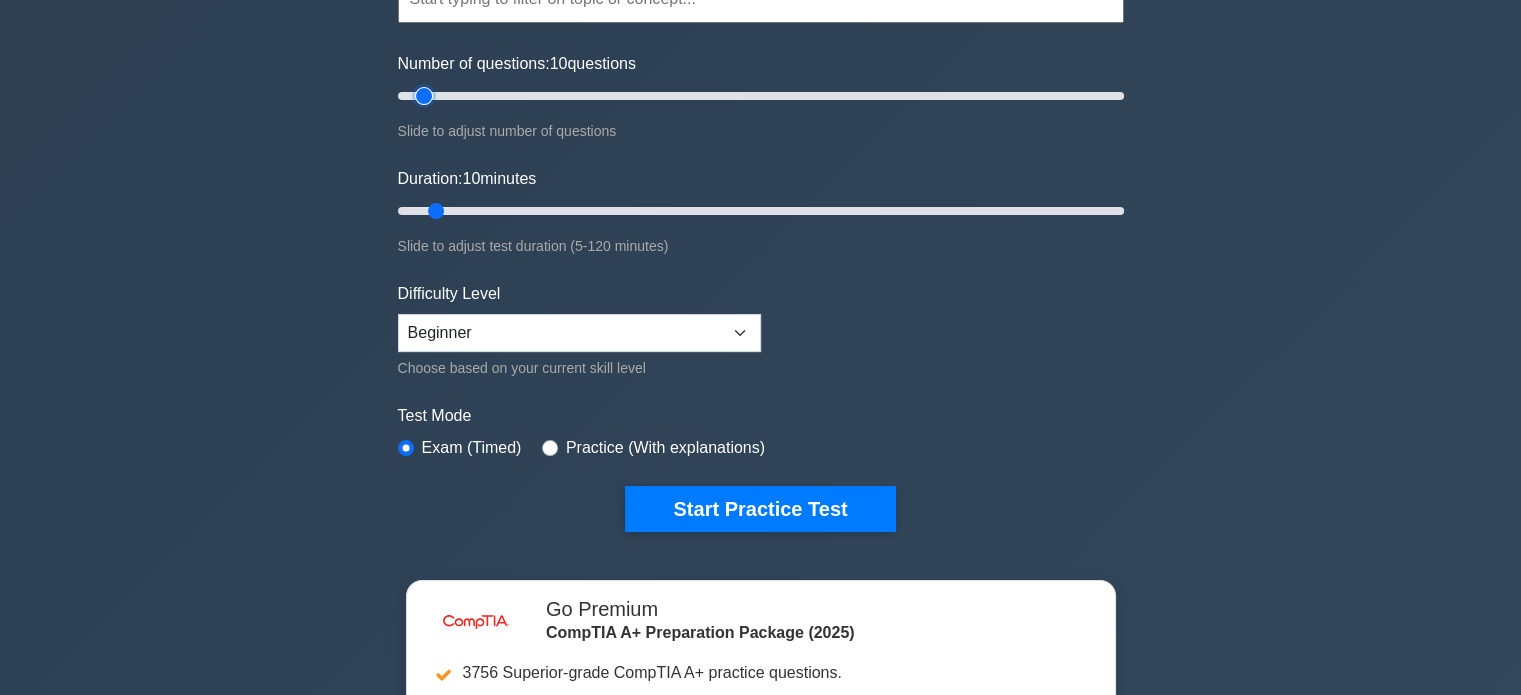 scroll, scrollTop: 240, scrollLeft: 0, axis: vertical 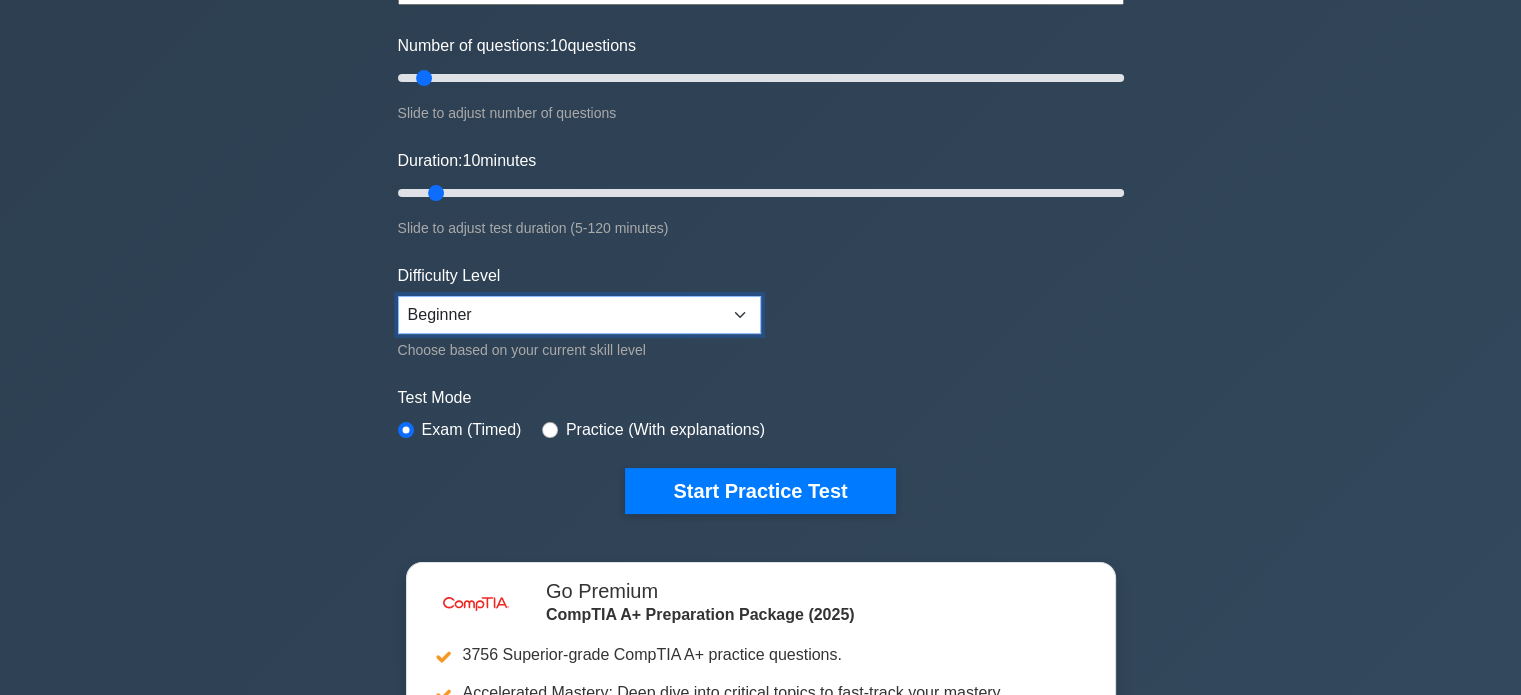 click on "Beginner
Intermediate
Expert" at bounding box center (579, 315) 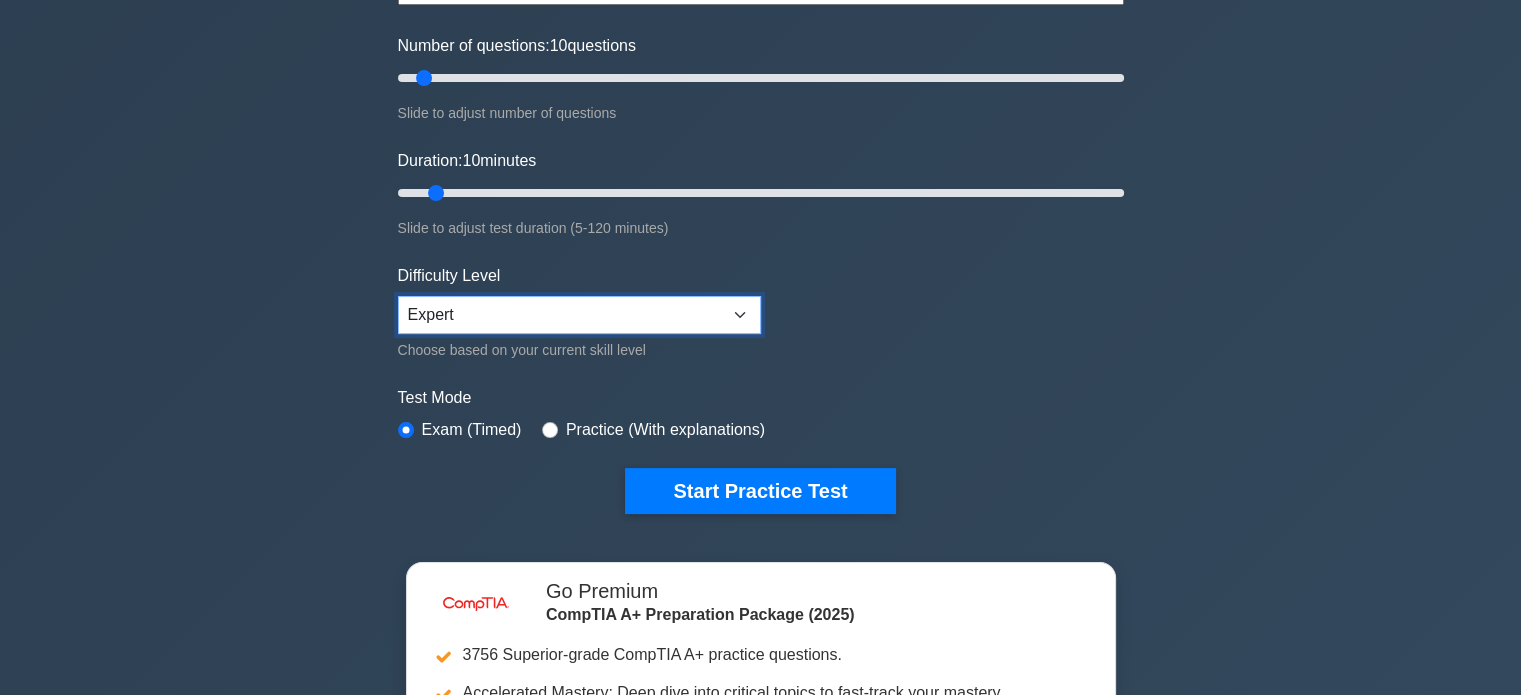 click on "Beginner
Intermediate
Expert" at bounding box center (579, 315) 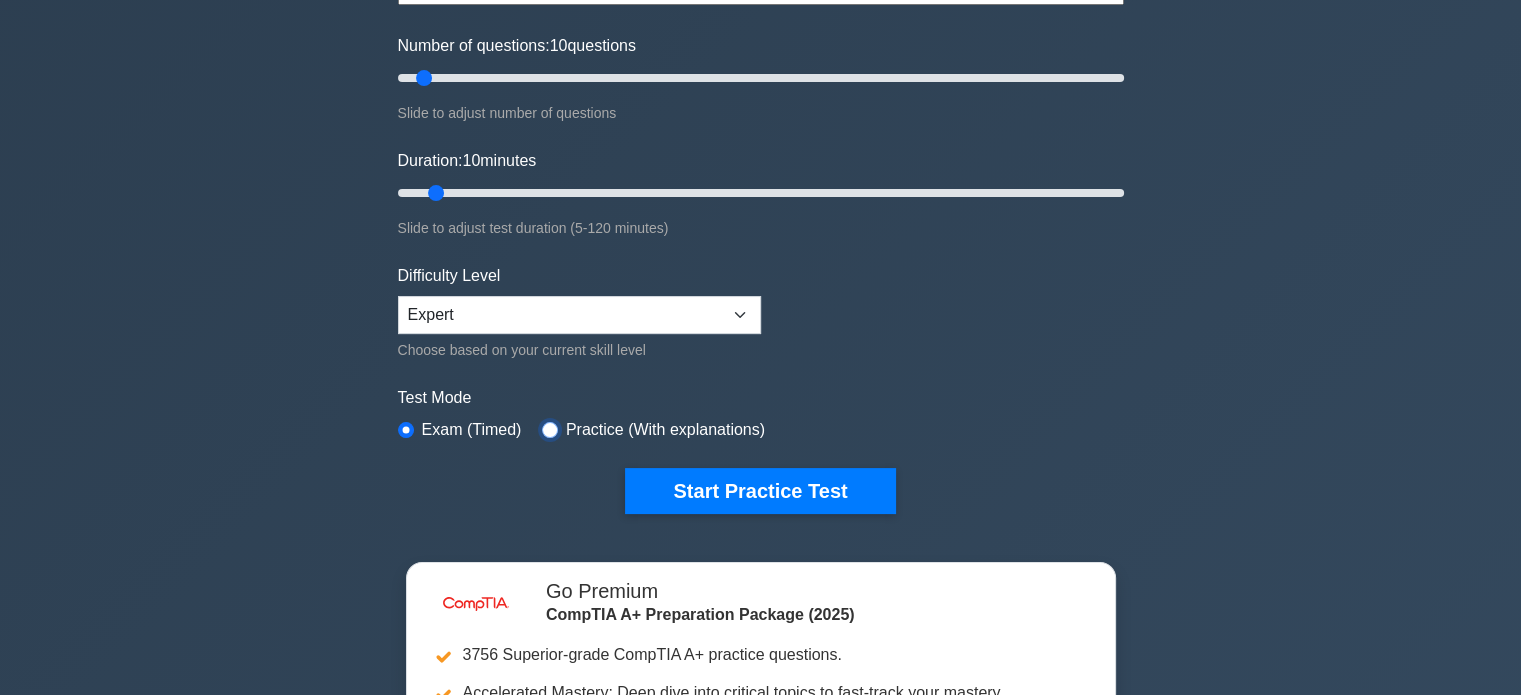 click at bounding box center (550, 430) 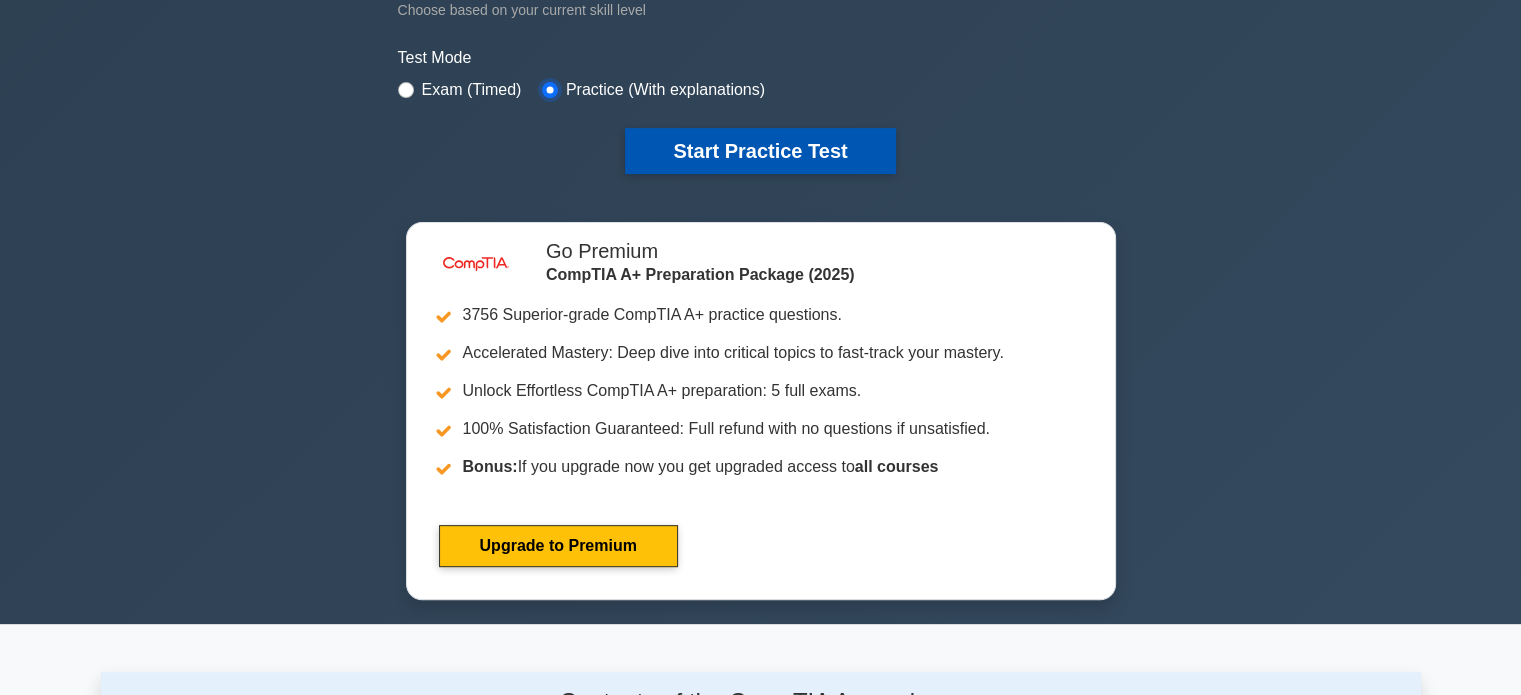 scroll, scrollTop: 580, scrollLeft: 0, axis: vertical 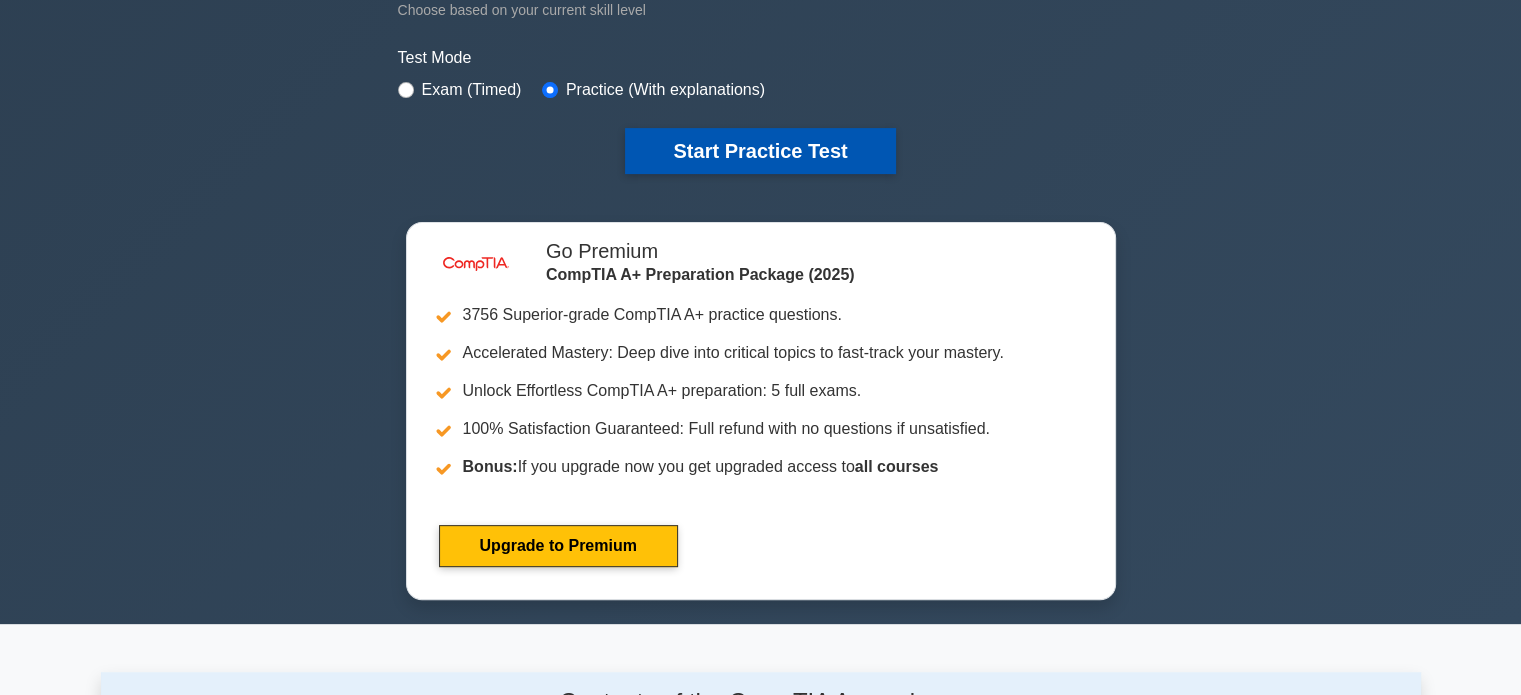 click on "Start Practice Test" at bounding box center (760, 151) 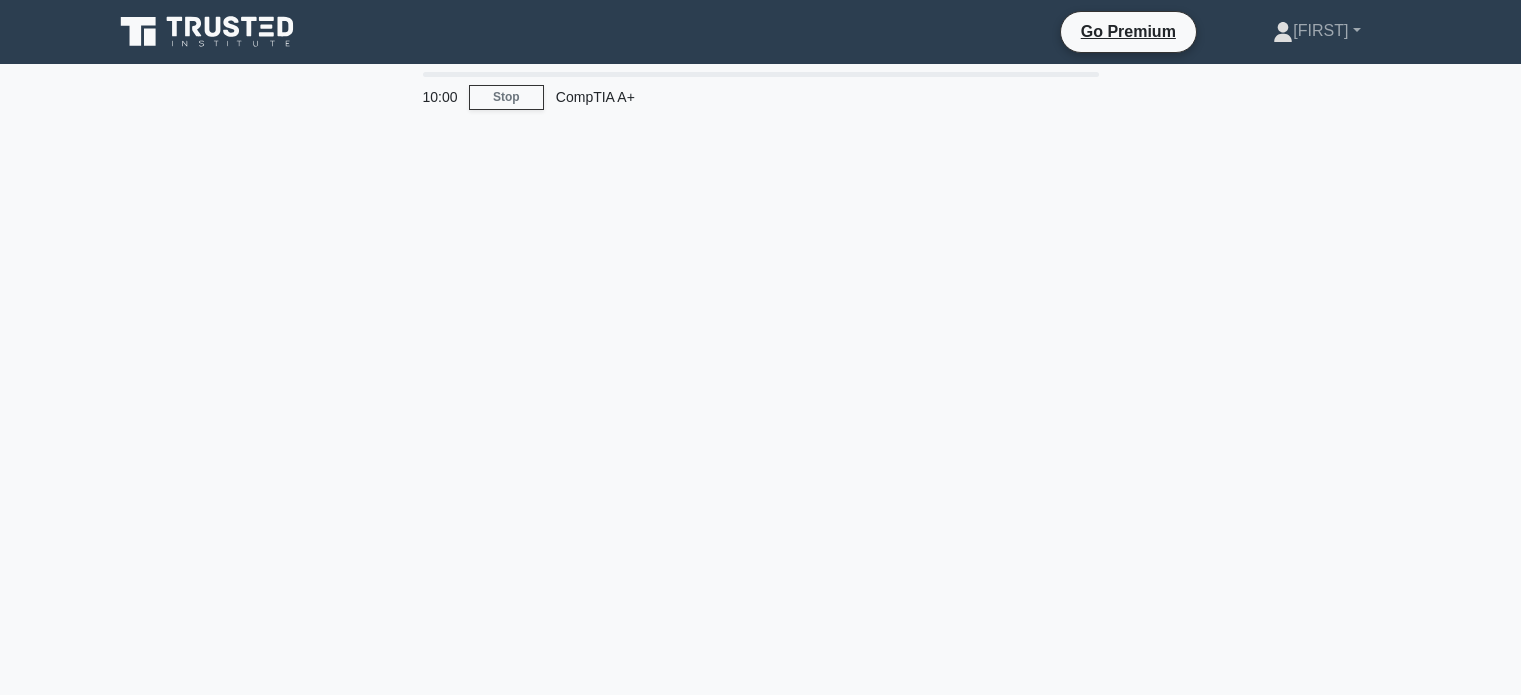 scroll, scrollTop: 0, scrollLeft: 0, axis: both 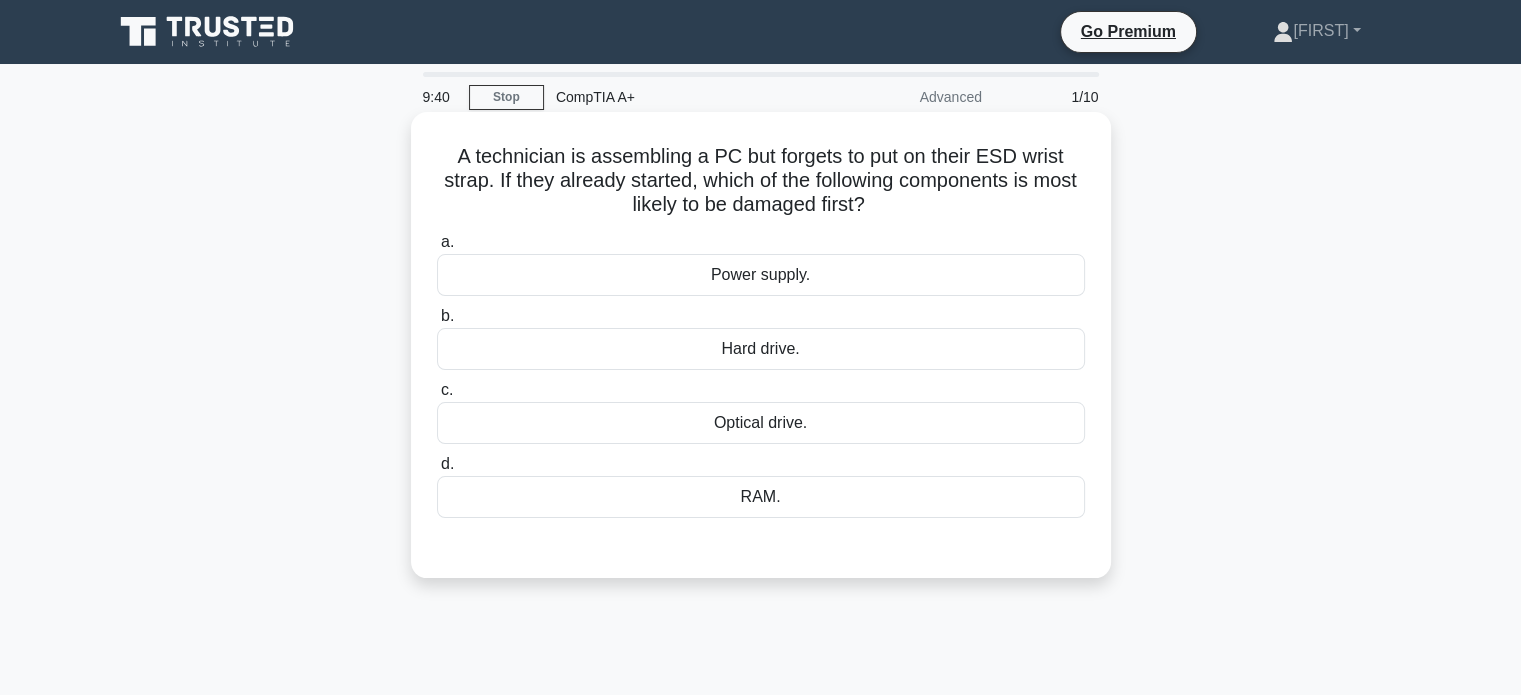 click on "Power supply." at bounding box center (761, 275) 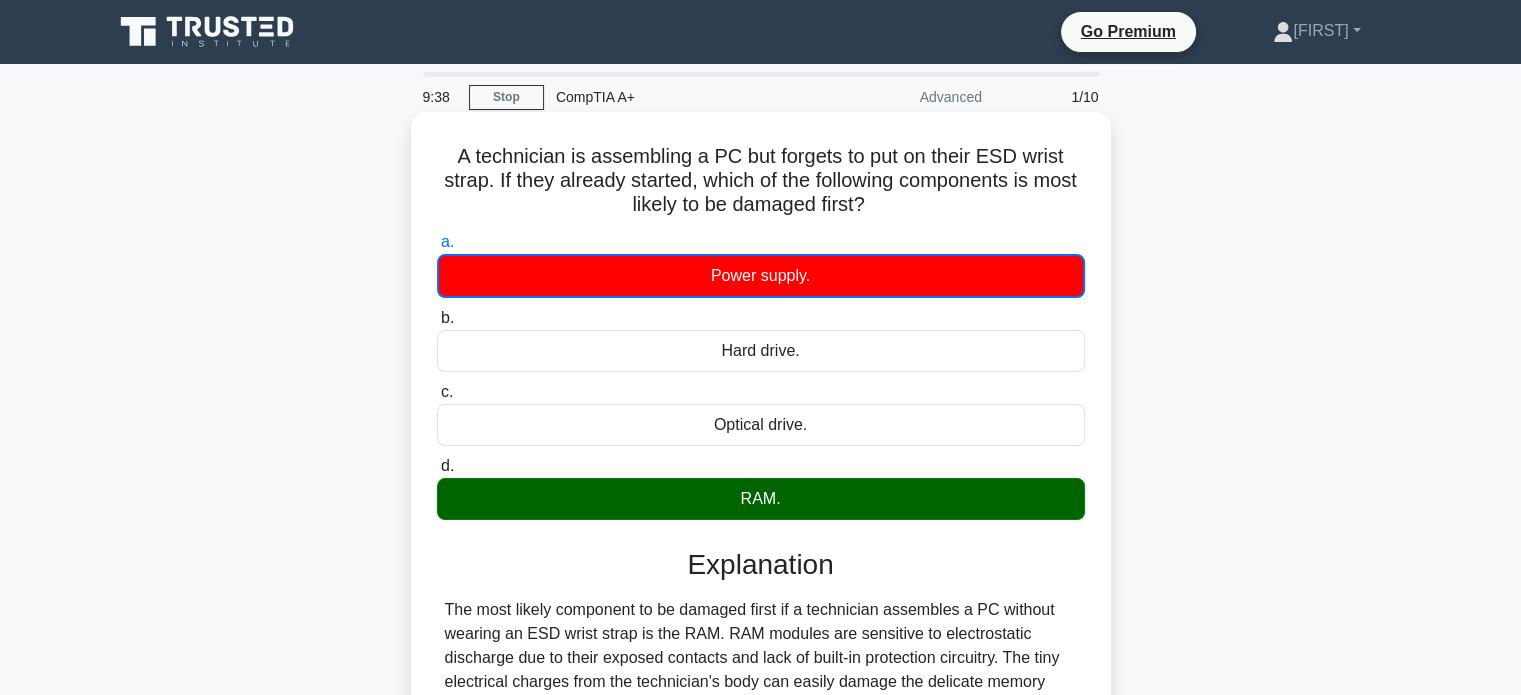 scroll, scrollTop: 385, scrollLeft: 0, axis: vertical 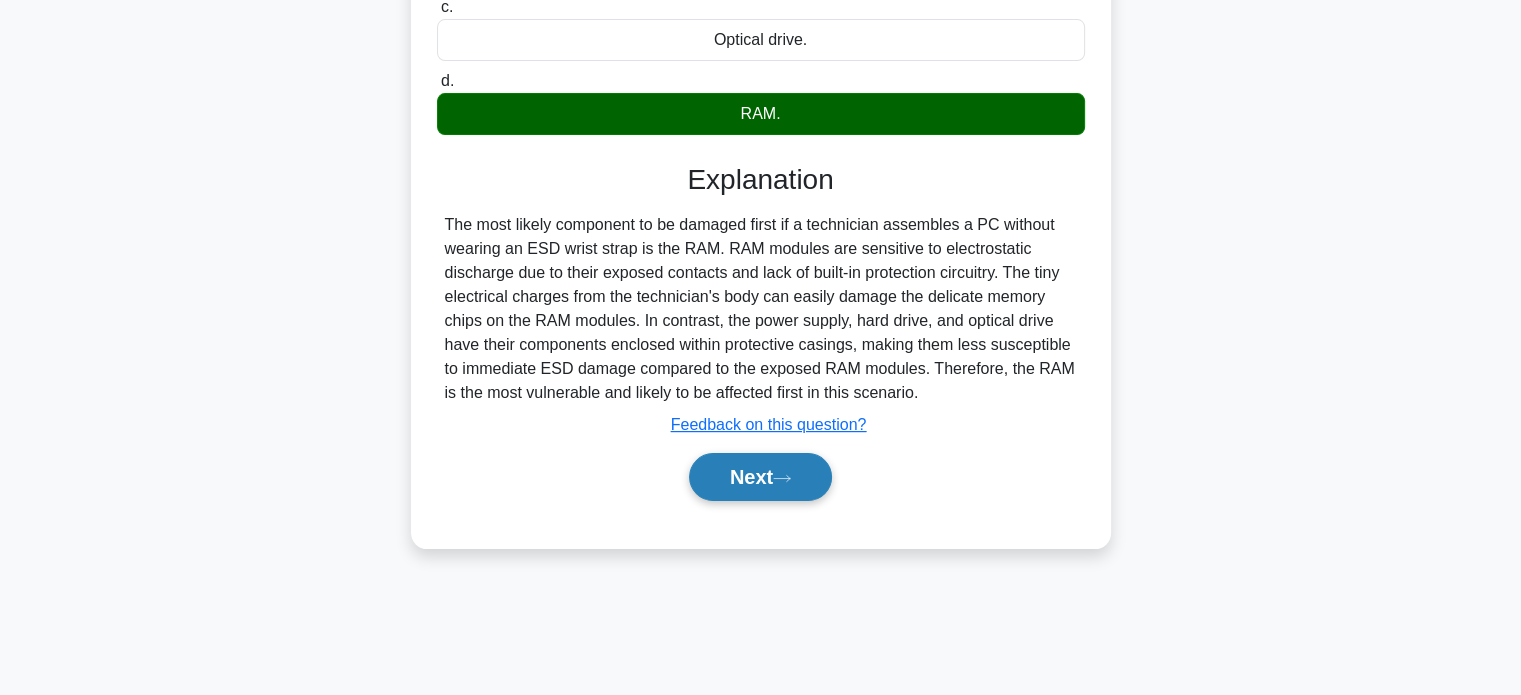 click on "Next" at bounding box center (760, 477) 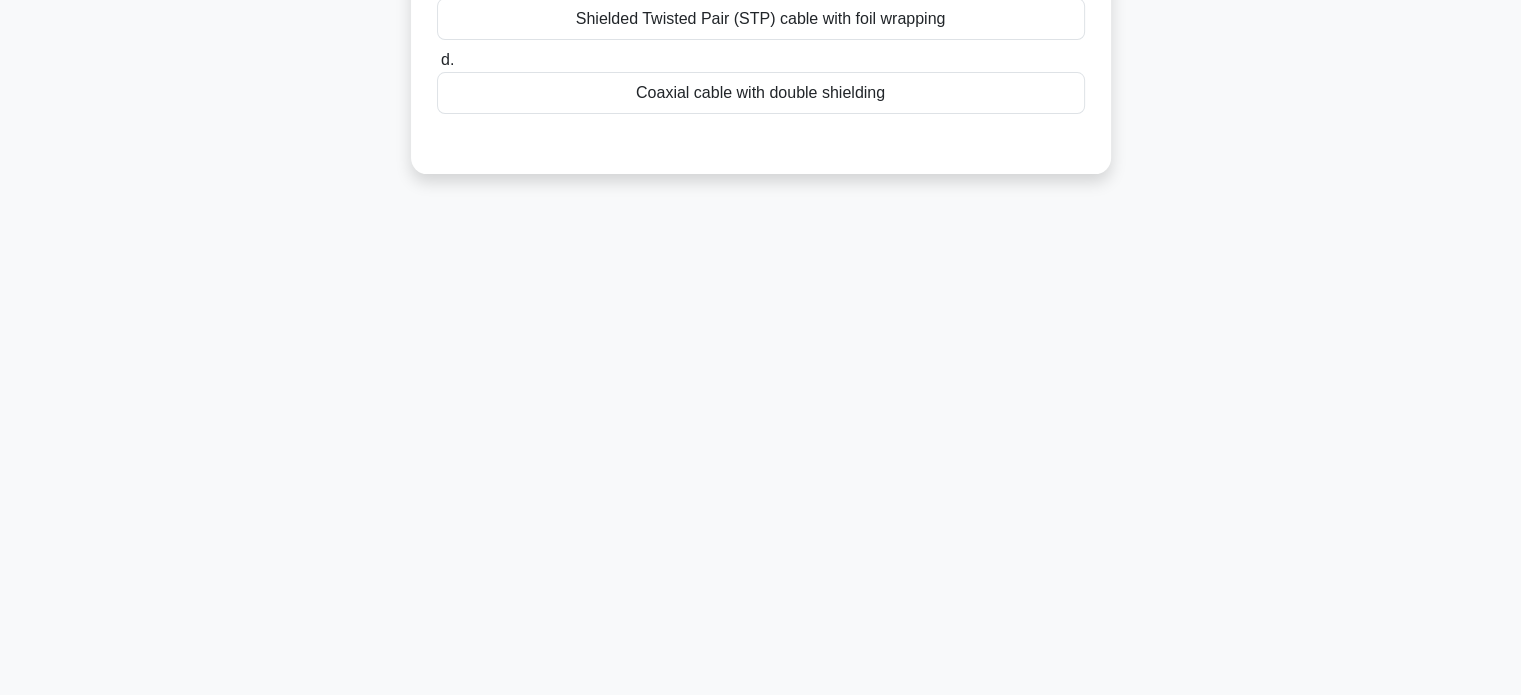 scroll, scrollTop: 0, scrollLeft: 0, axis: both 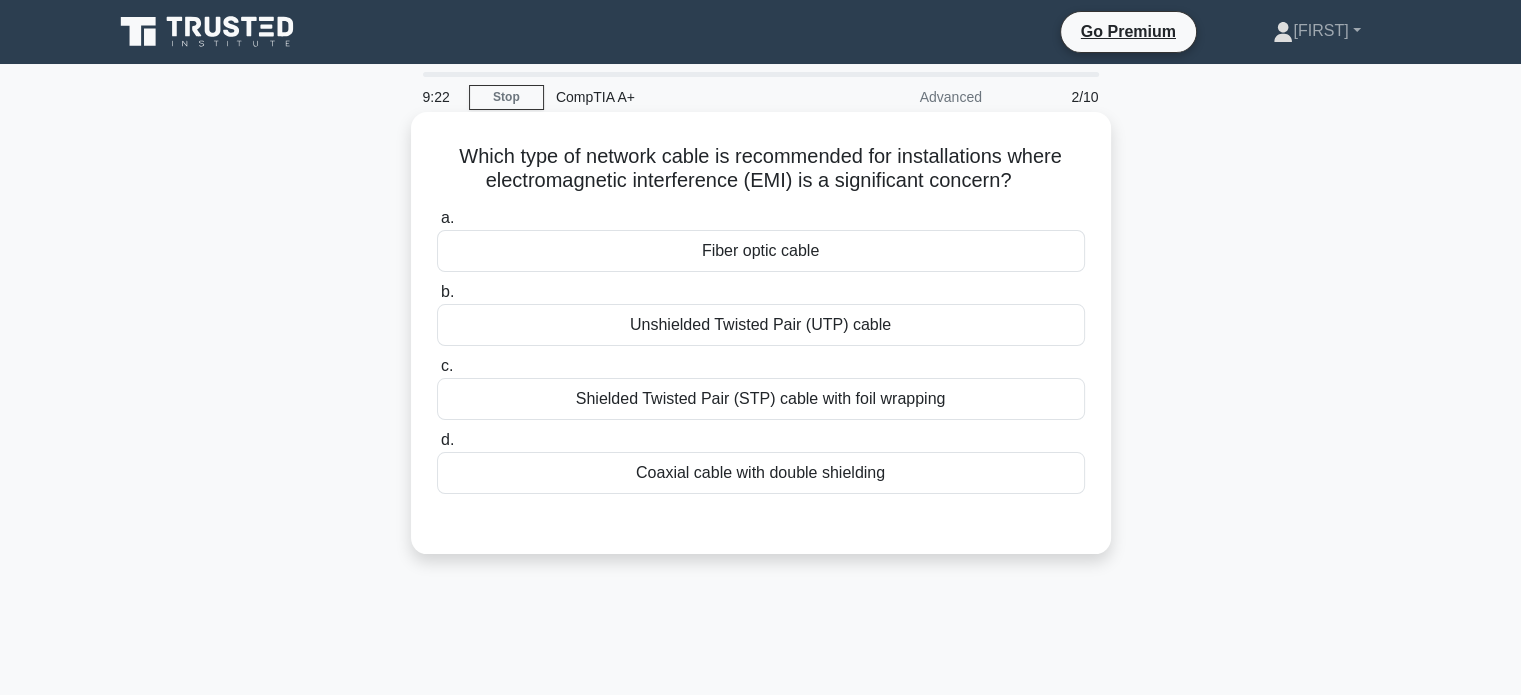 click on "Fiber optic cable" at bounding box center [761, 251] 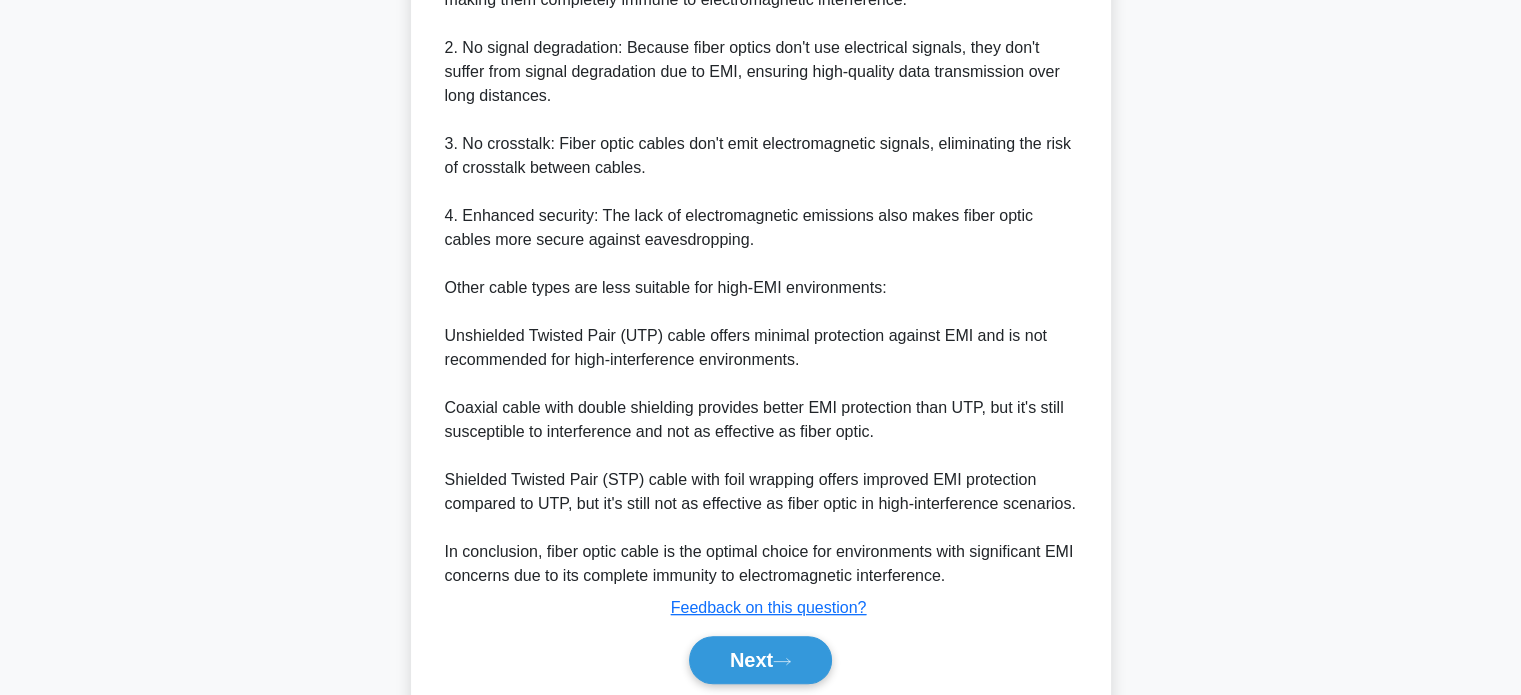 scroll, scrollTop: 752, scrollLeft: 0, axis: vertical 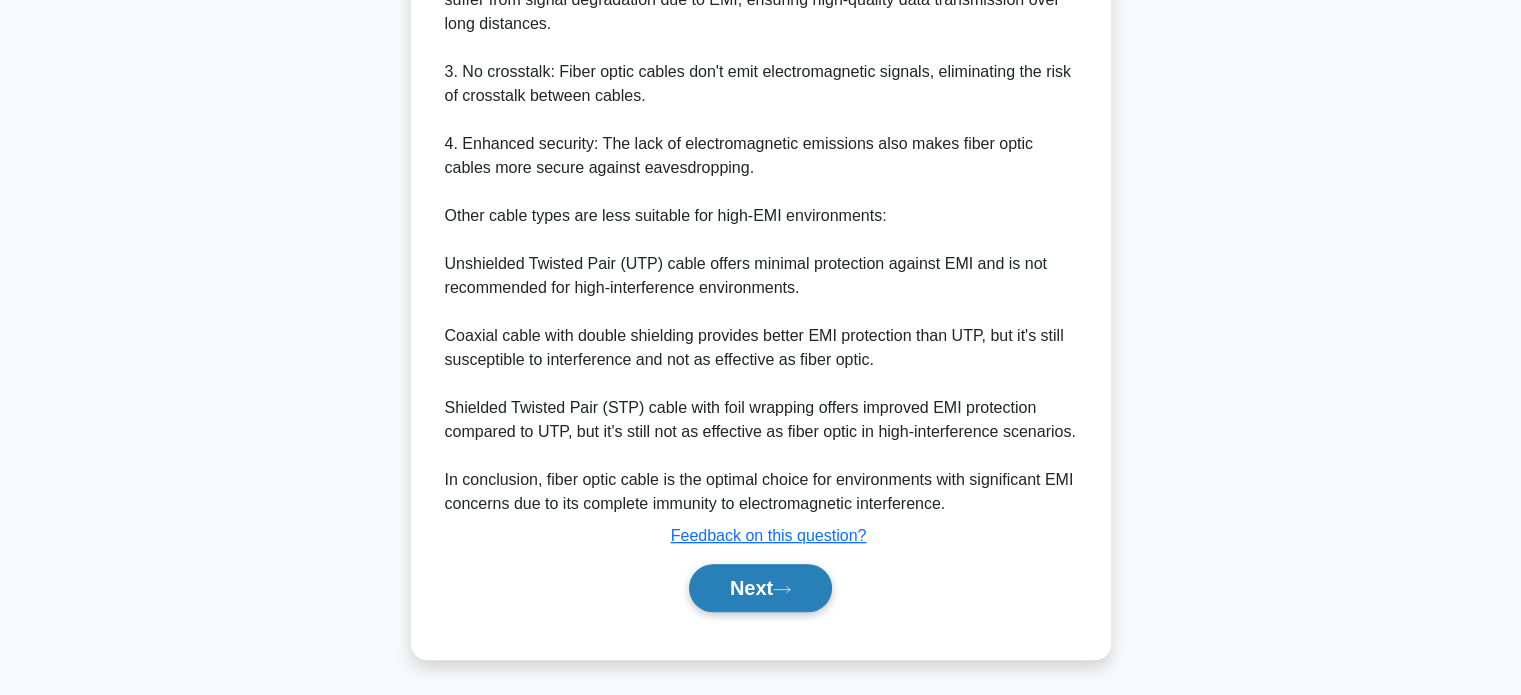 click on "Next" at bounding box center [760, 588] 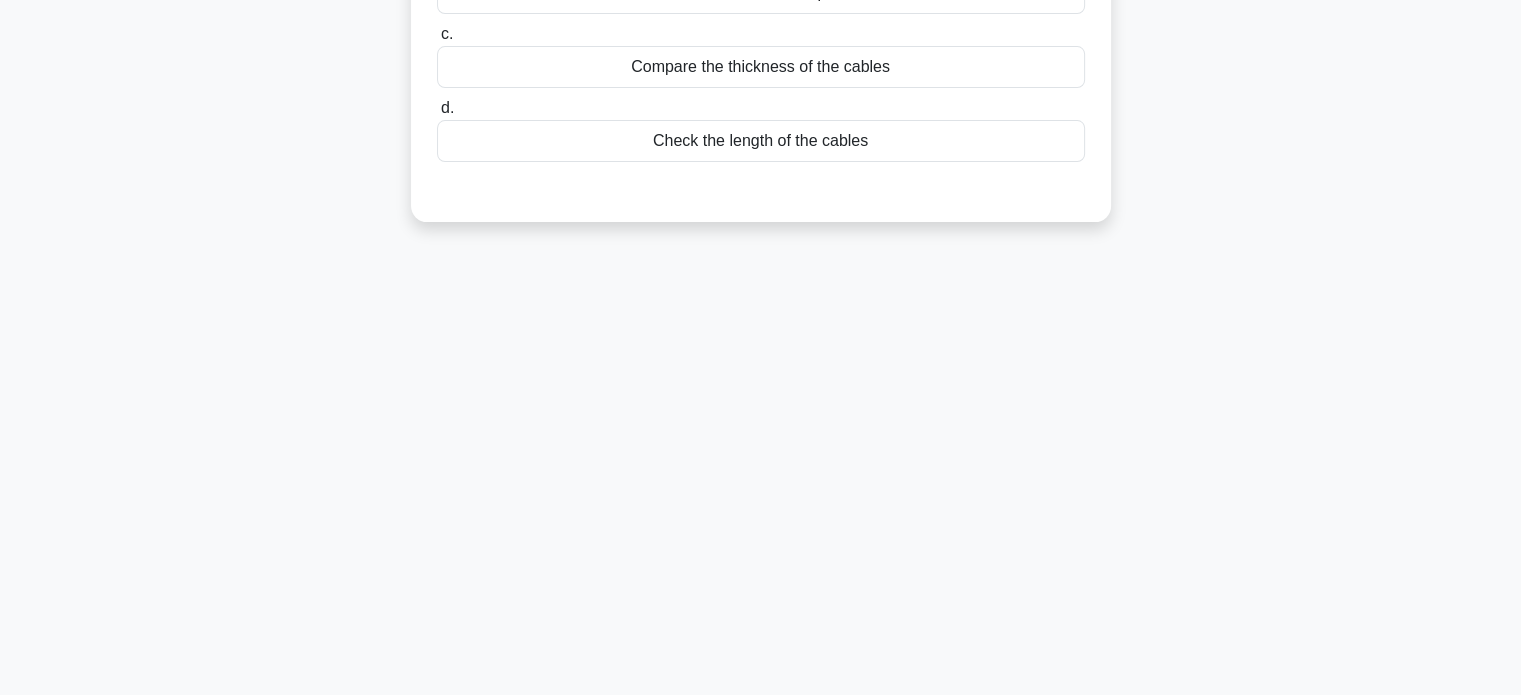 scroll, scrollTop: 0, scrollLeft: 0, axis: both 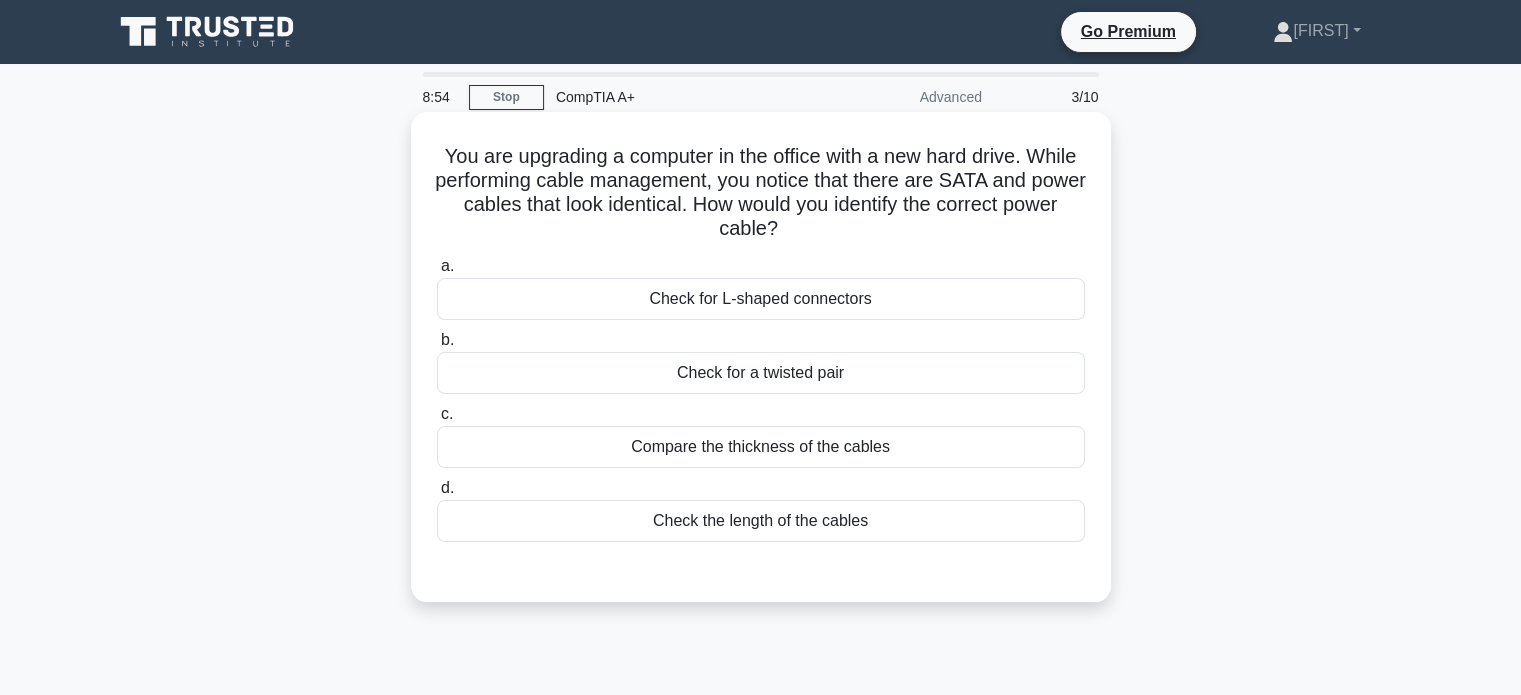 click on "Check for L-shaped connectors" at bounding box center (761, 299) 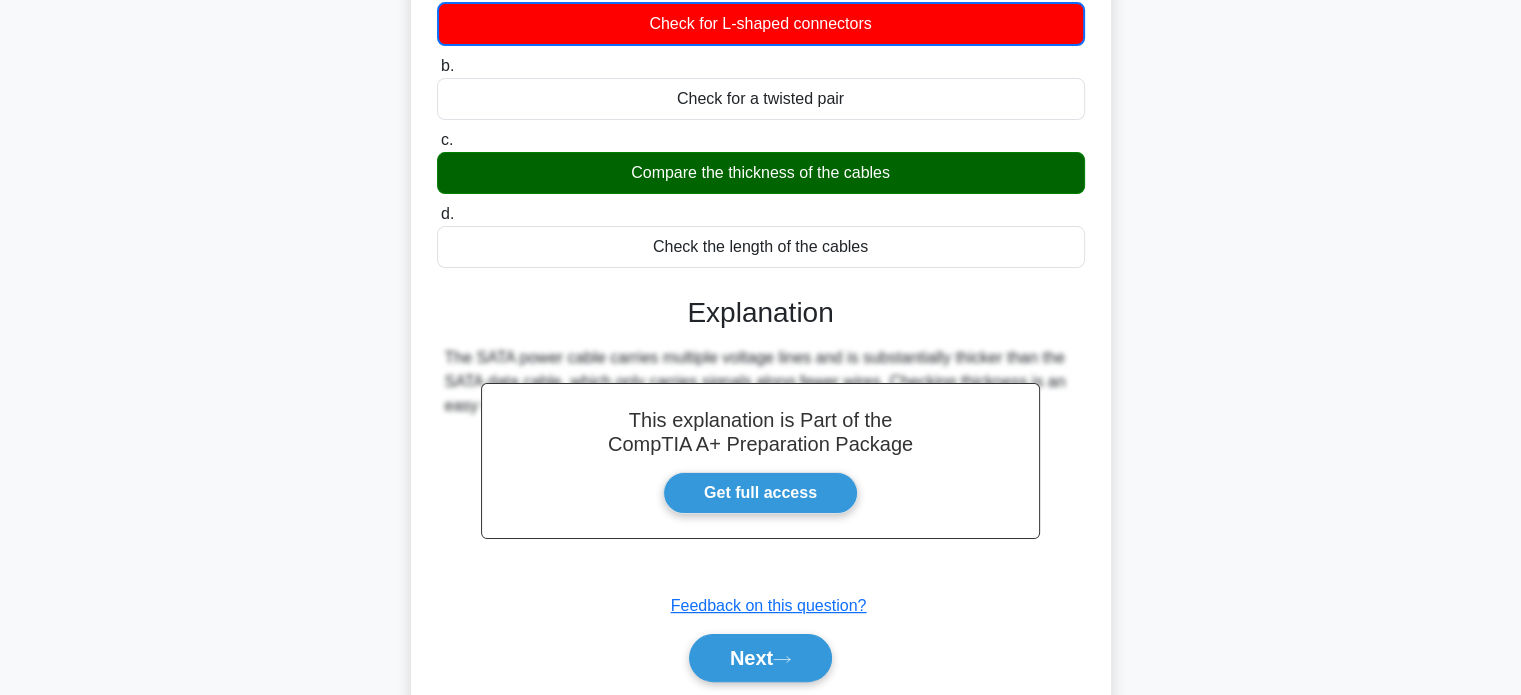 scroll, scrollTop: 385, scrollLeft: 0, axis: vertical 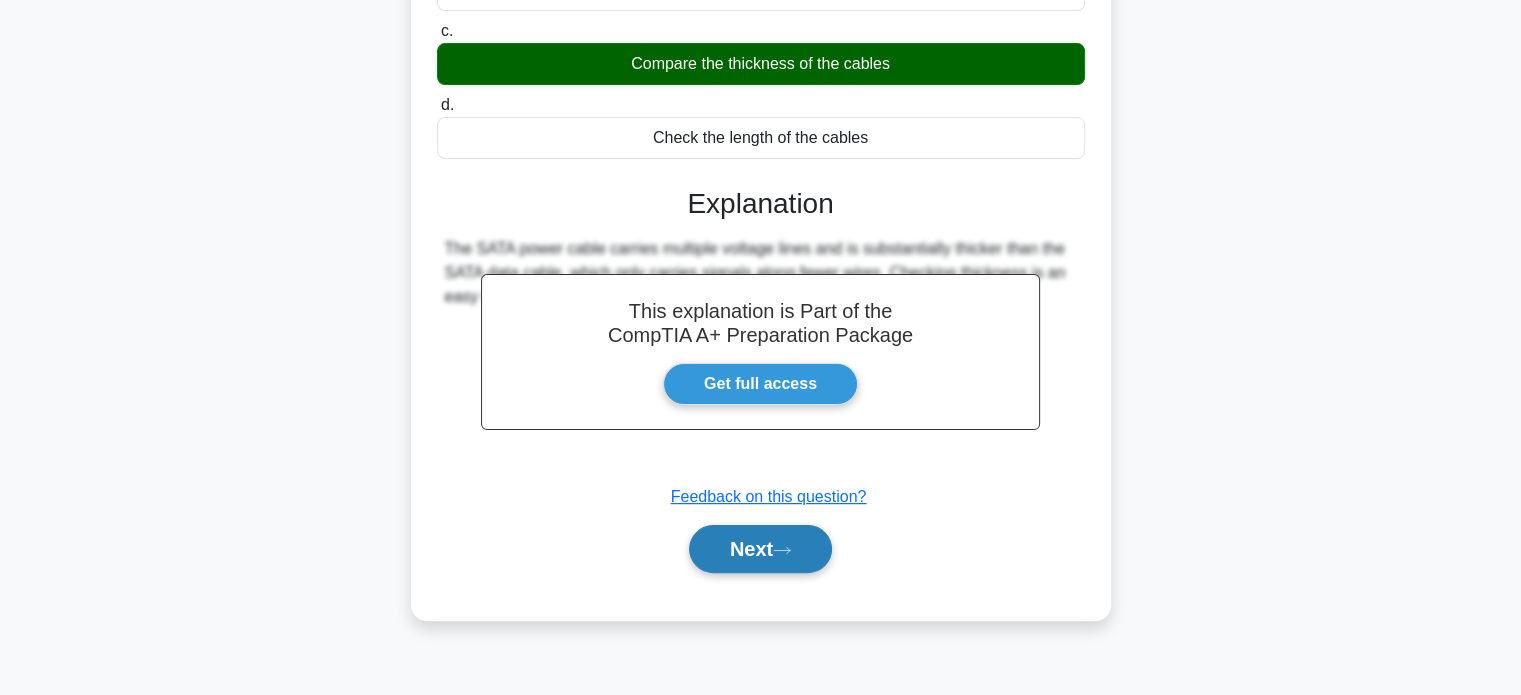 click on "Next" at bounding box center [760, 549] 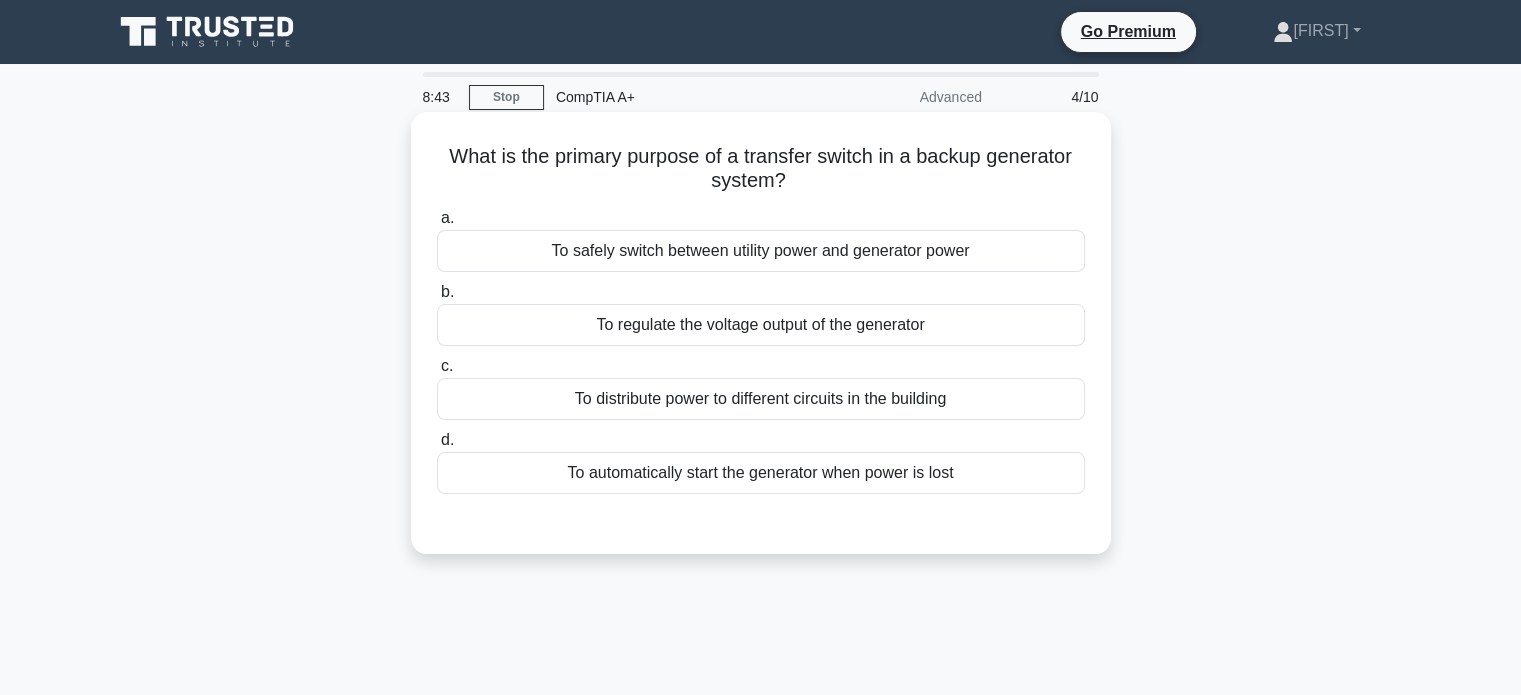 scroll, scrollTop: 16, scrollLeft: 0, axis: vertical 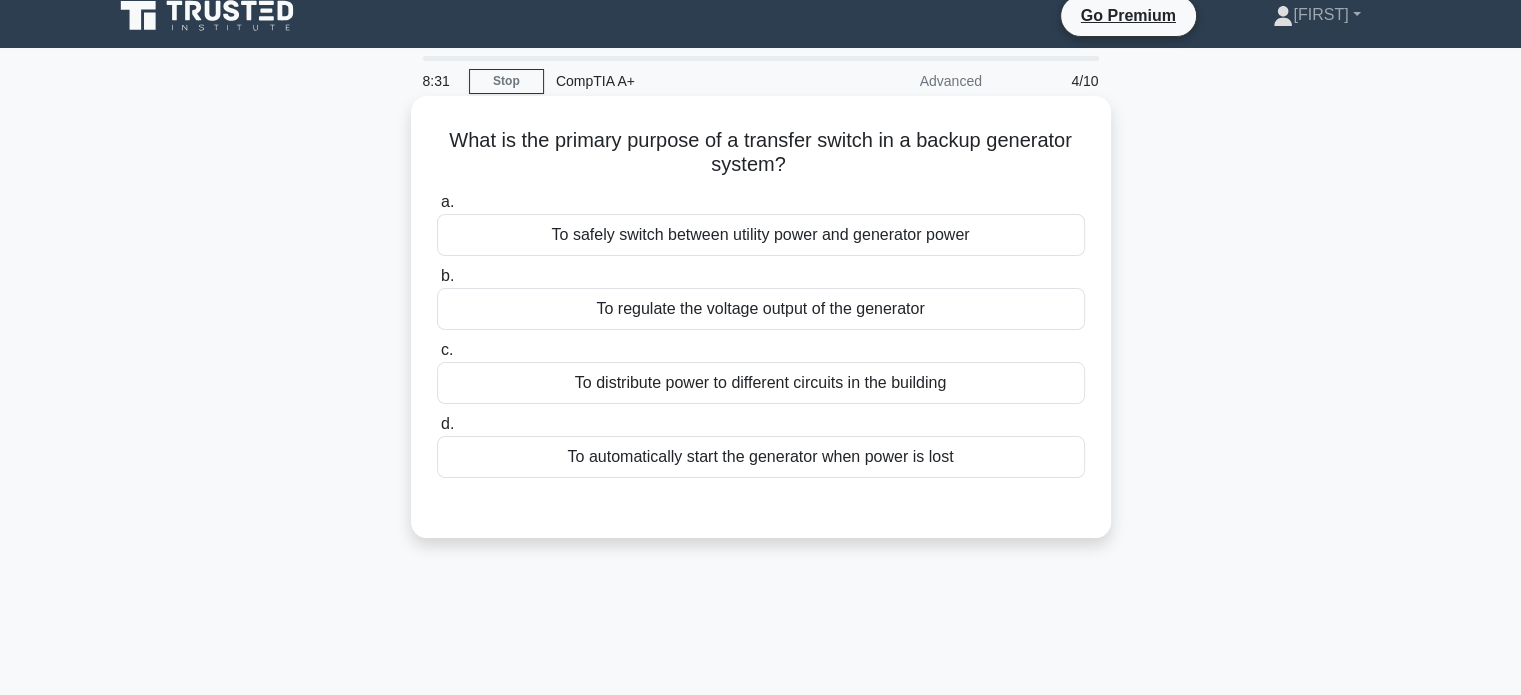 click on "To automatically start the generator when power is lost" at bounding box center [761, 457] 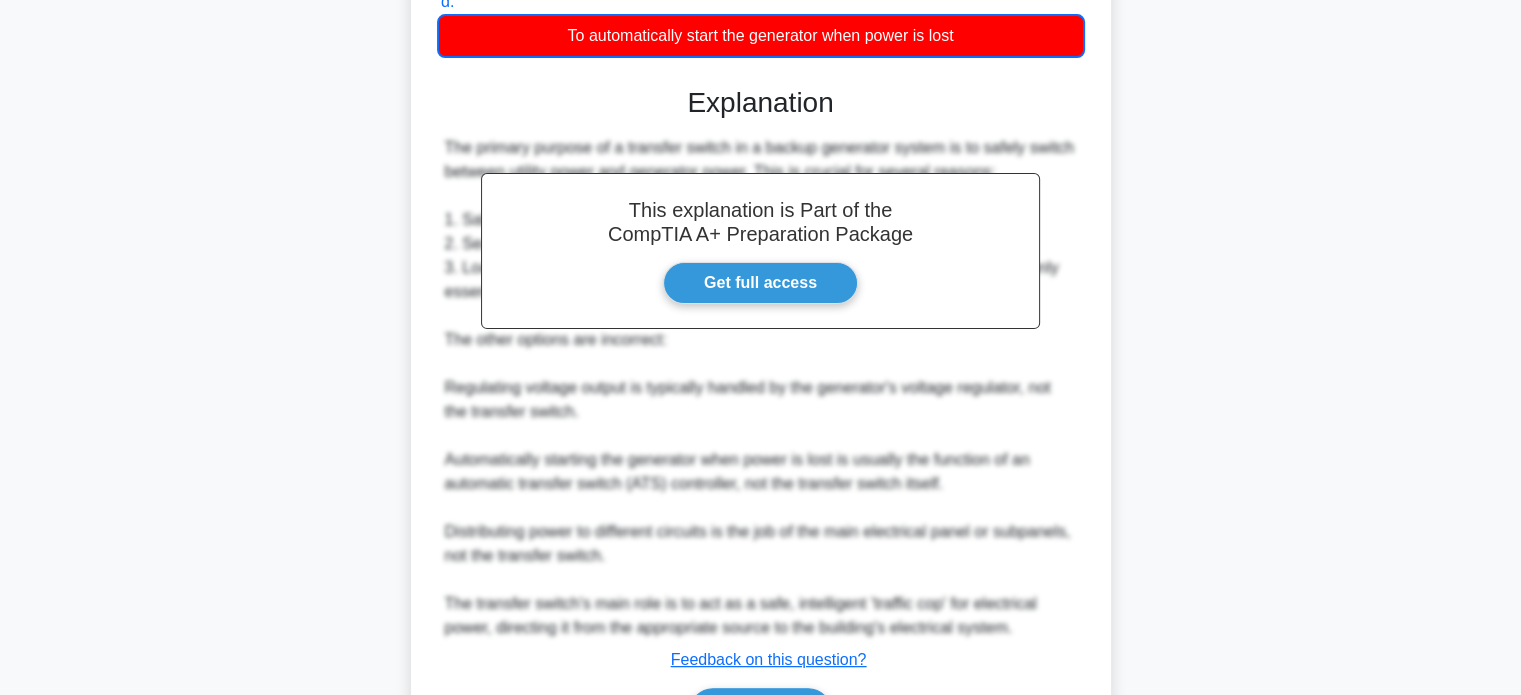 scroll, scrollTop: 562, scrollLeft: 0, axis: vertical 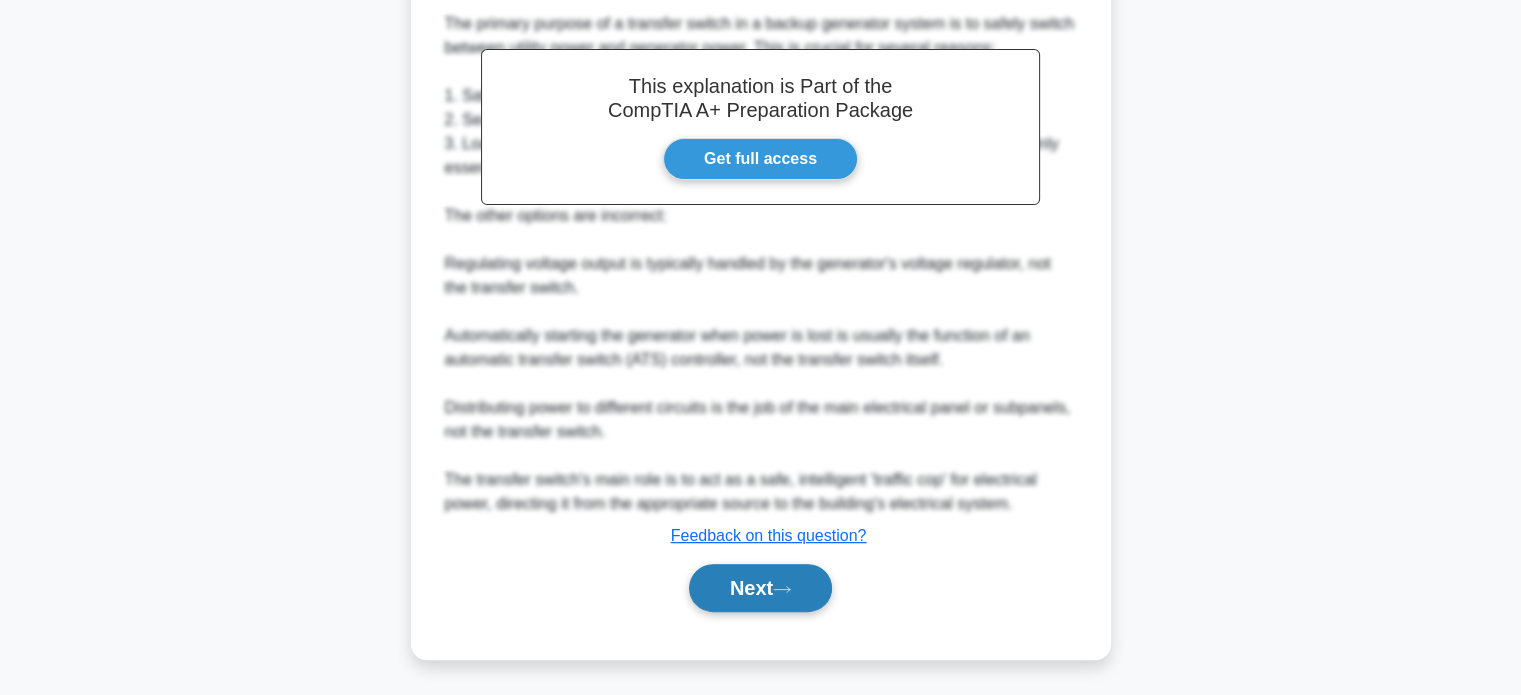 click on "Next" at bounding box center [760, 588] 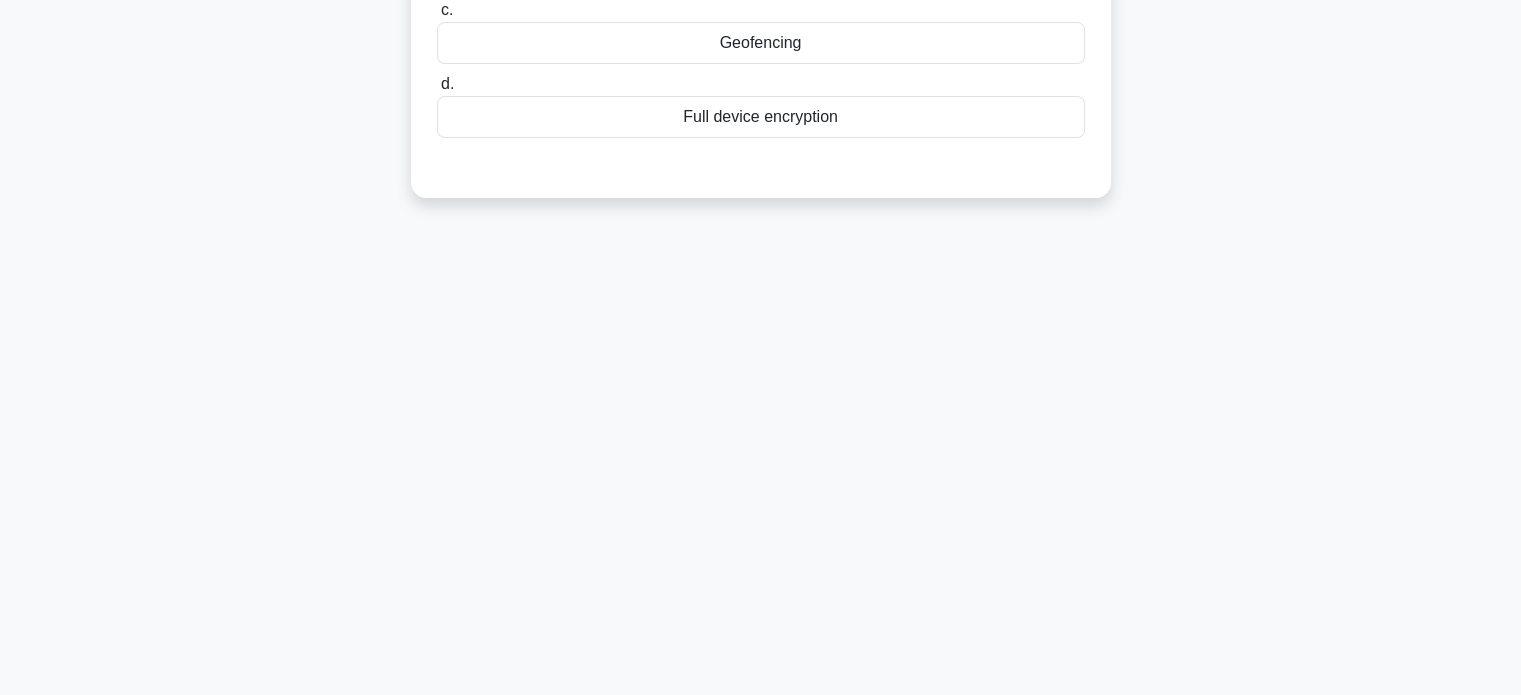 scroll, scrollTop: 0, scrollLeft: 0, axis: both 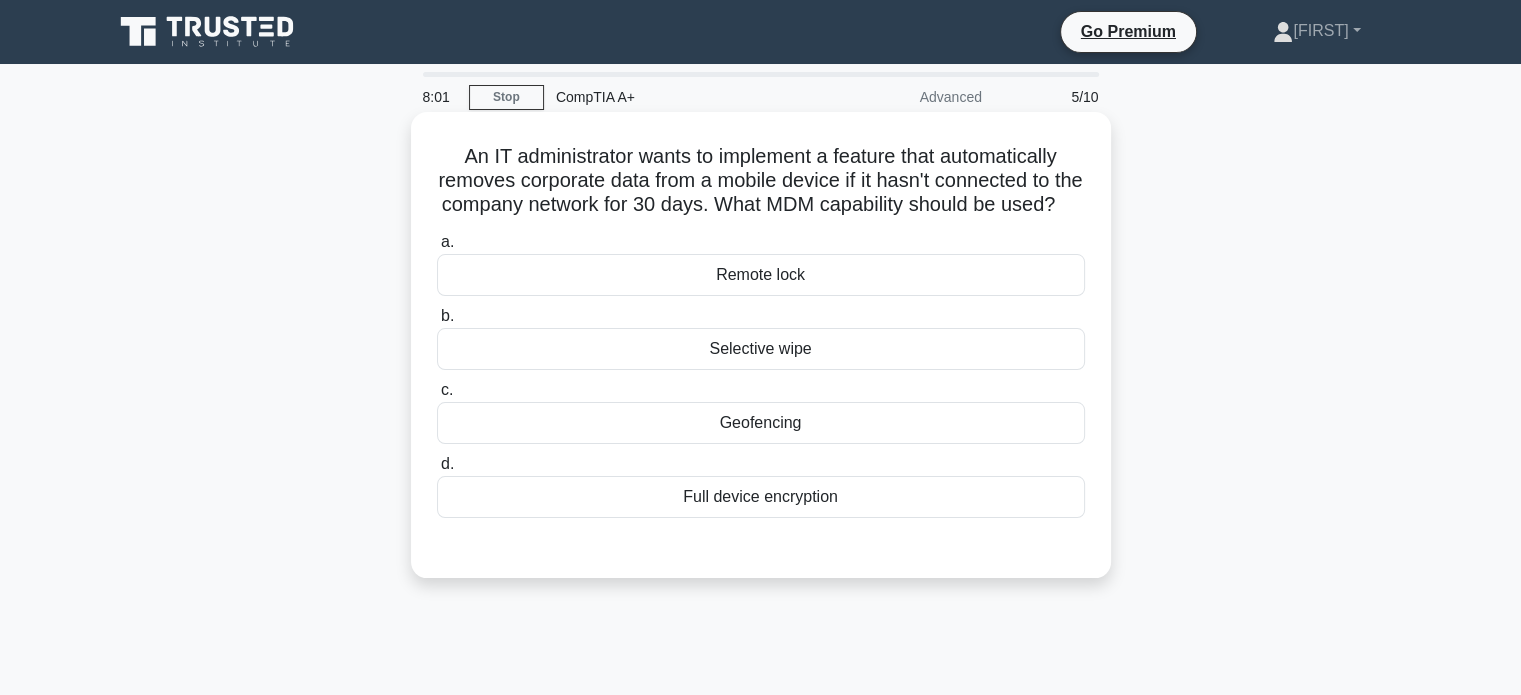 click on "Remote lock" at bounding box center [761, 275] 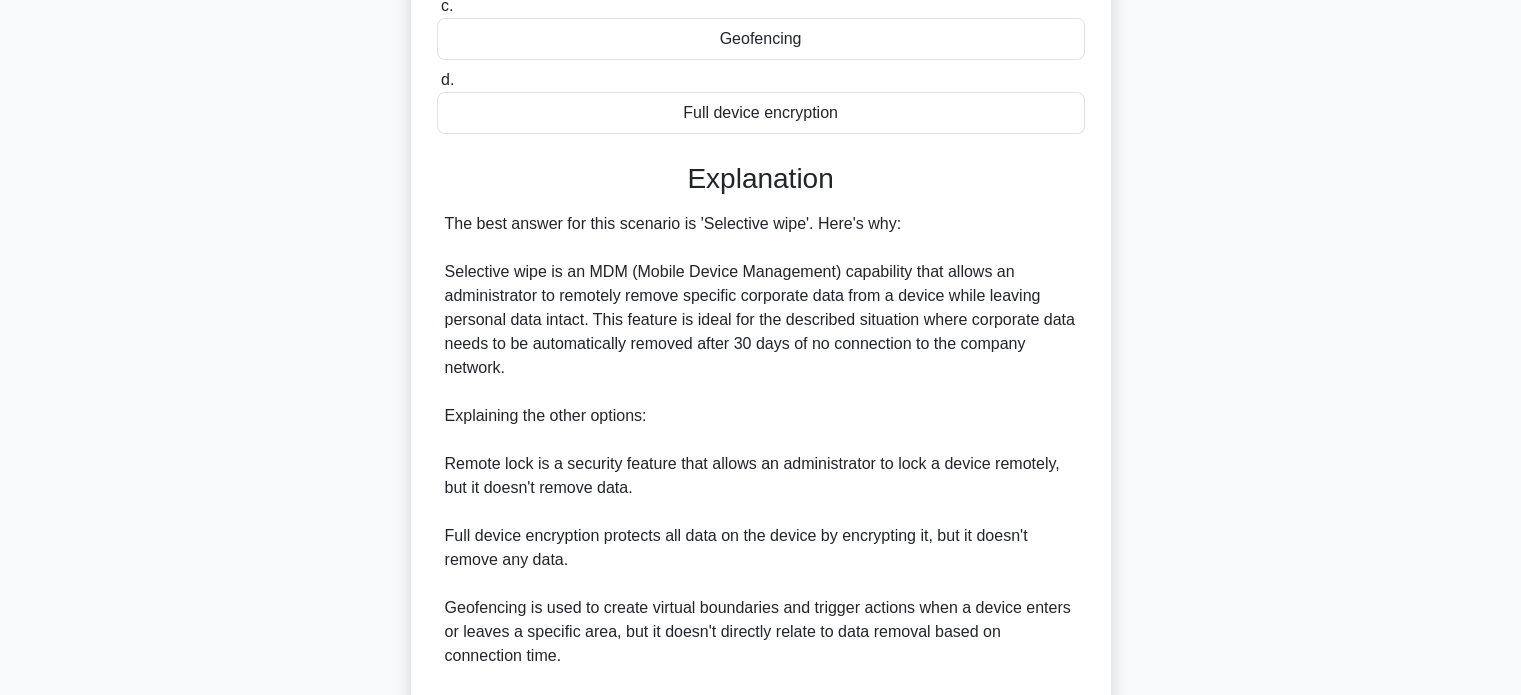 scroll, scrollTop: 658, scrollLeft: 0, axis: vertical 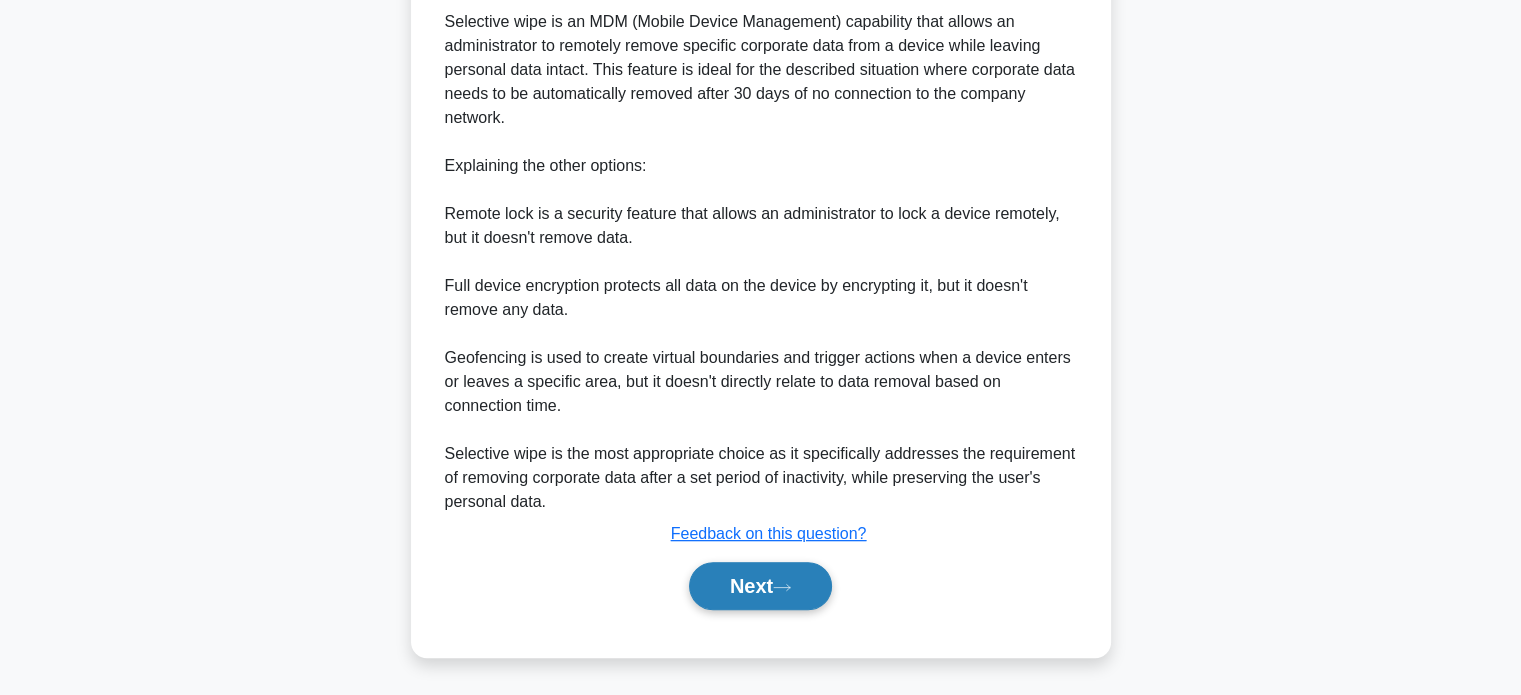 click 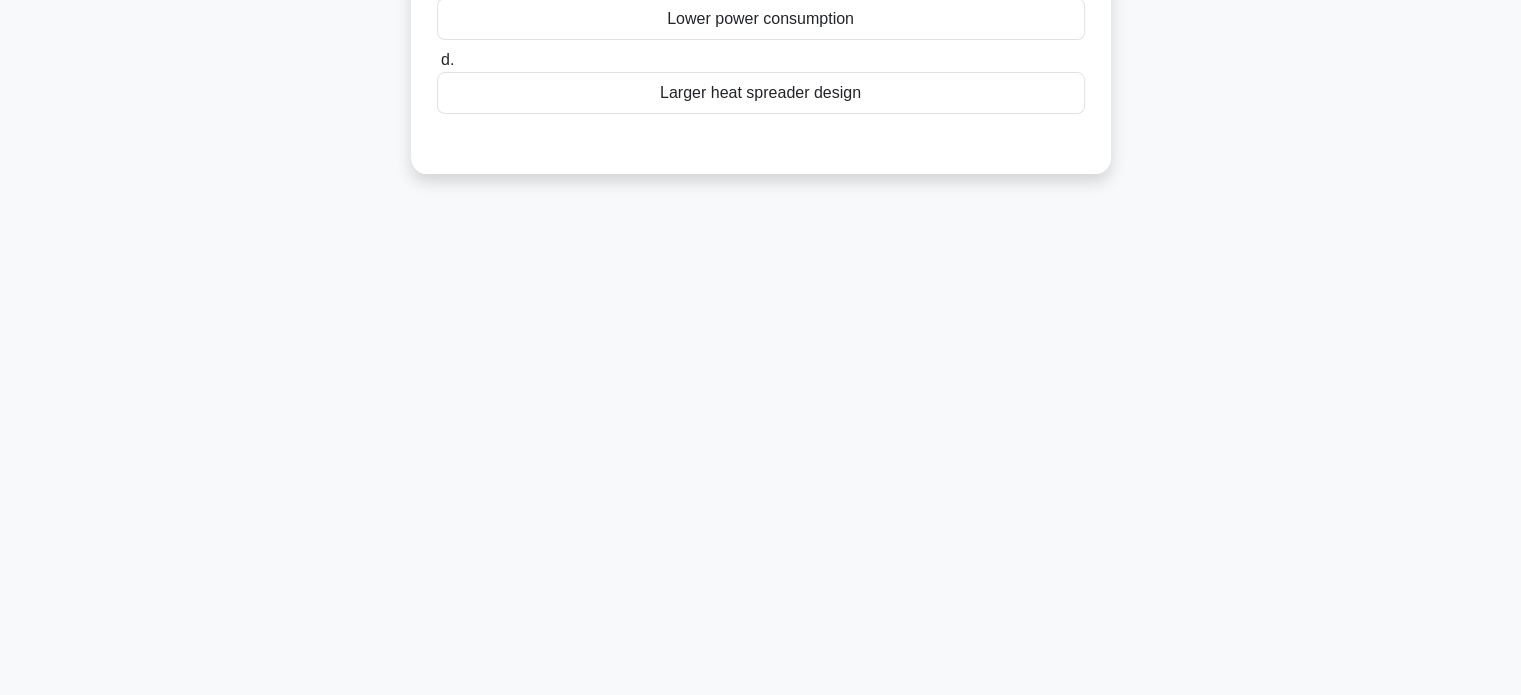 scroll, scrollTop: 0, scrollLeft: 0, axis: both 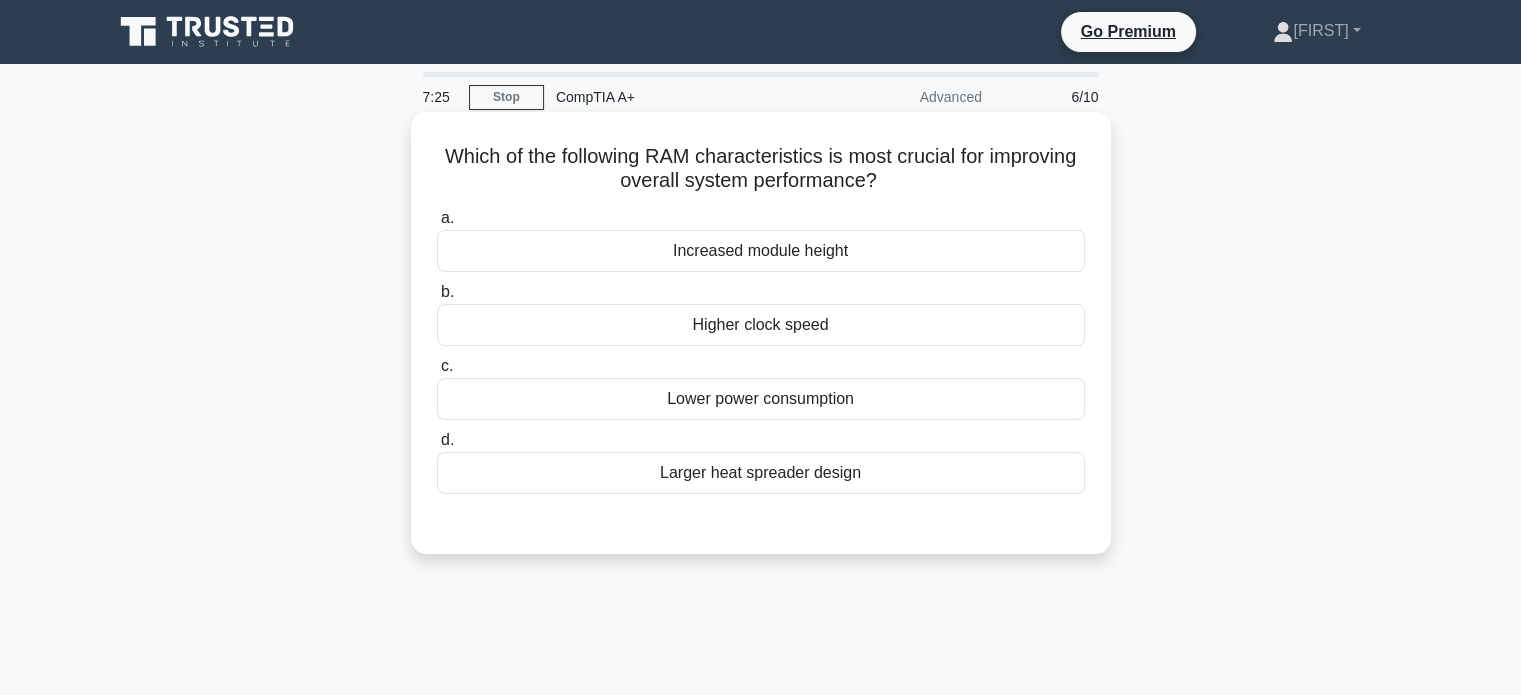 click on "Larger heat spreader design" at bounding box center (761, 473) 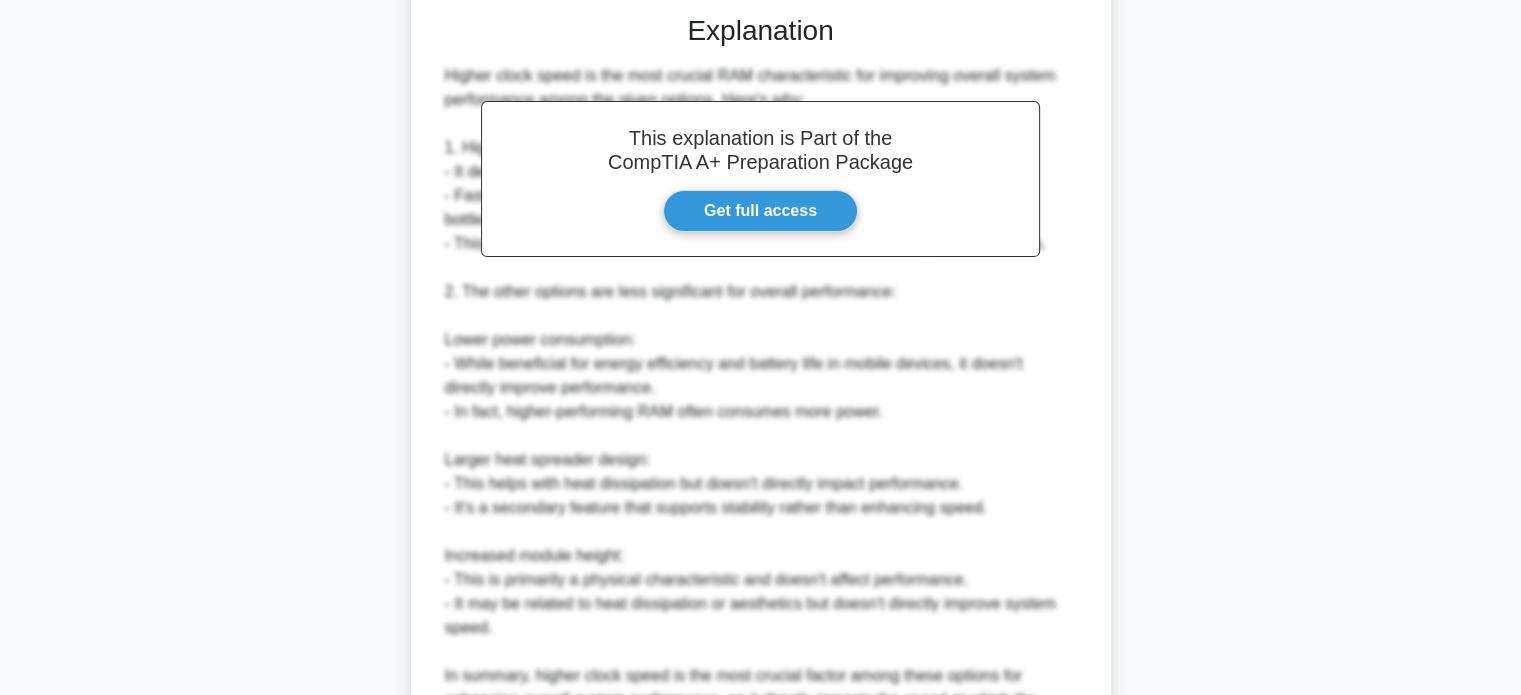 scroll, scrollTop: 730, scrollLeft: 0, axis: vertical 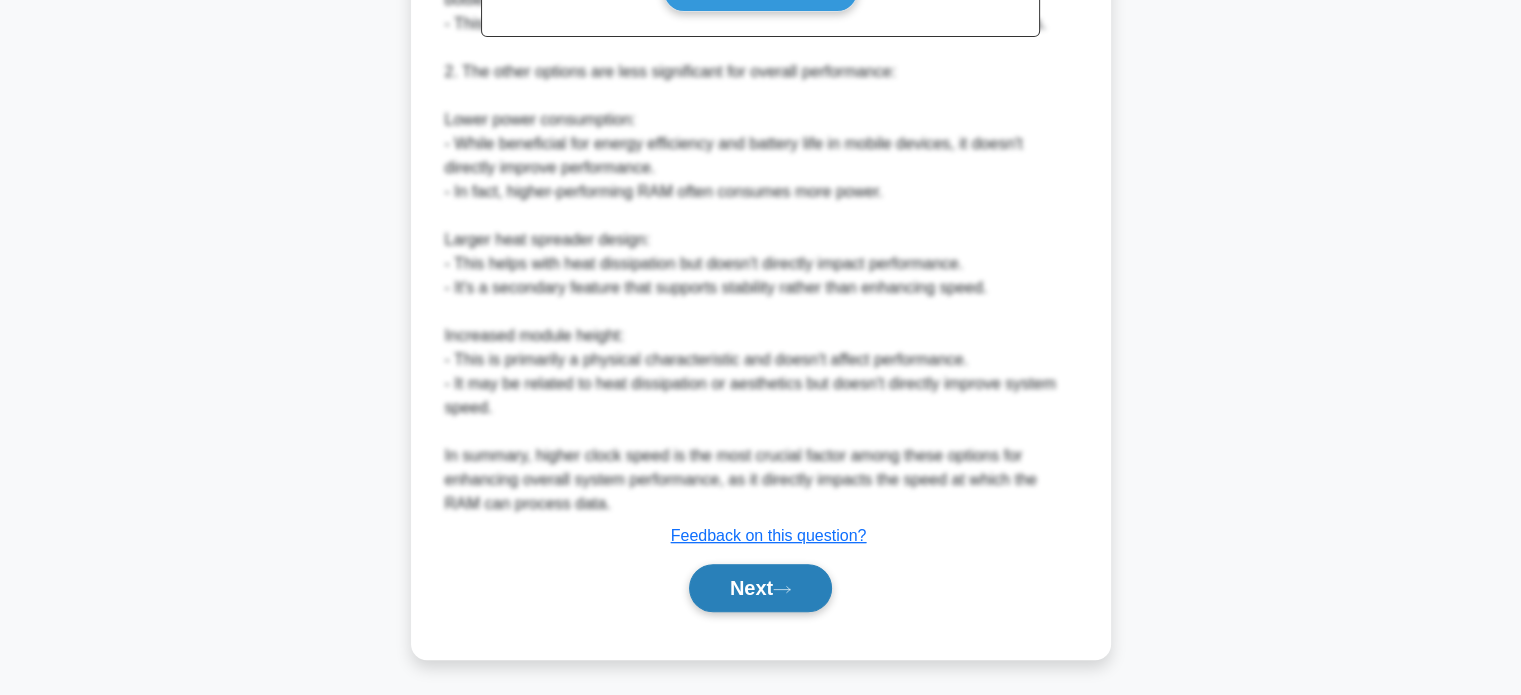 click on "Next" at bounding box center (760, 588) 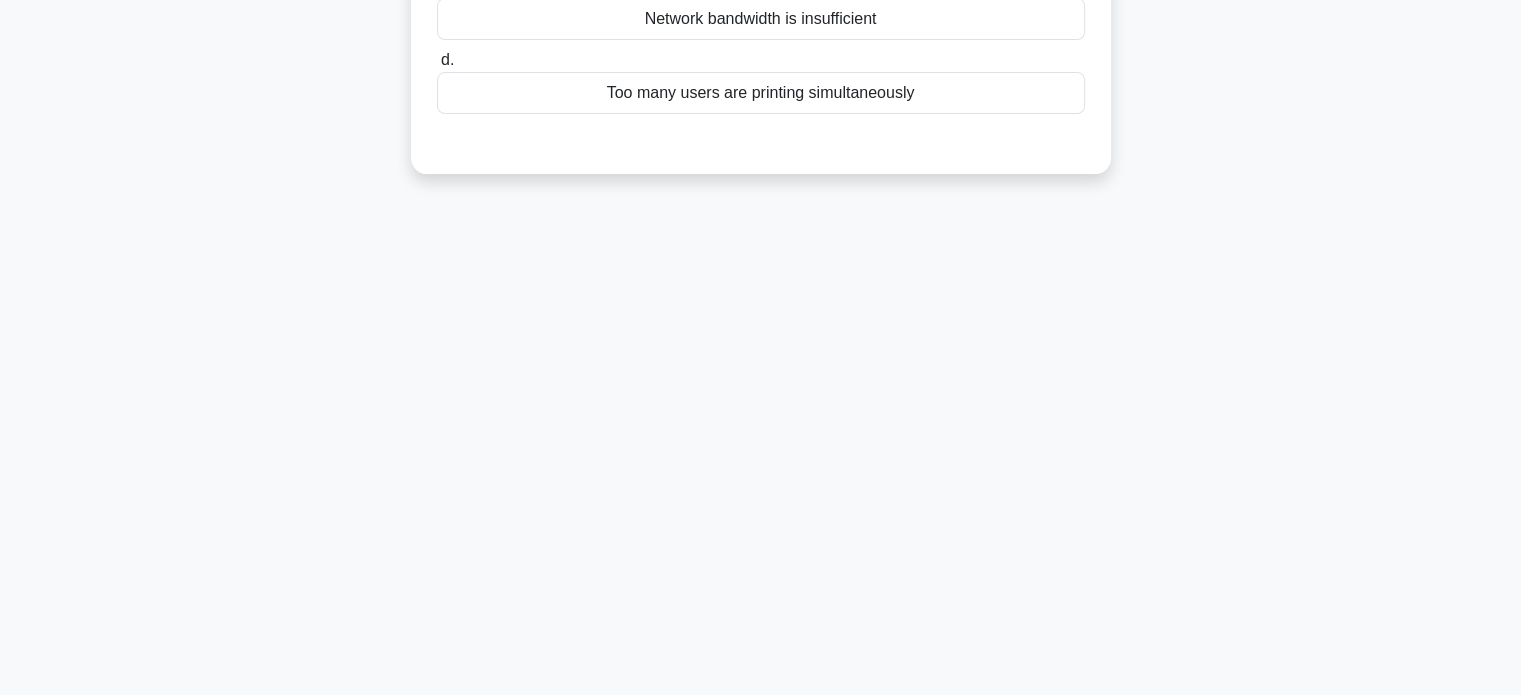 scroll, scrollTop: 0, scrollLeft: 0, axis: both 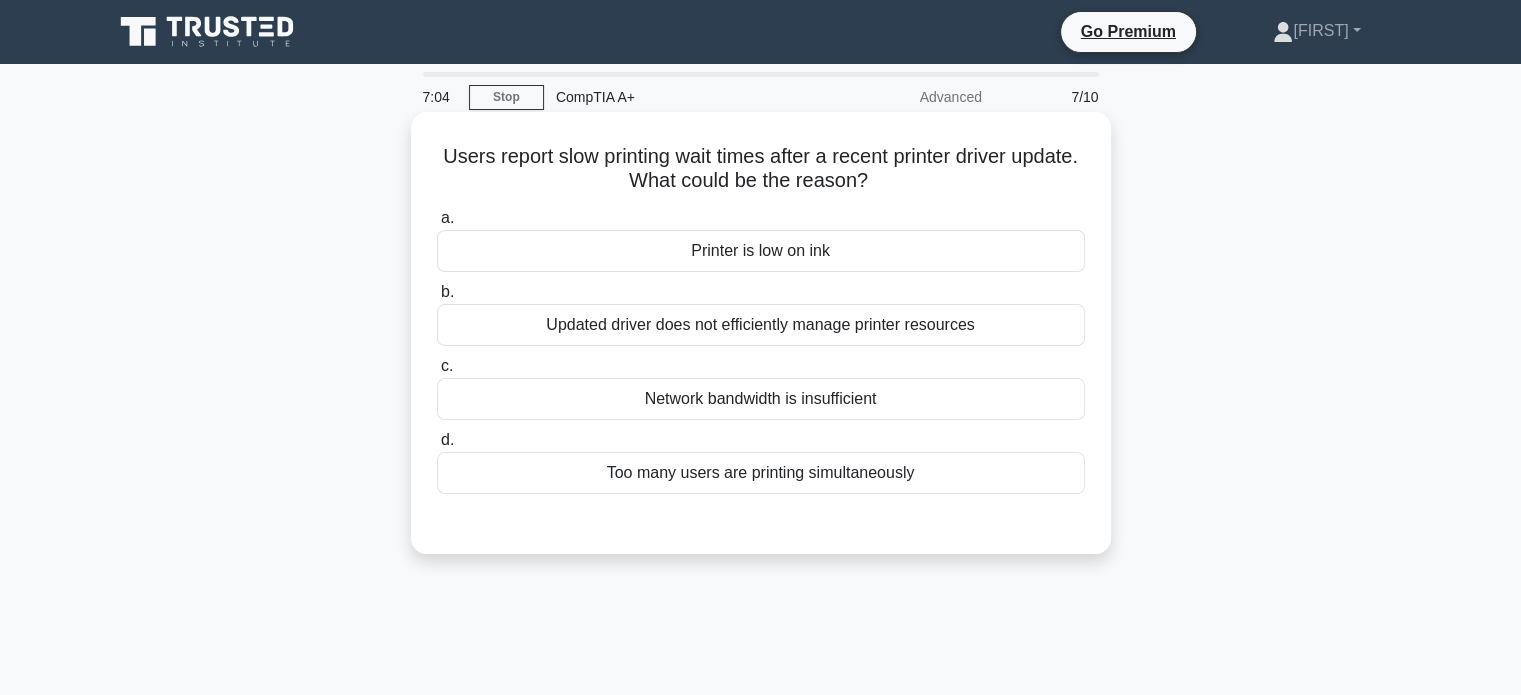 click on "Updated driver does not efficiently manage printer resources" at bounding box center [761, 325] 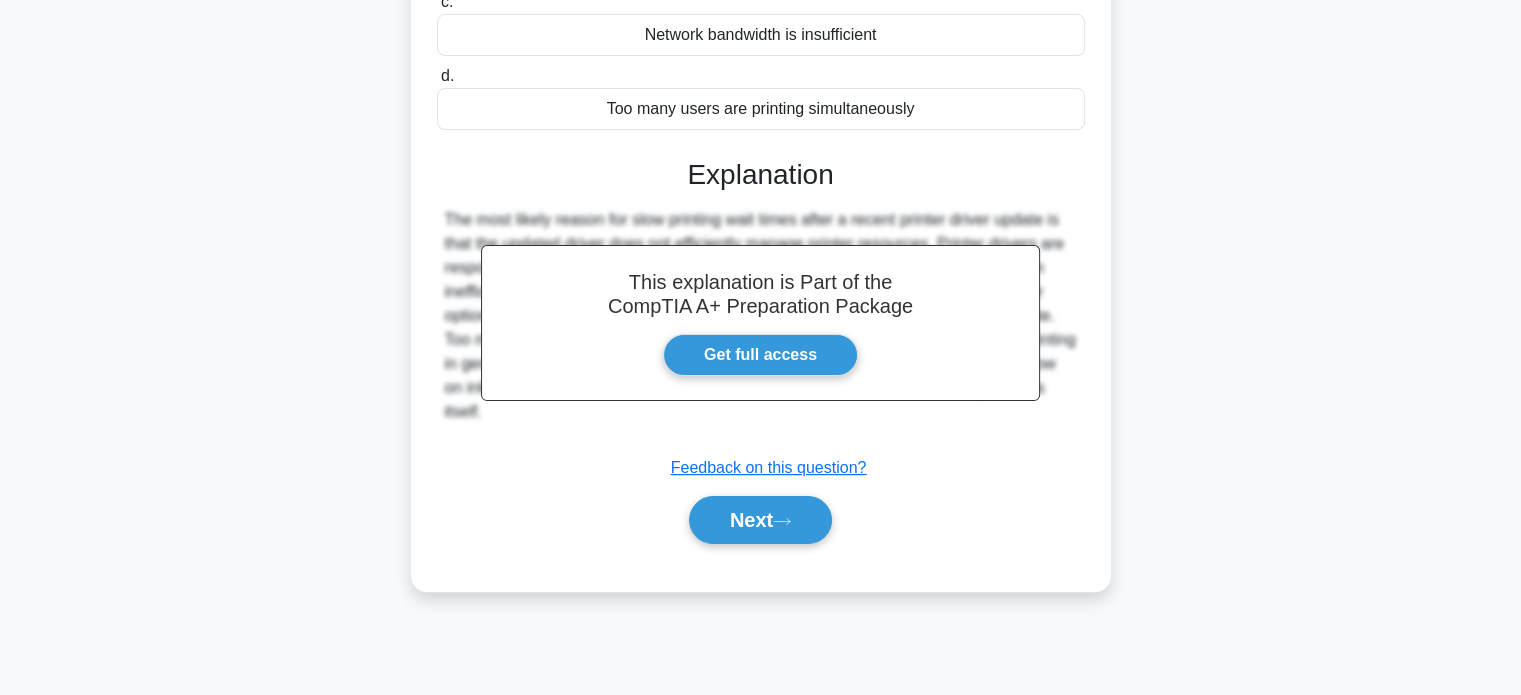 scroll, scrollTop: 385, scrollLeft: 0, axis: vertical 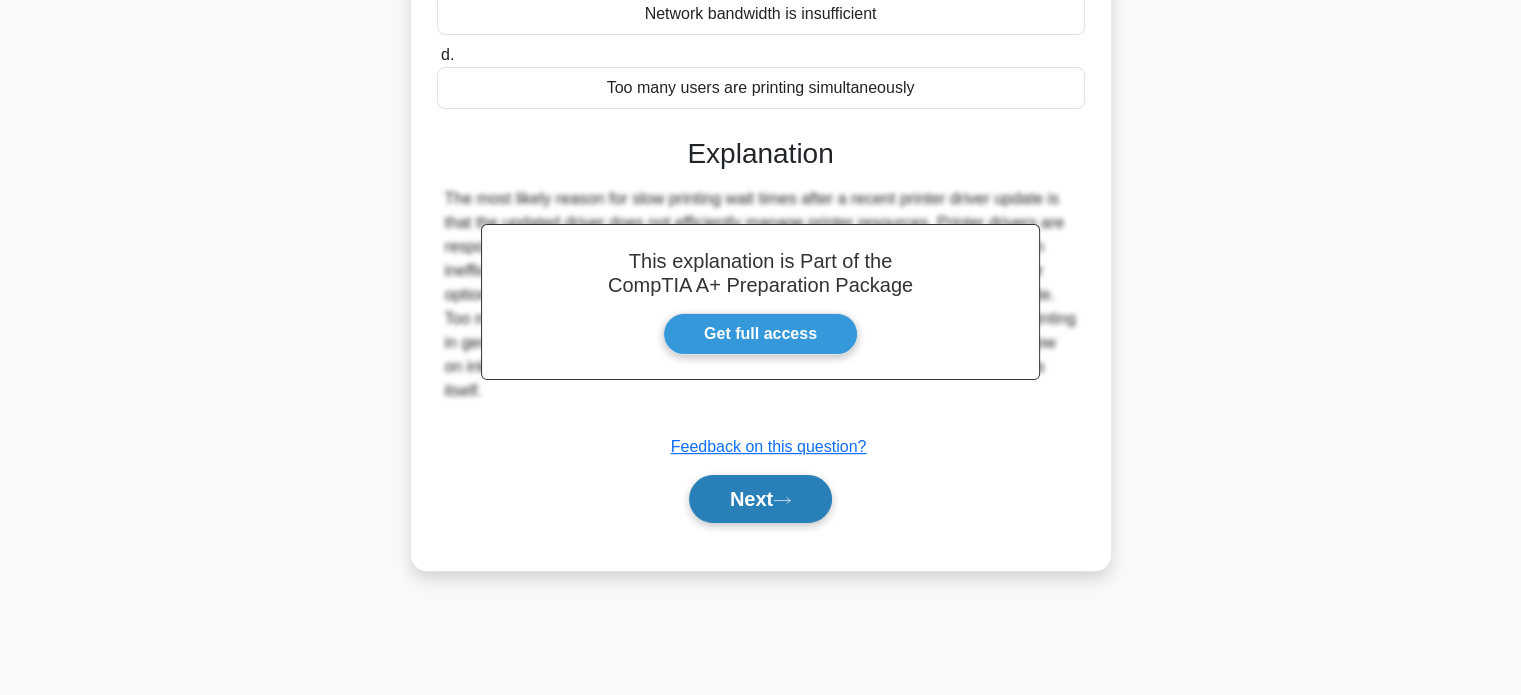 click on "Next" at bounding box center (760, 499) 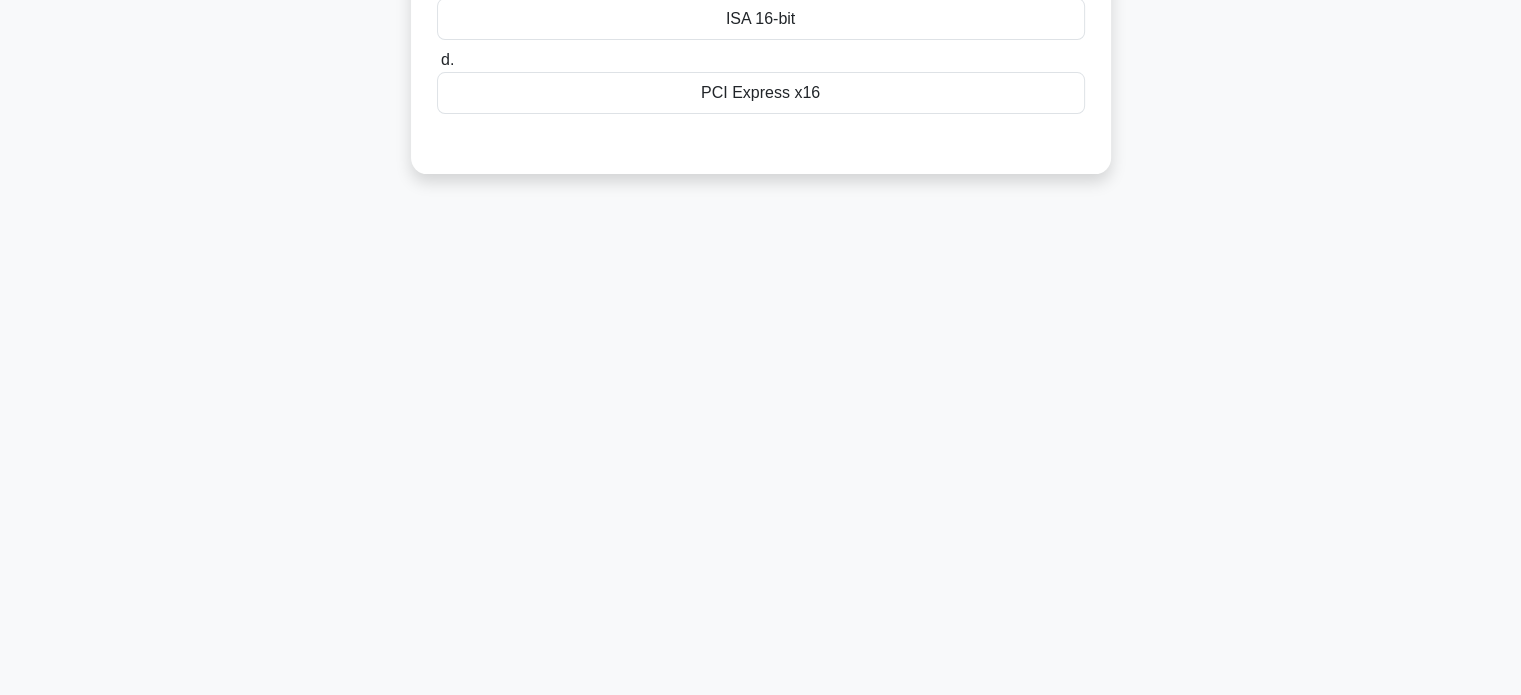 scroll, scrollTop: 0, scrollLeft: 0, axis: both 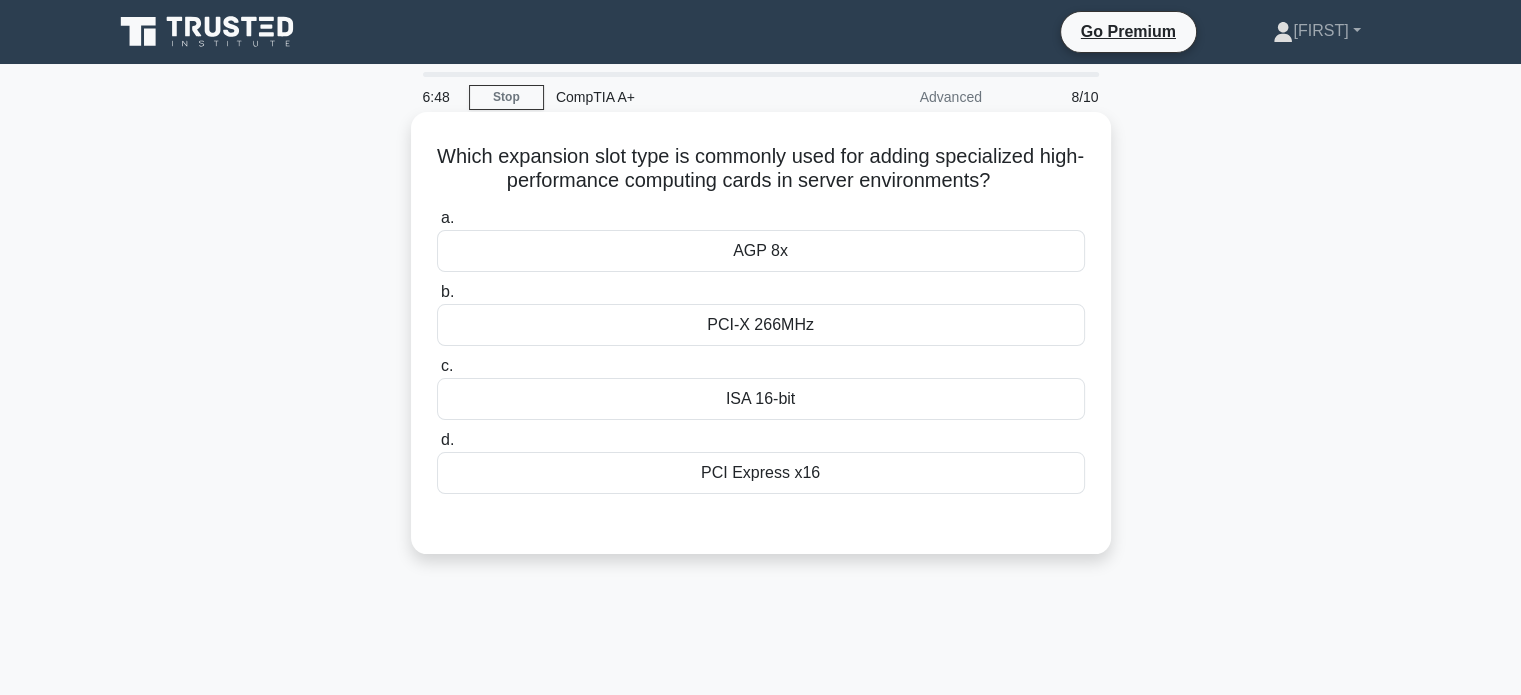 click on "PCI-X 266MHz" at bounding box center (761, 325) 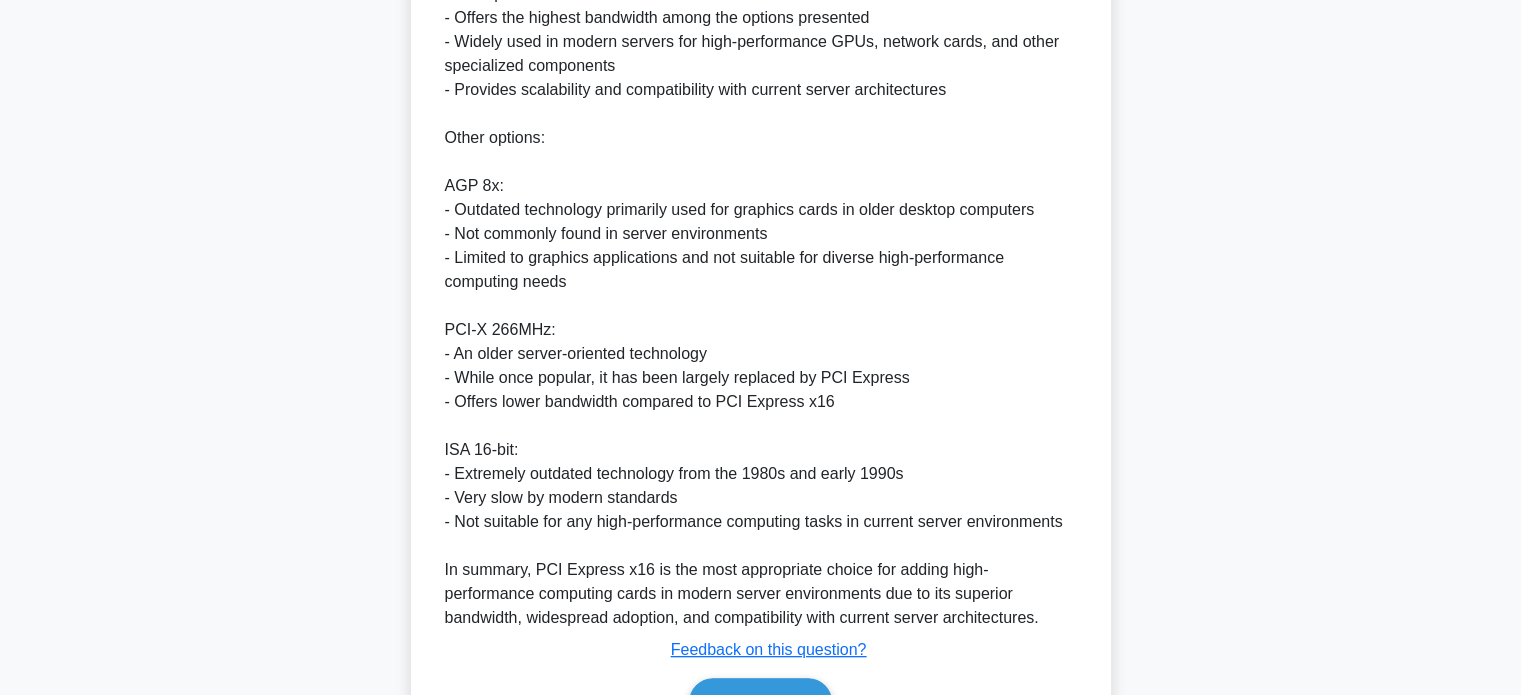 scroll, scrollTop: 778, scrollLeft: 0, axis: vertical 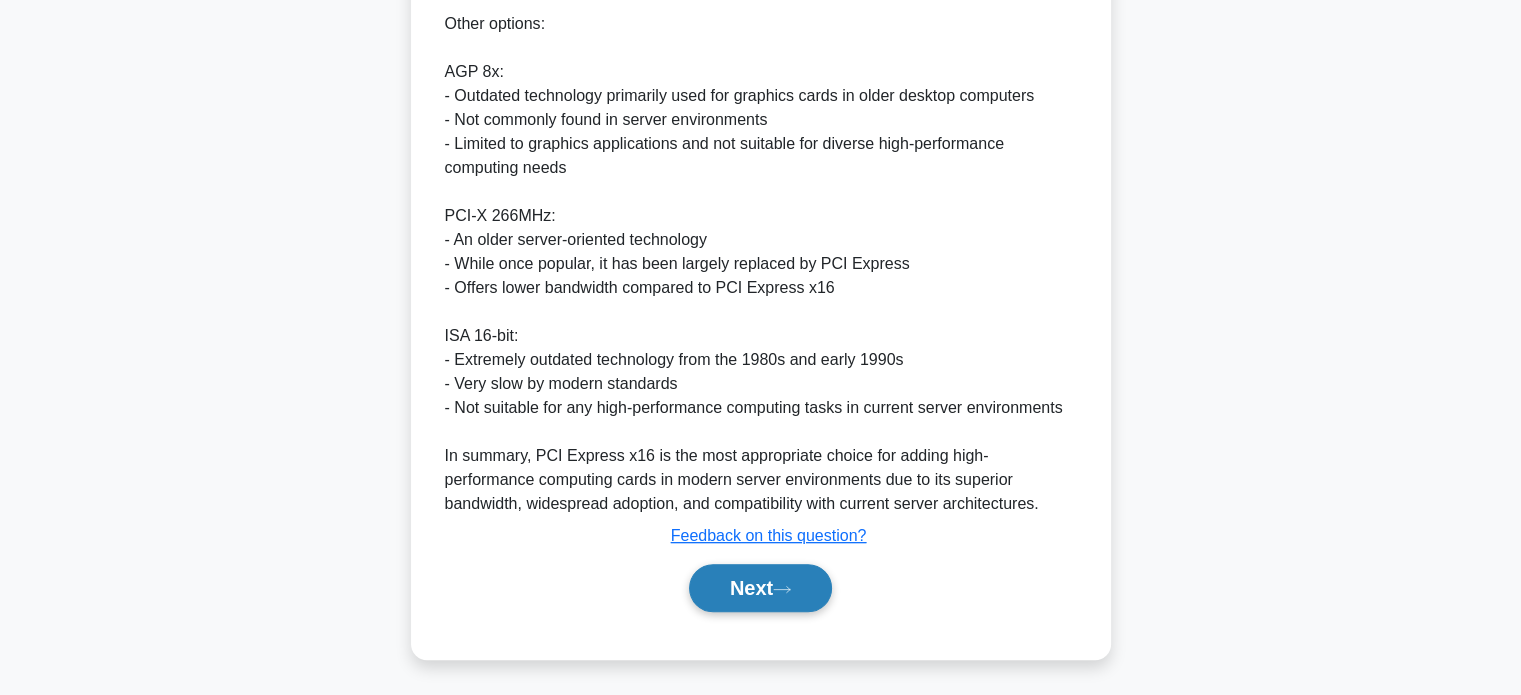 click on "Next" at bounding box center (760, 588) 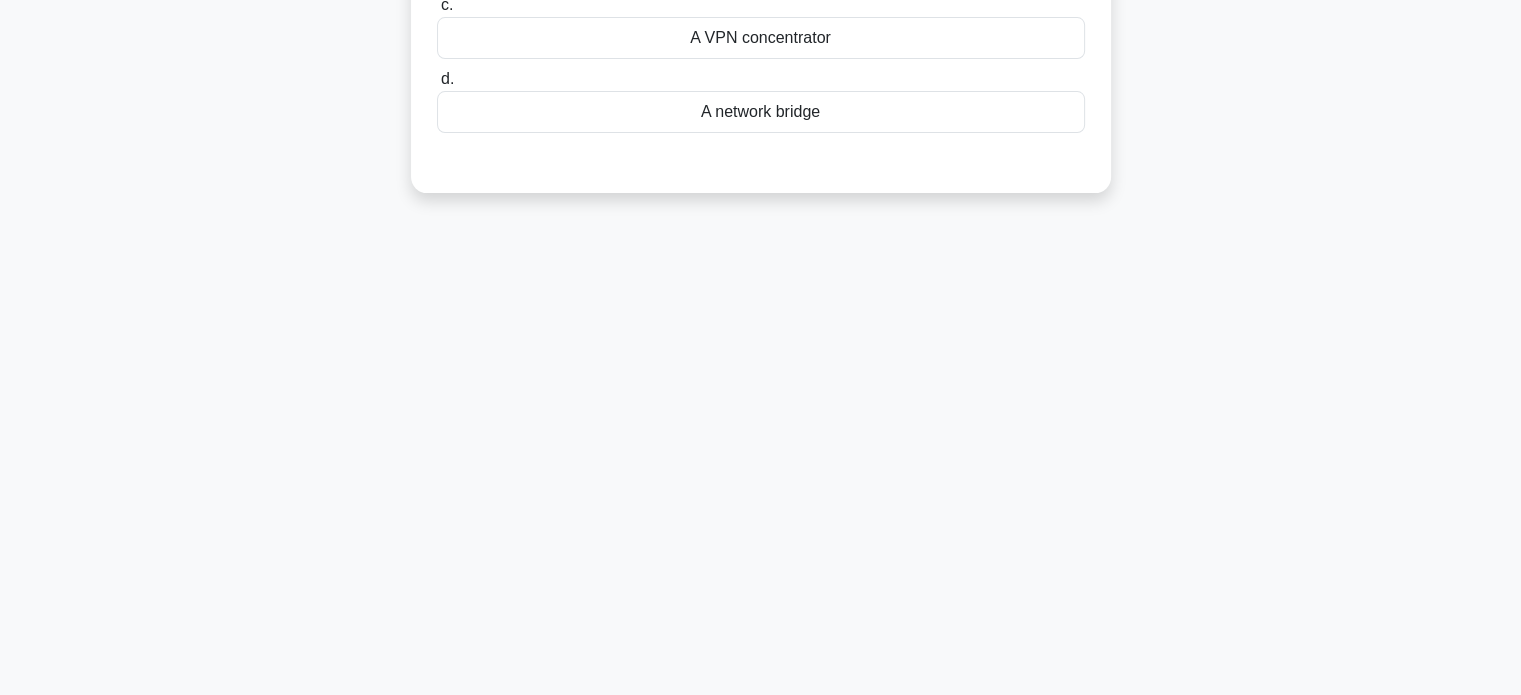 scroll, scrollTop: 0, scrollLeft: 0, axis: both 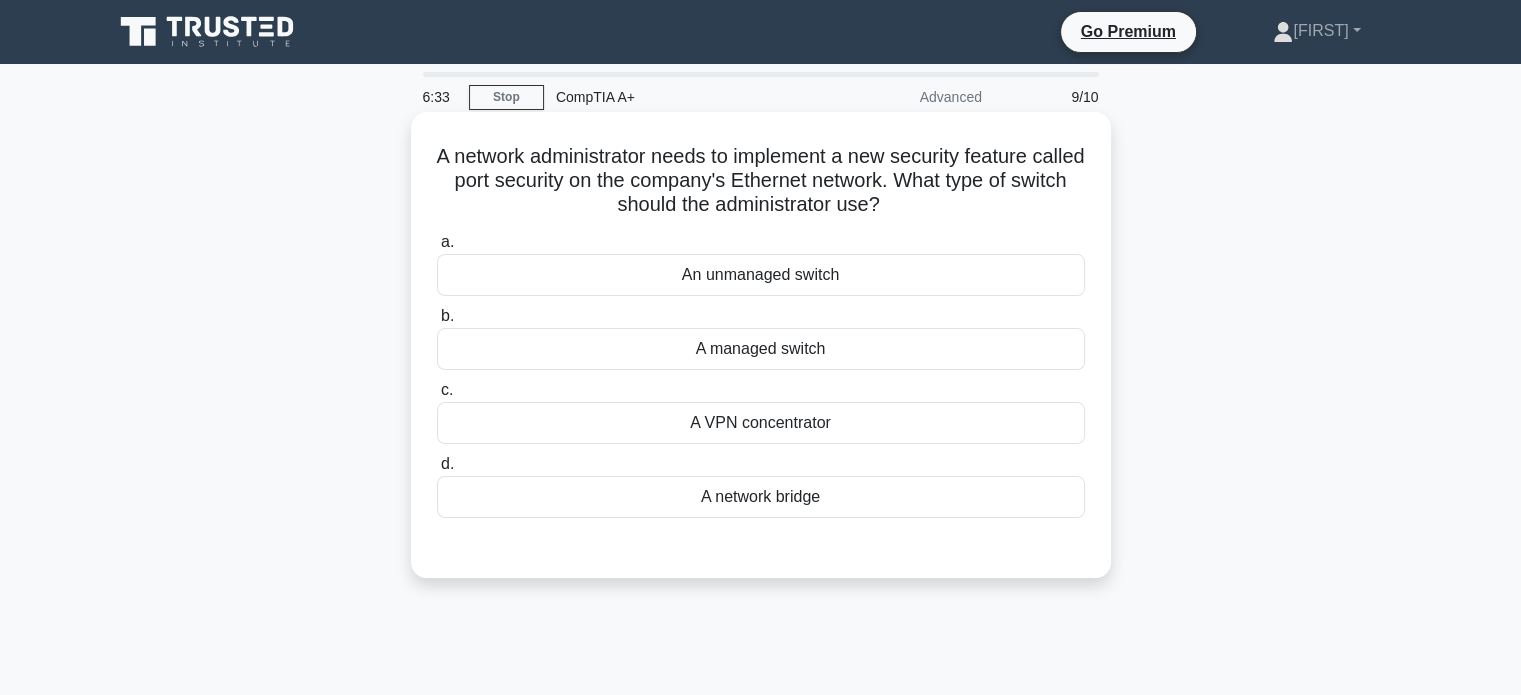 click on "A VPN concentrator" at bounding box center [761, 423] 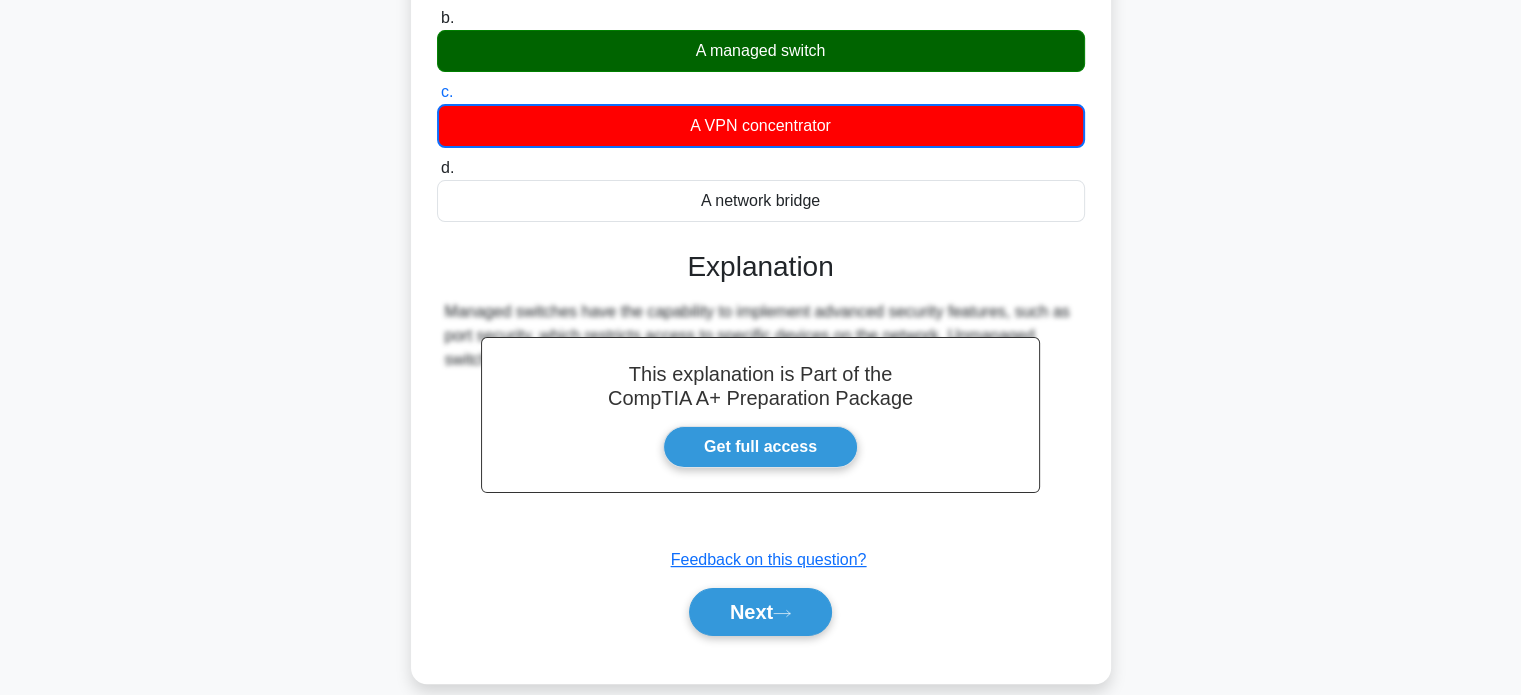 scroll, scrollTop: 385, scrollLeft: 0, axis: vertical 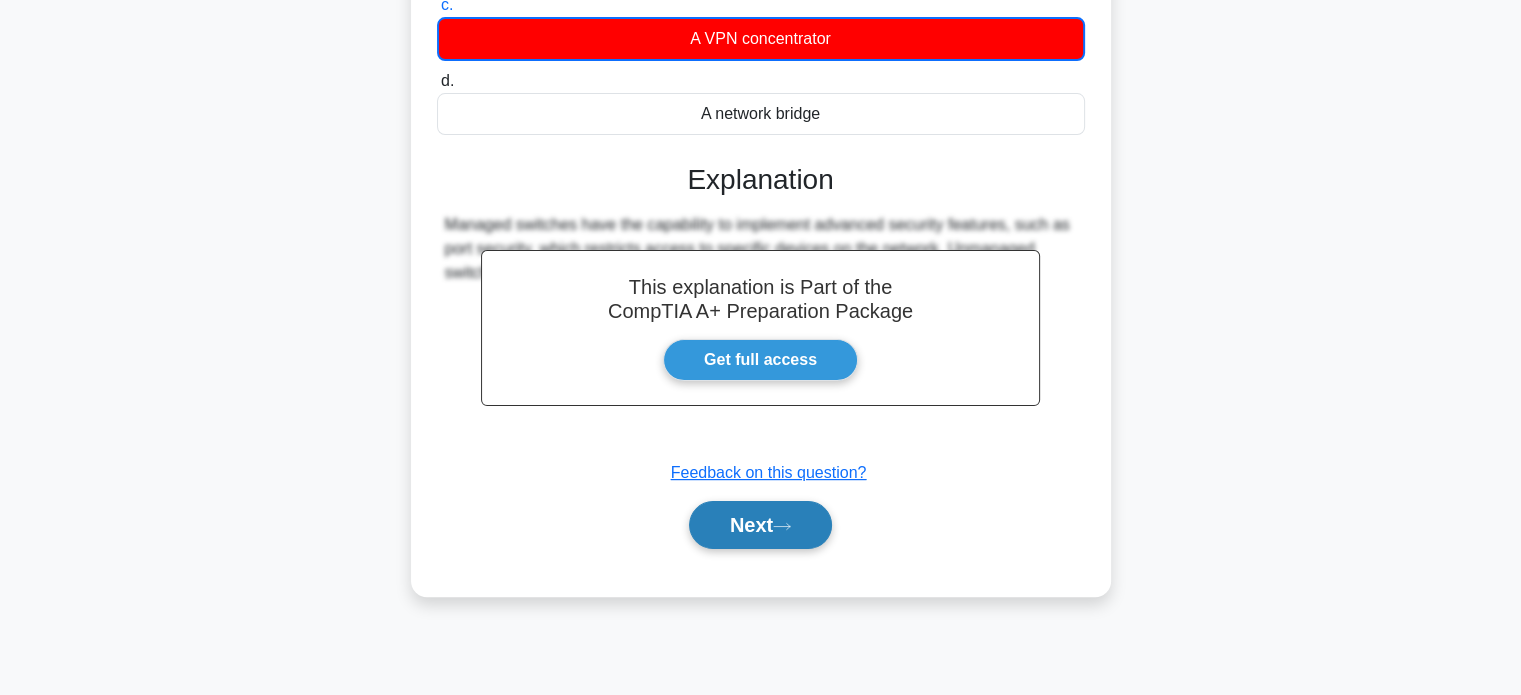 click on "Next" at bounding box center (760, 525) 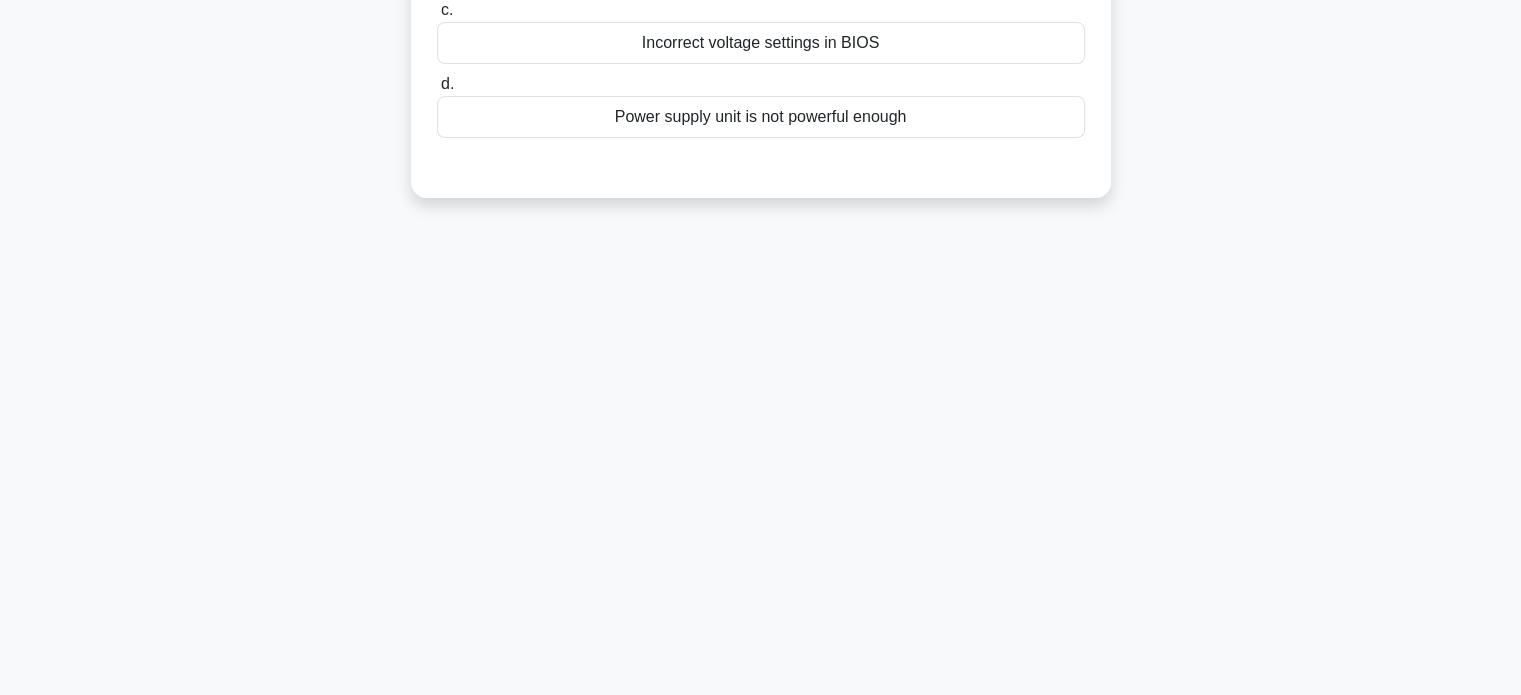 scroll, scrollTop: 0, scrollLeft: 0, axis: both 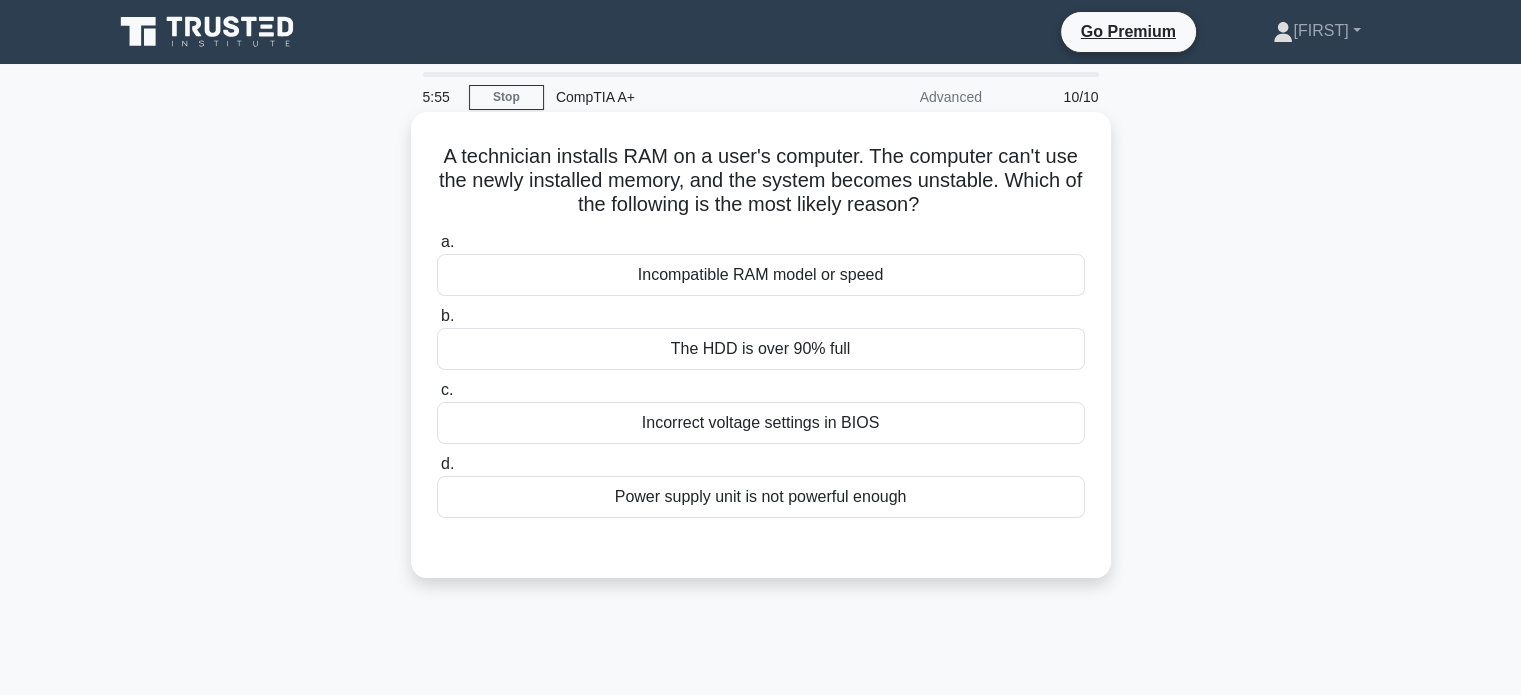 click on "Incompatible RAM model or speed" at bounding box center [761, 275] 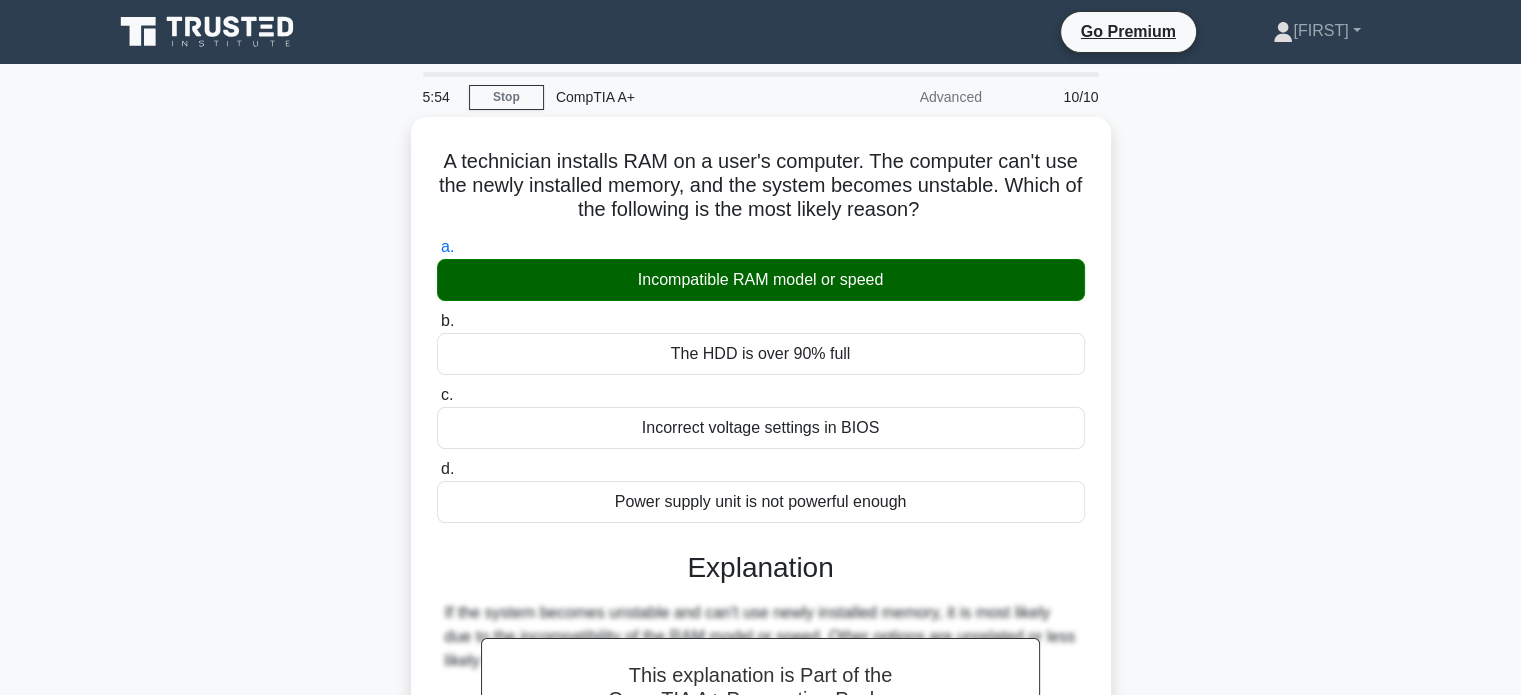 scroll, scrollTop: 385, scrollLeft: 0, axis: vertical 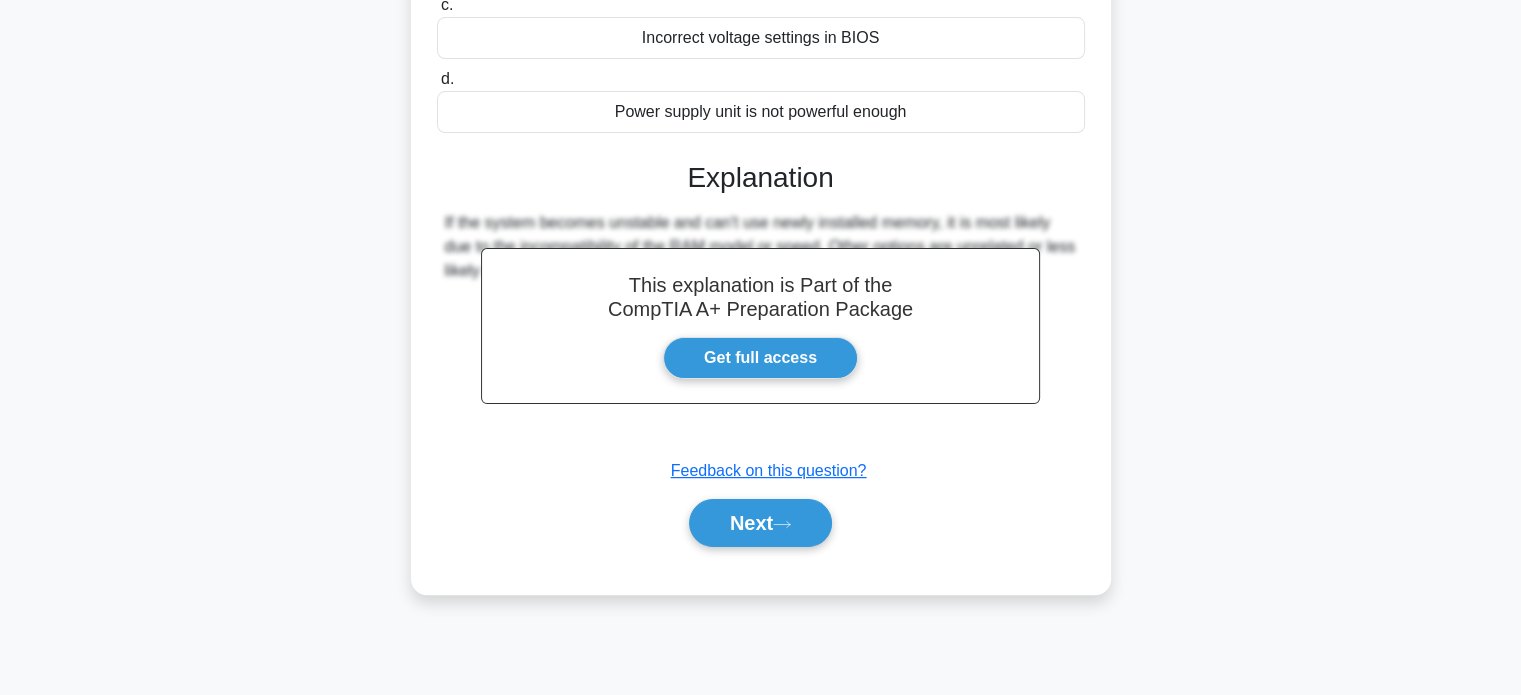 click on "Next" at bounding box center (760, 523) 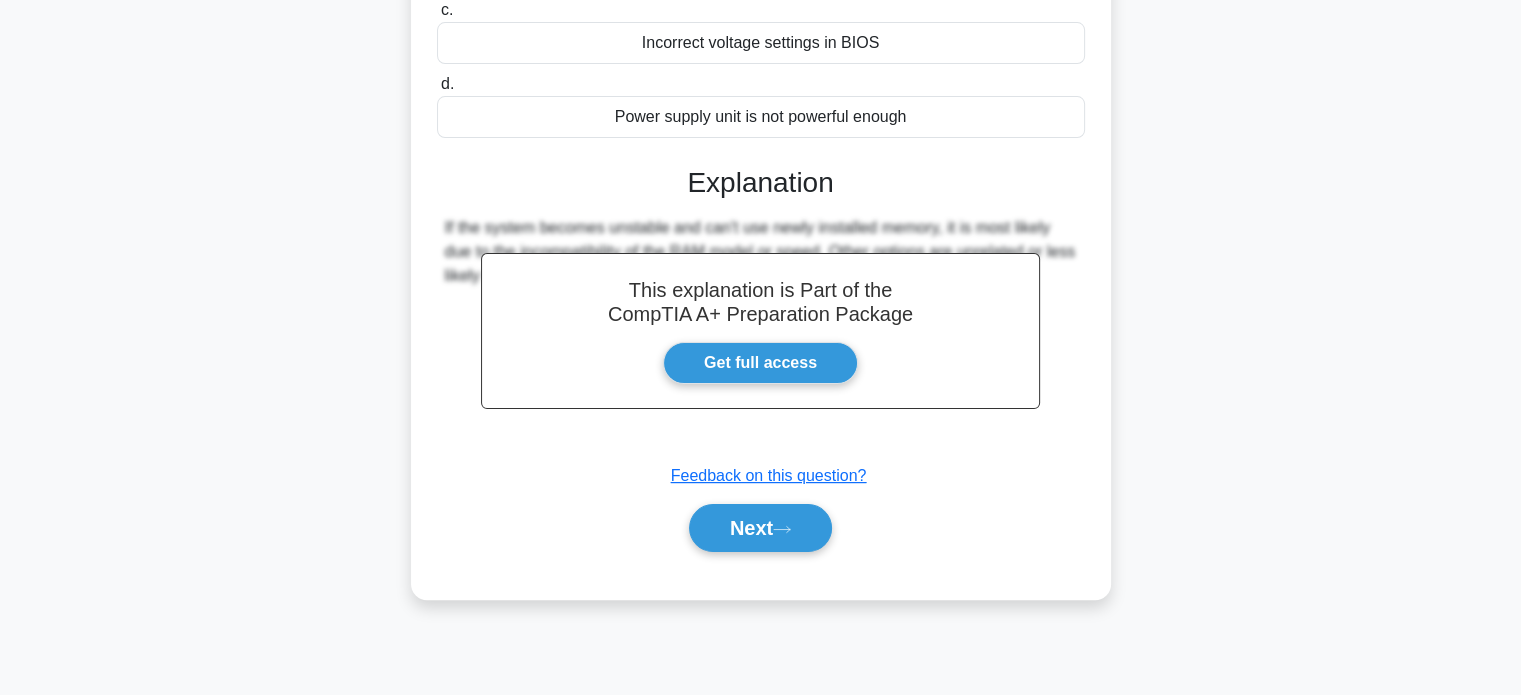 scroll, scrollTop: 0, scrollLeft: 0, axis: both 